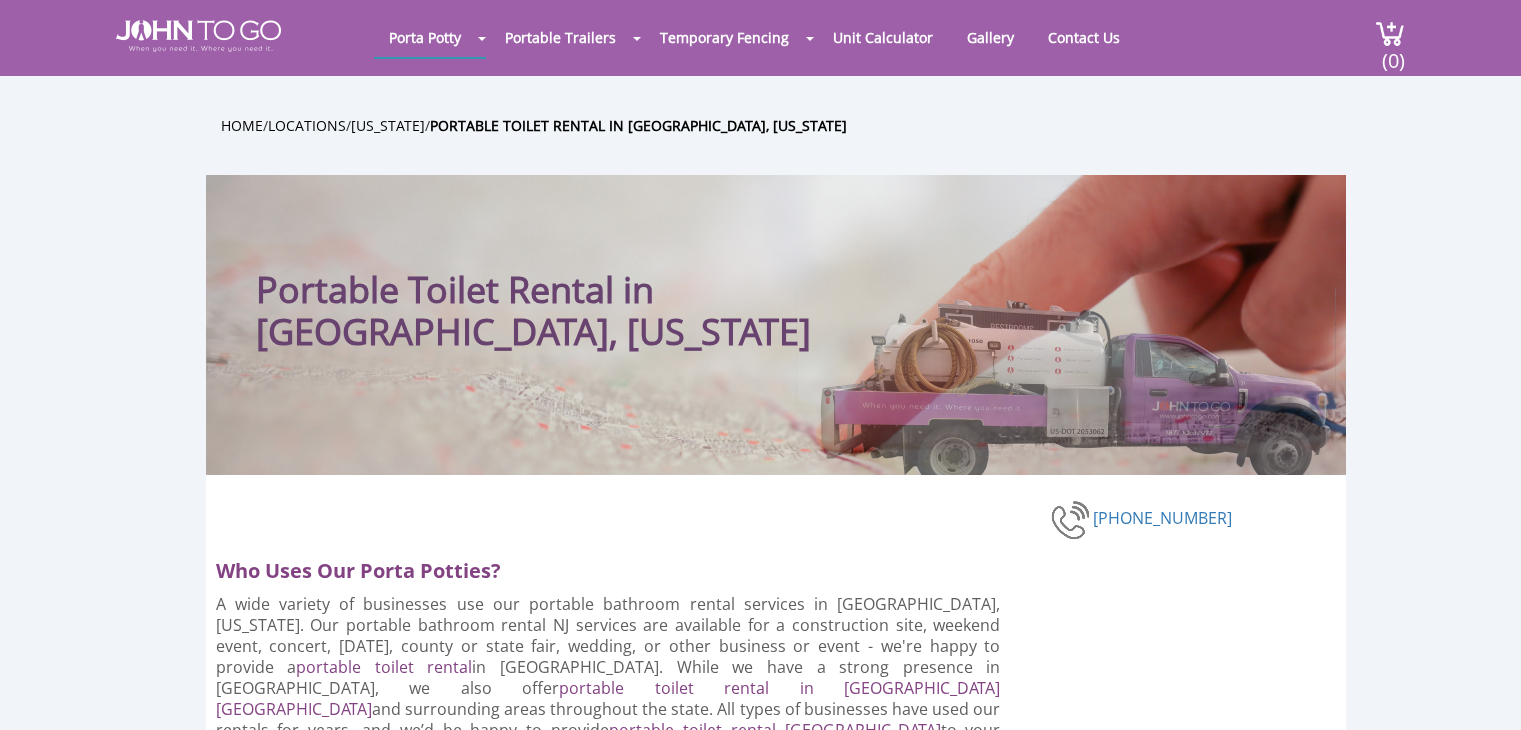 scroll, scrollTop: 0, scrollLeft: 0, axis: both 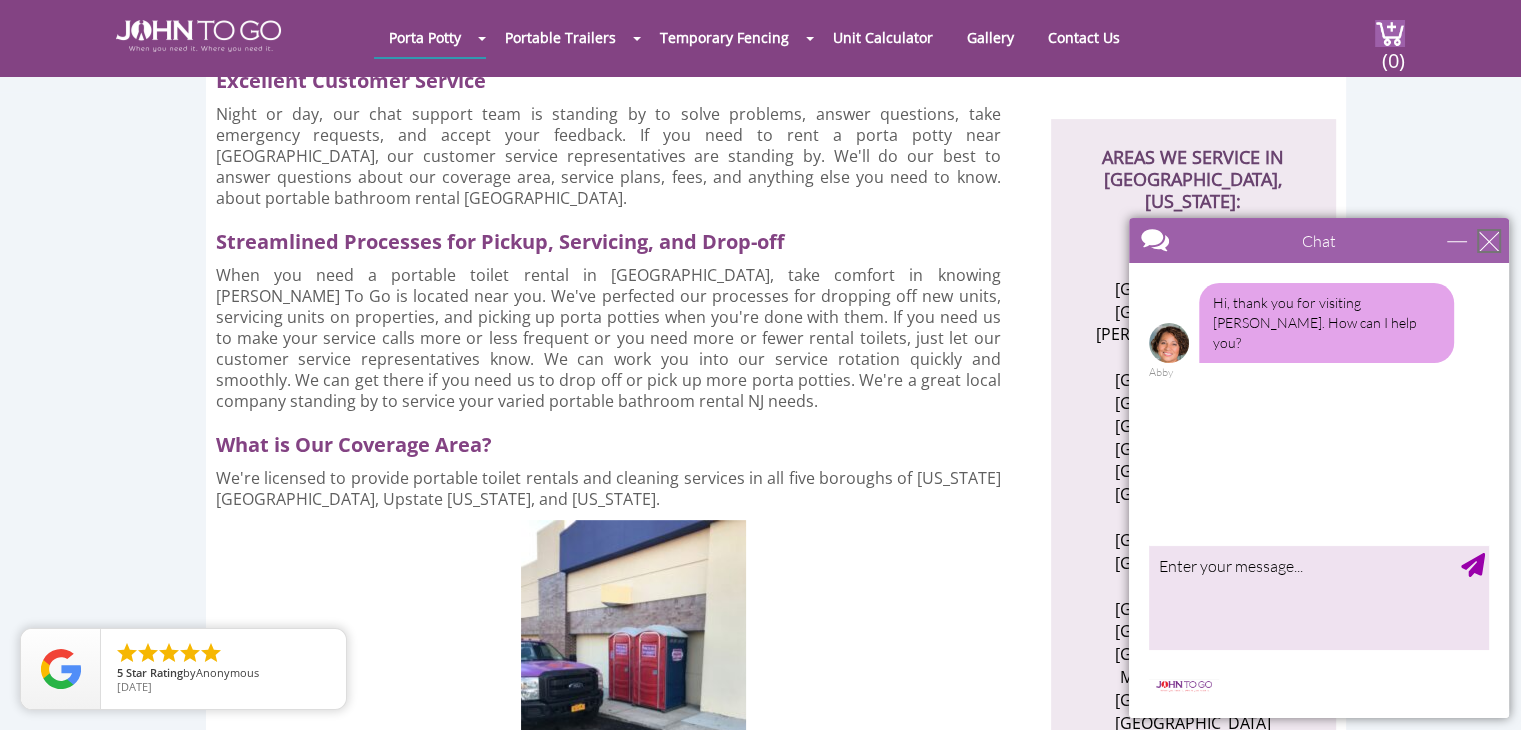 click at bounding box center [1489, 241] 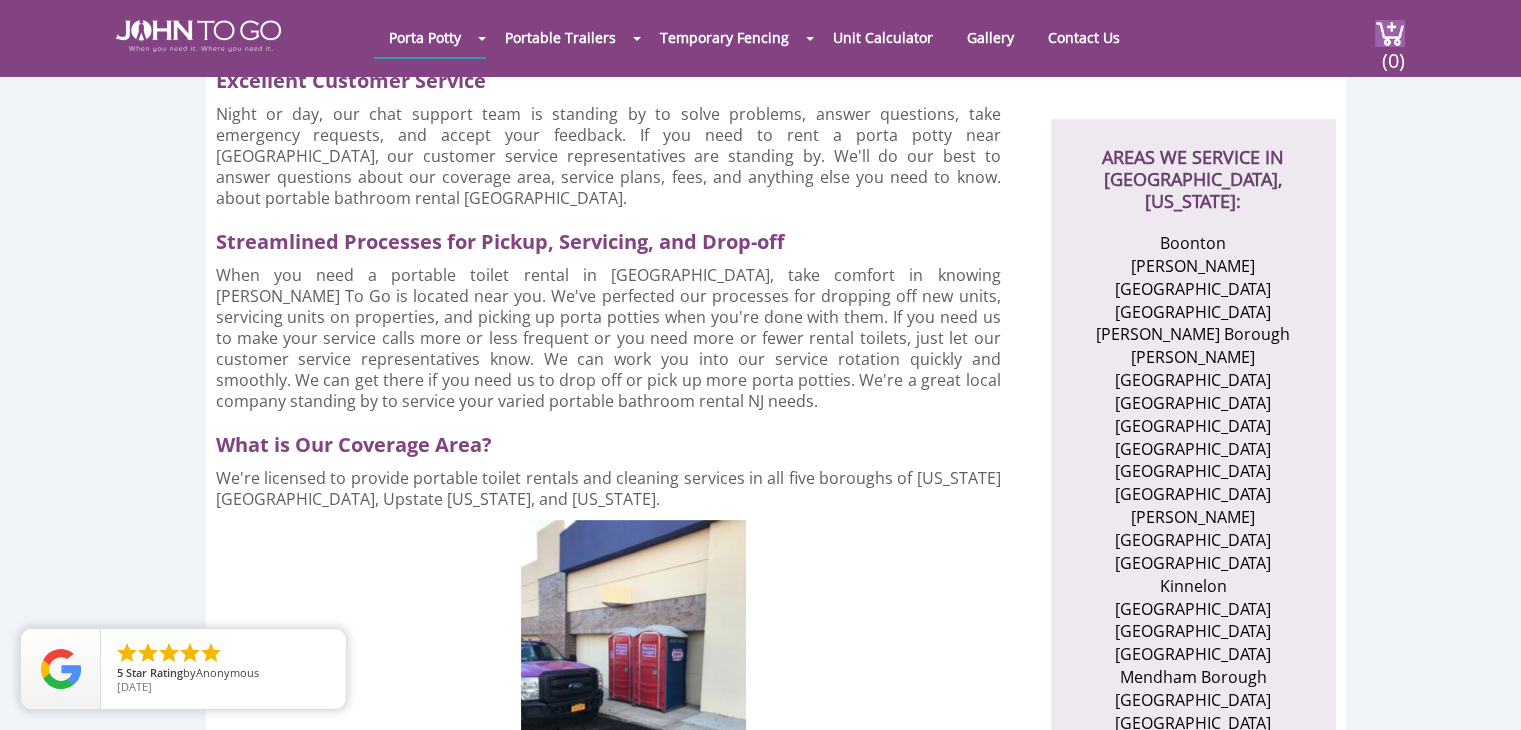 scroll, scrollTop: 0, scrollLeft: 0, axis: both 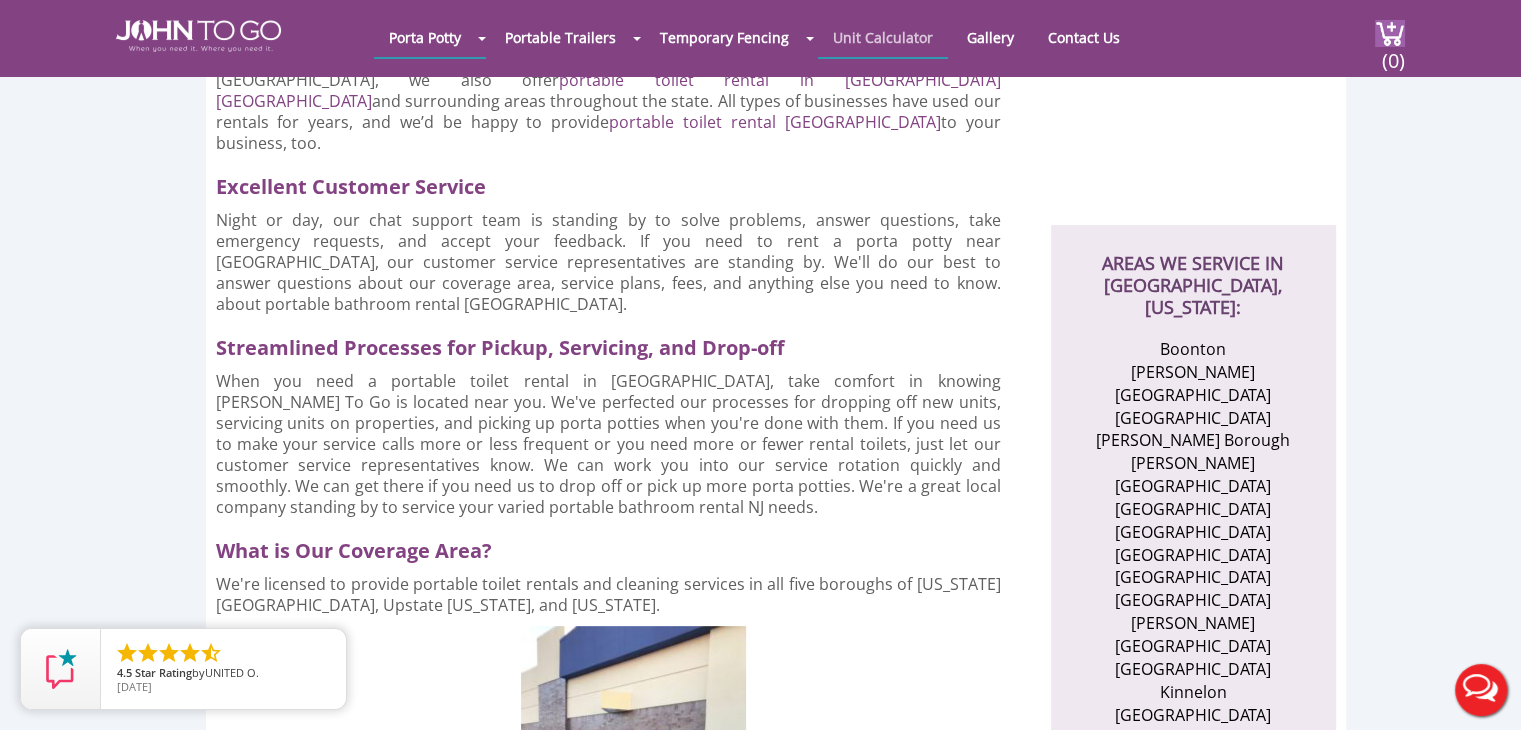 click on "Unit Calculator" at bounding box center [883, 37] 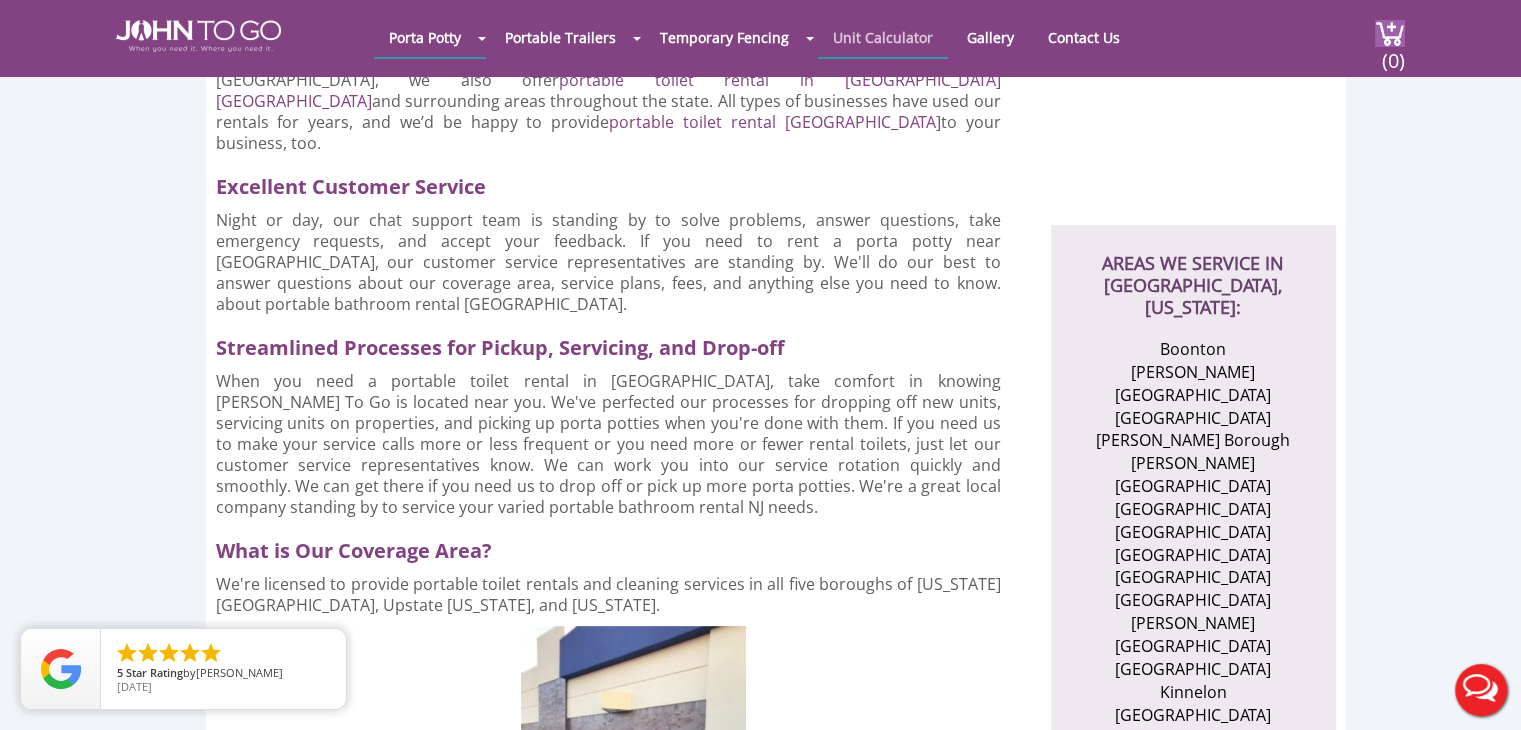 click on "Unit Calculator" at bounding box center [883, 37] 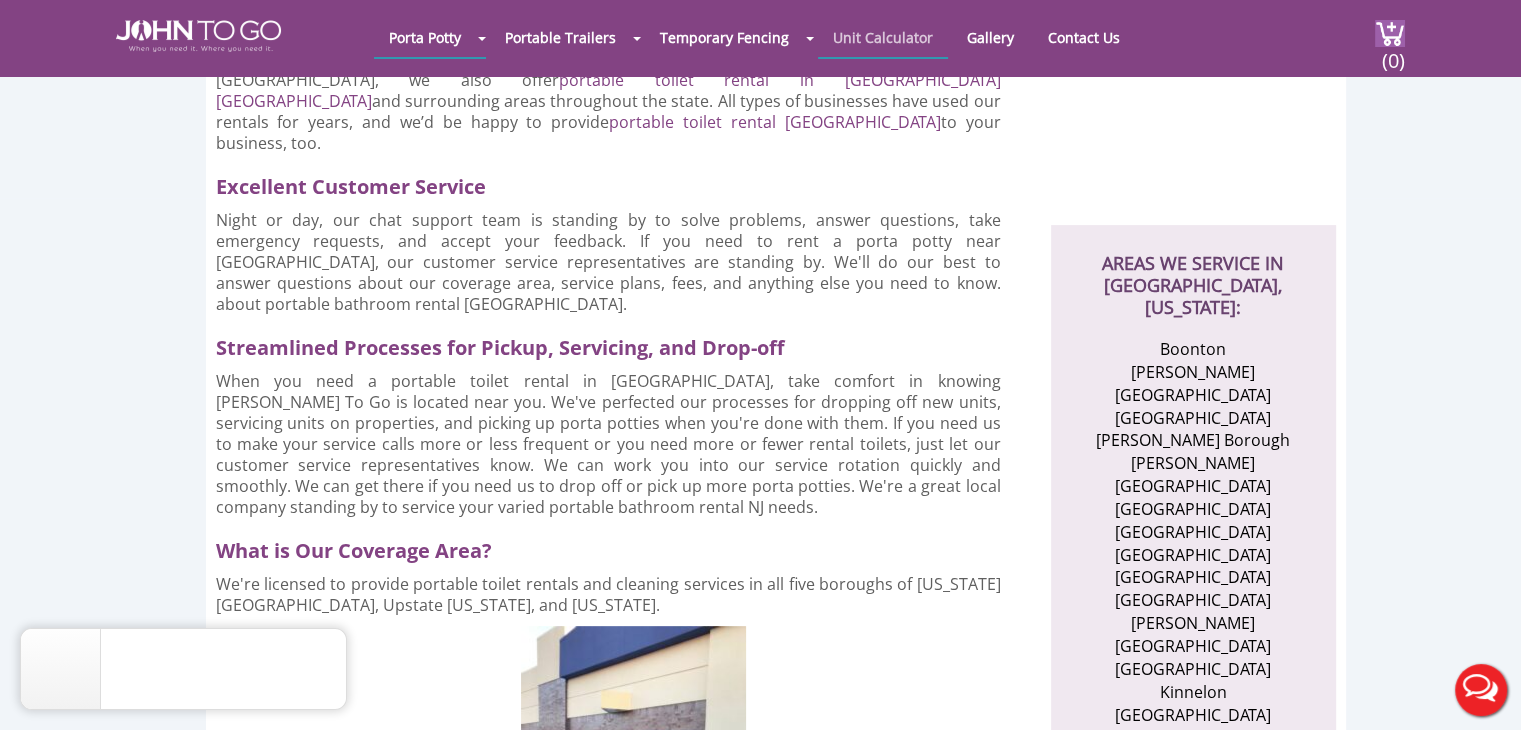 click on "Unit Calculator" at bounding box center (883, 37) 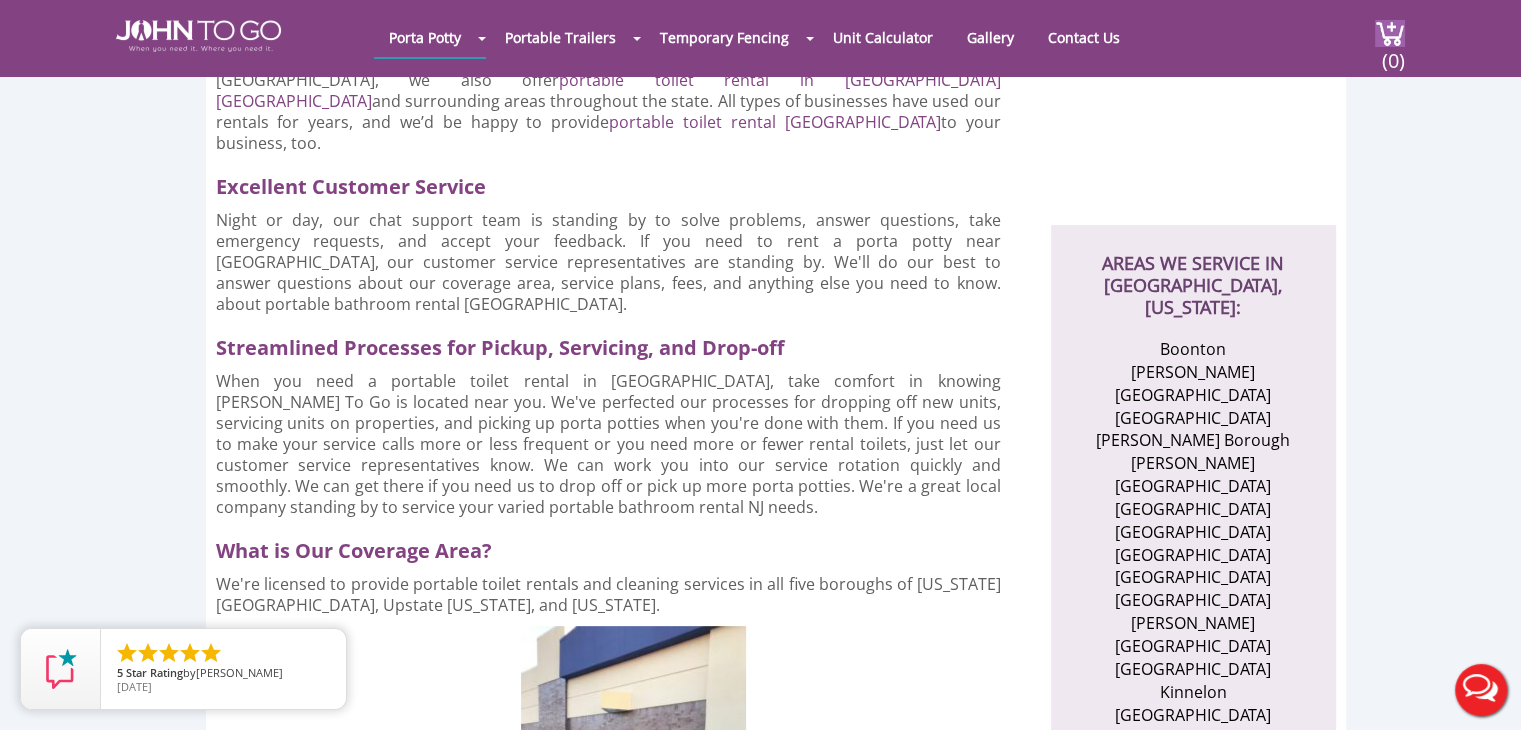 scroll, scrollTop: 1170, scrollLeft: 0, axis: vertical 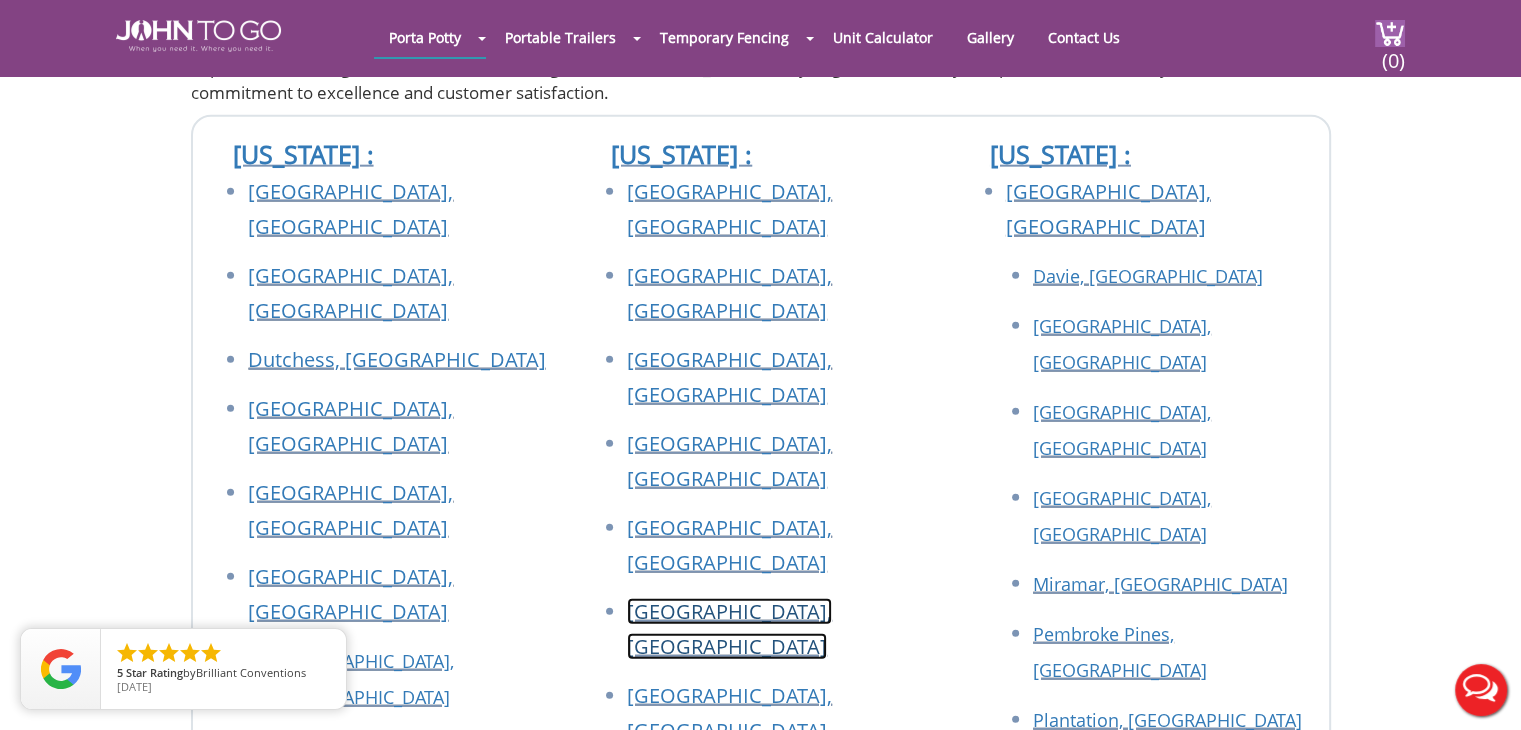 click on "Morris County, NJ" at bounding box center (729, 629) 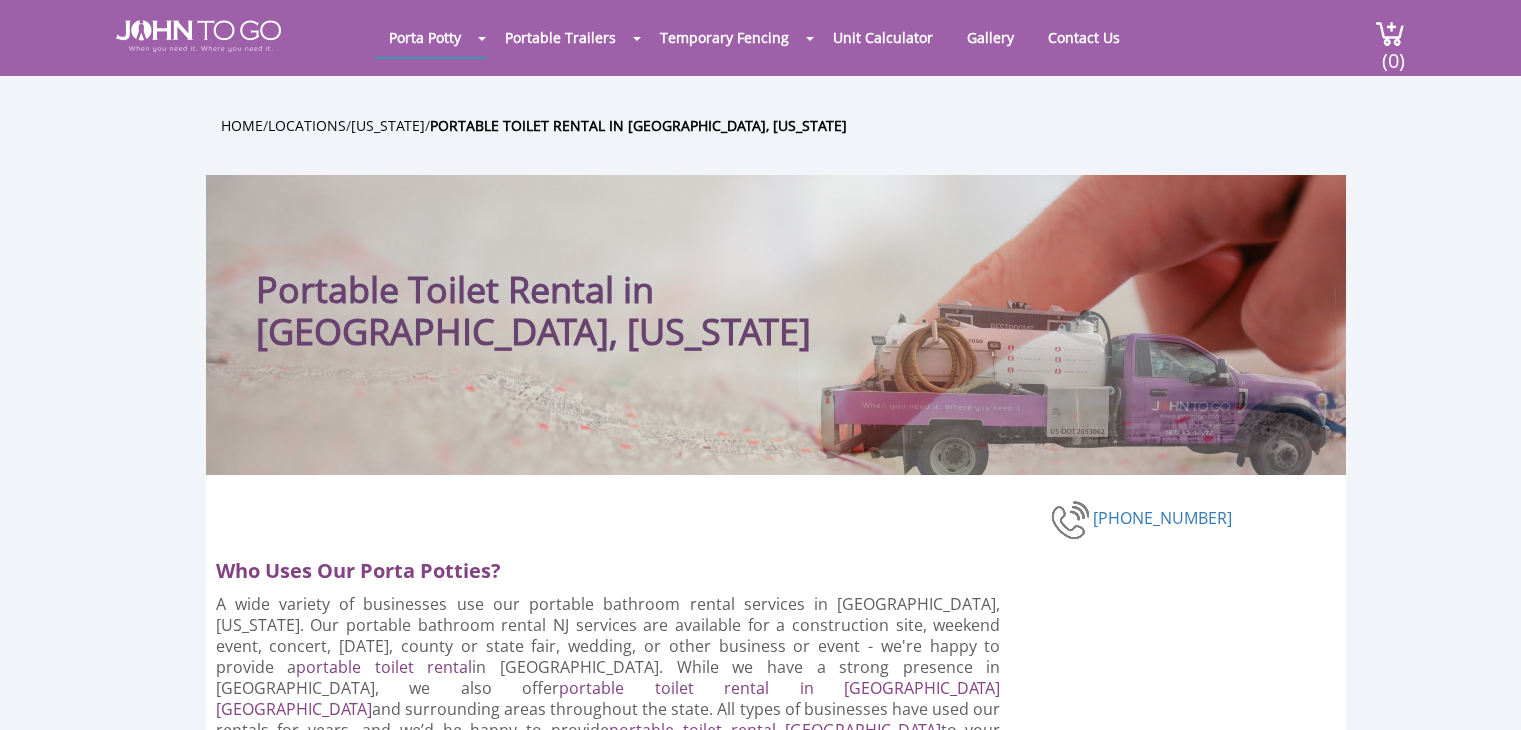 scroll, scrollTop: 0, scrollLeft: 0, axis: both 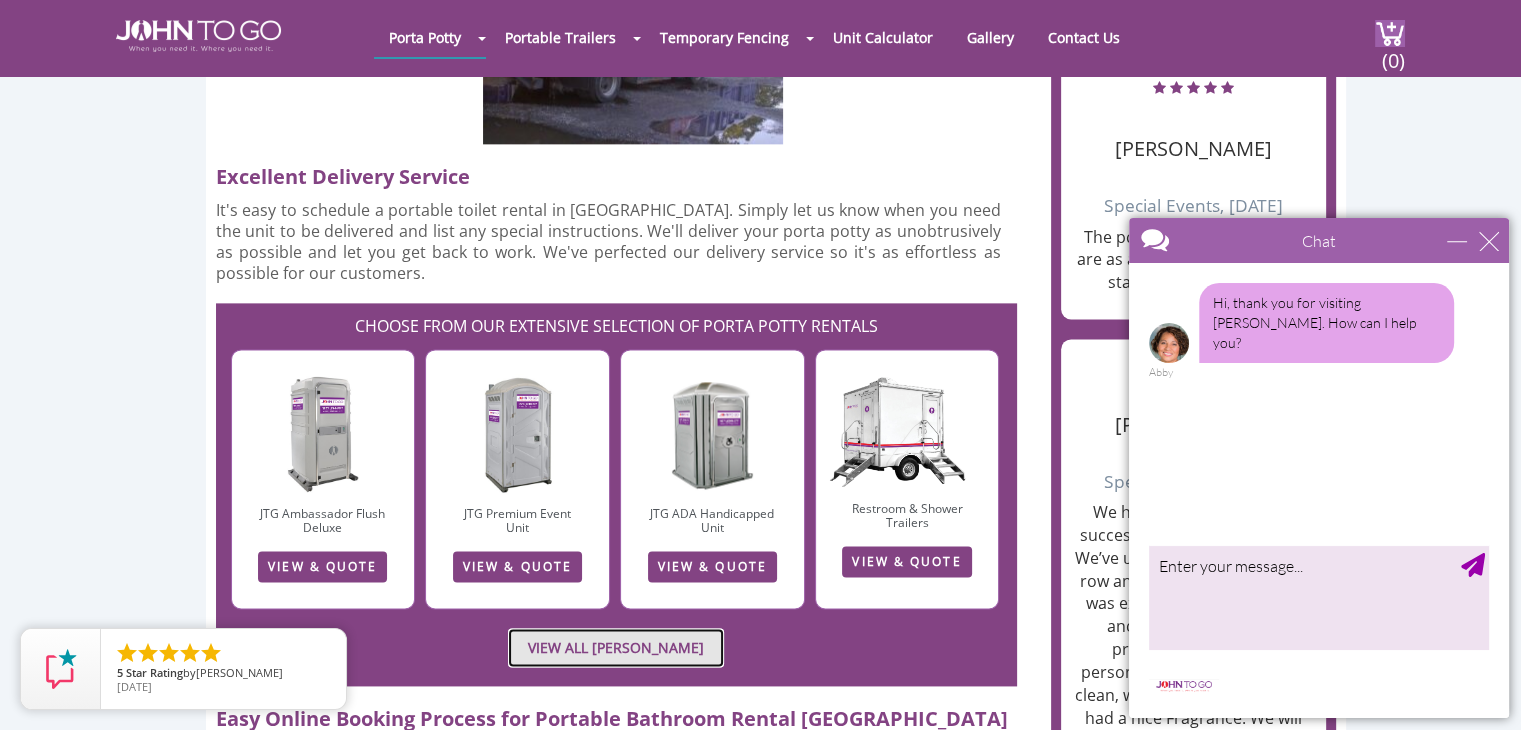 click on "VIEW ALL PORTA JOHN RENTALS" at bounding box center [616, 647] 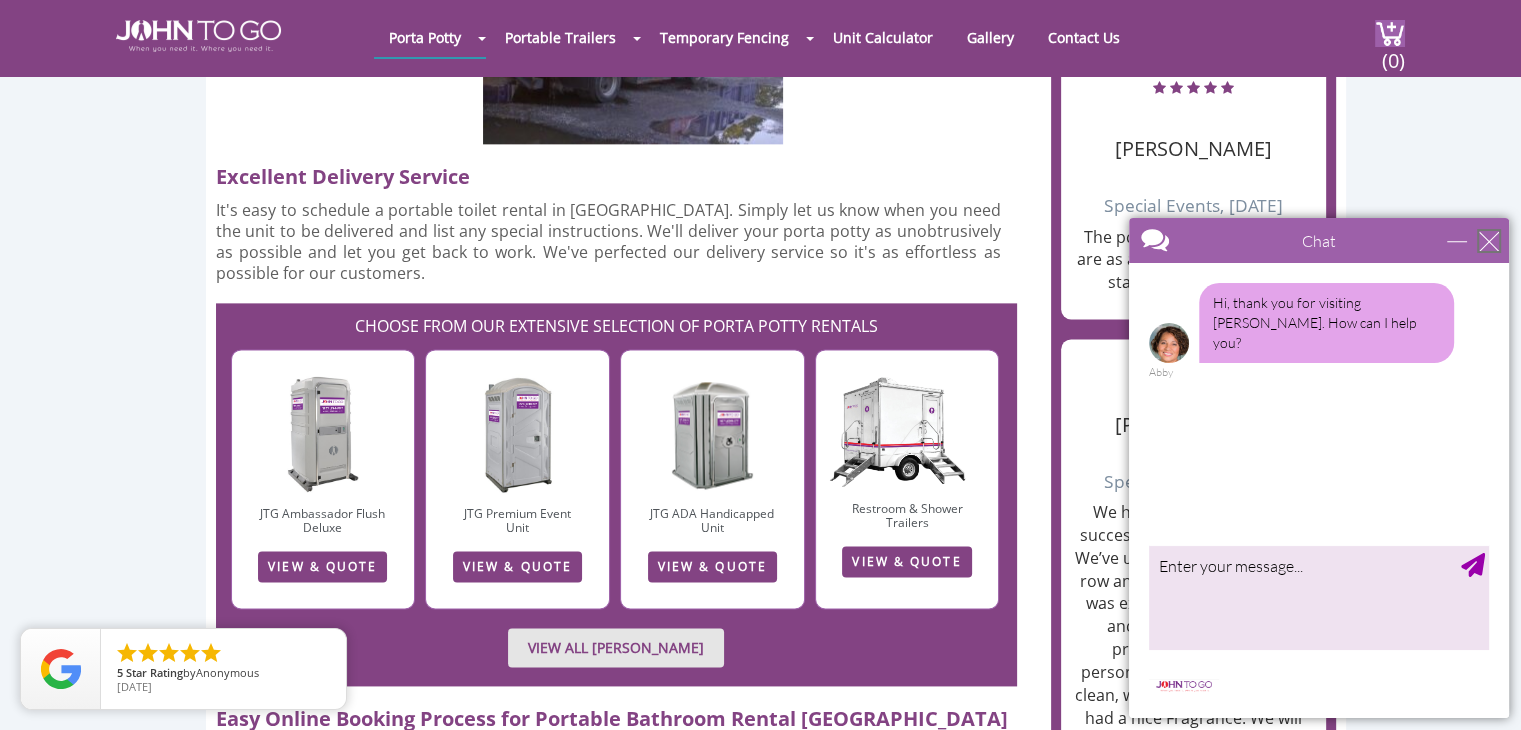 click at bounding box center (1489, 241) 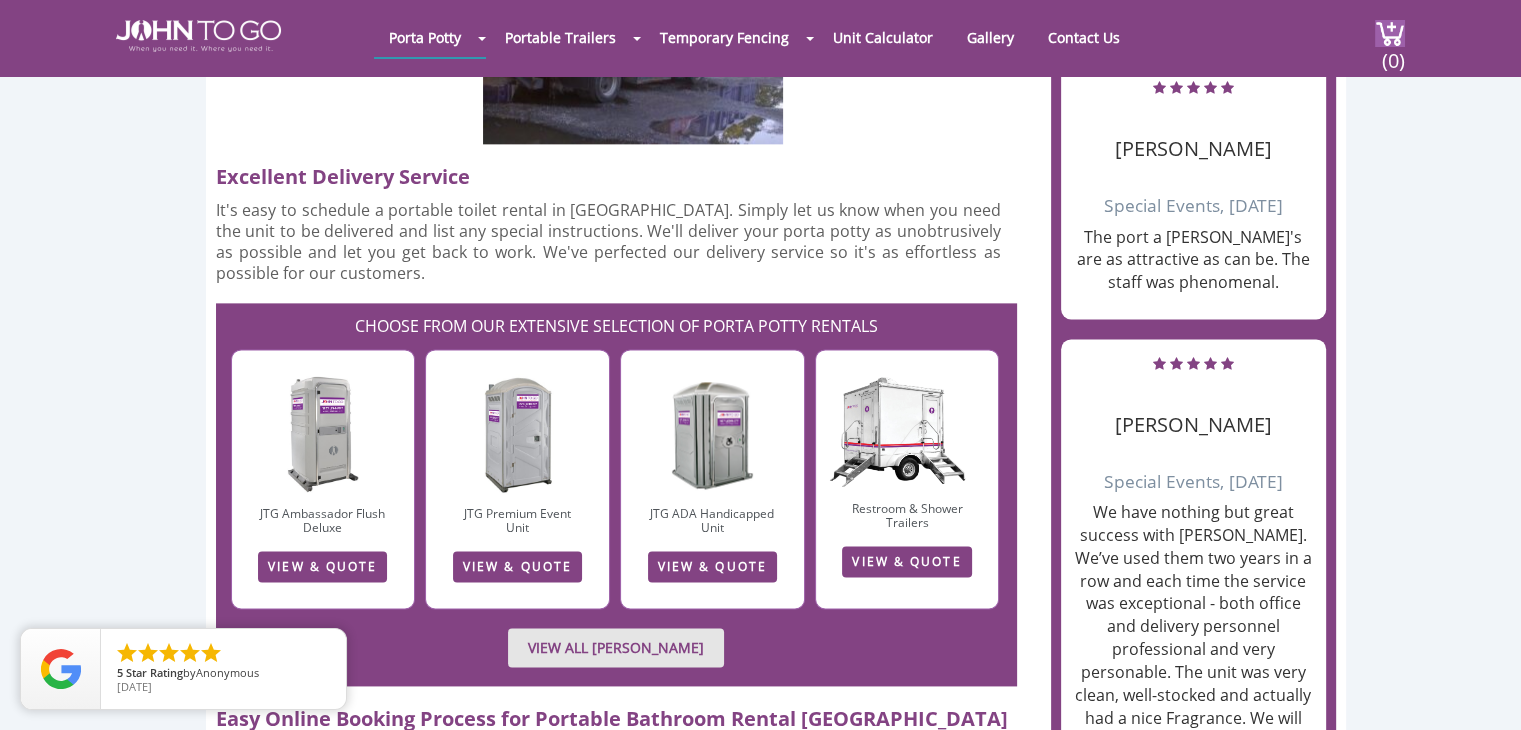 scroll, scrollTop: 0, scrollLeft: 0, axis: both 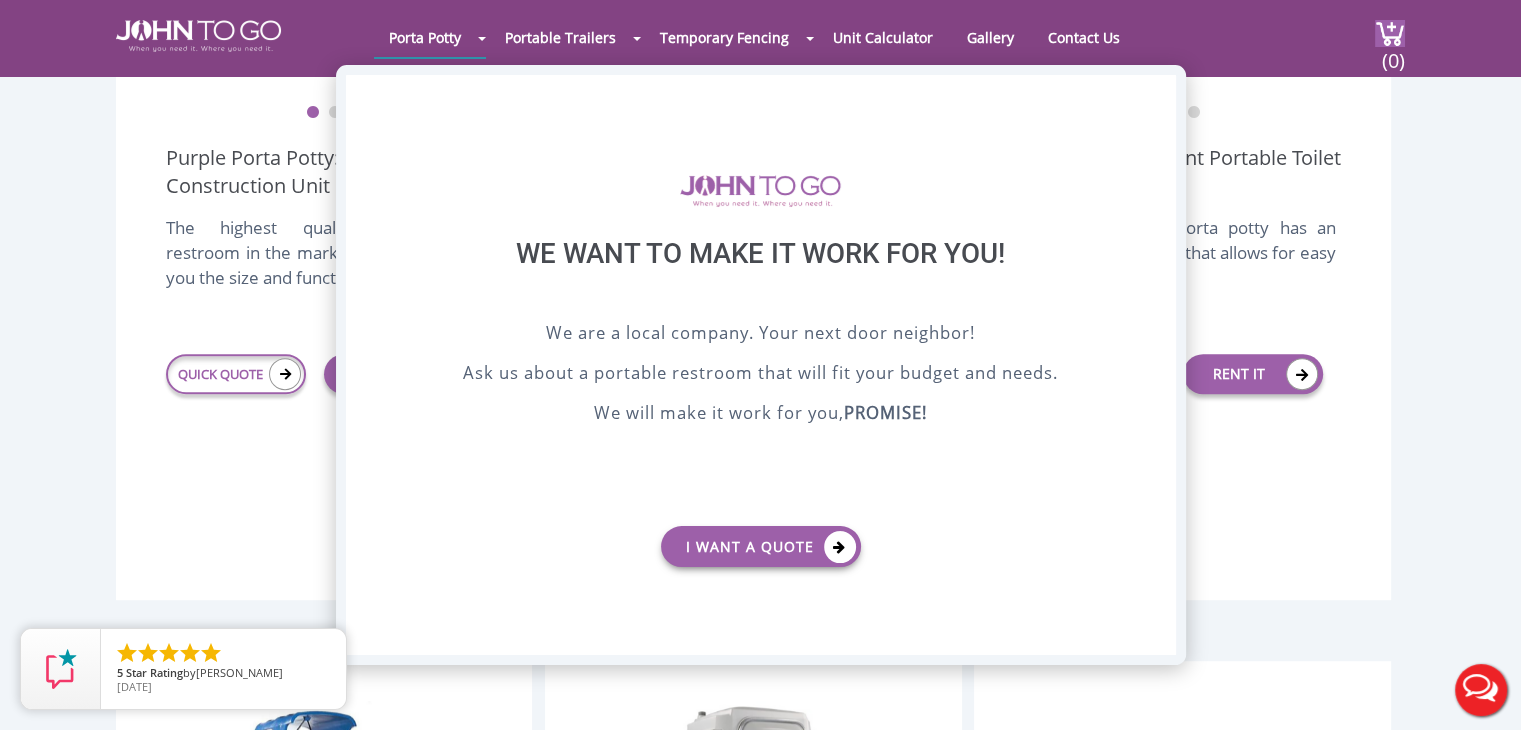 click on "X" at bounding box center (1159, 92) 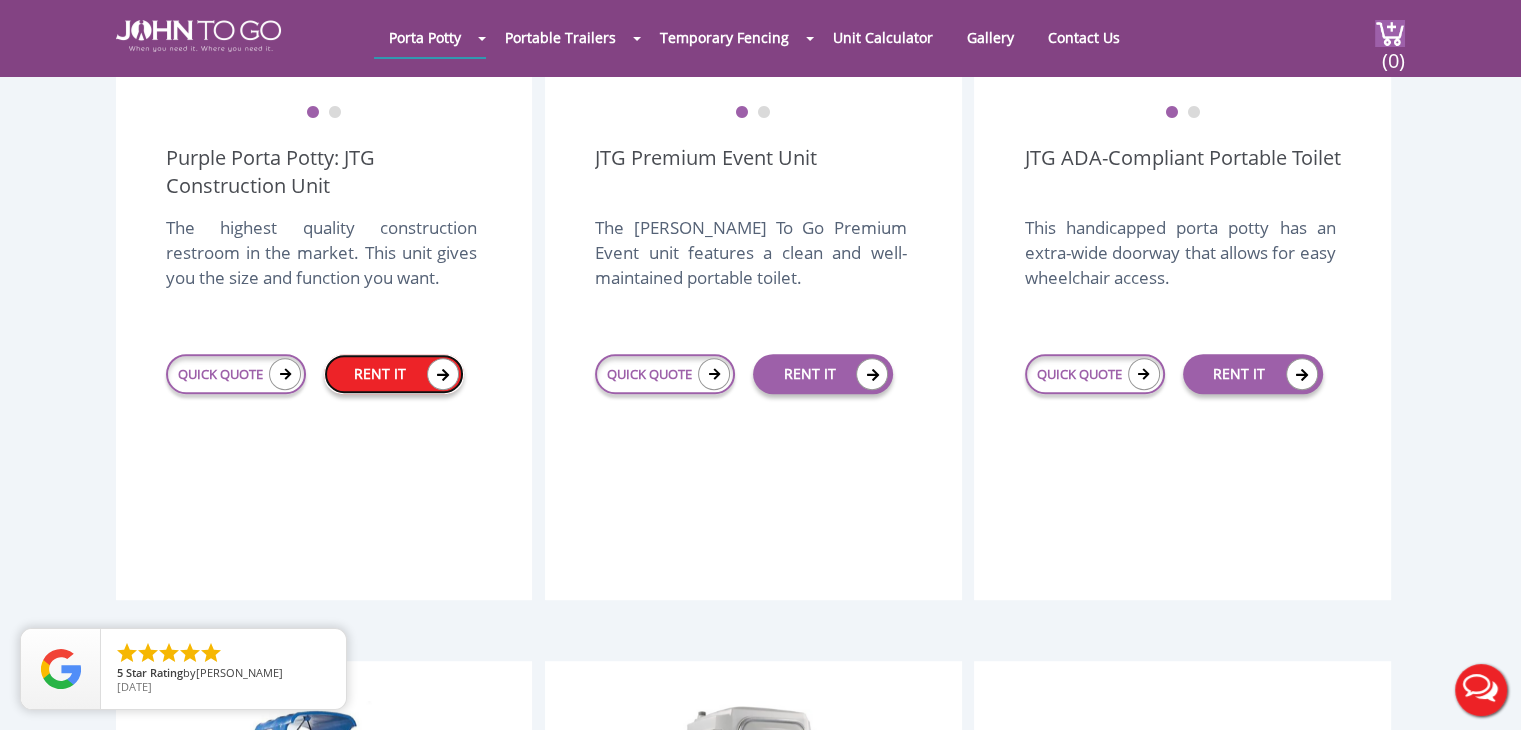 click on "RENT IT" at bounding box center (394, 374) 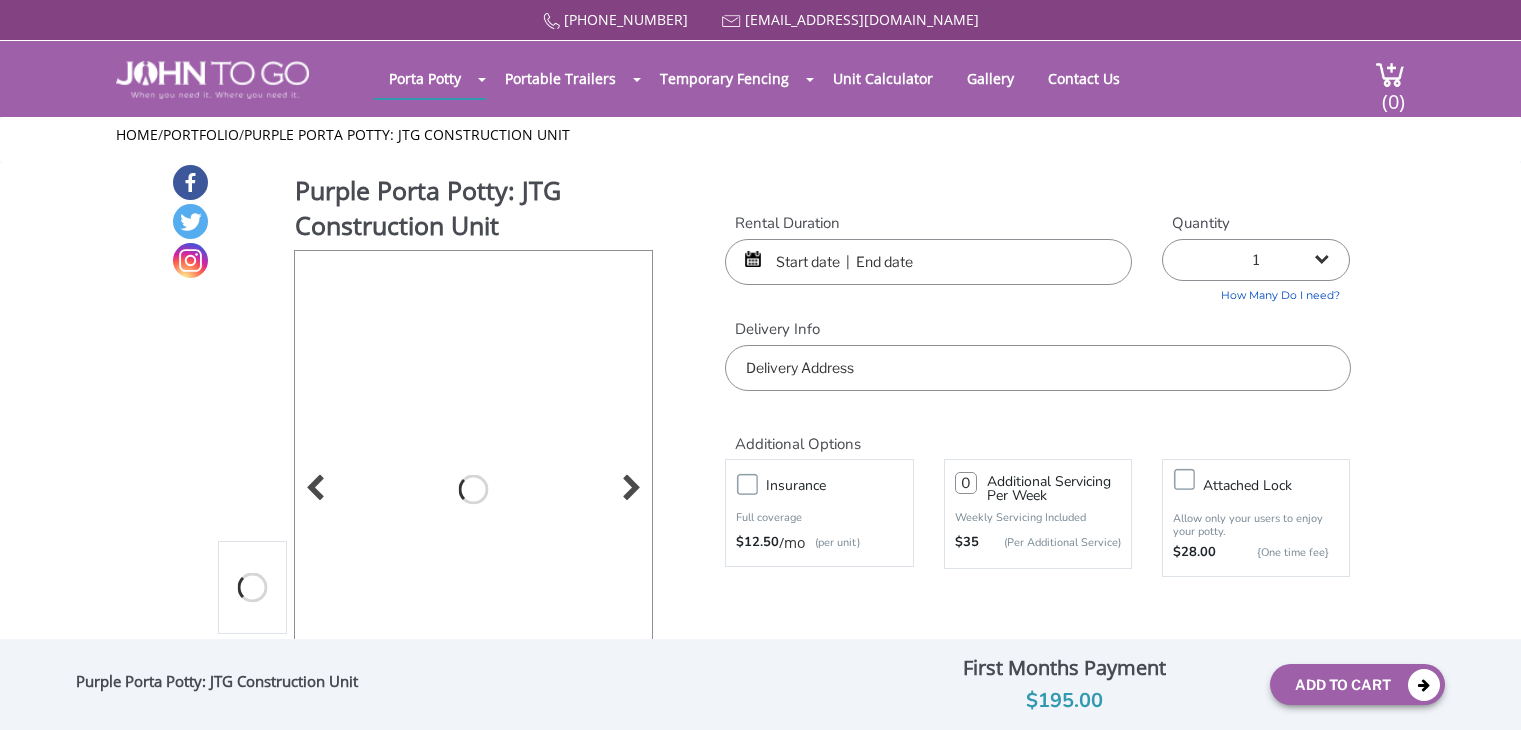 scroll, scrollTop: 0, scrollLeft: 0, axis: both 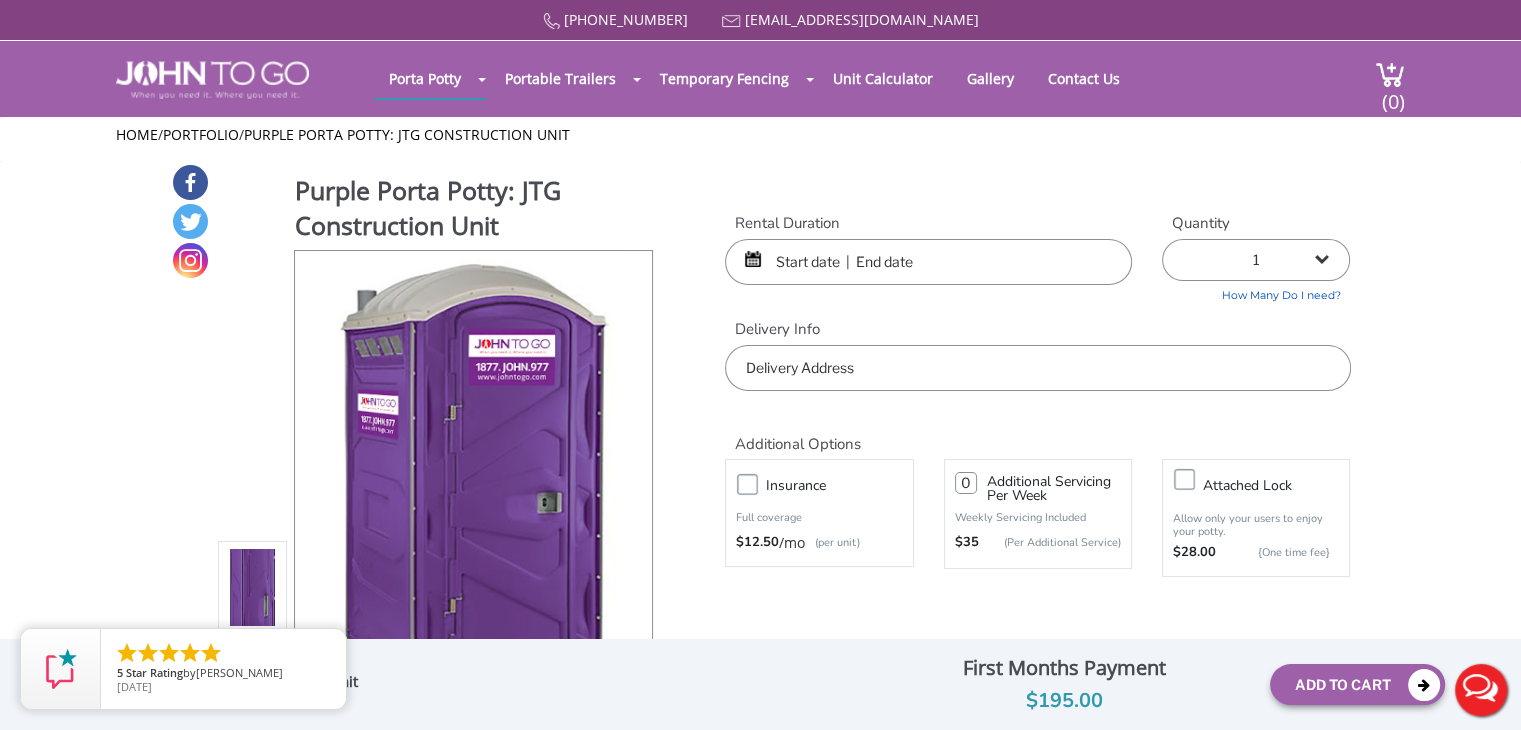 click at bounding box center (928, 262) 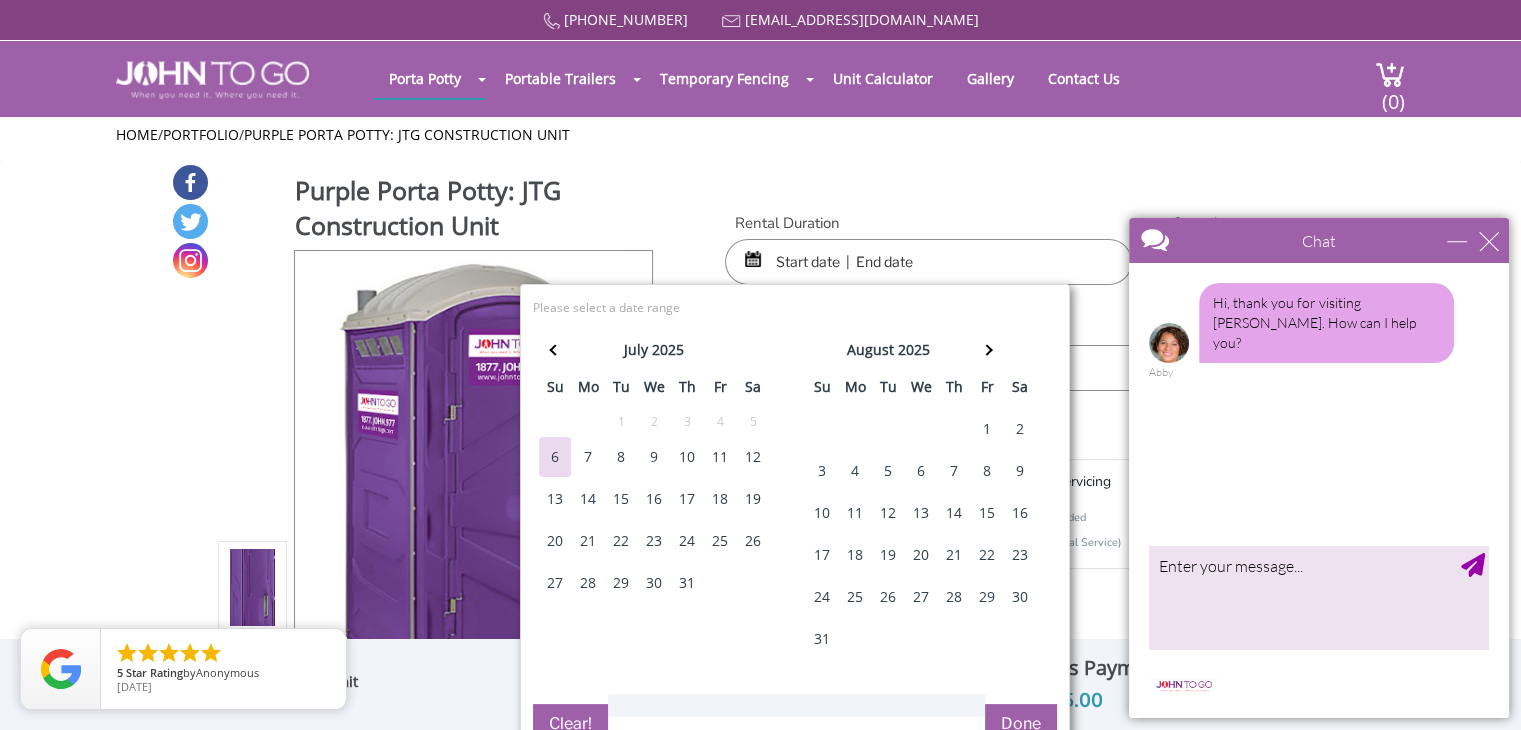click on "Chat" at bounding box center [1319, 240] 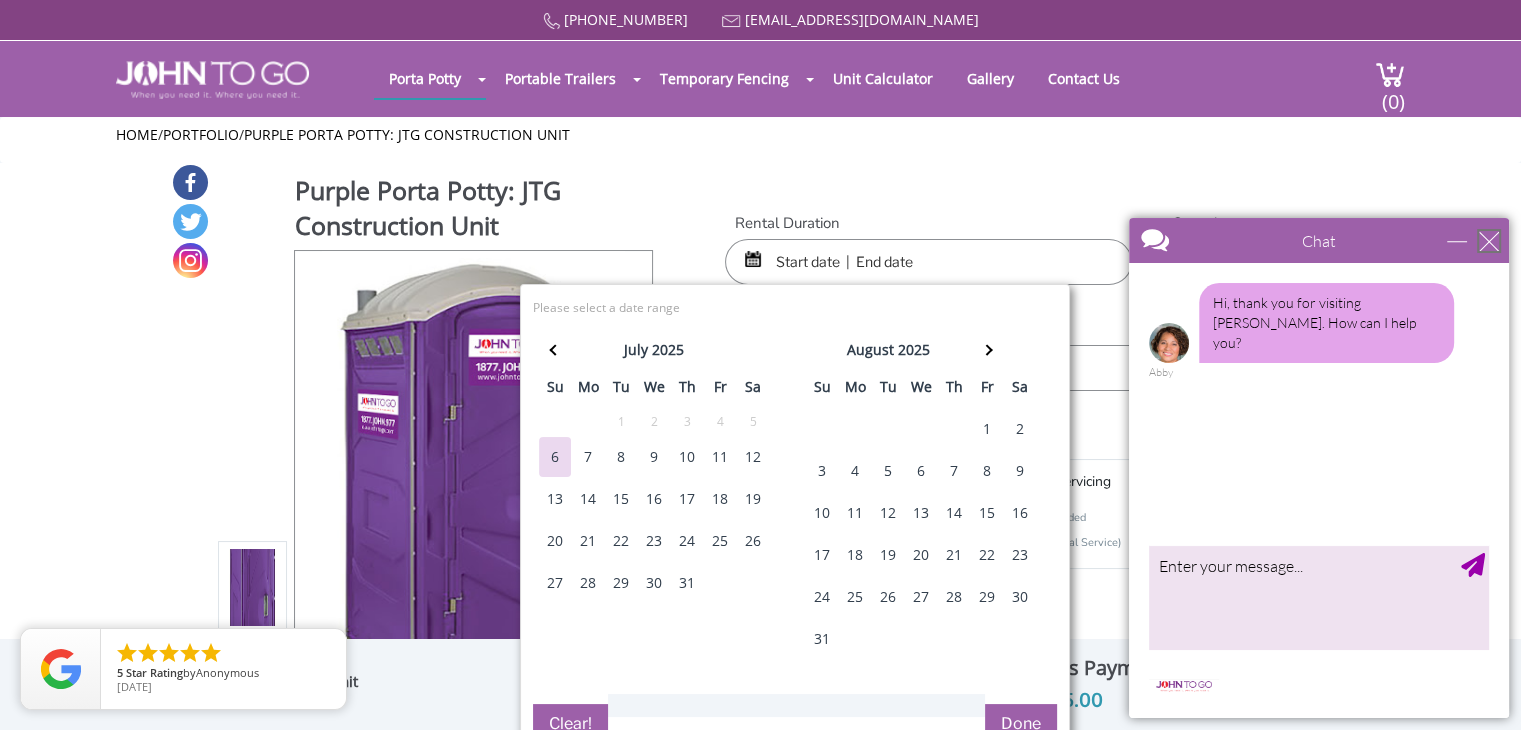click at bounding box center (1489, 241) 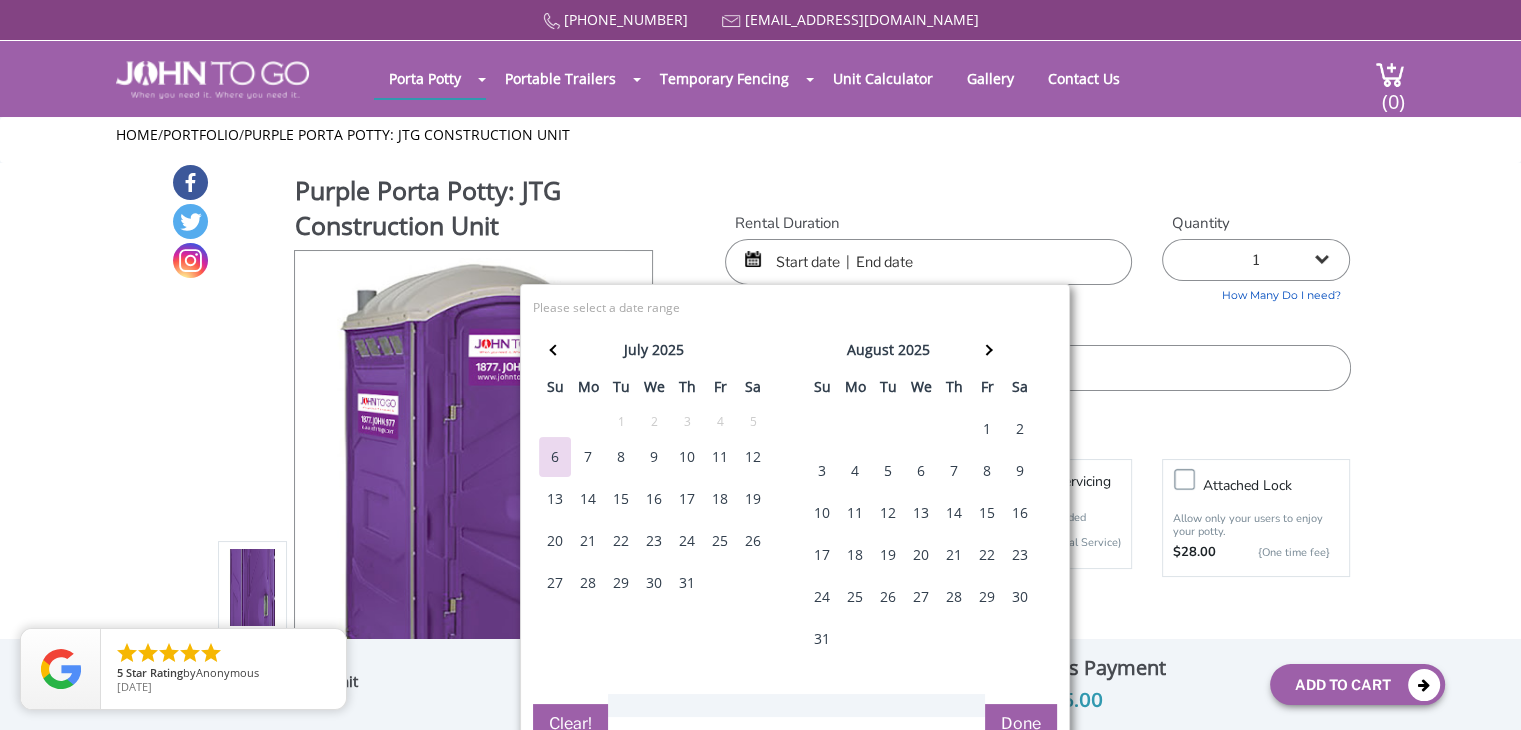 scroll, scrollTop: 0, scrollLeft: 0, axis: both 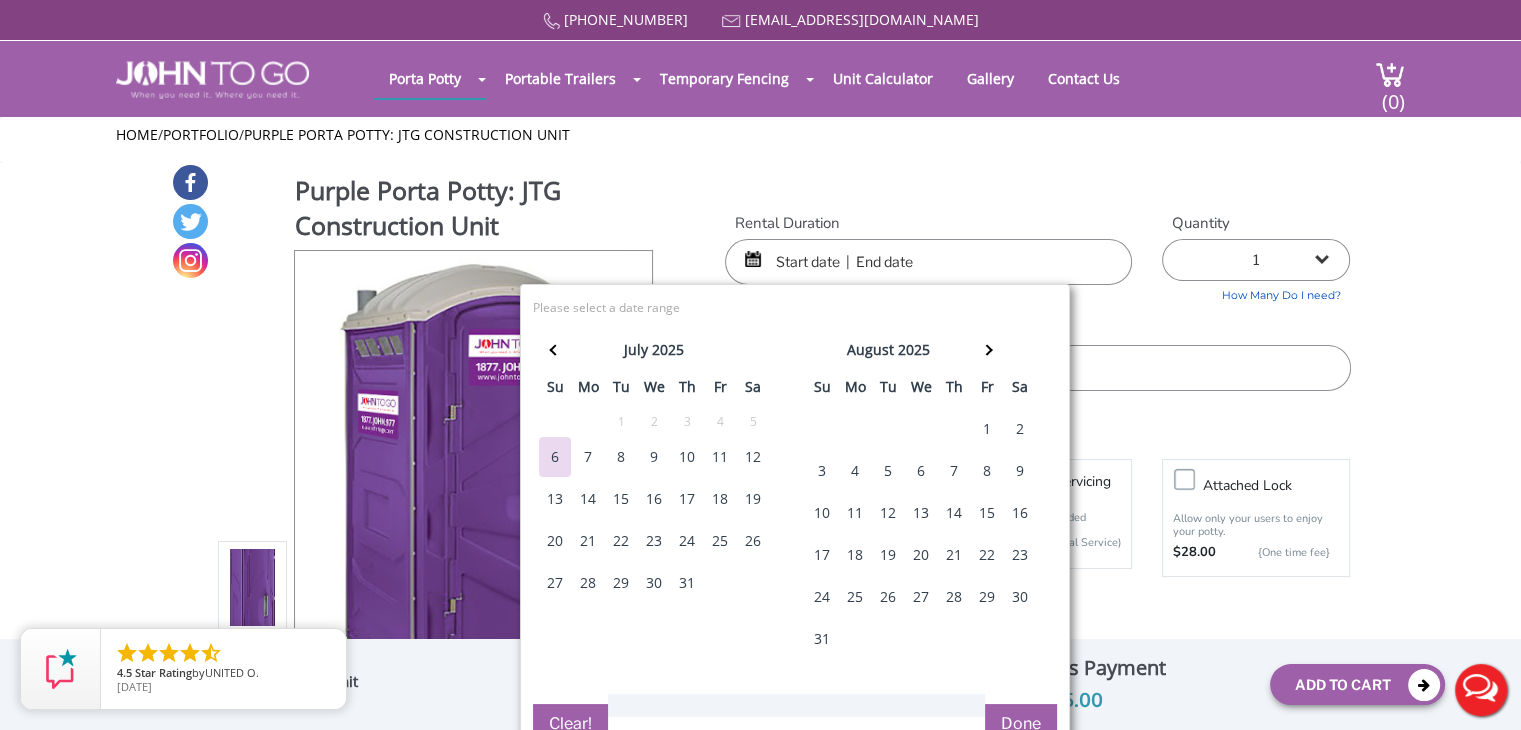 click on "19" at bounding box center (753, 499) 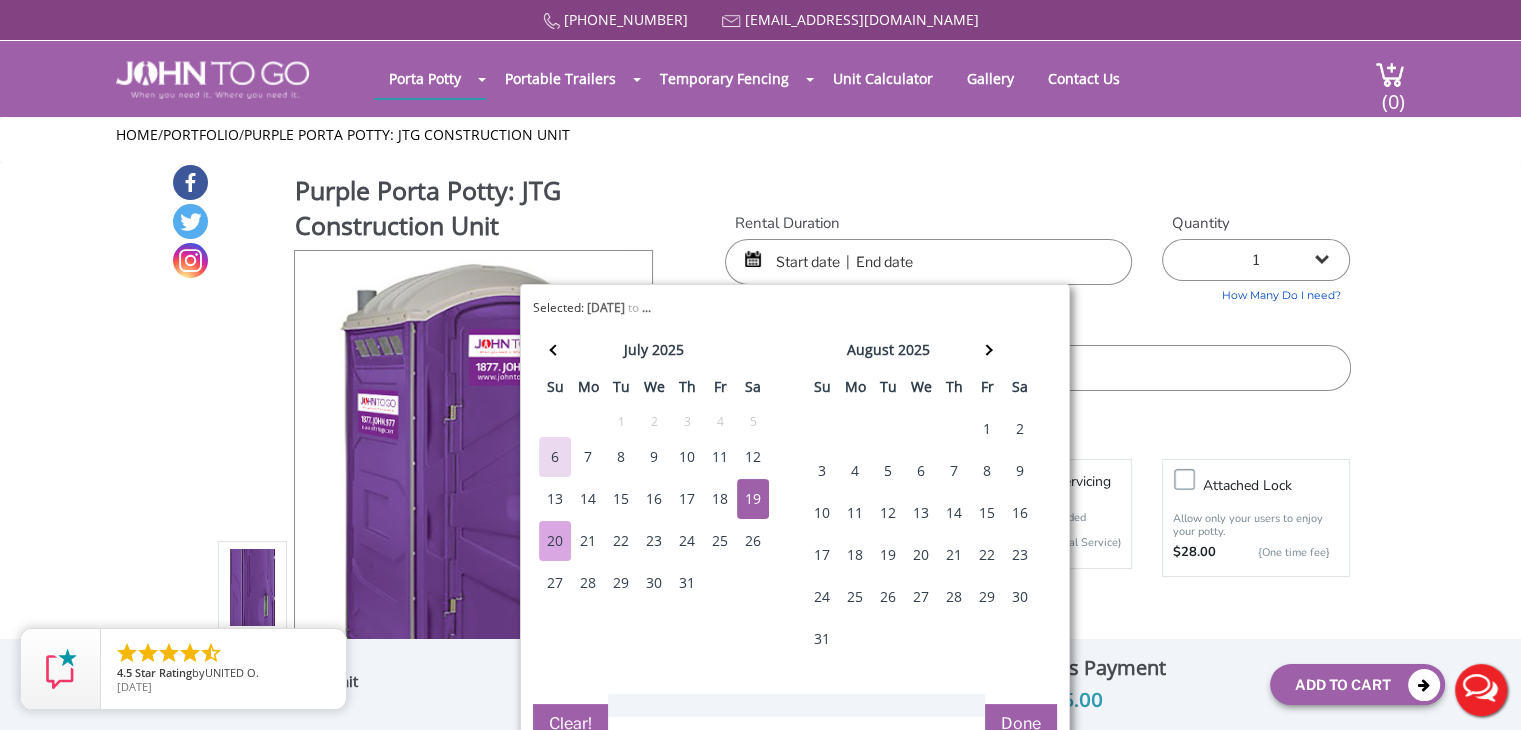 click on "20" at bounding box center [555, 541] 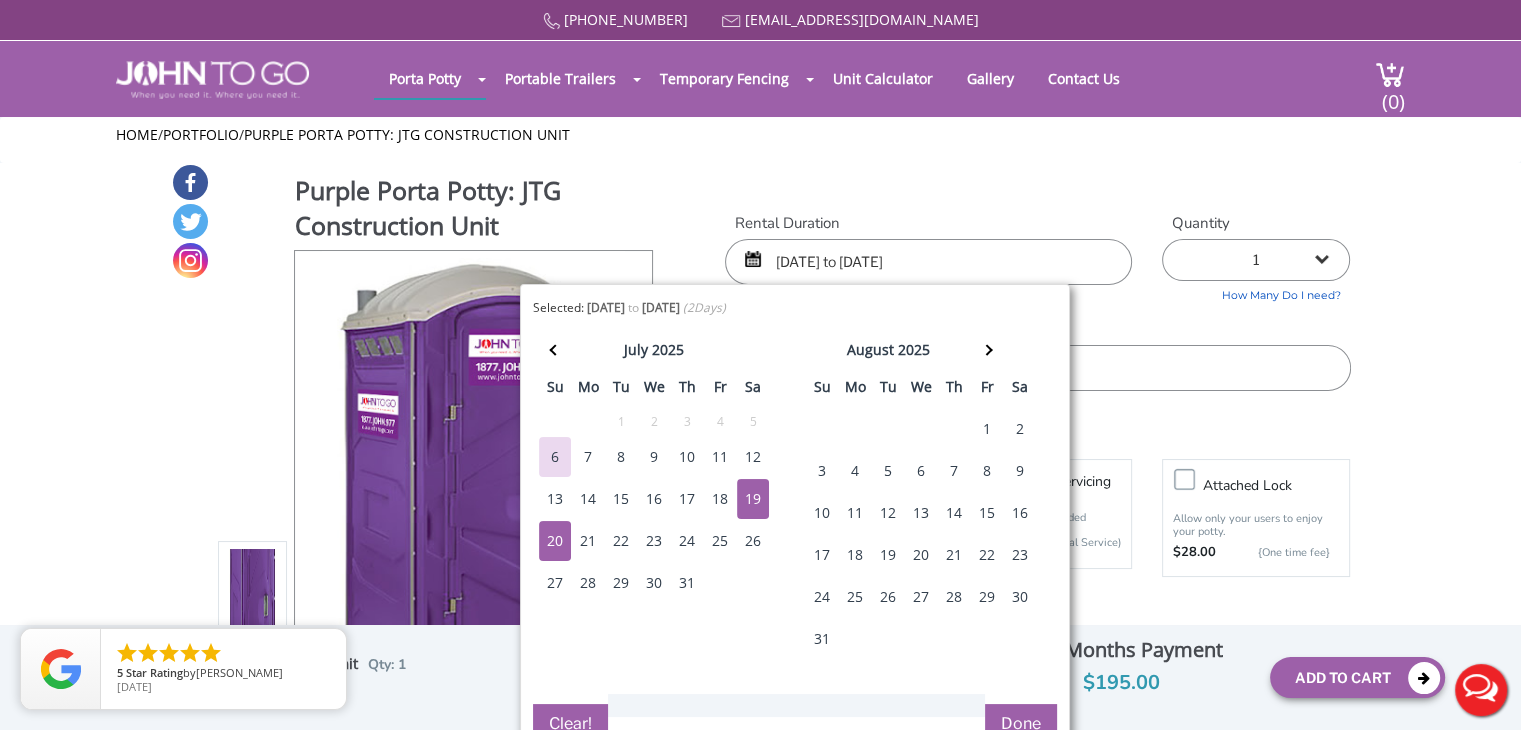 click on "Done" at bounding box center [1021, 724] 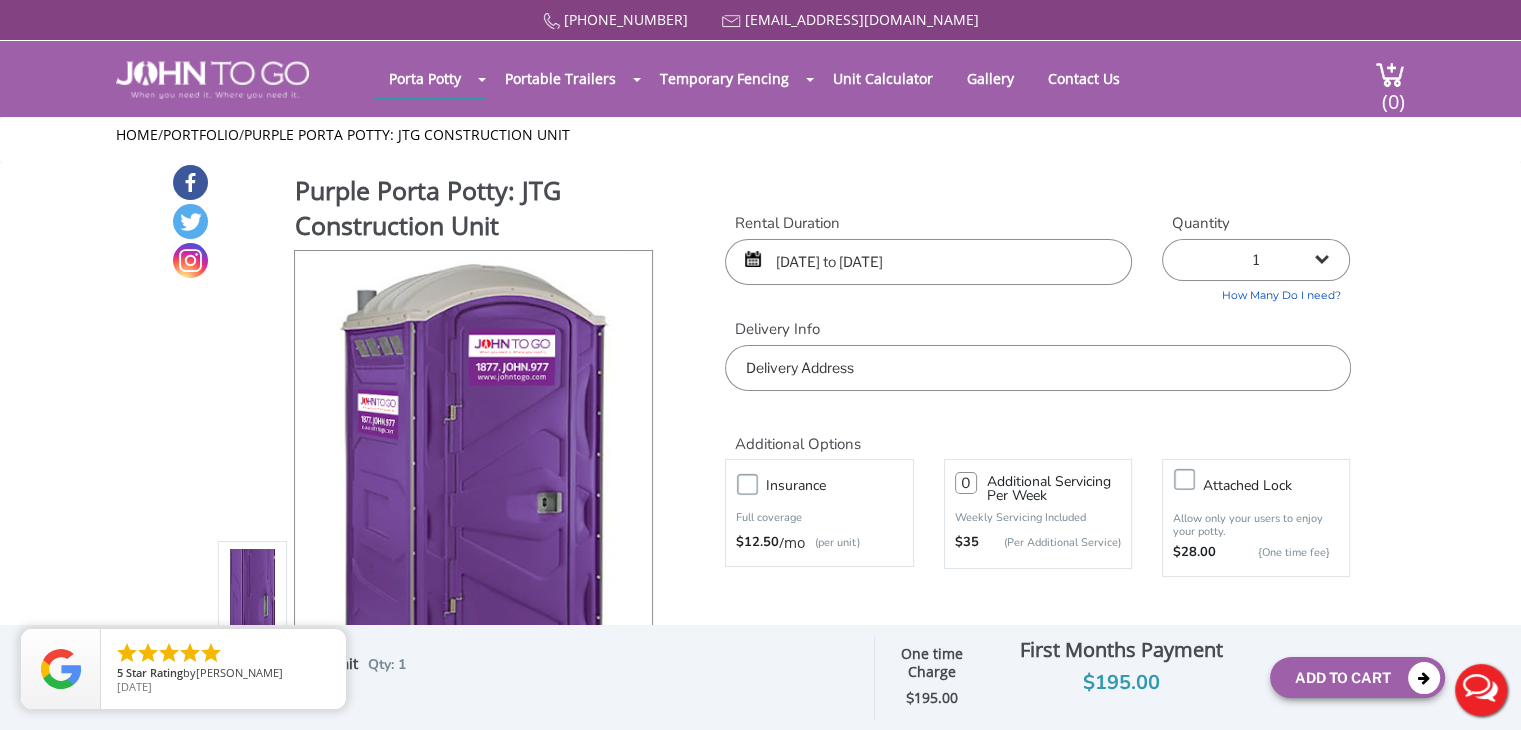 click at bounding box center [1037, 368] 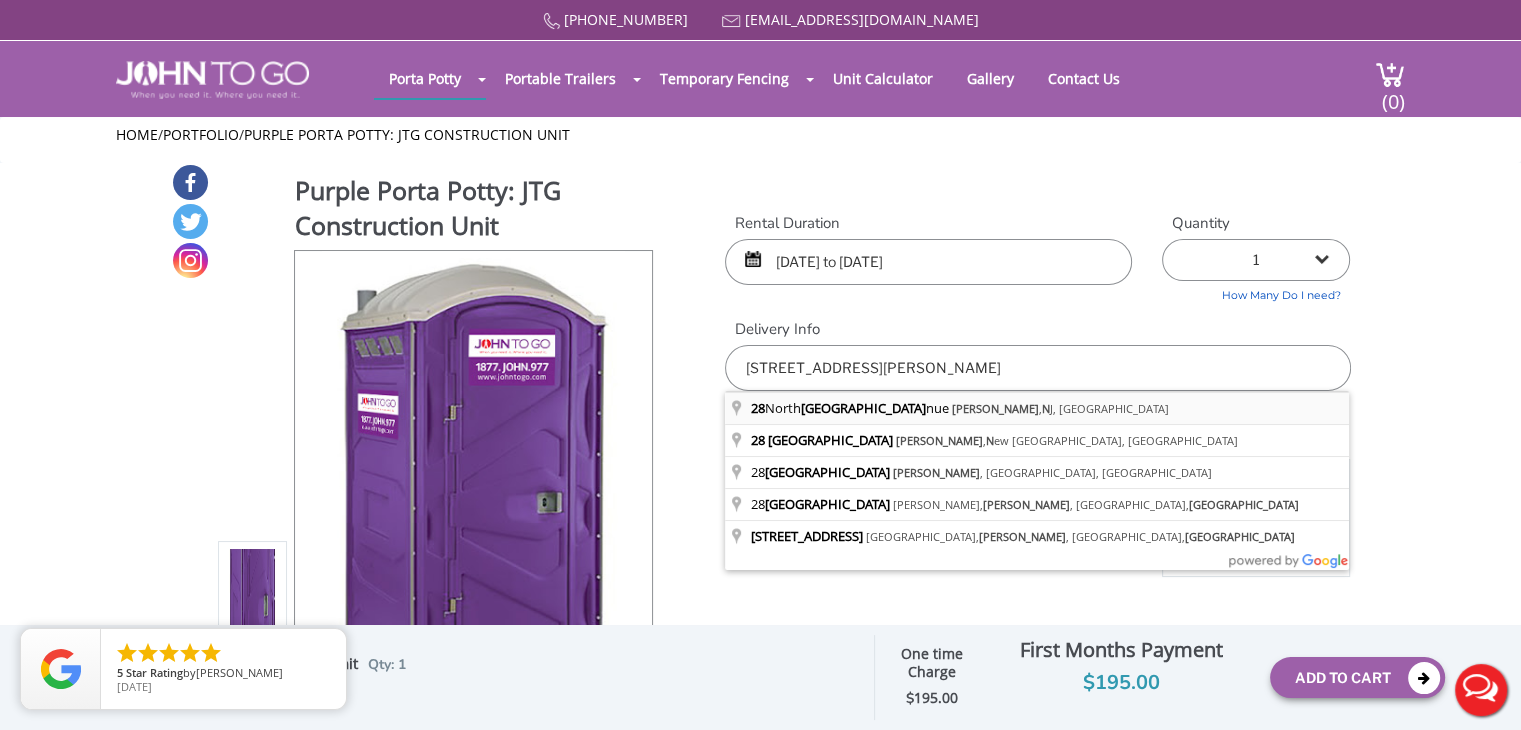 type on "28 North Western Avenue, Butler, NJ, USA" 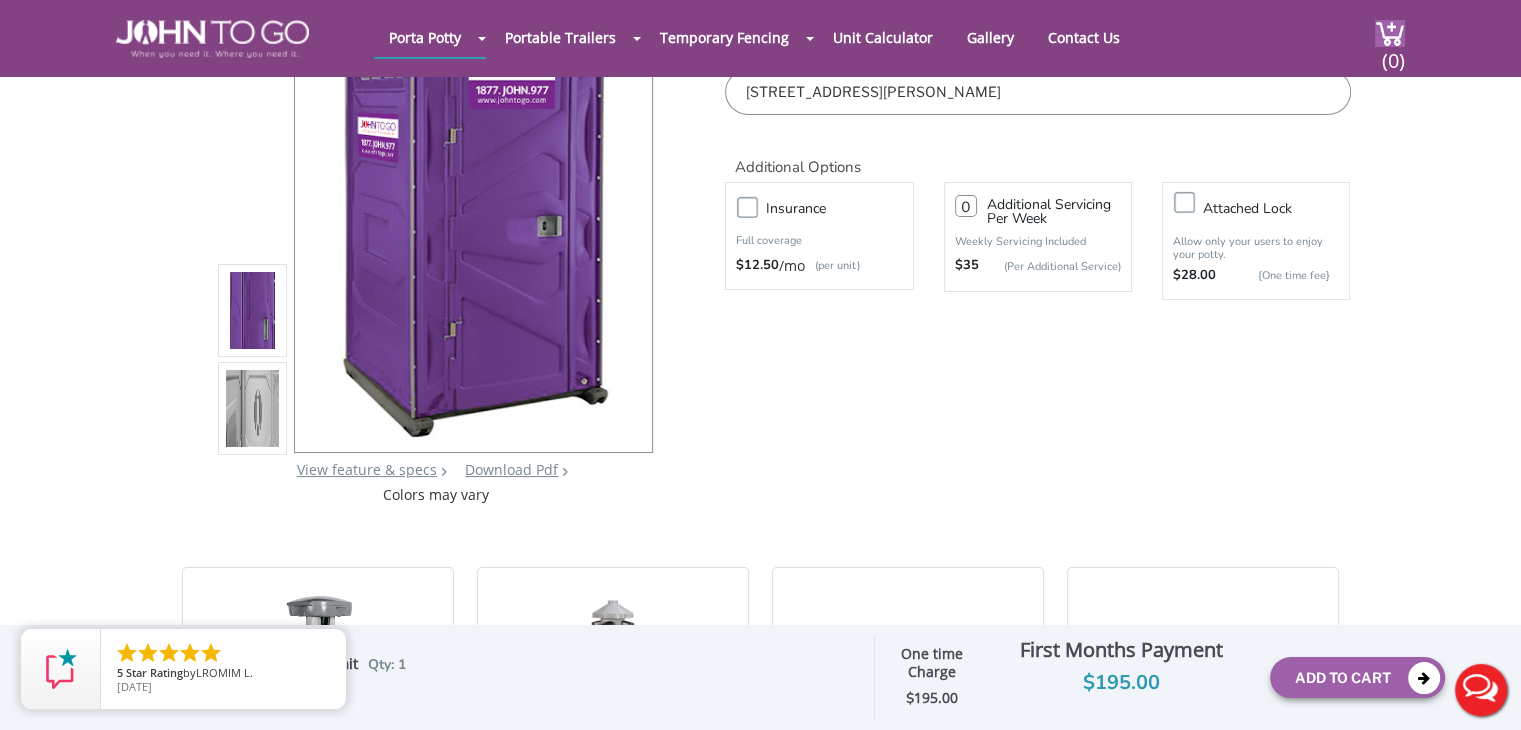 scroll, scrollTop: 207, scrollLeft: 0, axis: vertical 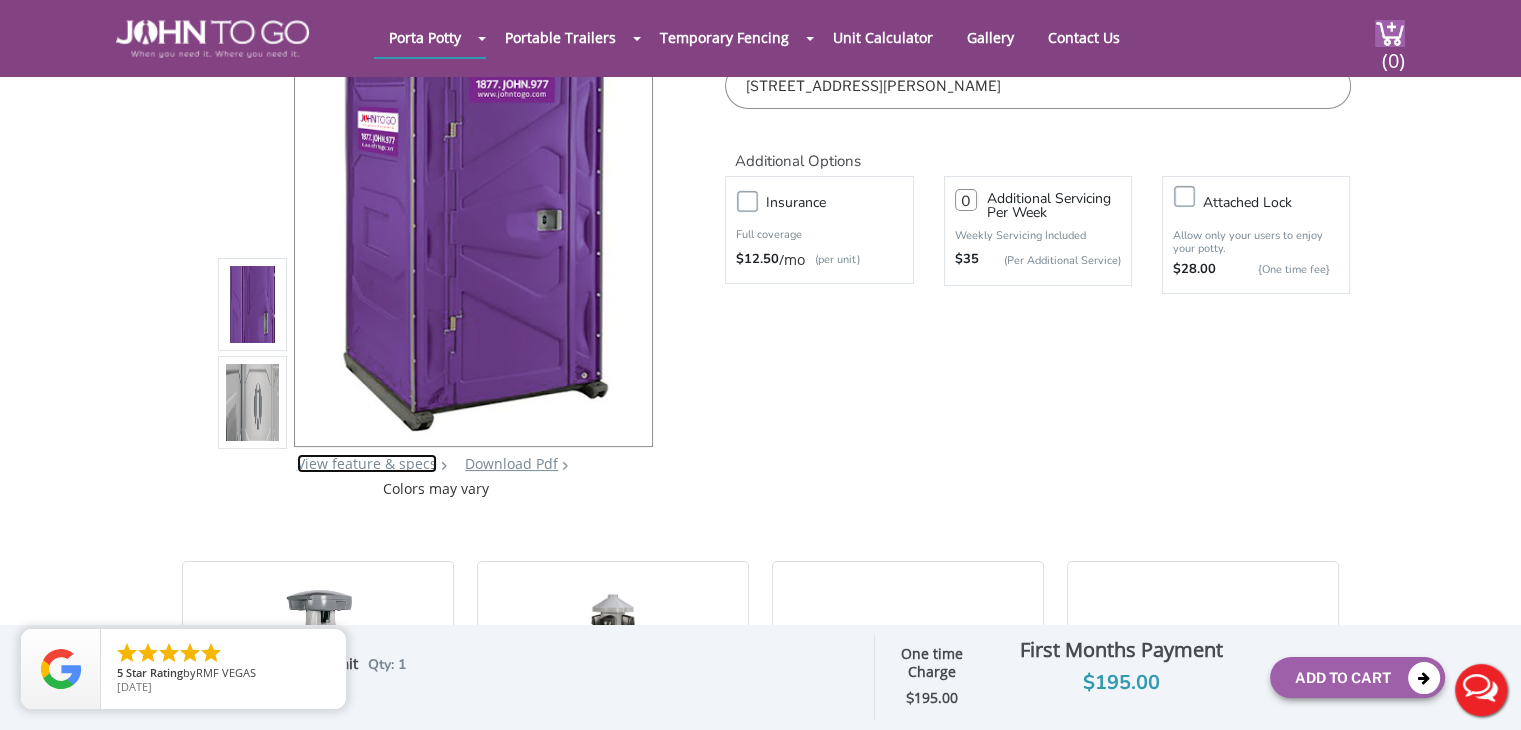 click on "View feature & specs" at bounding box center [367, 463] 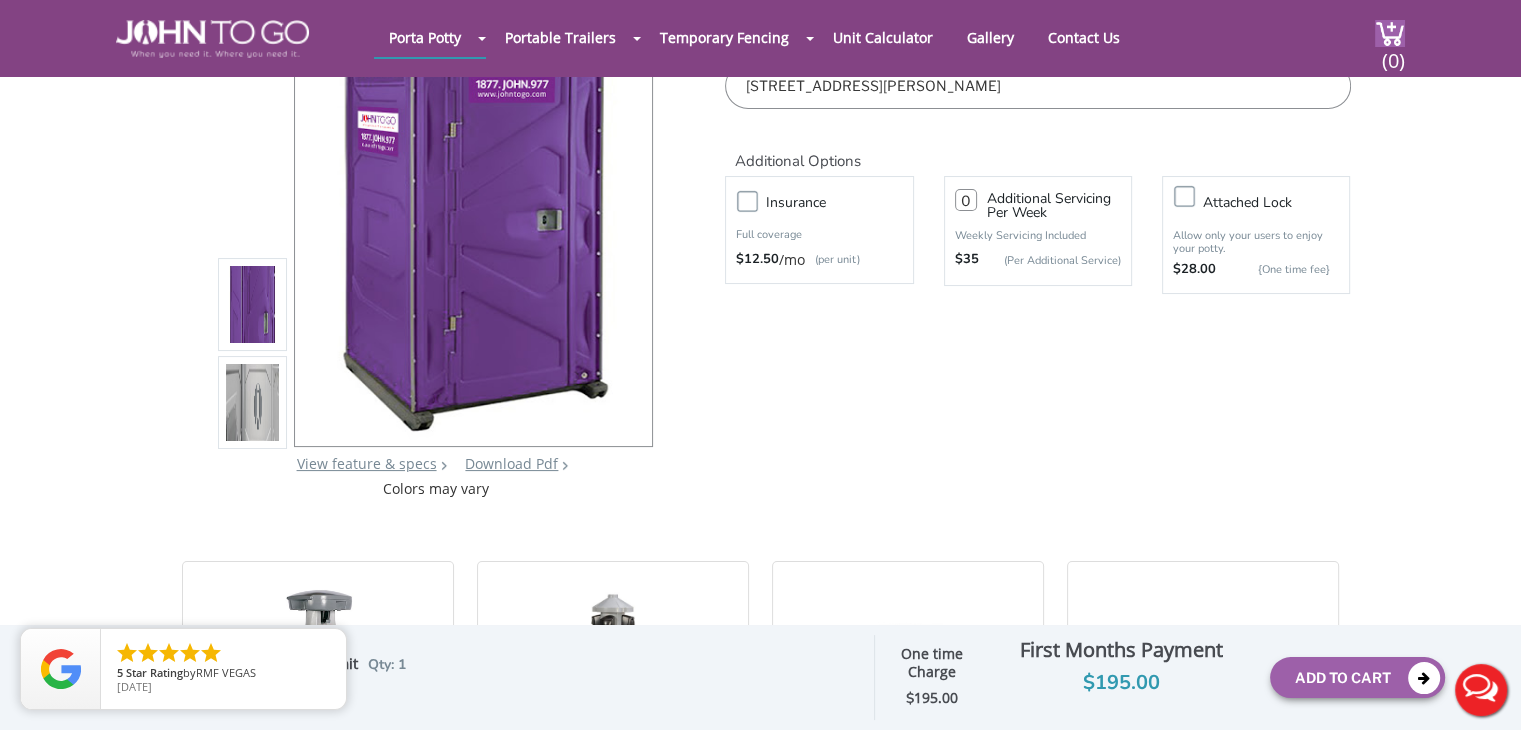 scroll, scrollTop: 1228, scrollLeft: 0, axis: vertical 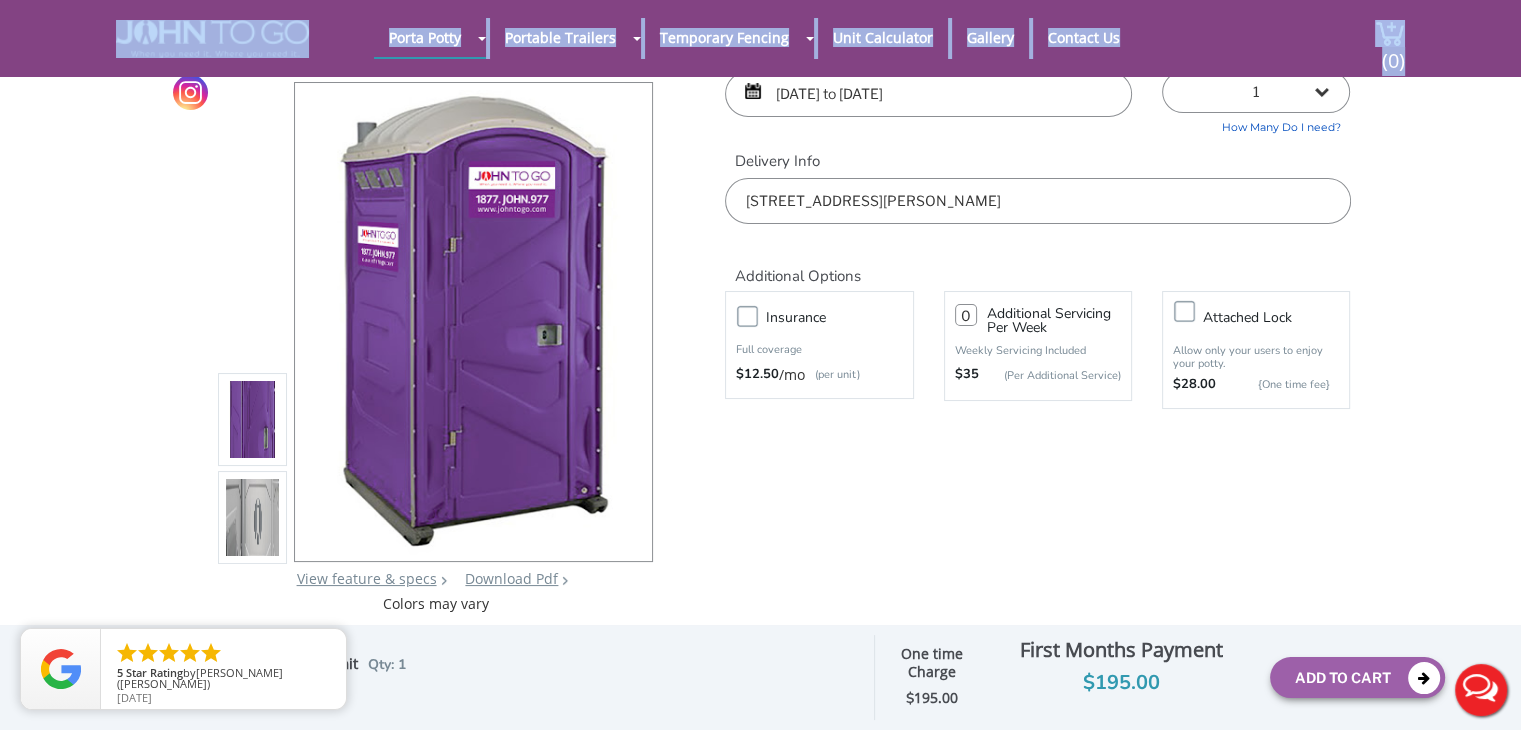 drag, startPoint x: 1506, startPoint y: 46, endPoint x: 1524, endPoint y: 29, distance: 24.758837 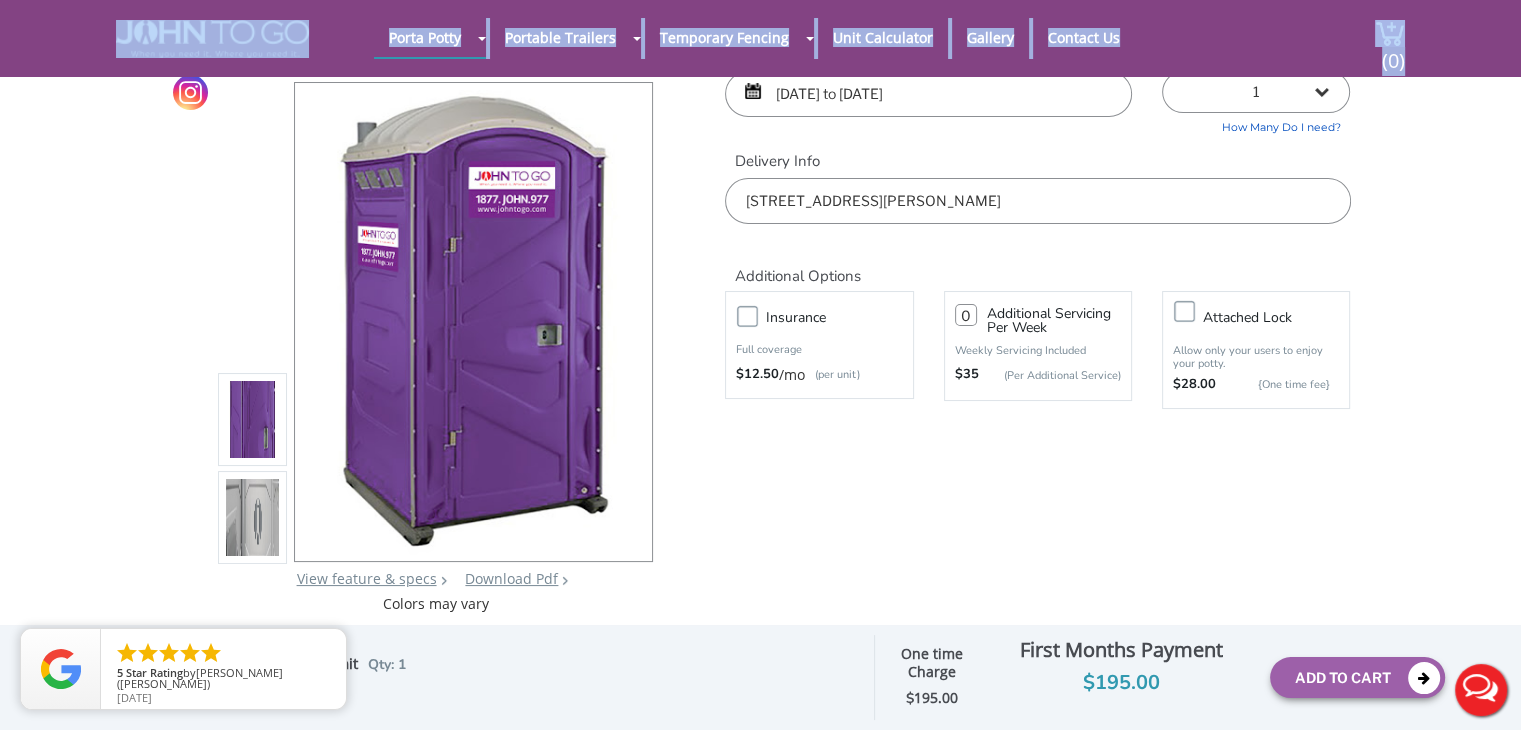 click on "Home
877 564 6977
info@johntogo.com
Porta Potty
Portable Toilets
ADA Accessible Units
Portable Sinks
Waste Services
Construction
Special Events
Seasonal Long Term Rentals
Disaster Relief
Portable Trailers
Restroom Trailers
Shower Trailers
Temporary Fencing
Barricade Fencing
Temporary Fencing Panels
Water-filled LCD Barriers
Unit Calculator
Gallery
Contact Us
877-564-6977" at bounding box center [760, 286] 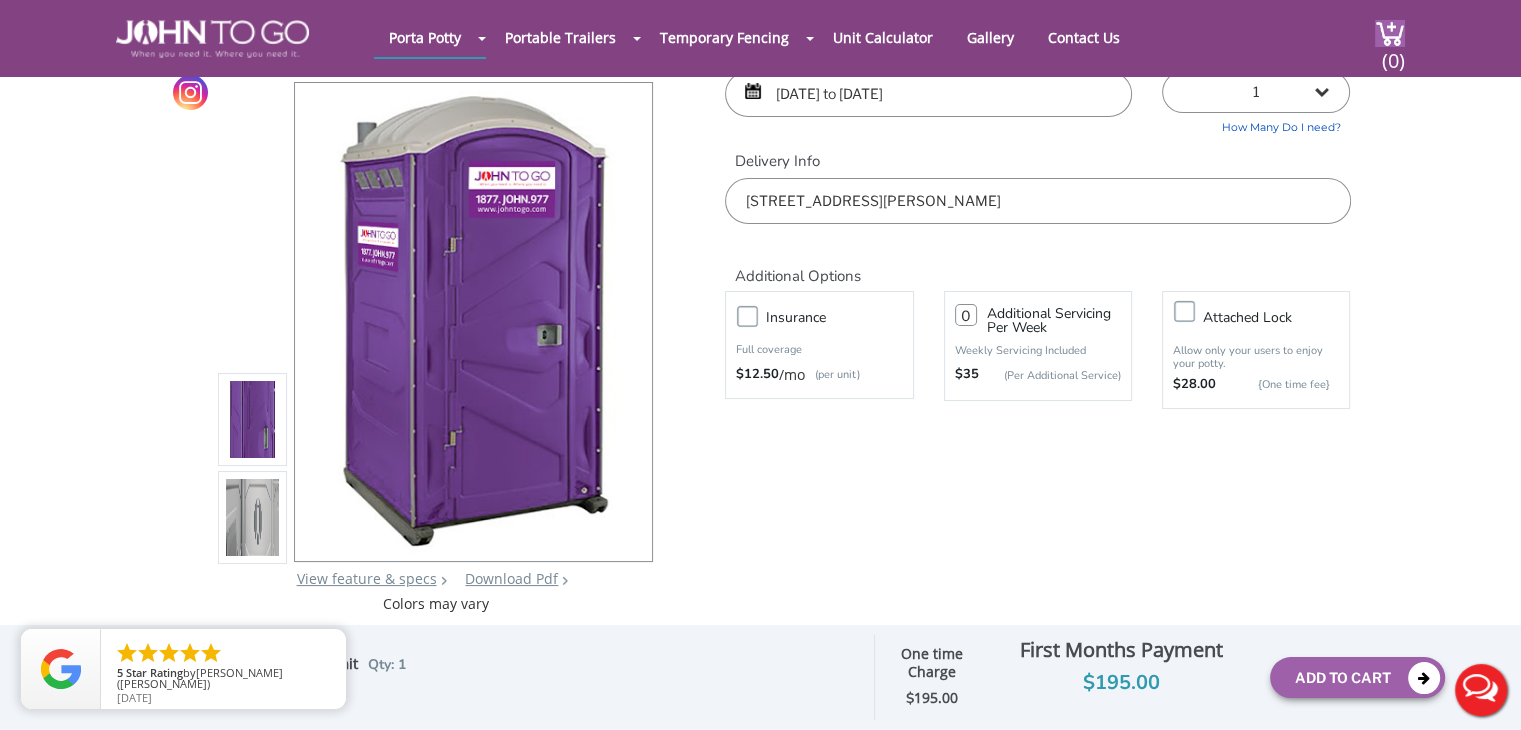 click on "07/19/2025 to 07/20/2025" at bounding box center [928, 94] 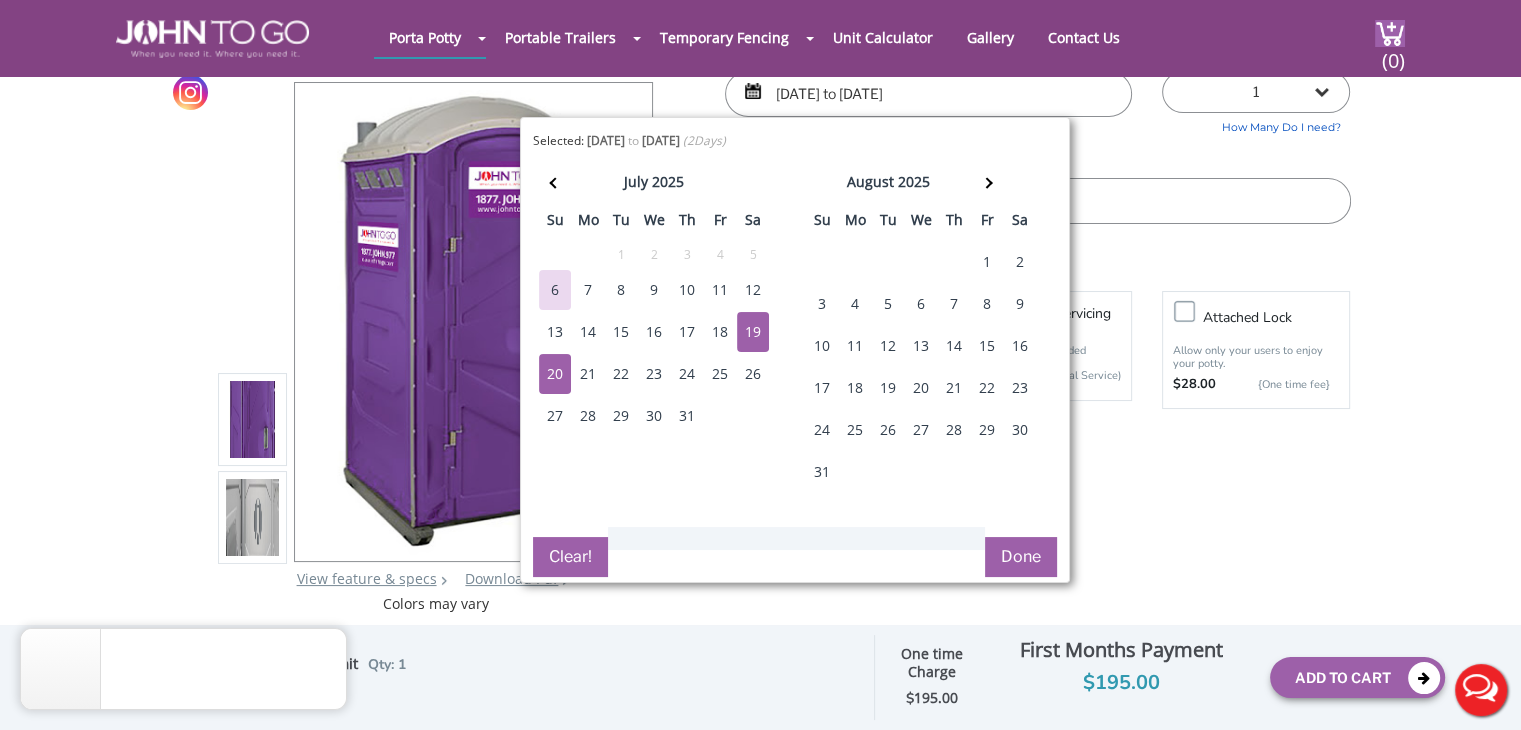 click on "19" at bounding box center (753, 332) 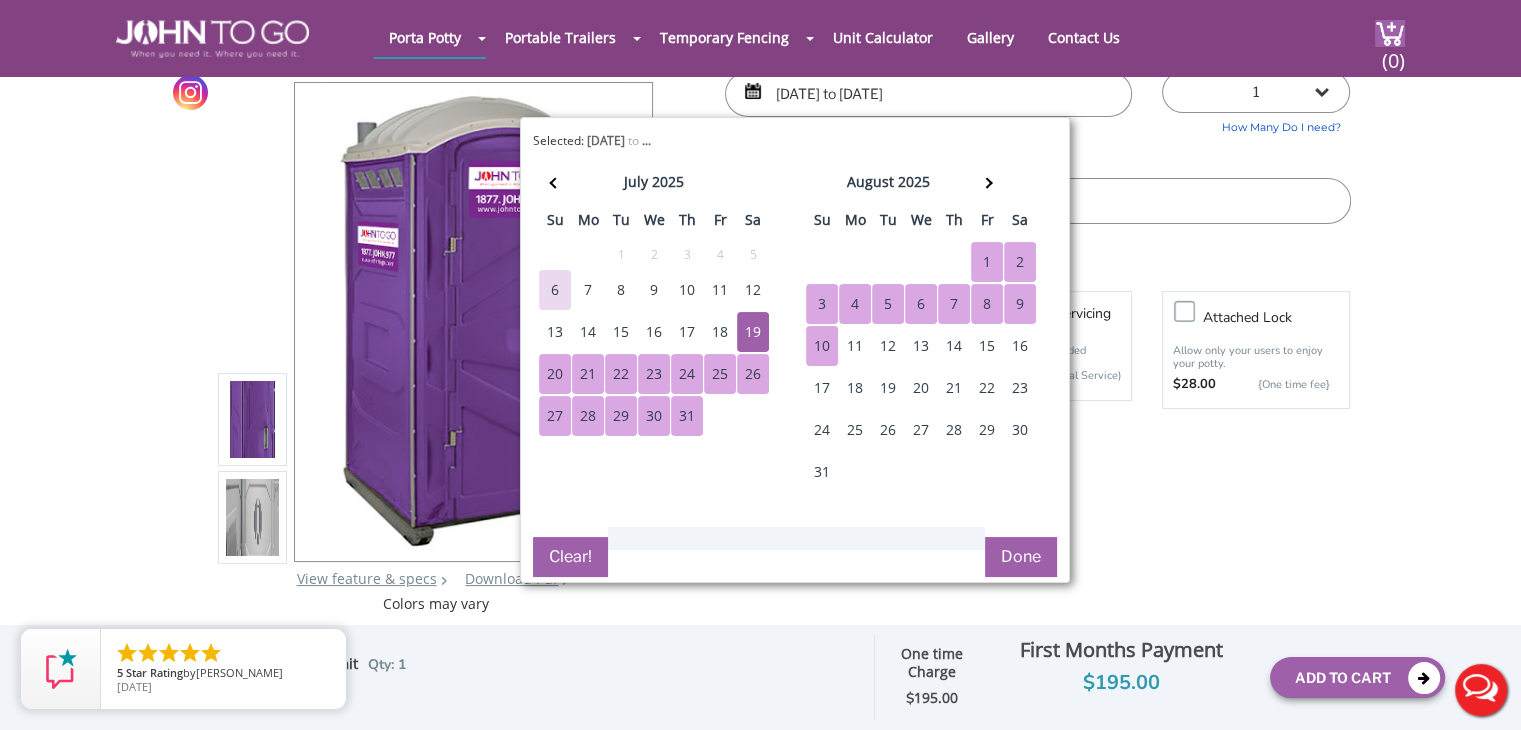 click on "10" at bounding box center [822, 346] 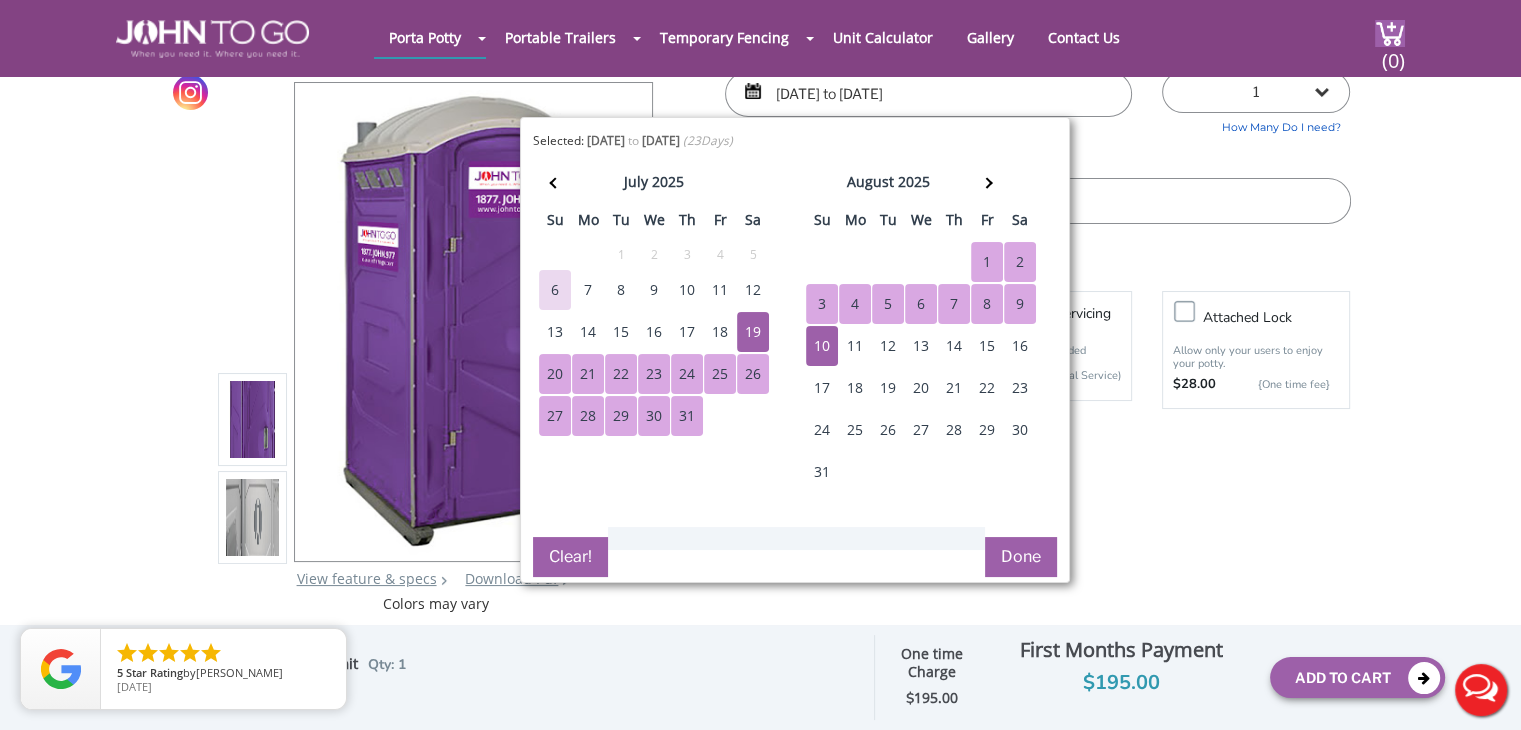 click on "Done" at bounding box center [1021, 557] 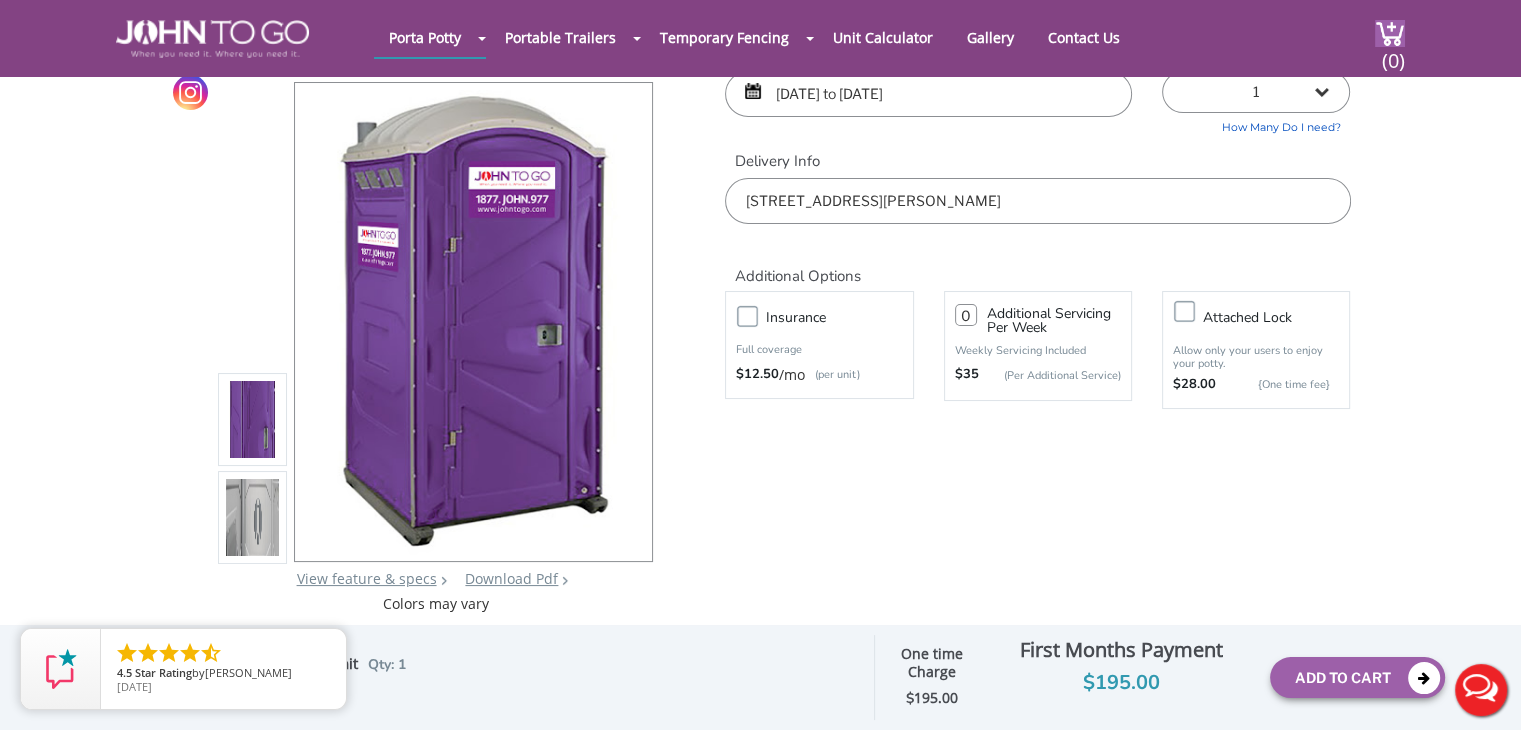 click on "[STREET_ADDRESS][PERSON_NAME]" at bounding box center [1037, 201] 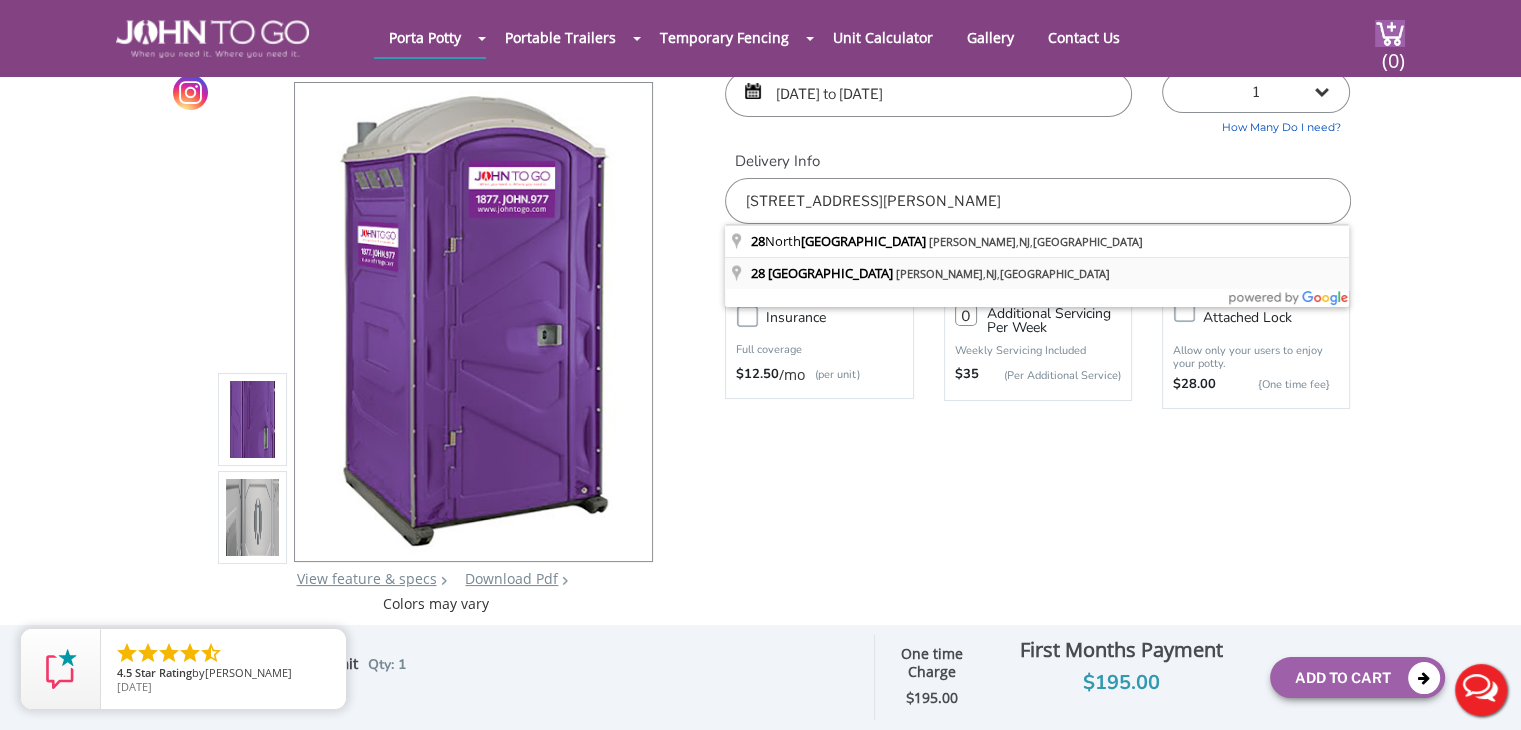 type on "[STREET_ADDRESS][PERSON_NAME]" 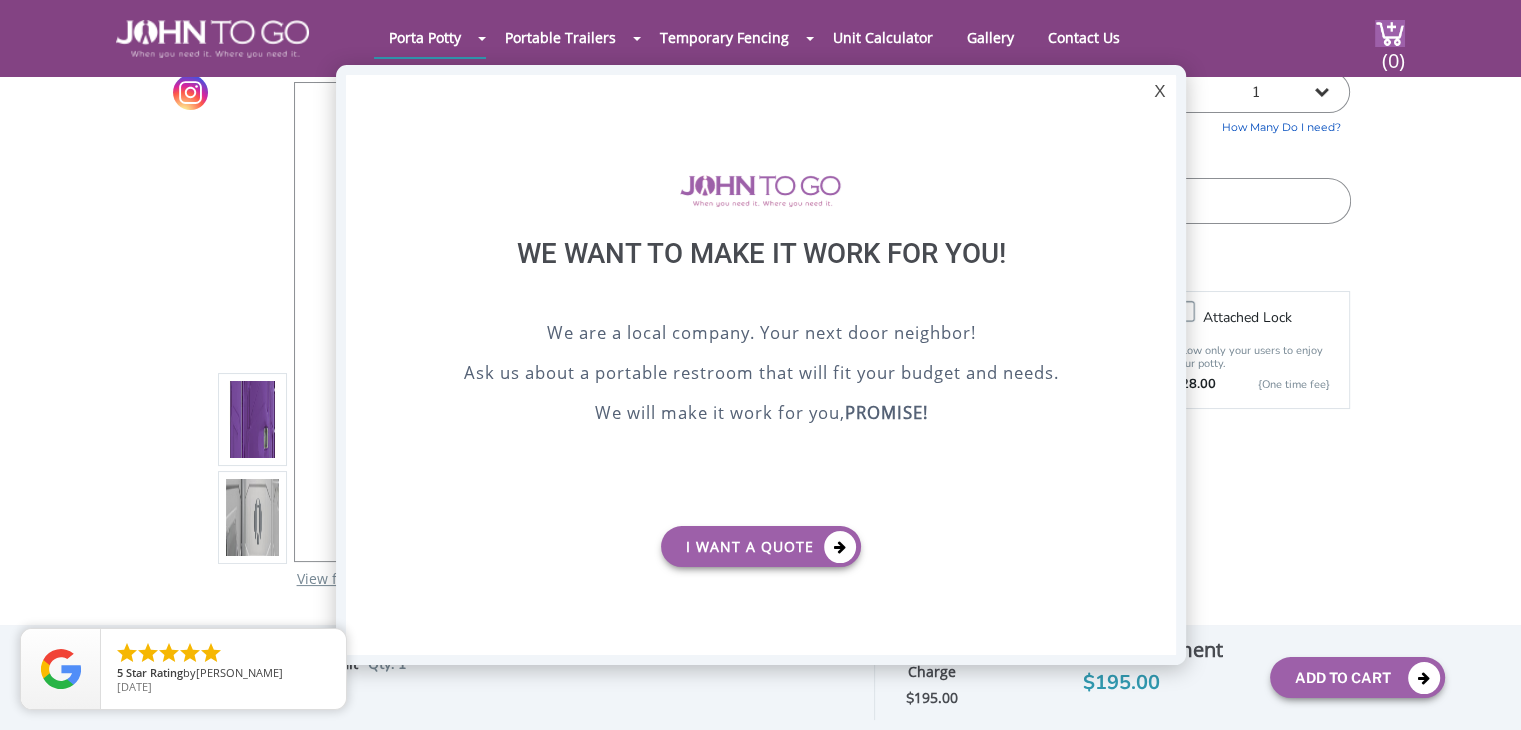 scroll, scrollTop: 0, scrollLeft: 0, axis: both 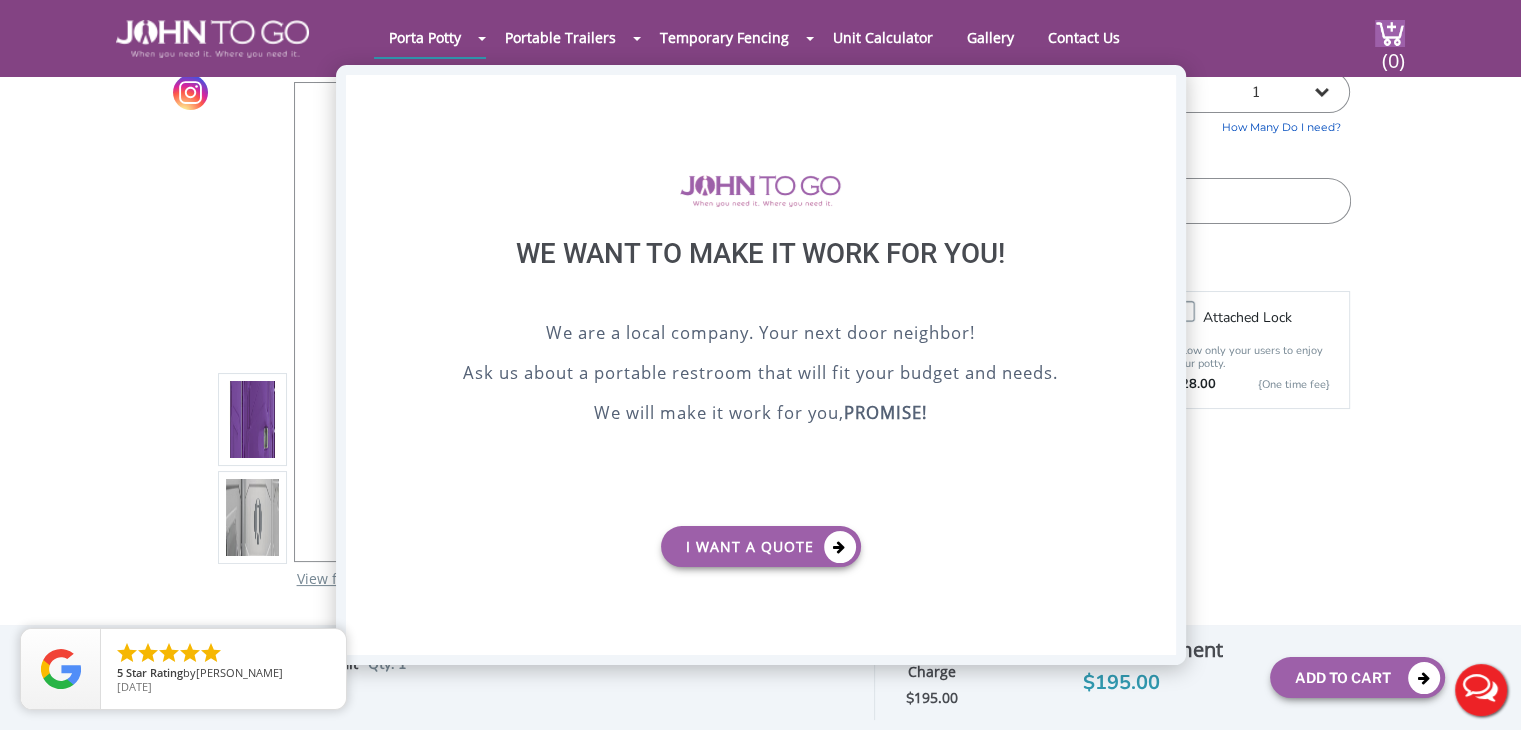 click on "X" at bounding box center [1159, 92] 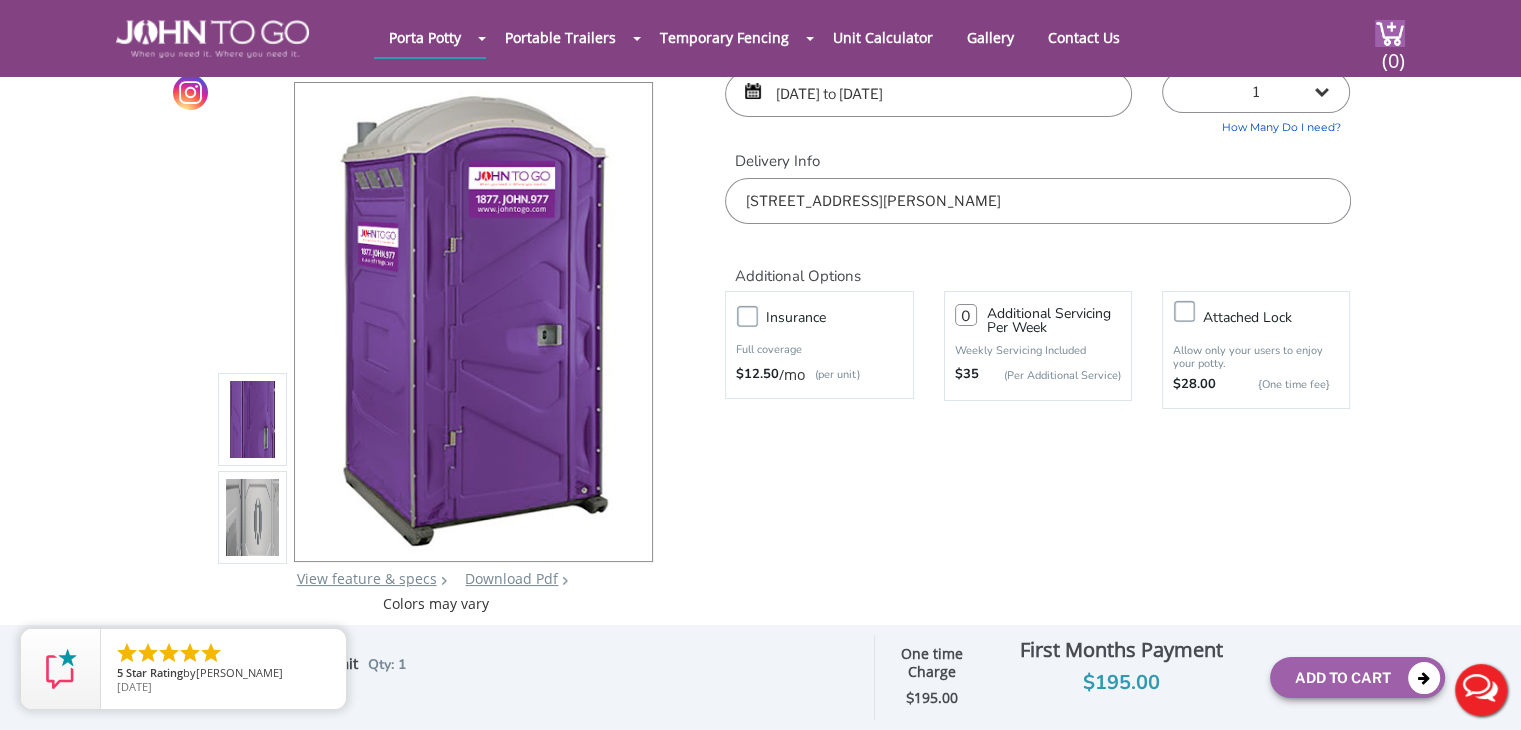 drag, startPoint x: 1519, startPoint y: 62, endPoint x: 1518, endPoint y: 33, distance: 29.017237 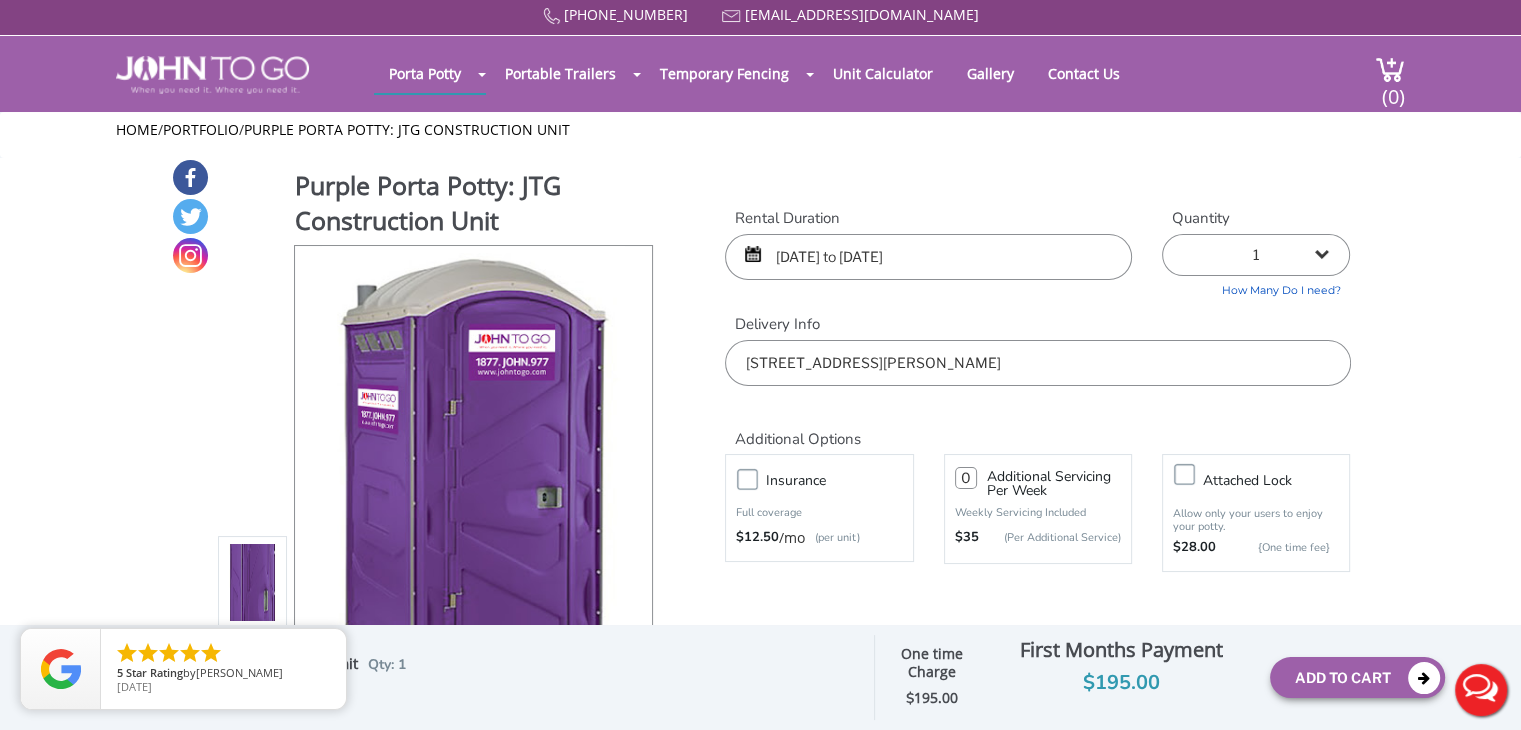 scroll, scrollTop: 23, scrollLeft: 0, axis: vertical 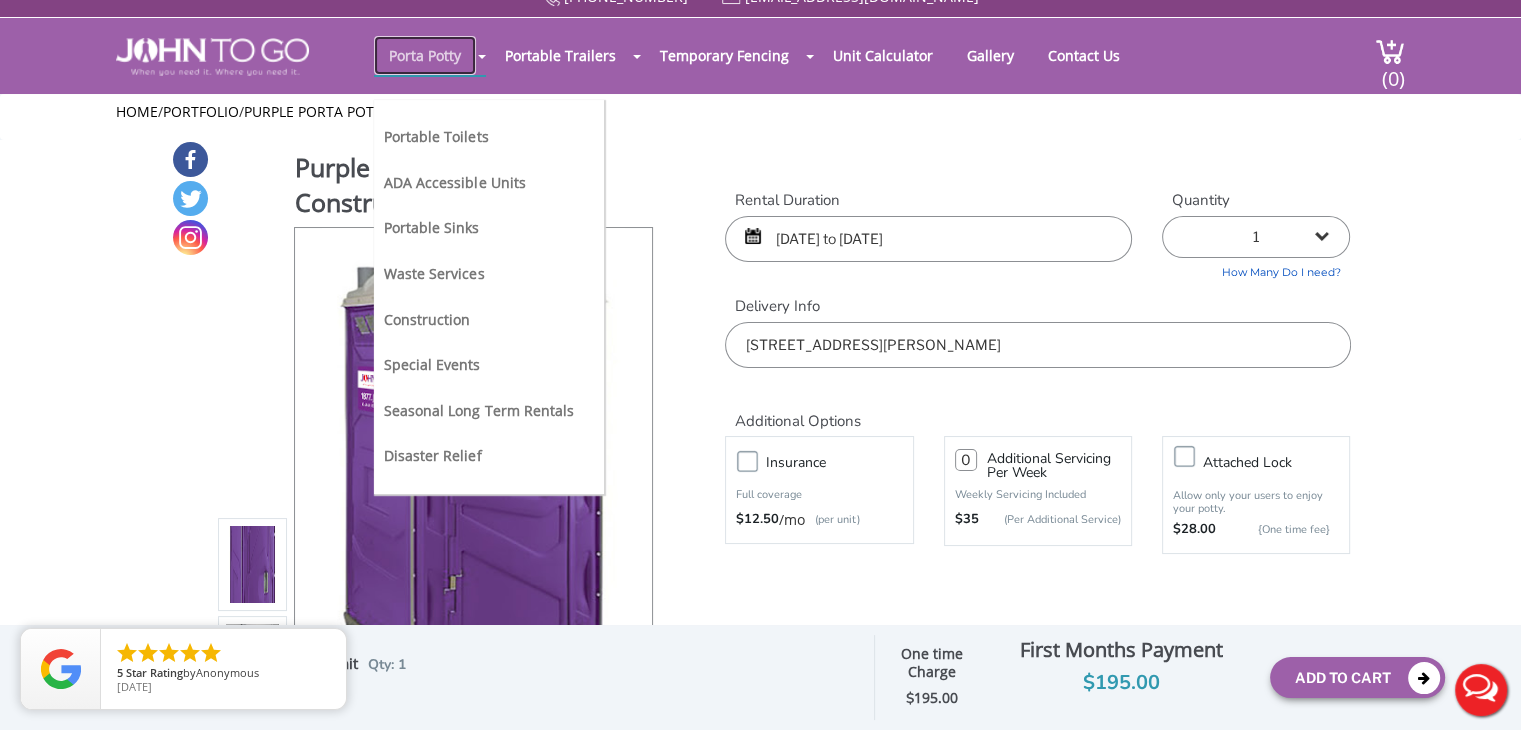 click on "Porta Potty" at bounding box center [425, 55] 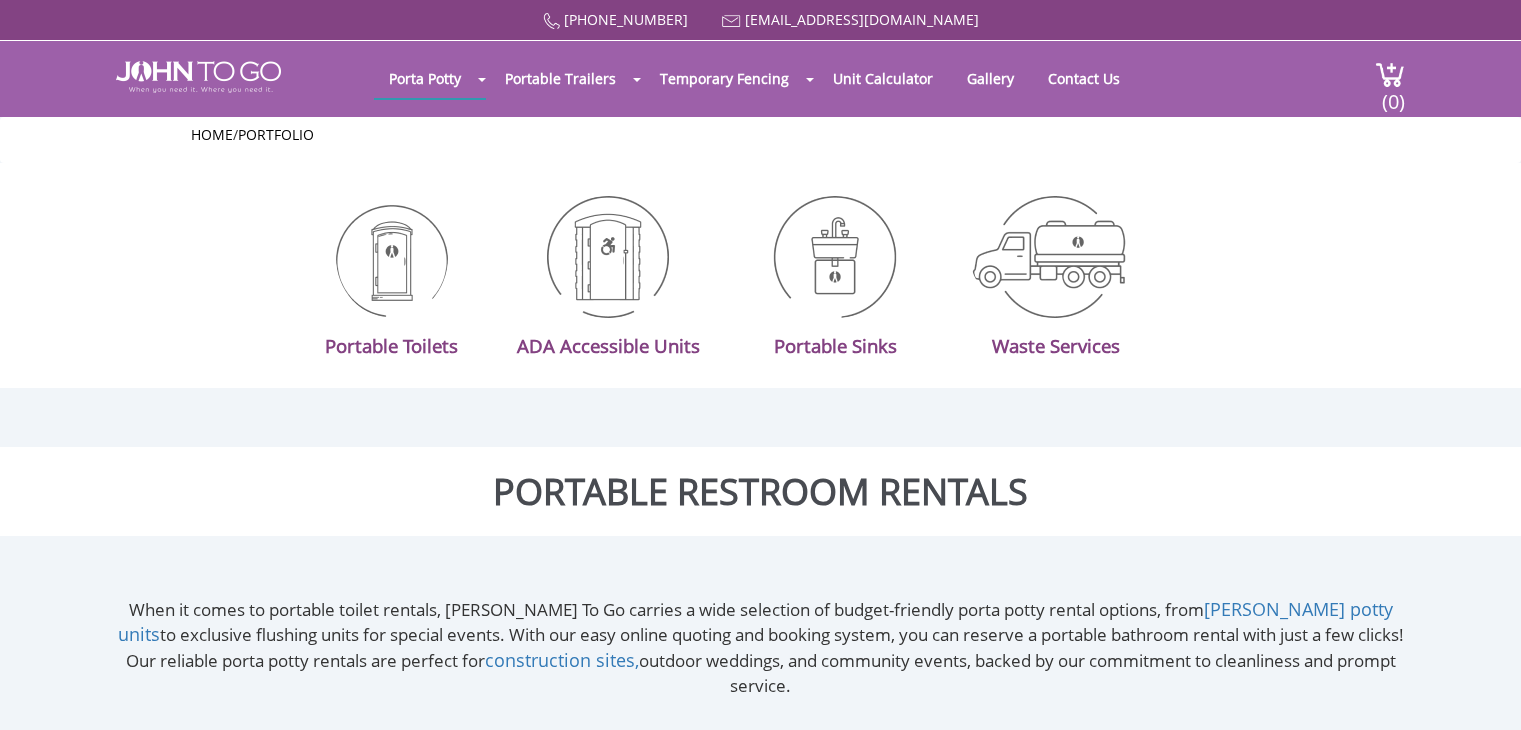 scroll, scrollTop: 0, scrollLeft: 0, axis: both 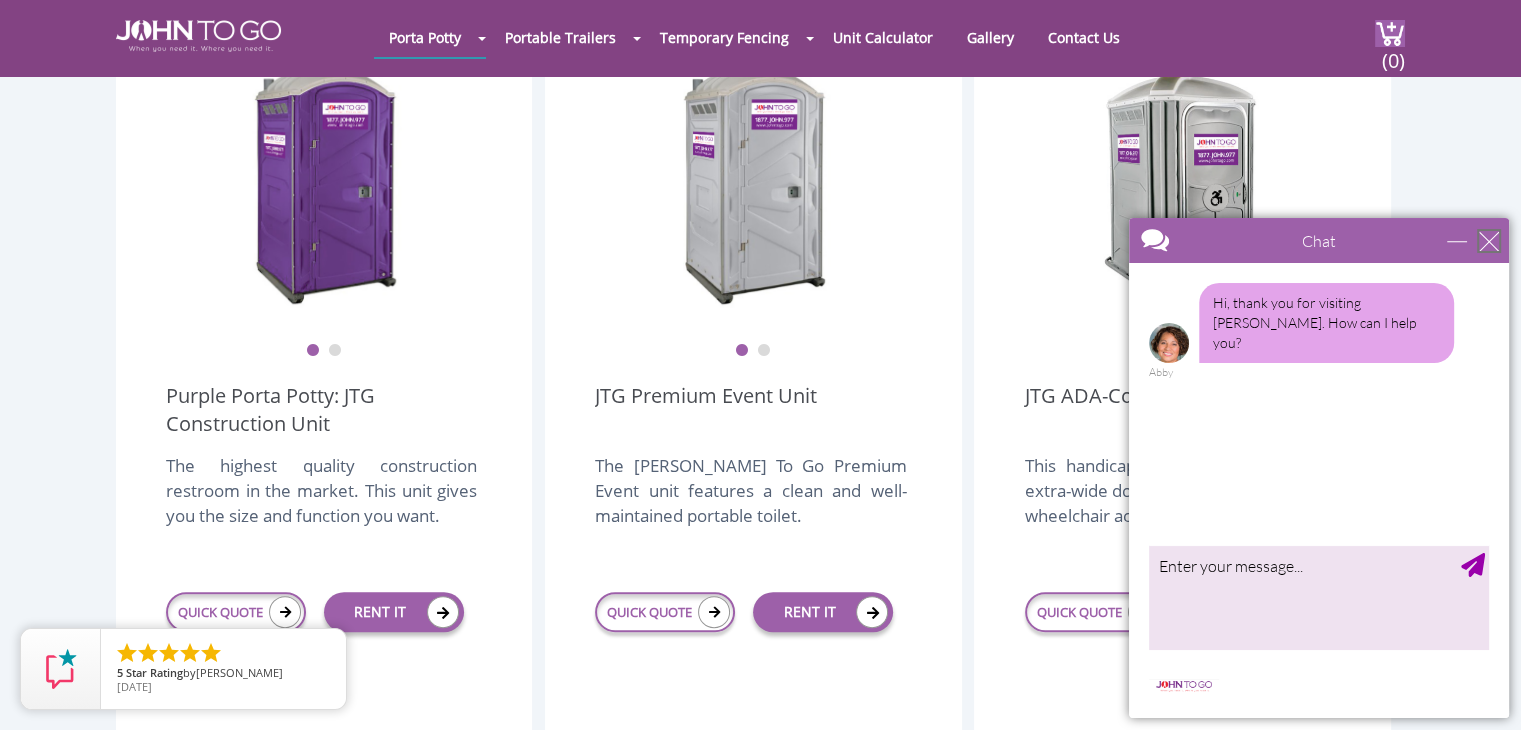 click at bounding box center [1489, 241] 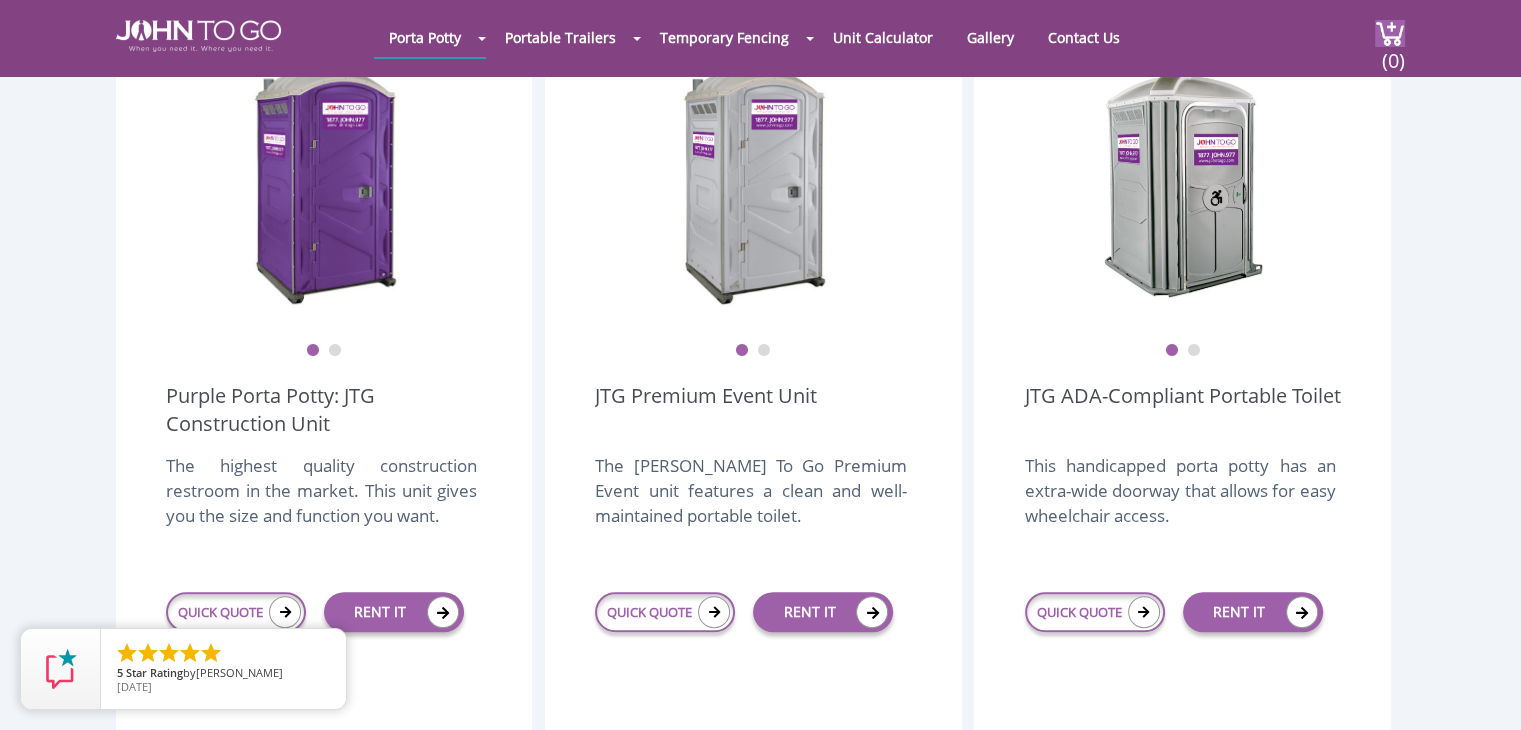 scroll, scrollTop: 0, scrollLeft: 0, axis: both 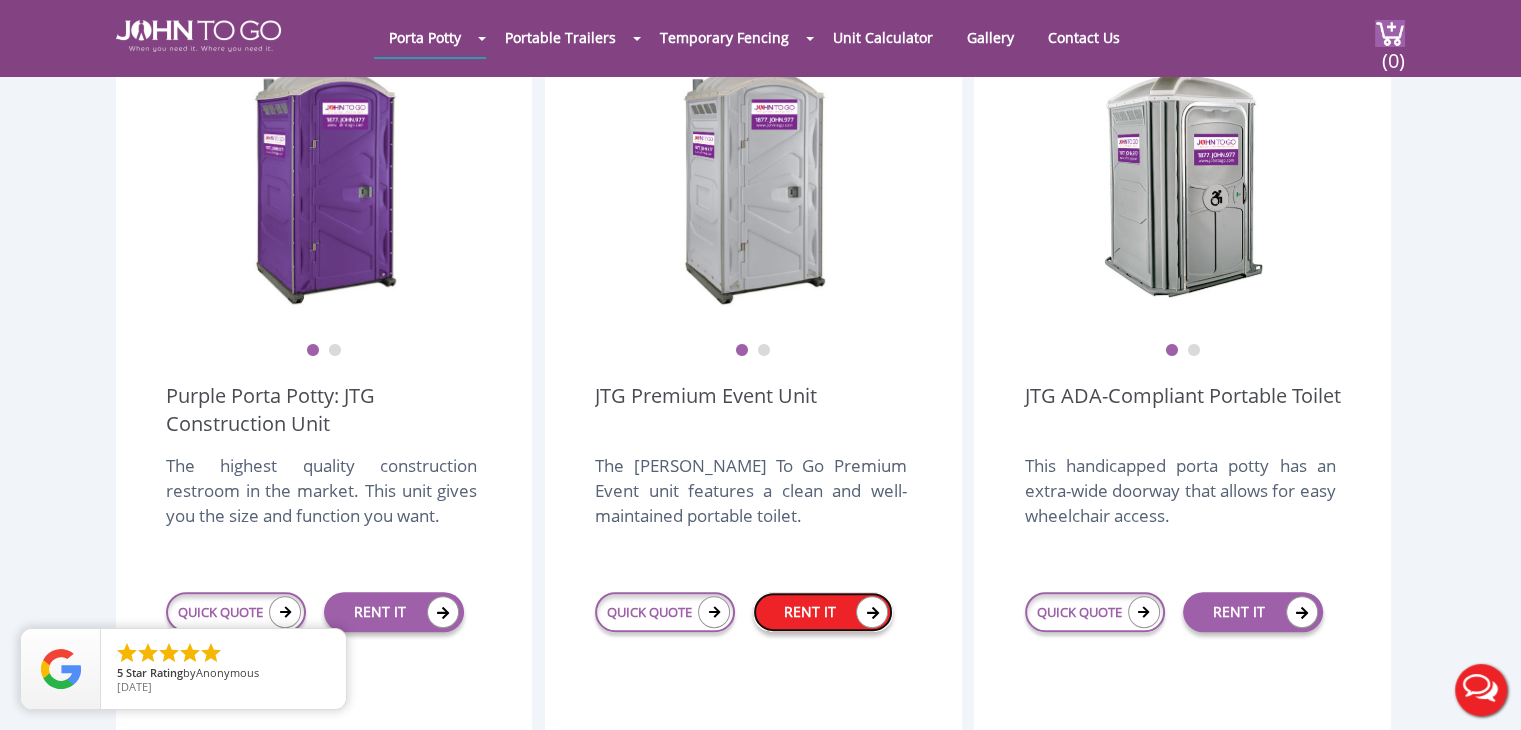 click on "RENT IT" at bounding box center [823, 612] 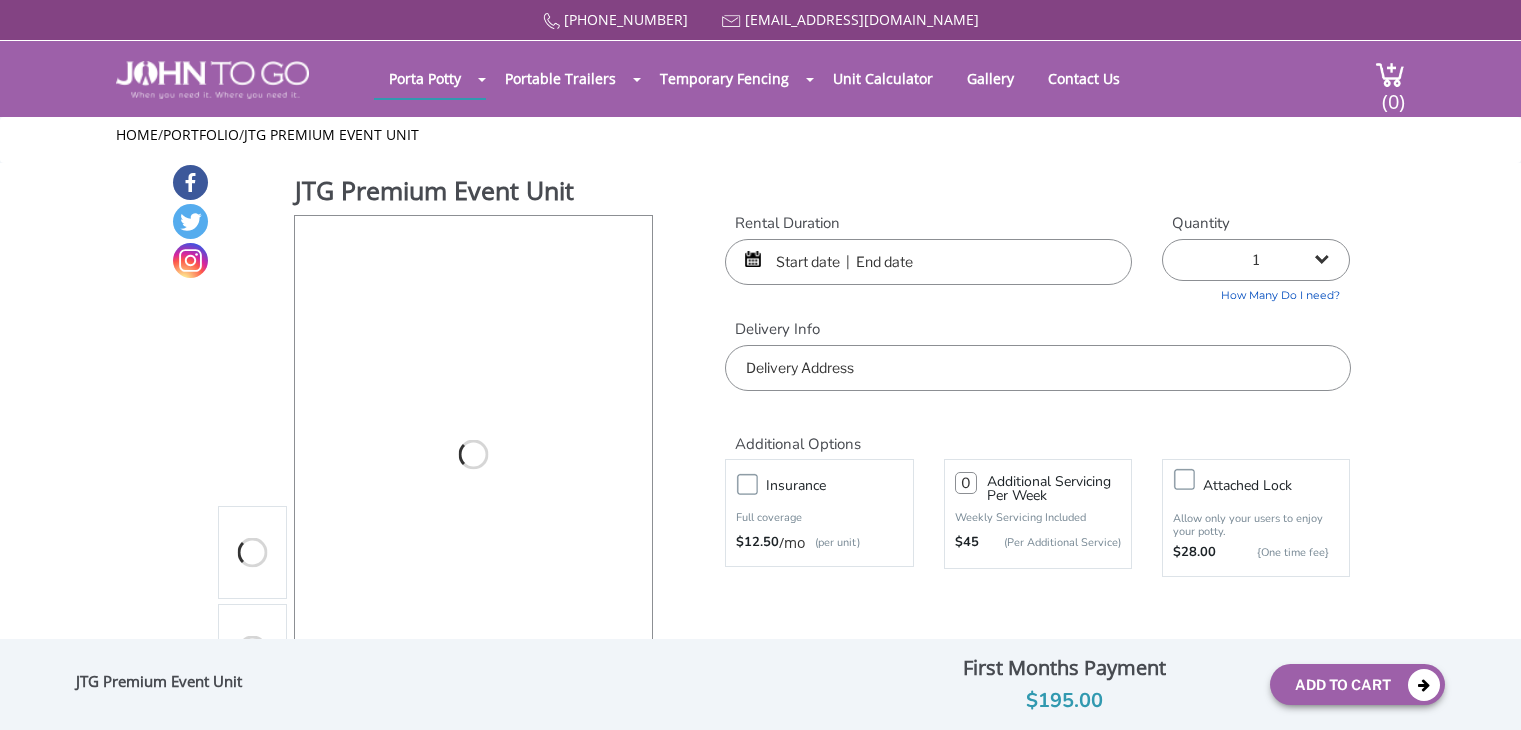 scroll, scrollTop: 0, scrollLeft: 0, axis: both 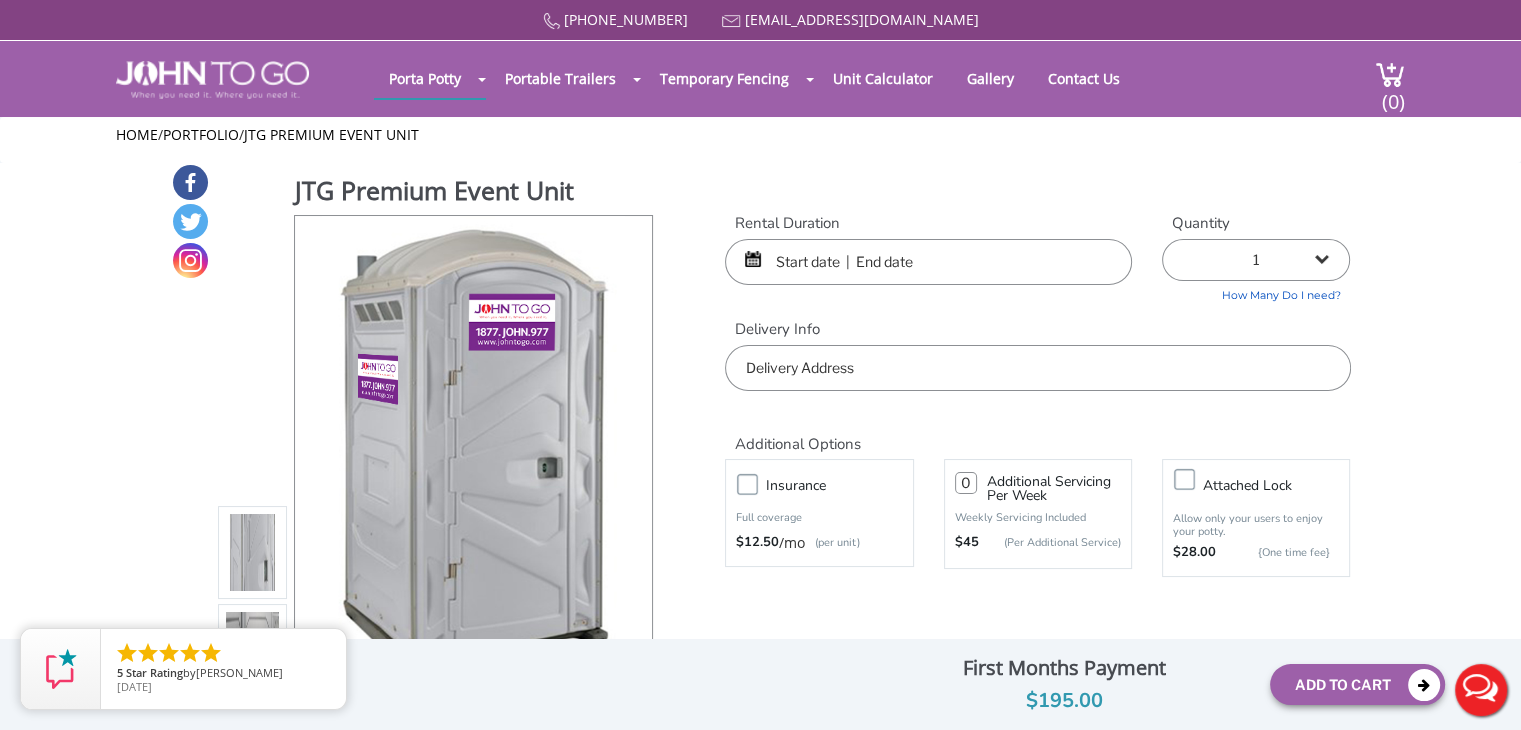 click at bounding box center [928, 262] 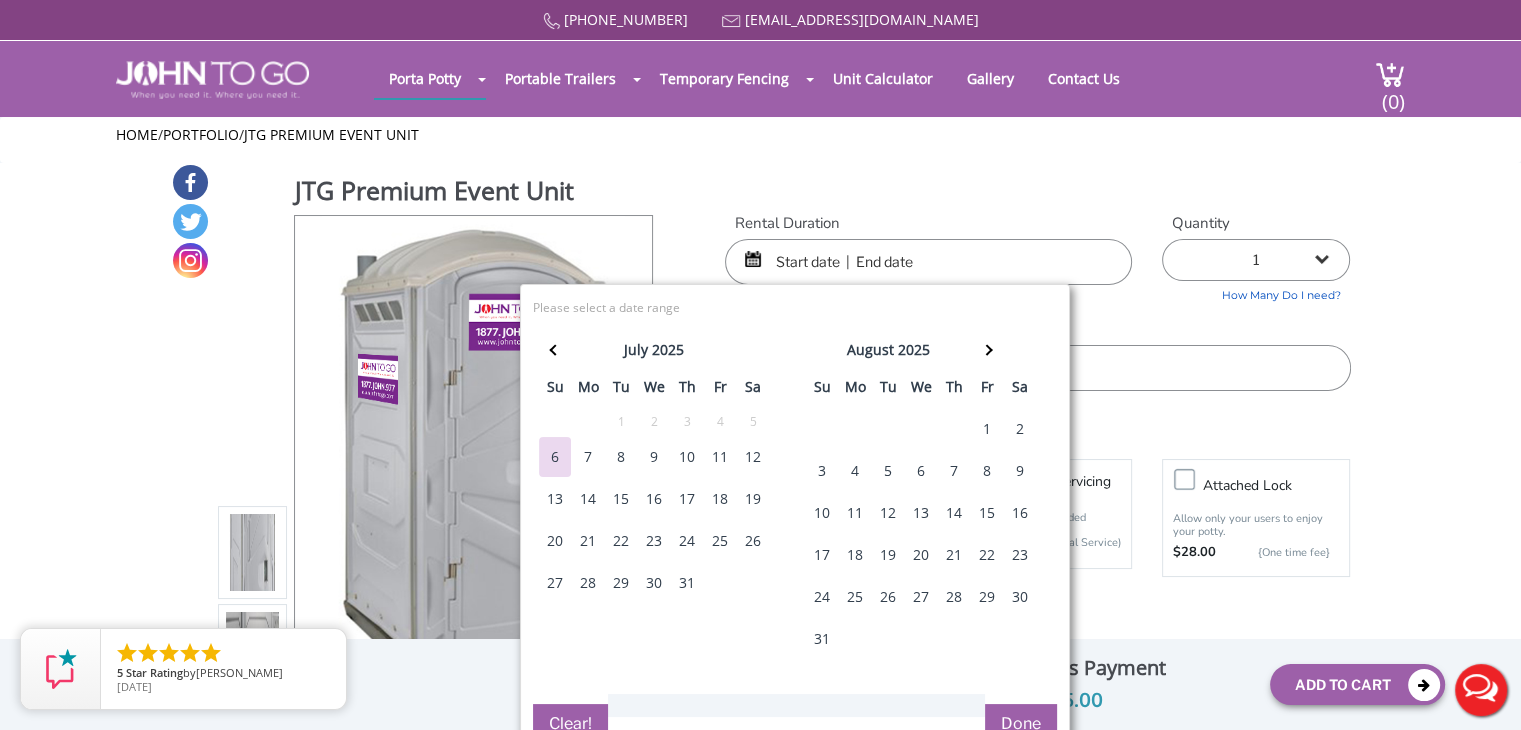 click on "18" at bounding box center [720, 499] 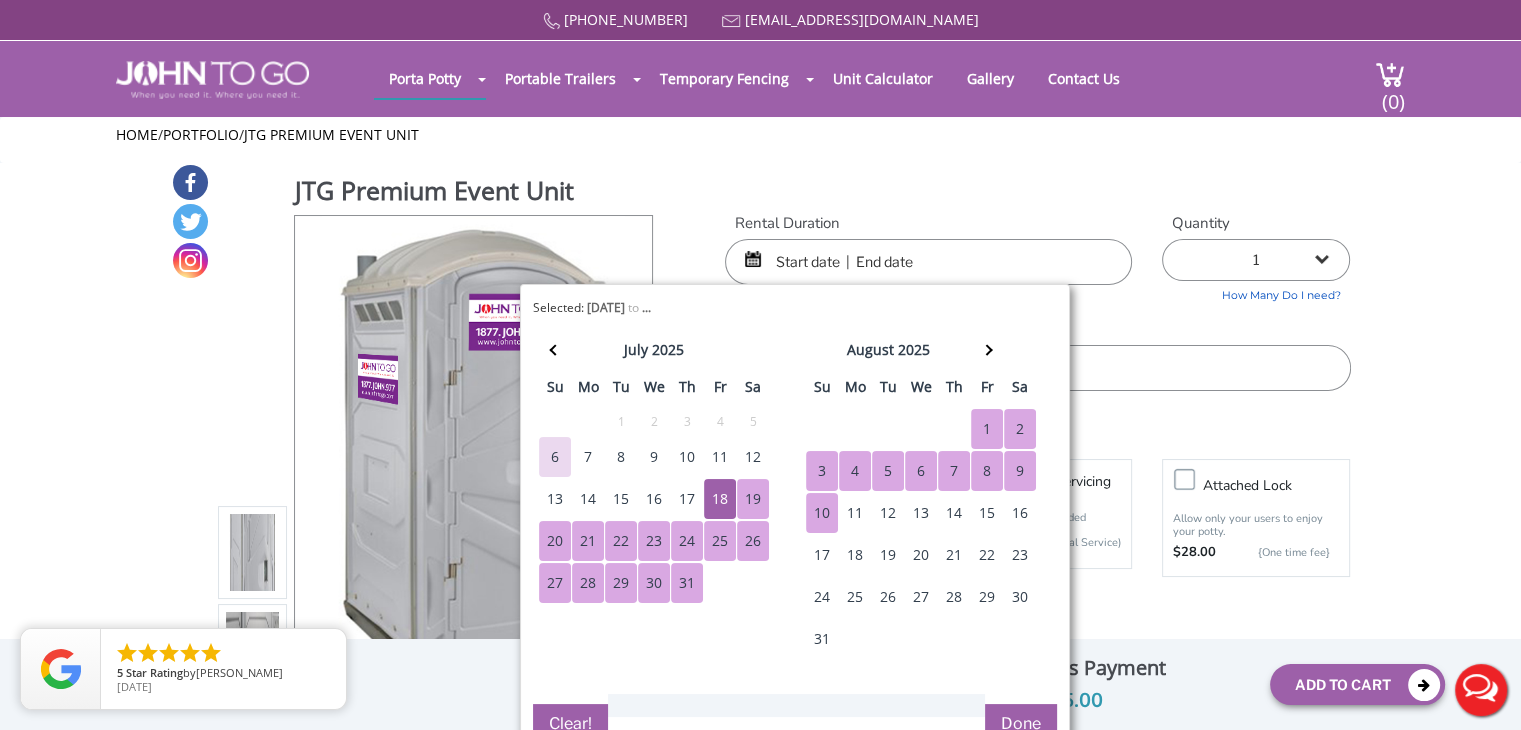 click on "10" at bounding box center (822, 513) 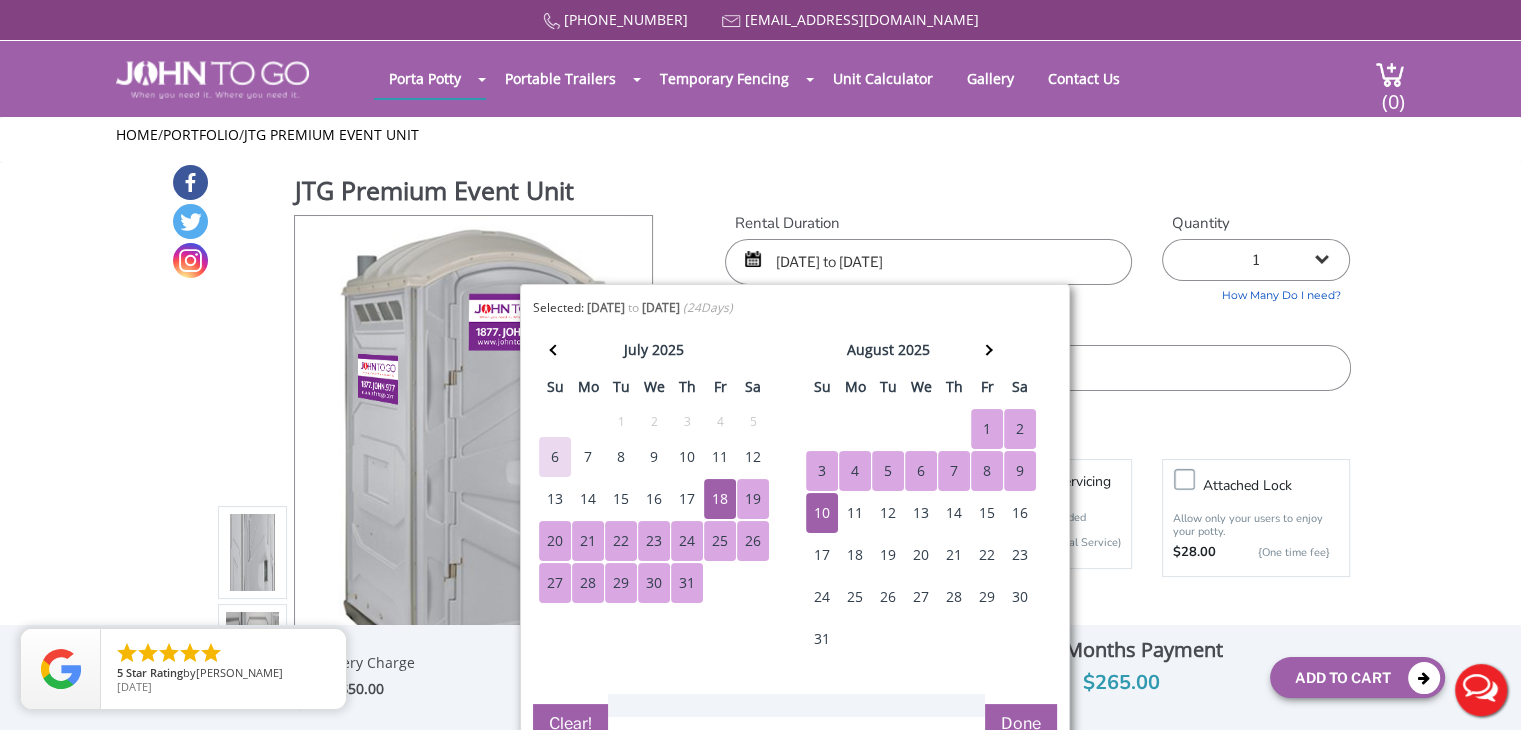 click on "Done" at bounding box center [1021, 724] 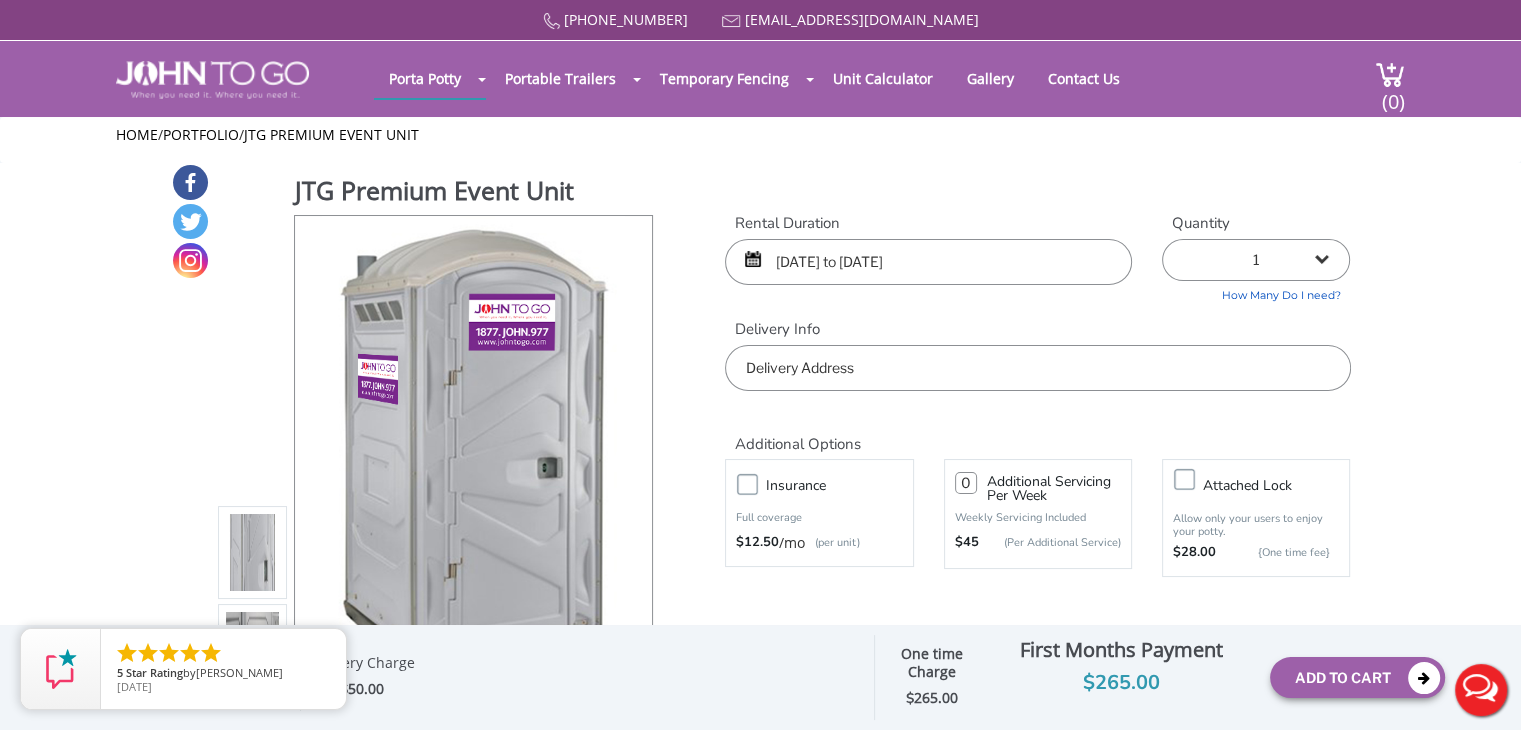 click at bounding box center [1037, 368] 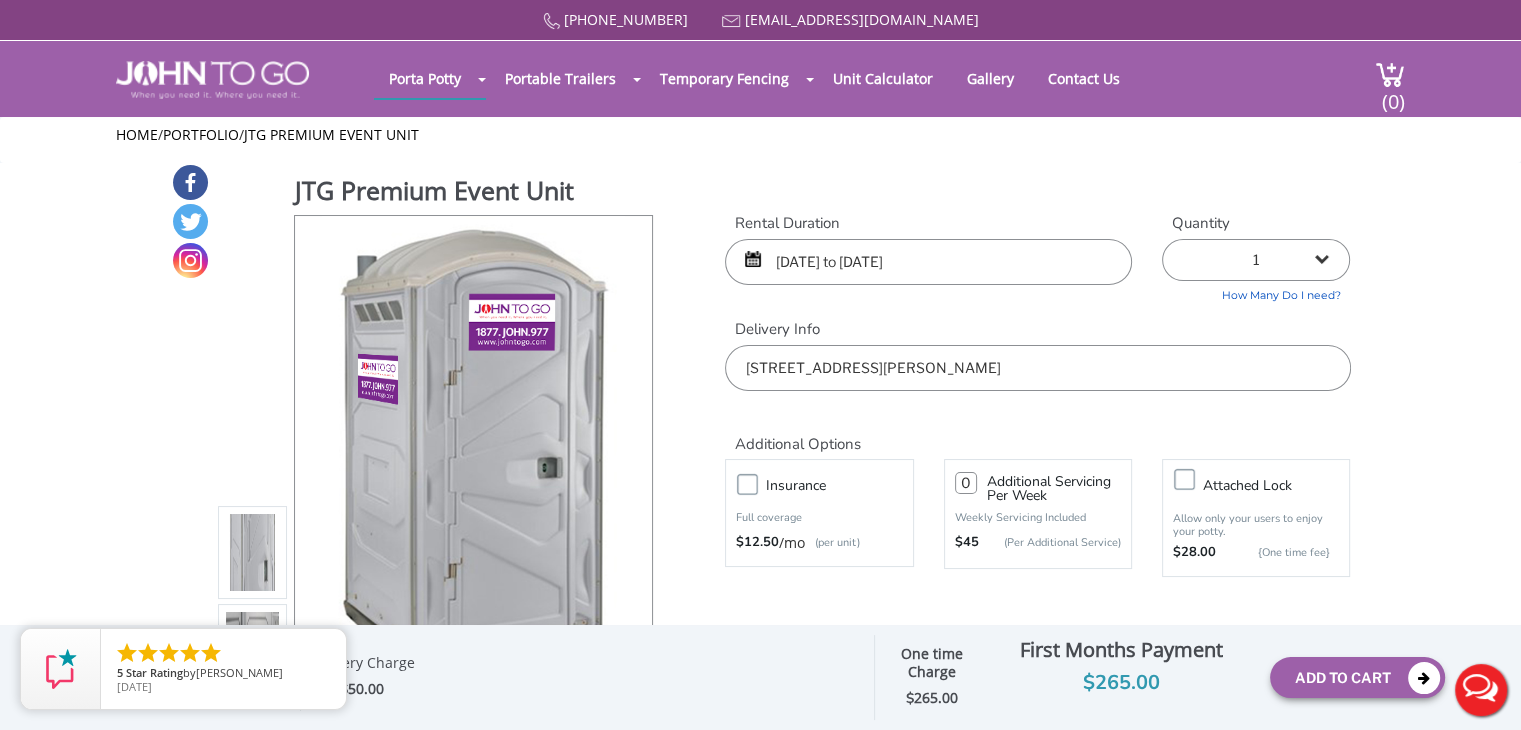 click on "28 North Western Avenue, Butler, NJ, USA" at bounding box center [1037, 368] 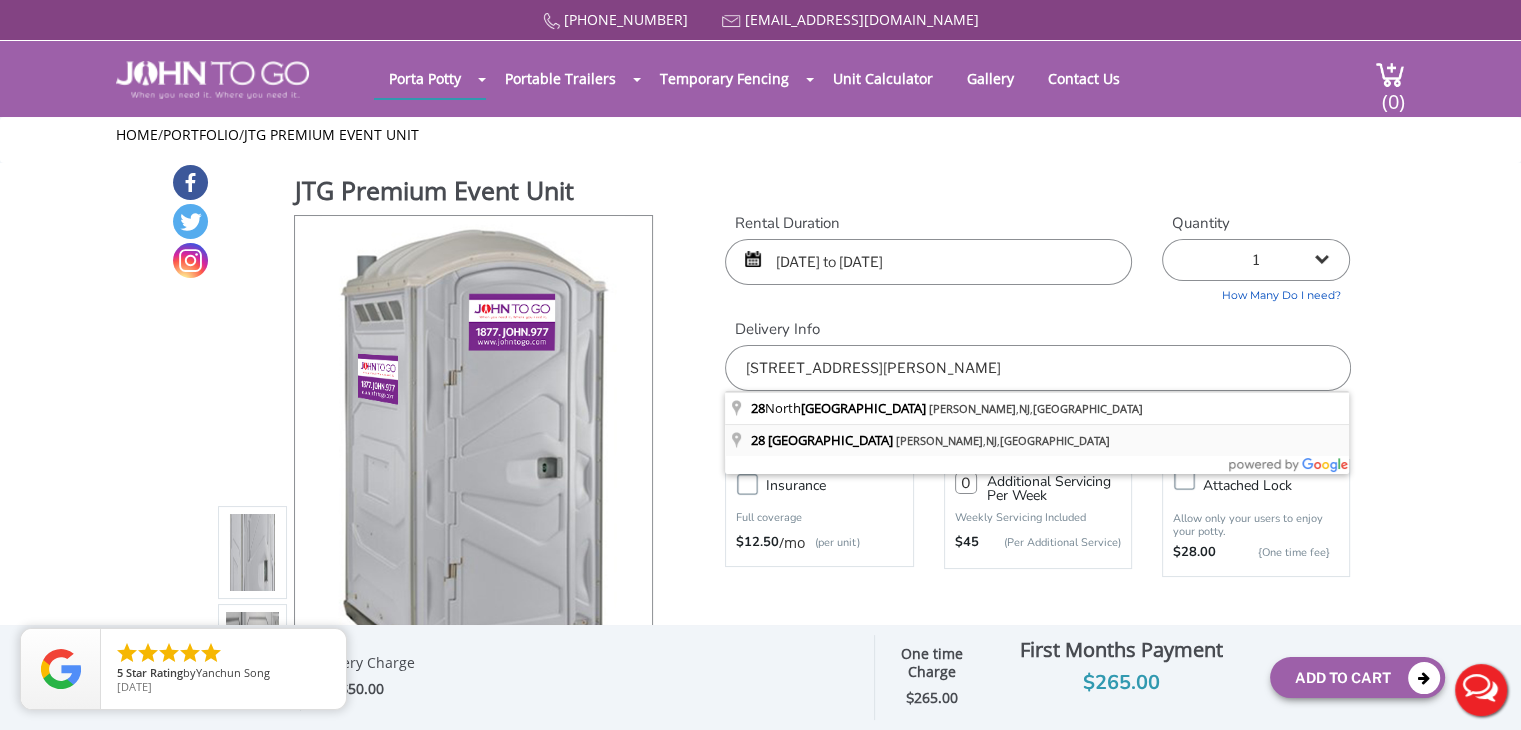 type on "28 Western Avenue, Butler, NJ, USA" 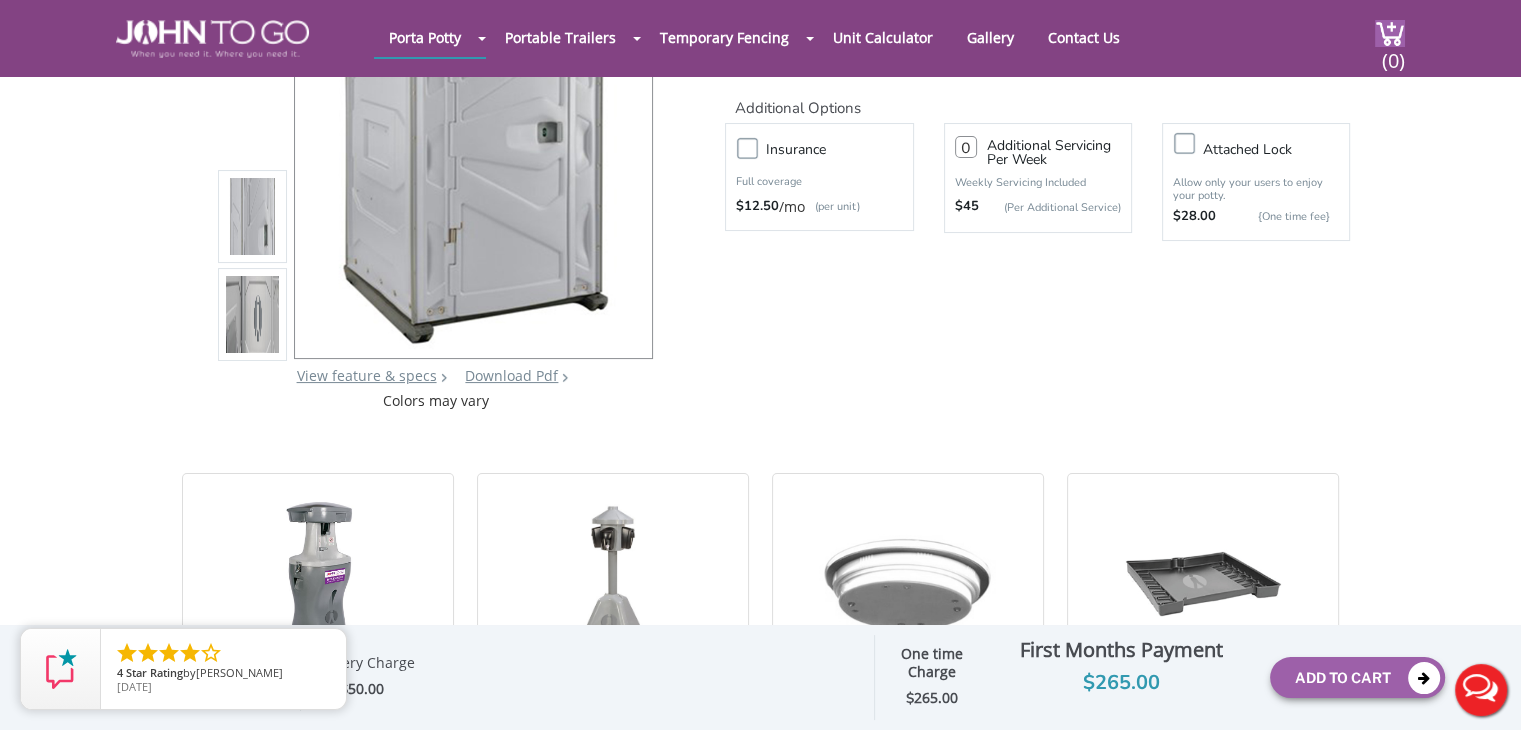 scroll, scrollTop: 291, scrollLeft: 0, axis: vertical 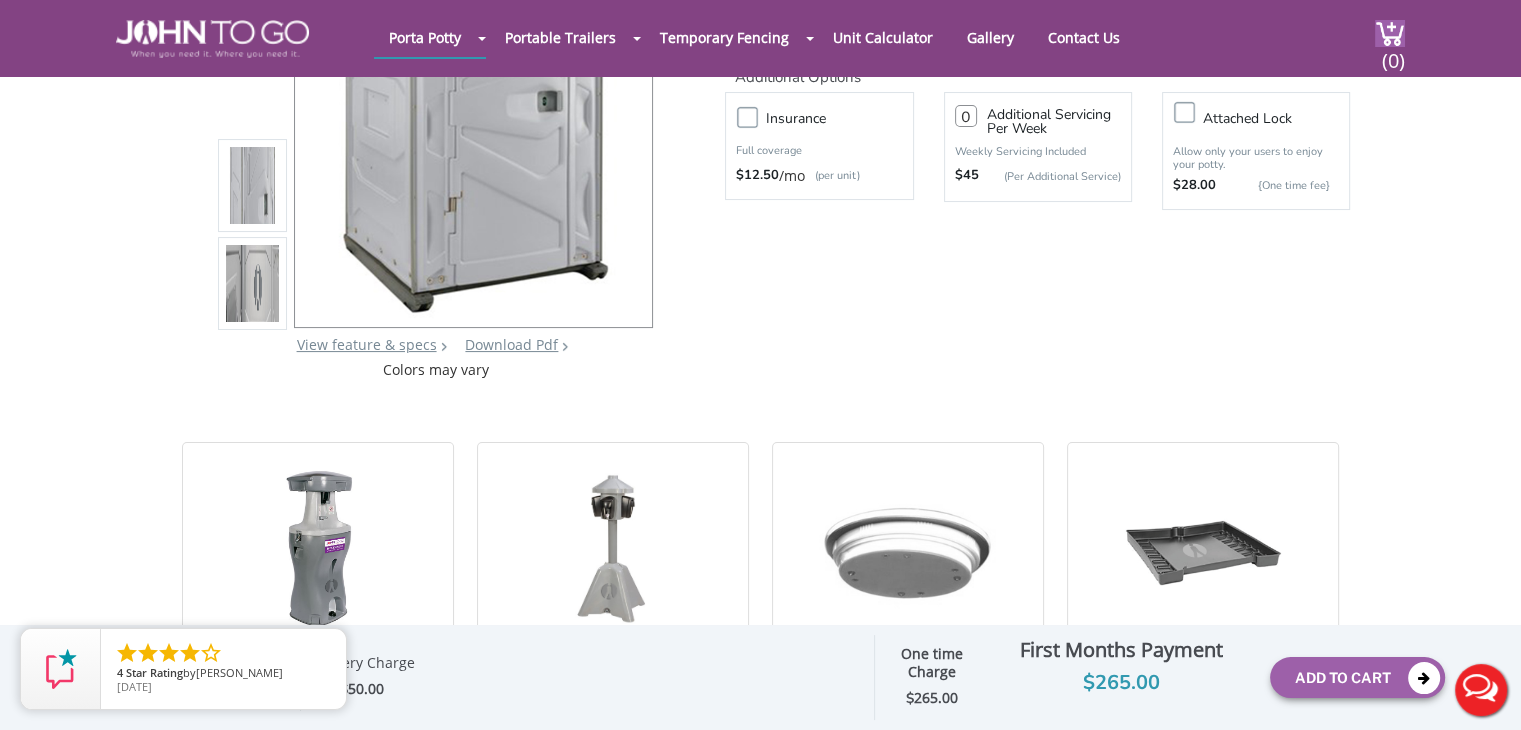click on "Hand Wash Station (with soap)
-
1
+
$165 - $170
/month
X
$170  /month
$165  mid-term/month
$165  long-term/month
Add to order
- 1" at bounding box center [761, 656] 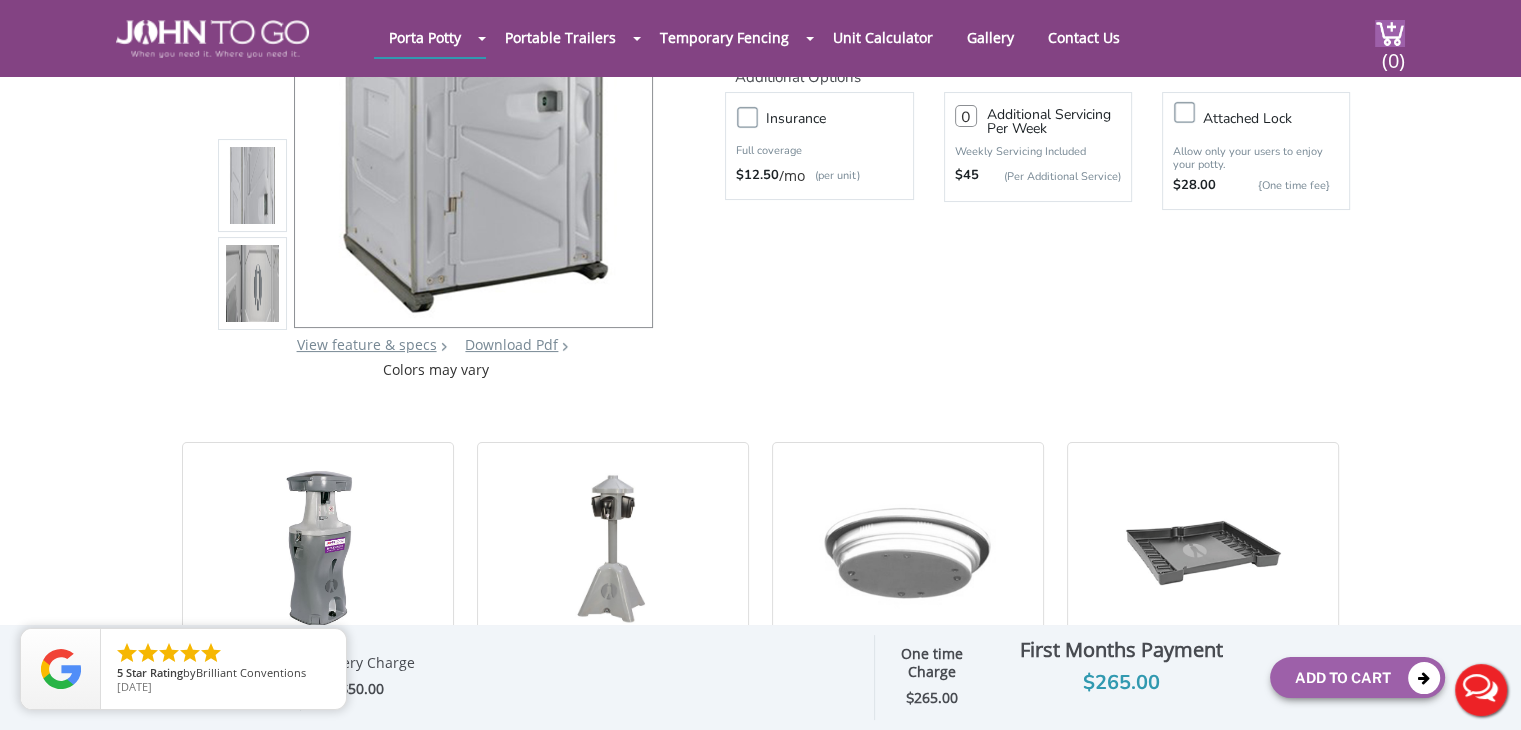 click on "Optional Insurance
$
Servicing charges
$
Attach Lock
$
Rush Delivery
$
Full Setup
$
Rush Delivery
$
Delivery Charge
$ 50.00" at bounding box center (574, 677) 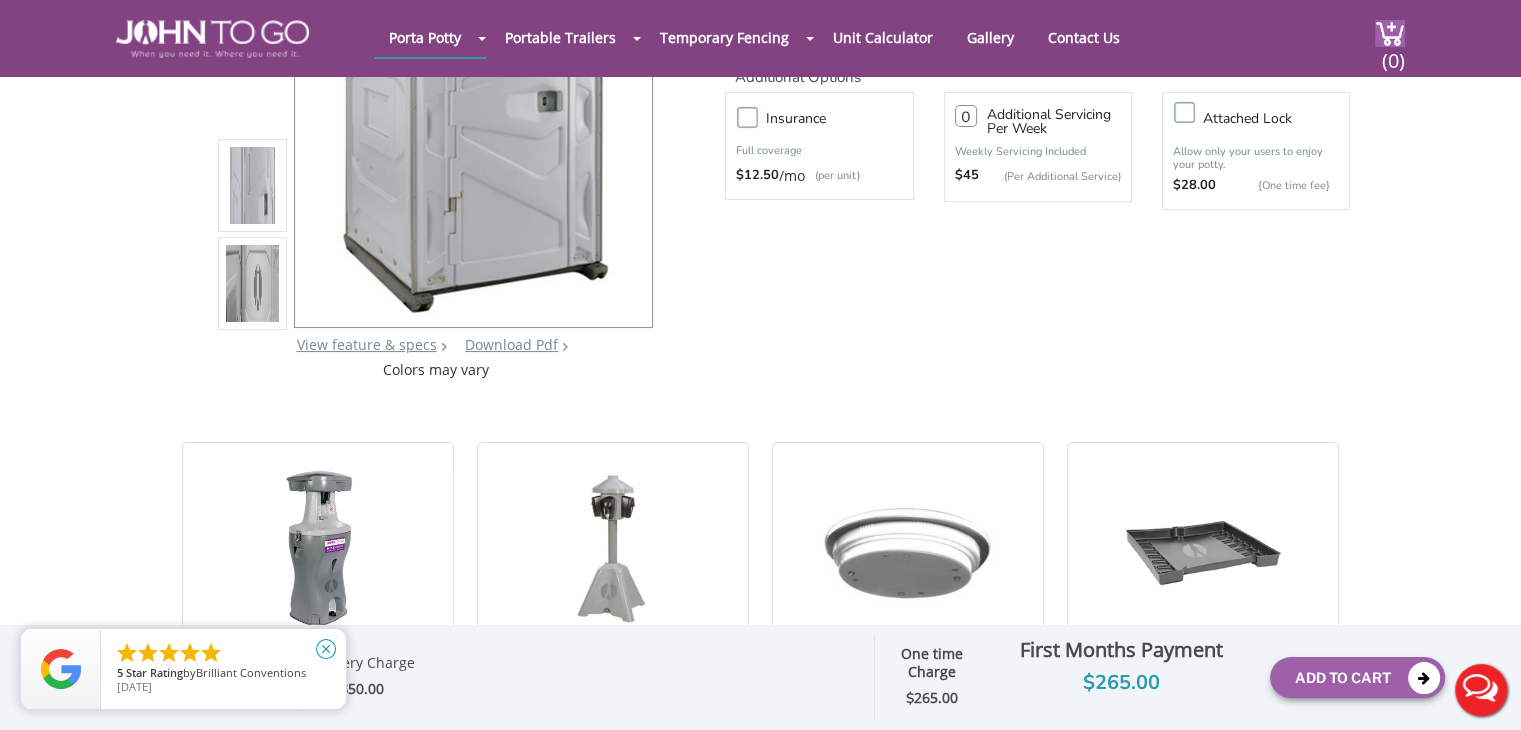 click on "close" at bounding box center (326, 649) 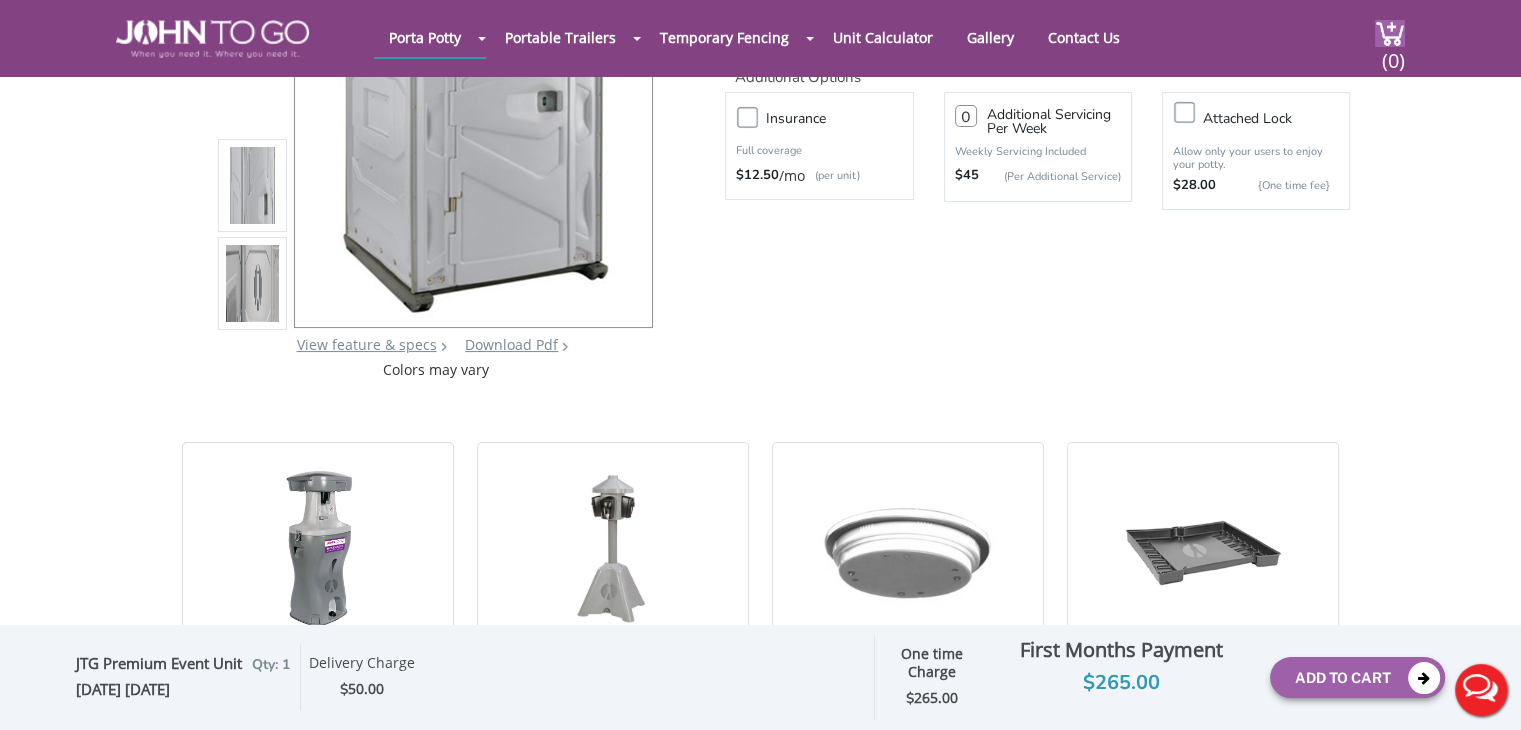 scroll, scrollTop: 0, scrollLeft: 0, axis: both 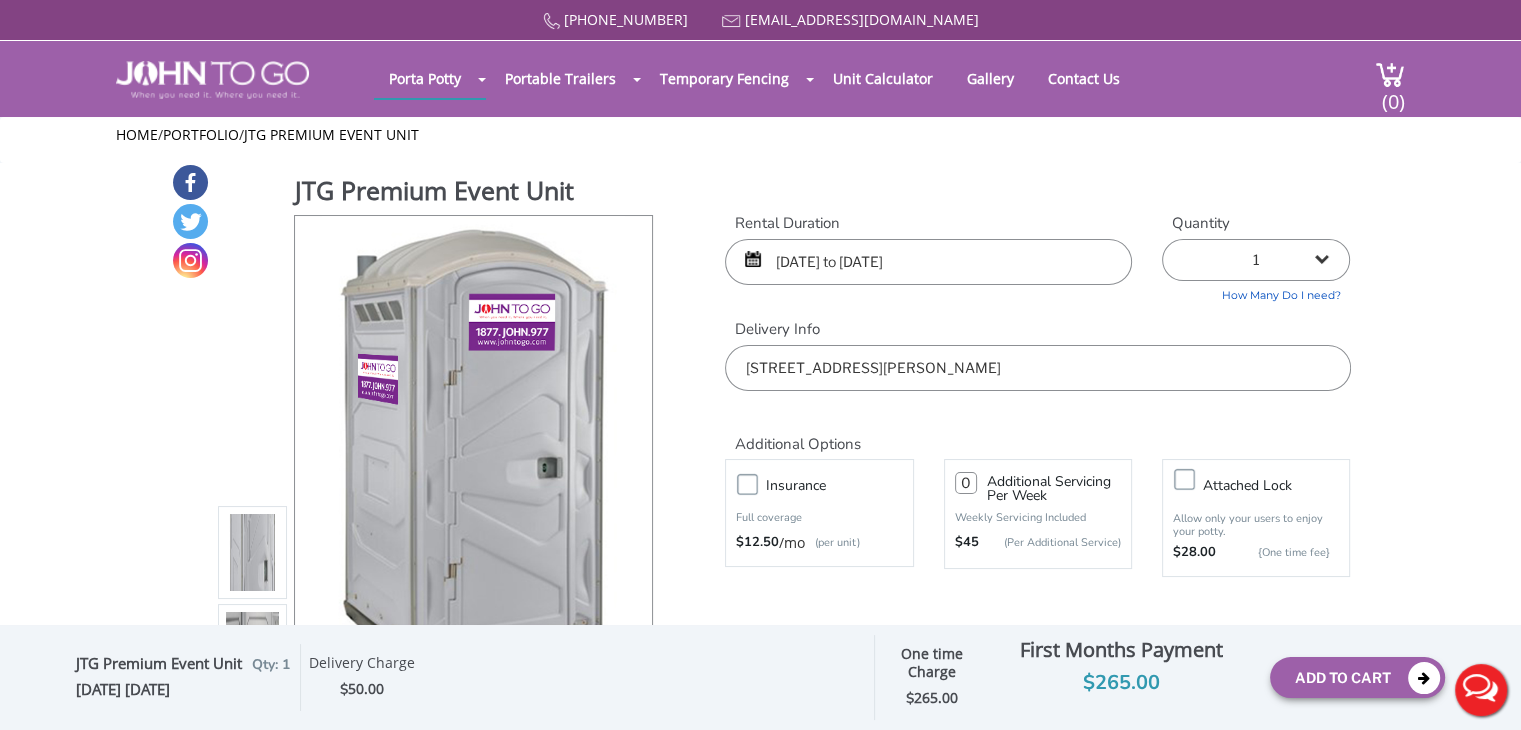 click on "07/18/2025 to 08/10/2025" at bounding box center [928, 262] 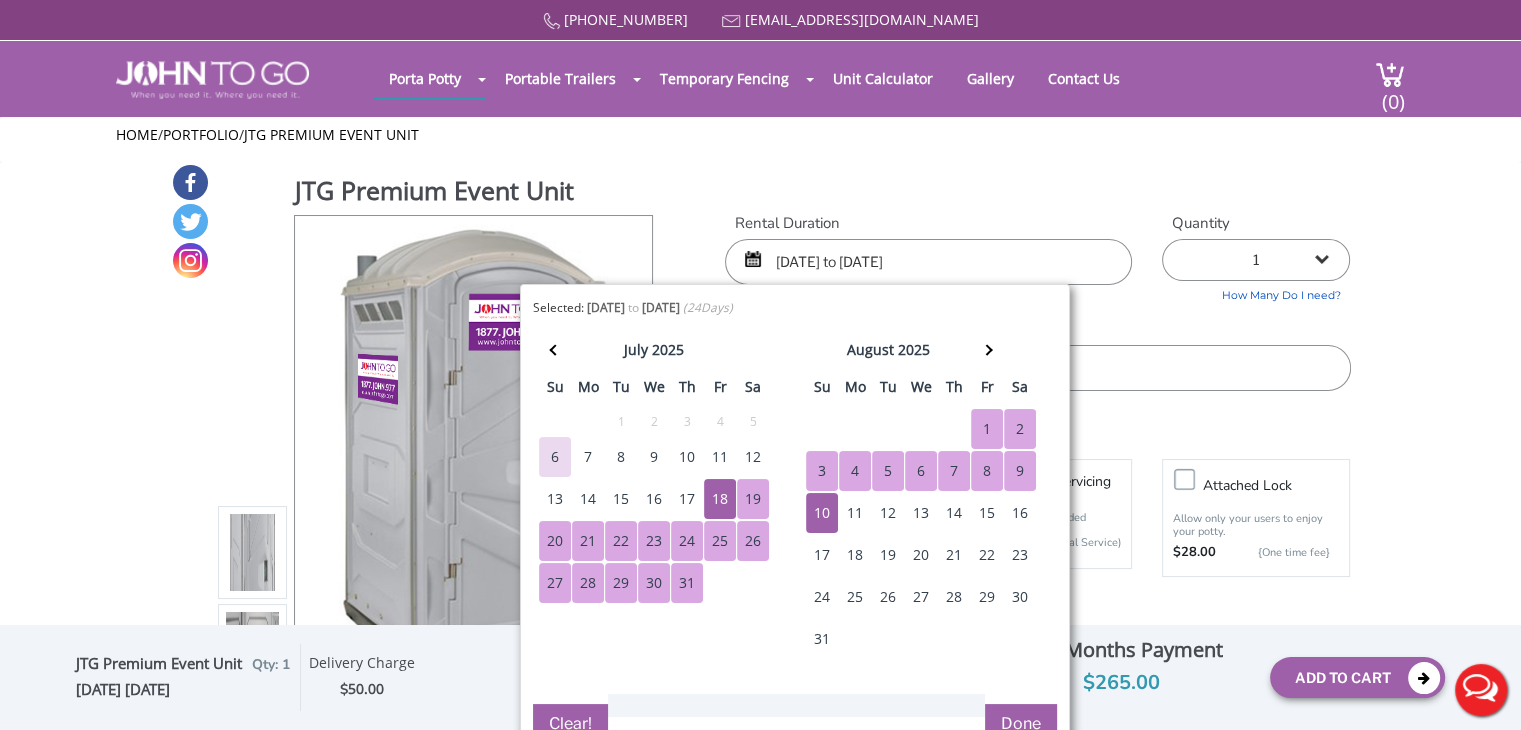 click on "18" at bounding box center [720, 499] 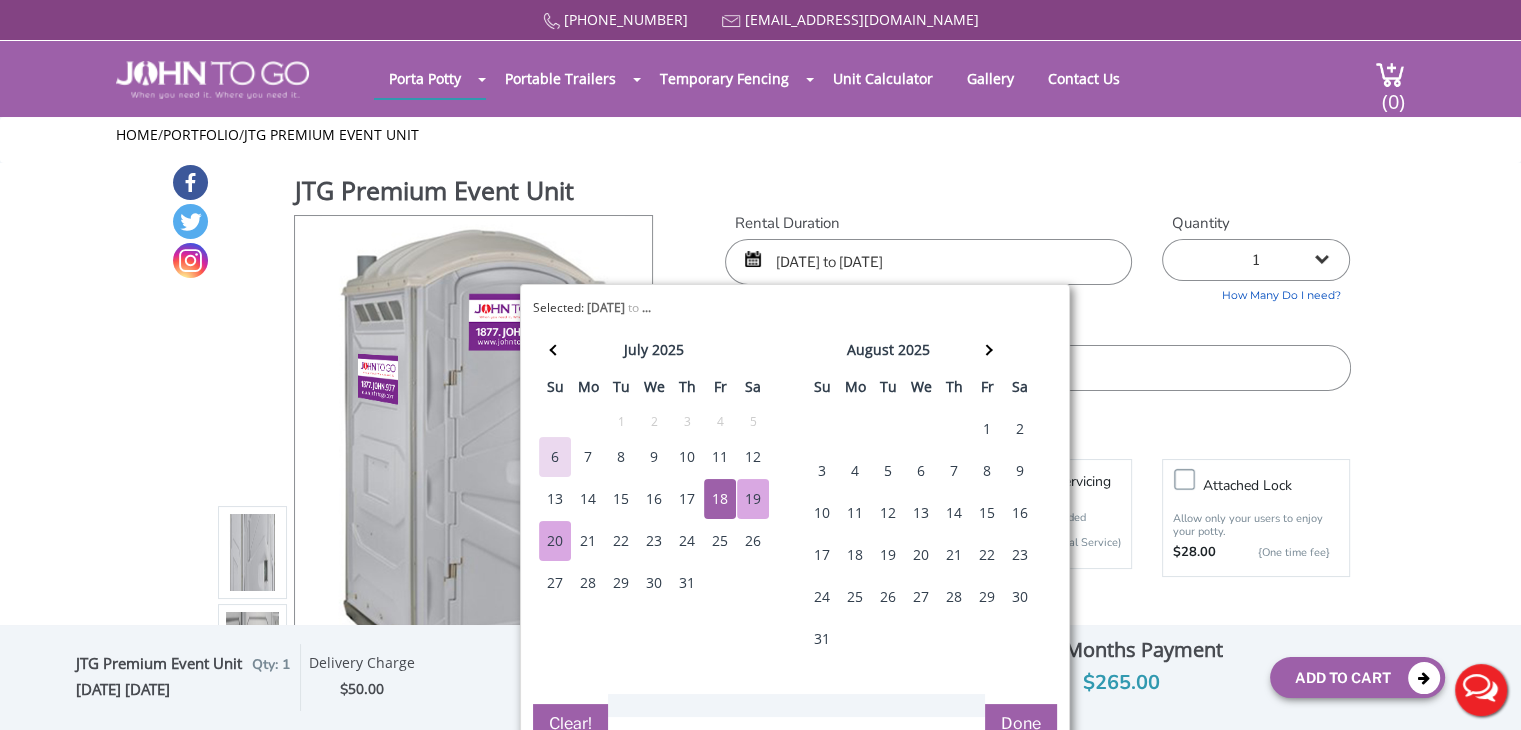 drag, startPoint x: 564, startPoint y: 545, endPoint x: 788, endPoint y: 593, distance: 229.08514 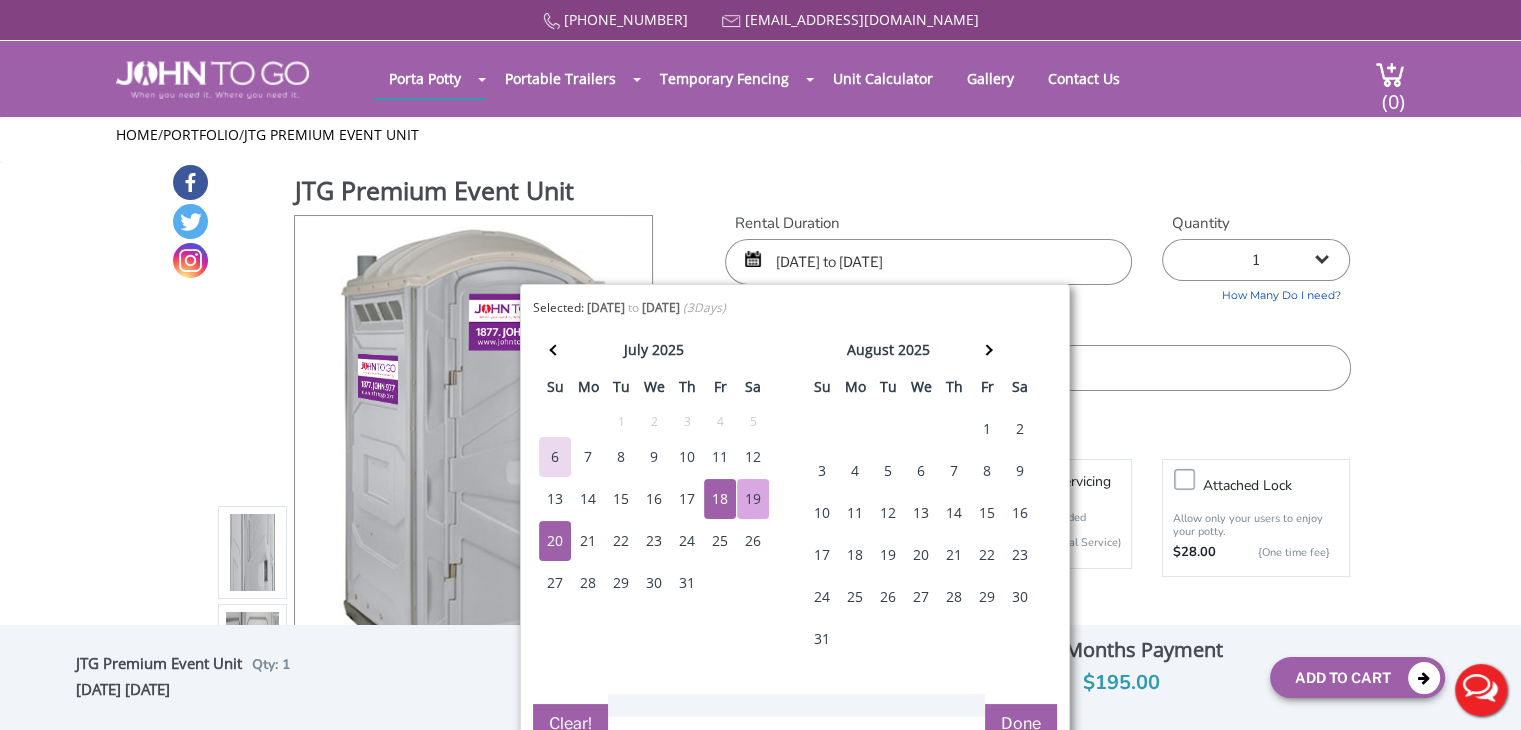 click on "Done" at bounding box center [1021, 724] 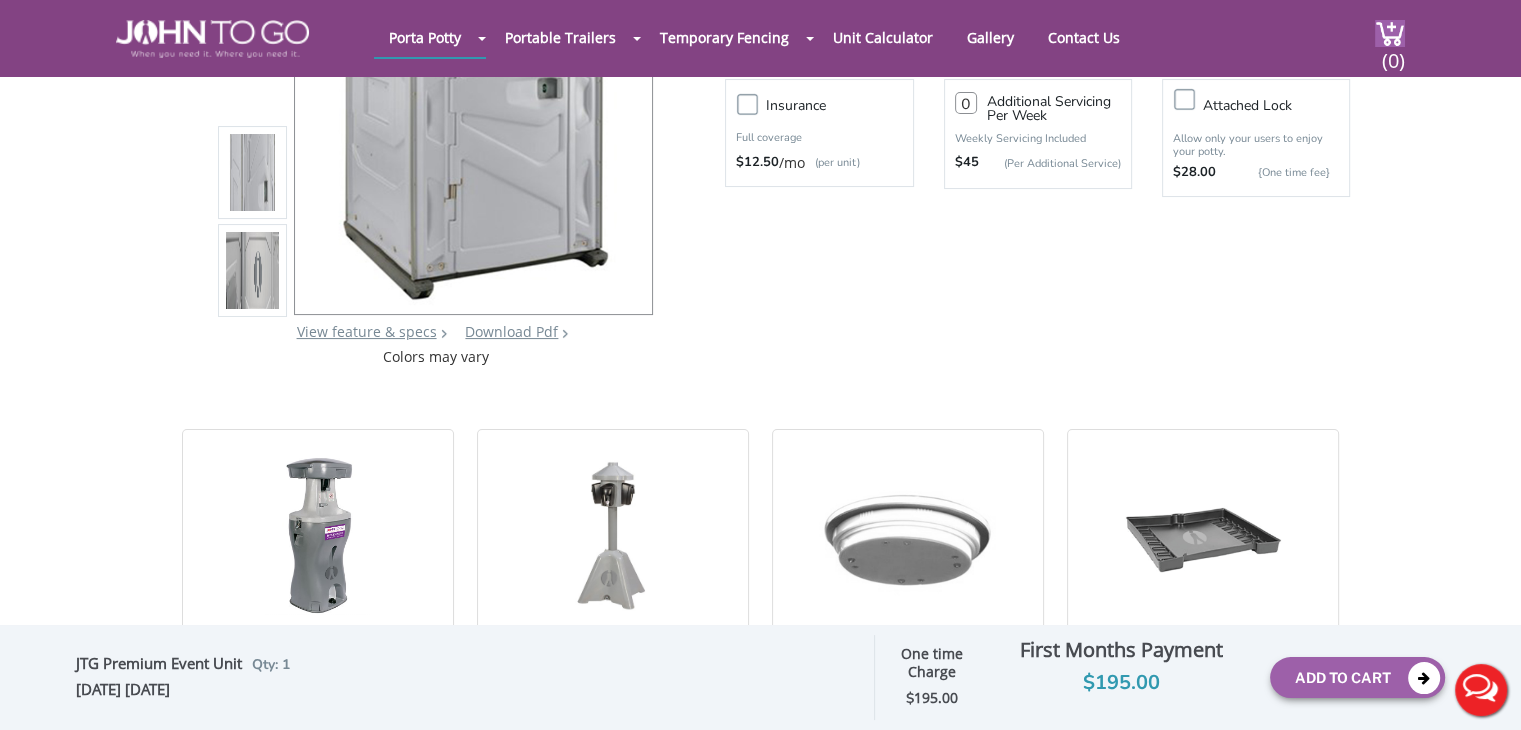 scroll, scrollTop: 292, scrollLeft: 0, axis: vertical 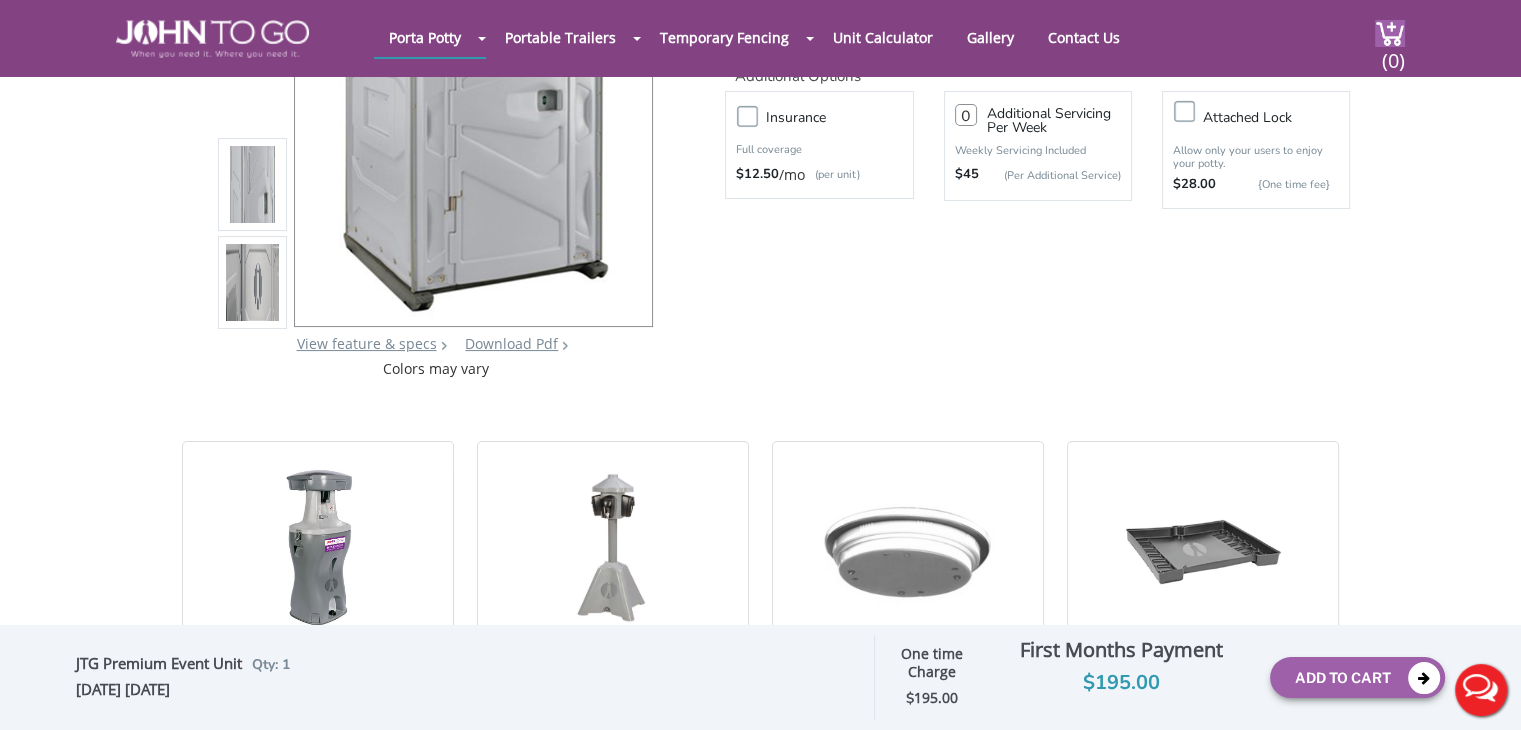 click on "JTG Premium Event Unit  Qty: 1
07/18/2025   07/20/2025
Optional Insurance
$
Servicing charges
$
Attach Lock
$
Rush Delivery
$
Full Setup
$
Rush Delivery
$
Delivery Charge
$ 50.00
Per Month Charges
$
One time Charge
$ 195.00
First Months Payment
$195.00
Add To Cart" at bounding box center (760, 677) 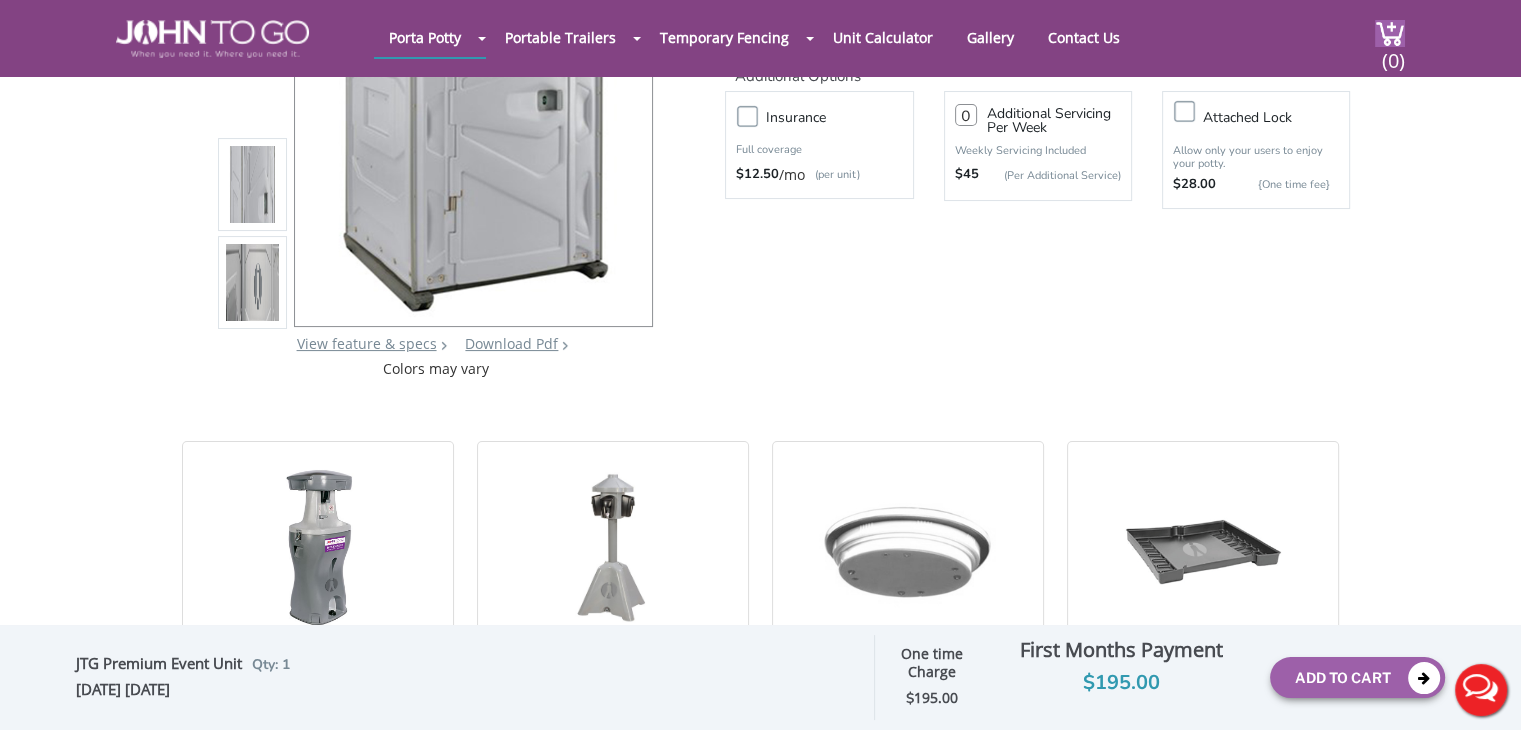 click on "$195.00" at bounding box center [1121, 683] 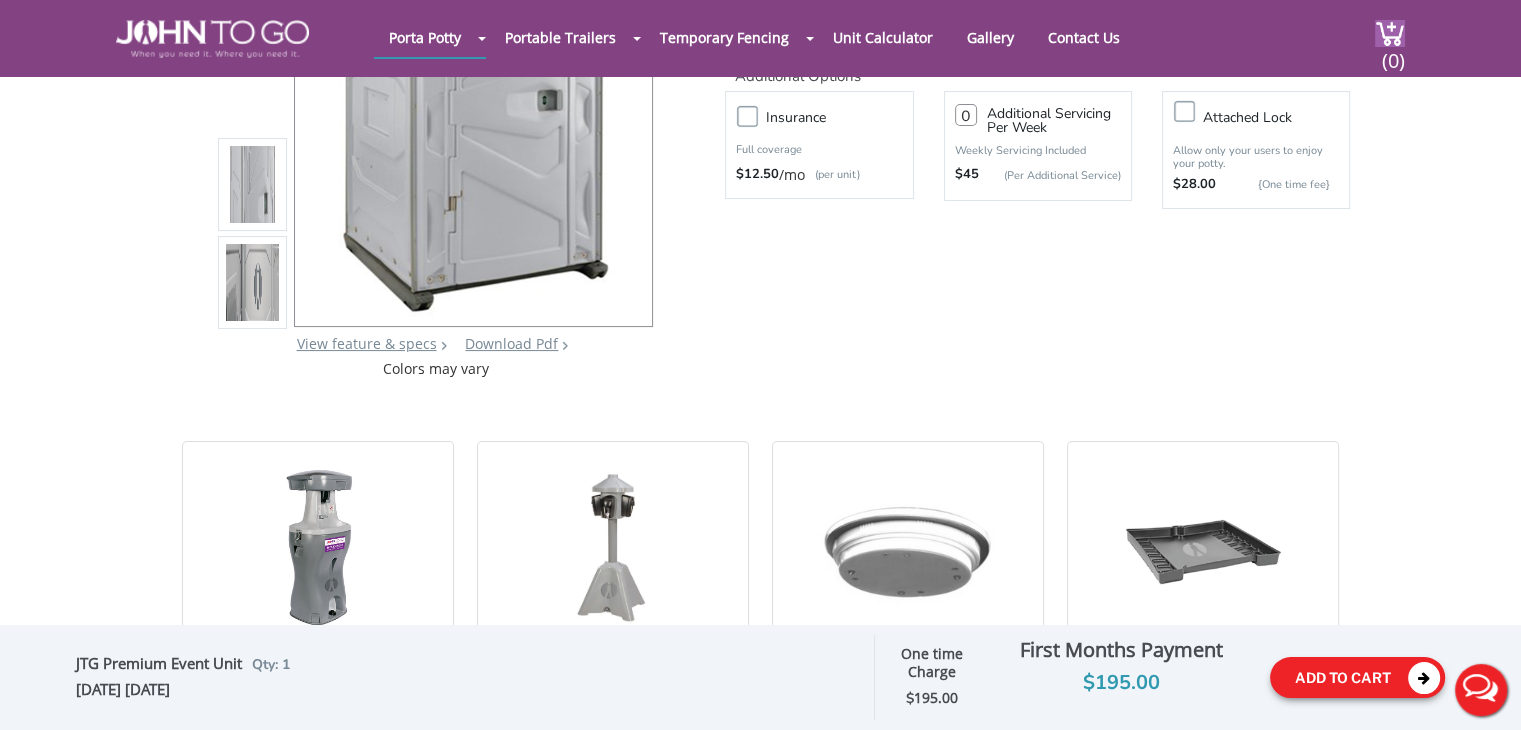 click on "Add To Cart" at bounding box center (1357, 677) 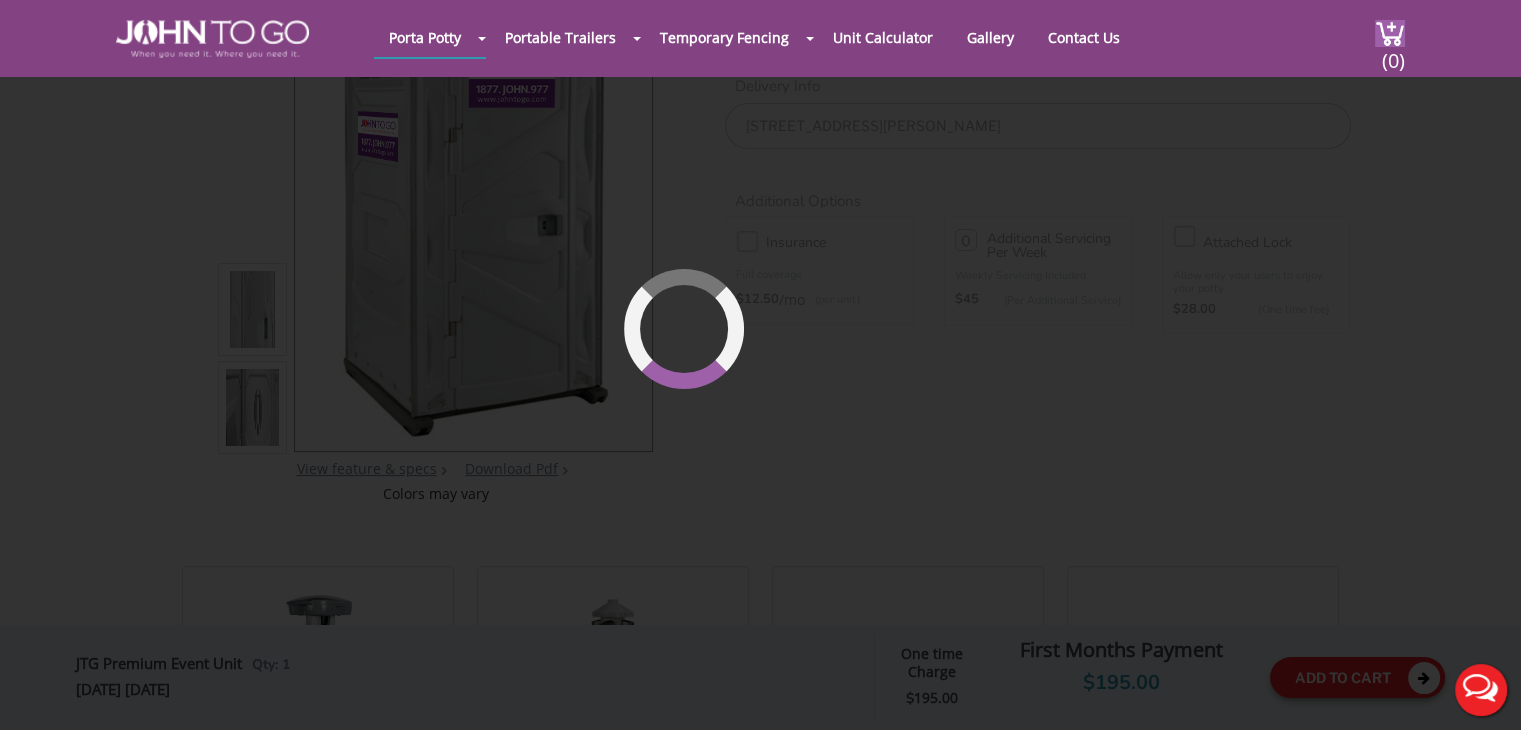 scroll, scrollTop: 136, scrollLeft: 0, axis: vertical 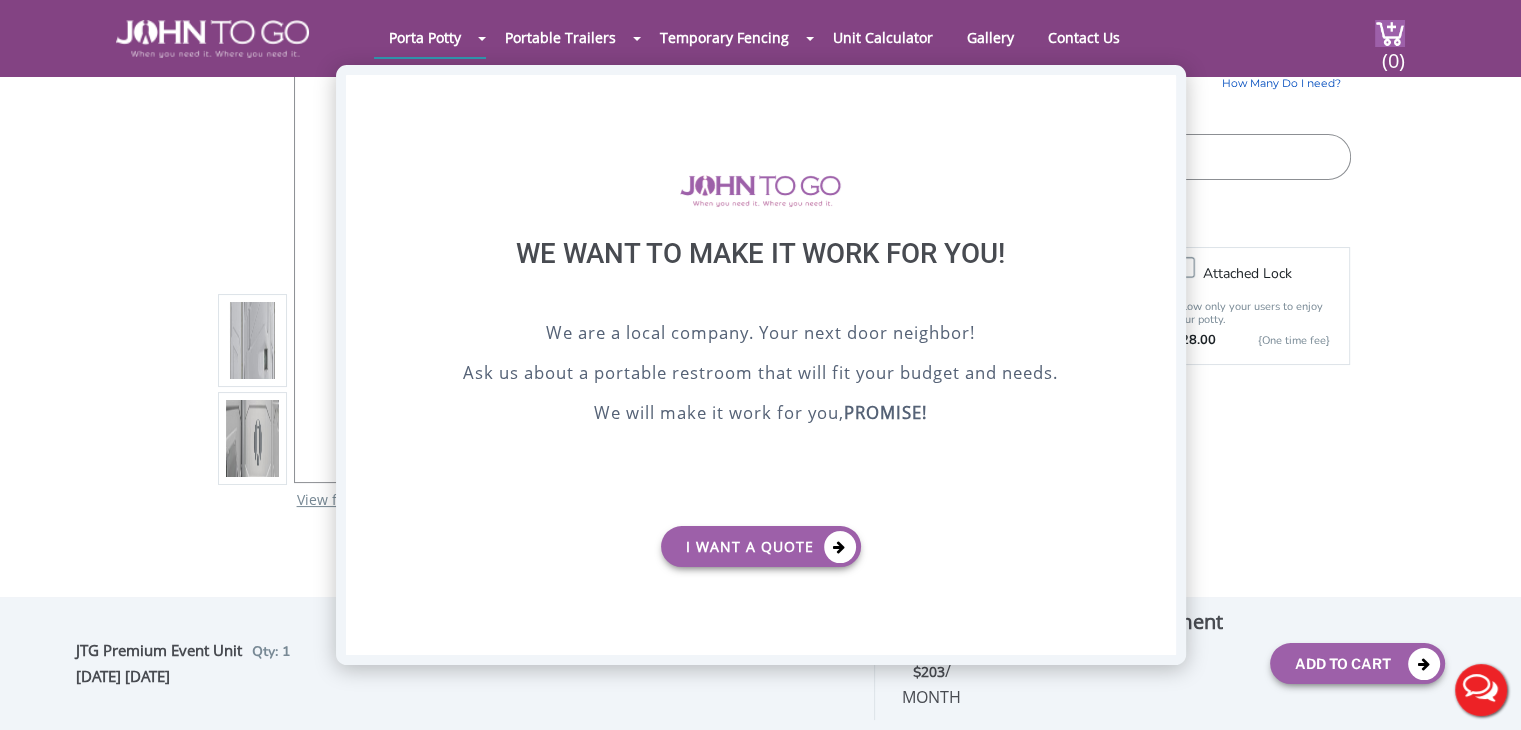 click on "X" at bounding box center (1159, 92) 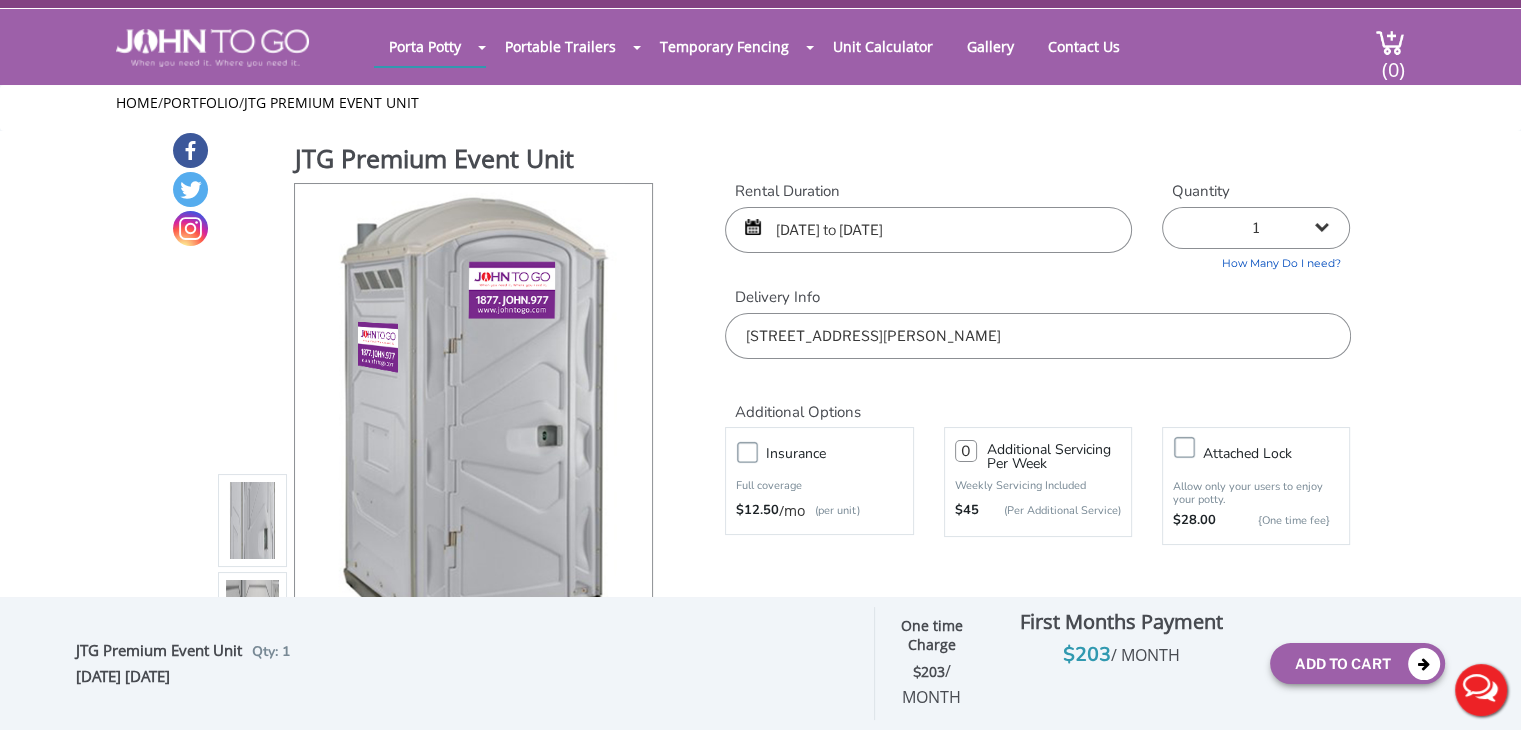 scroll, scrollTop: 0, scrollLeft: 0, axis: both 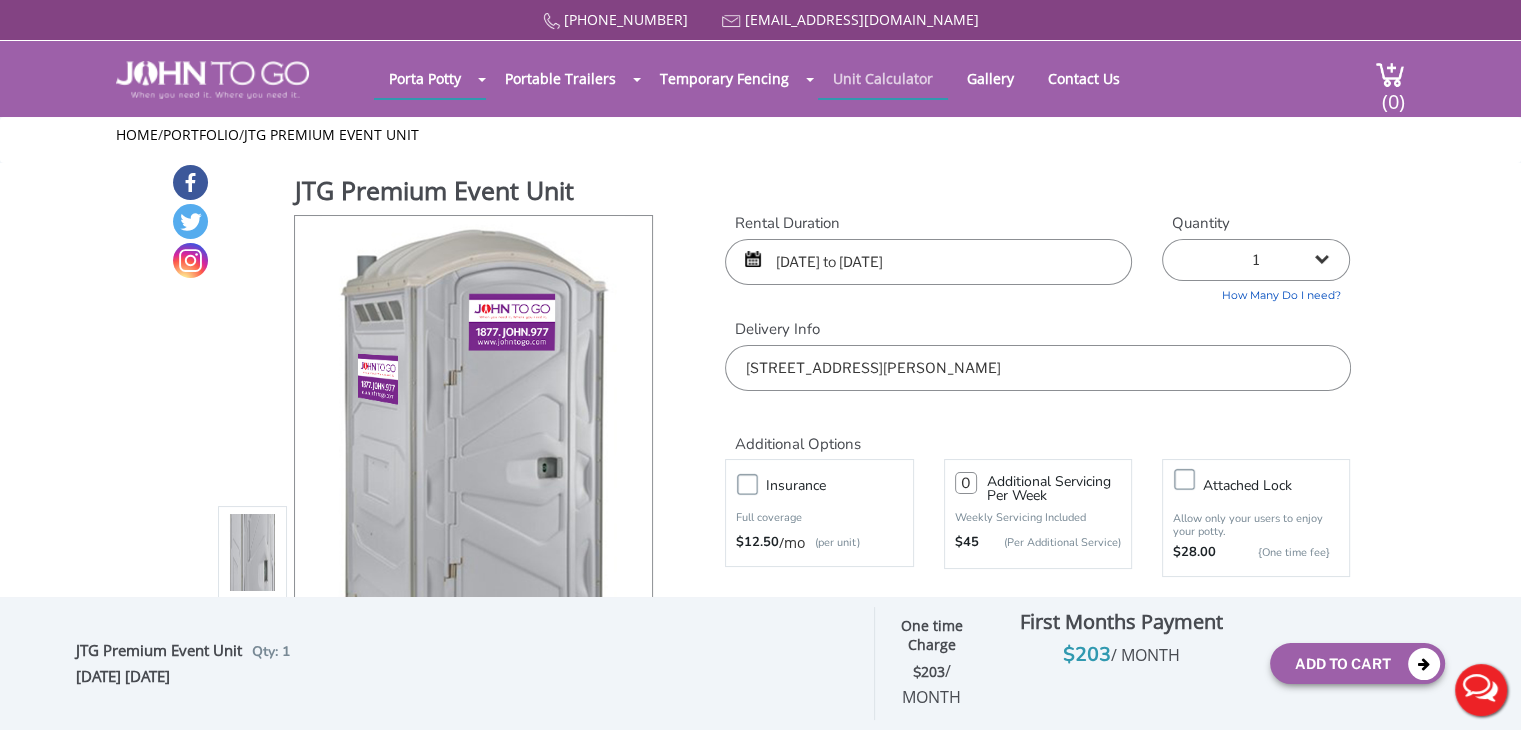 click on "Unit Calculator" at bounding box center [883, 78] 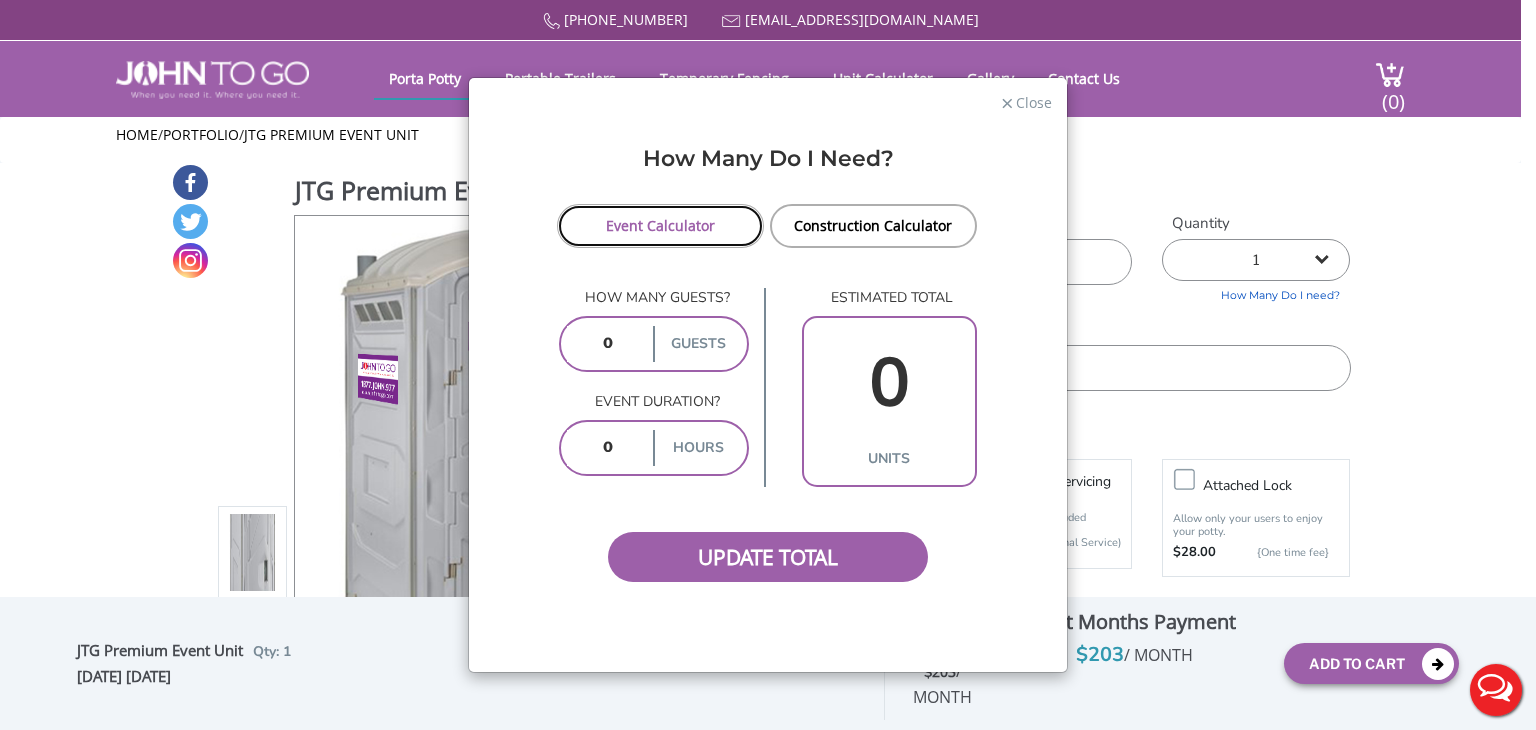 click on "Event Calculator" at bounding box center [660, 226] 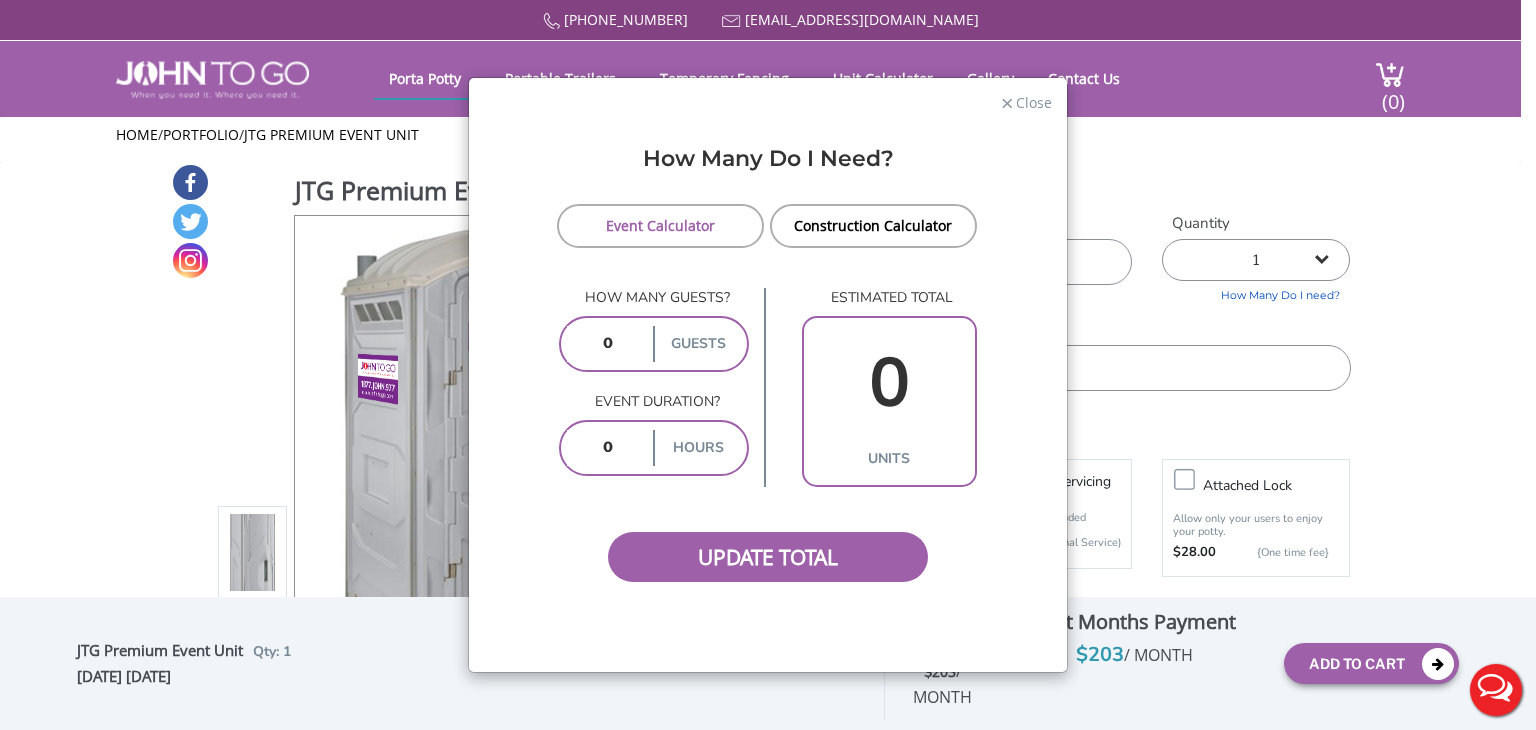 click at bounding box center (608, 344) 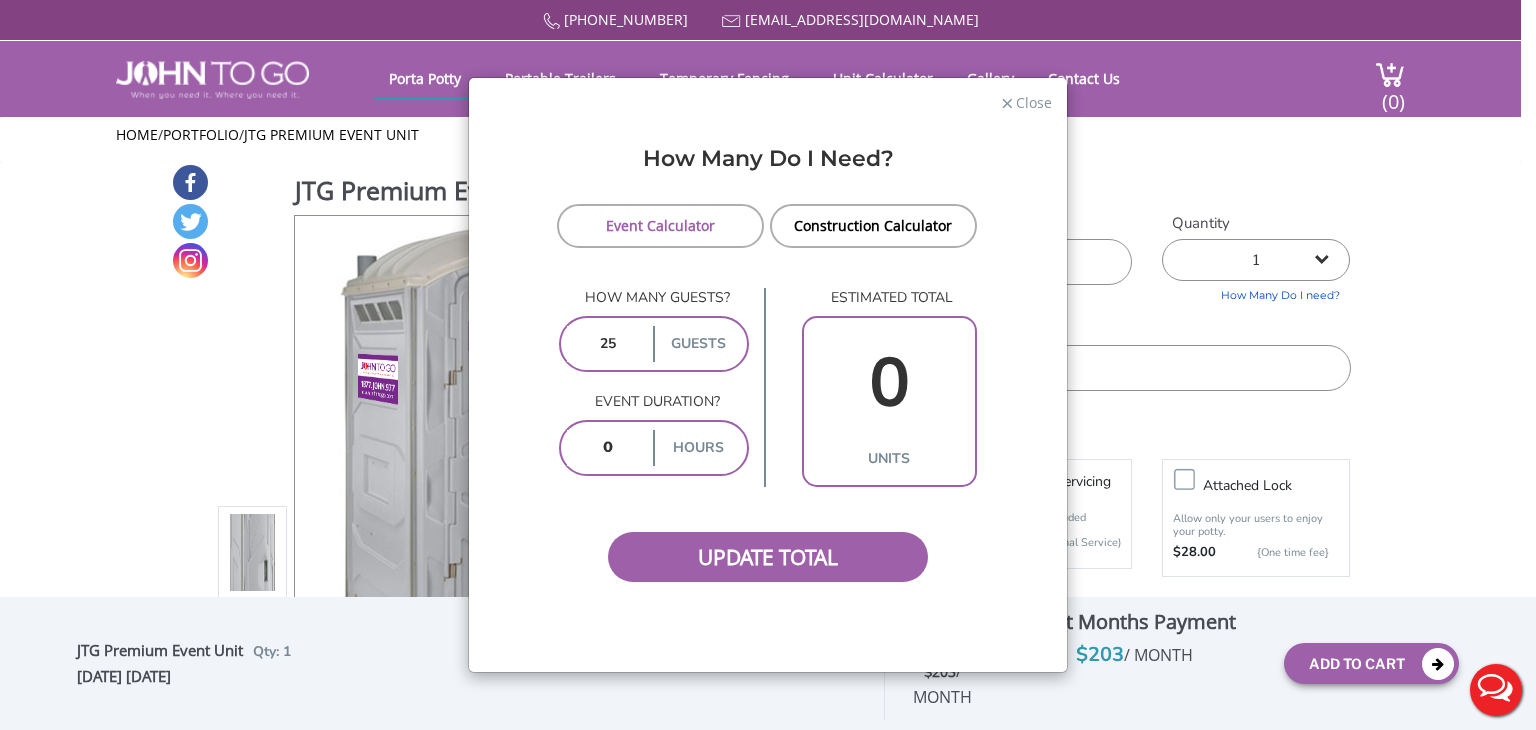 type on "25" 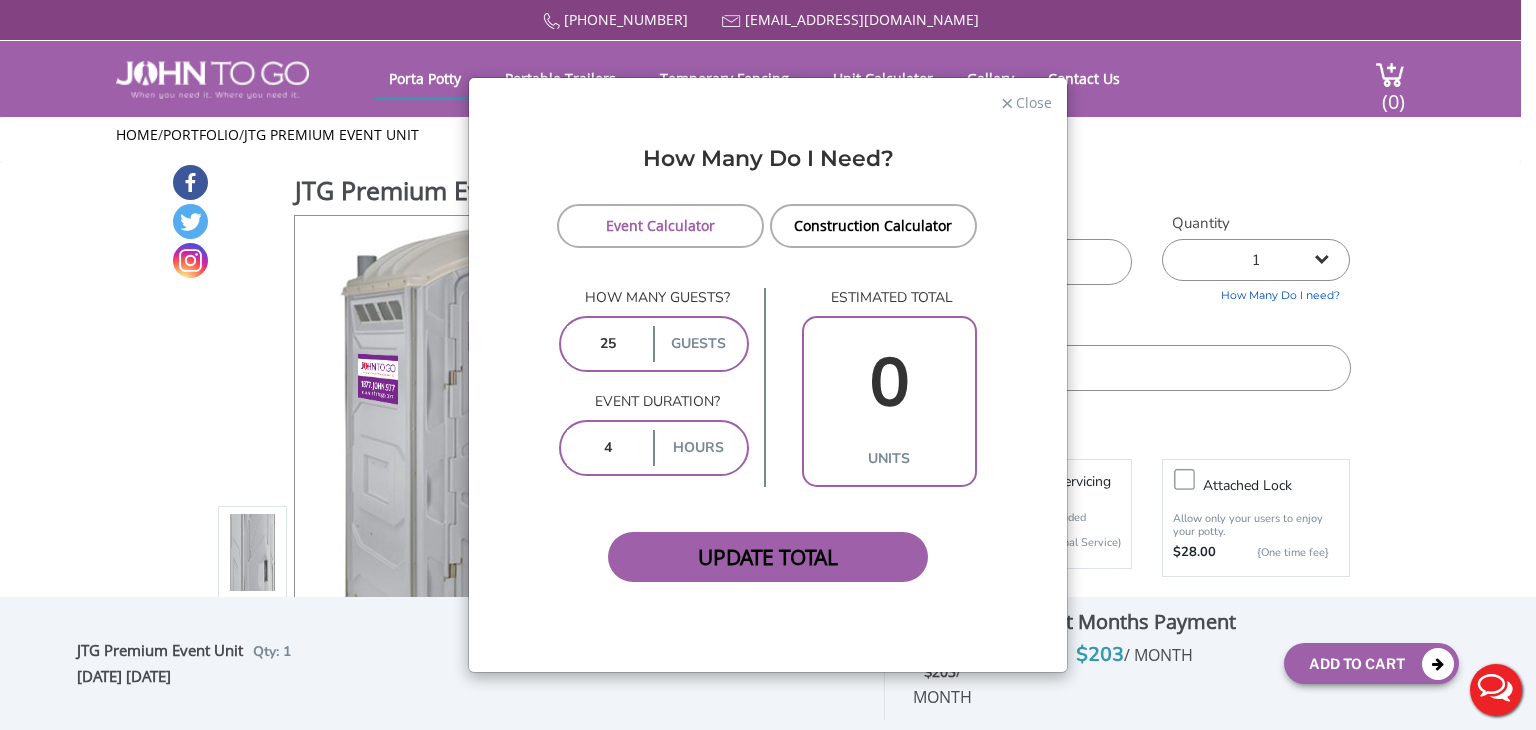 type on "4" 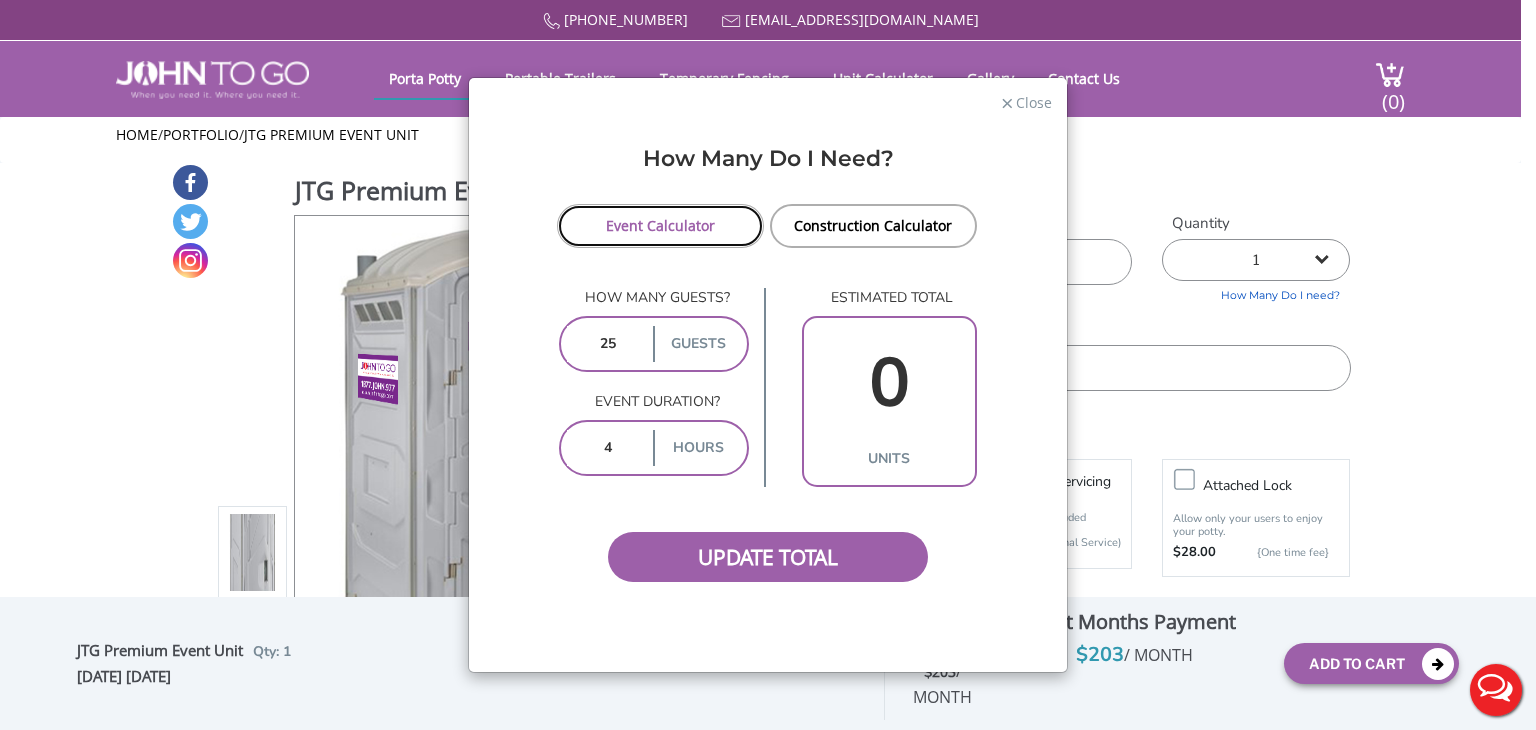 click on "Event Calculator" at bounding box center [660, 226] 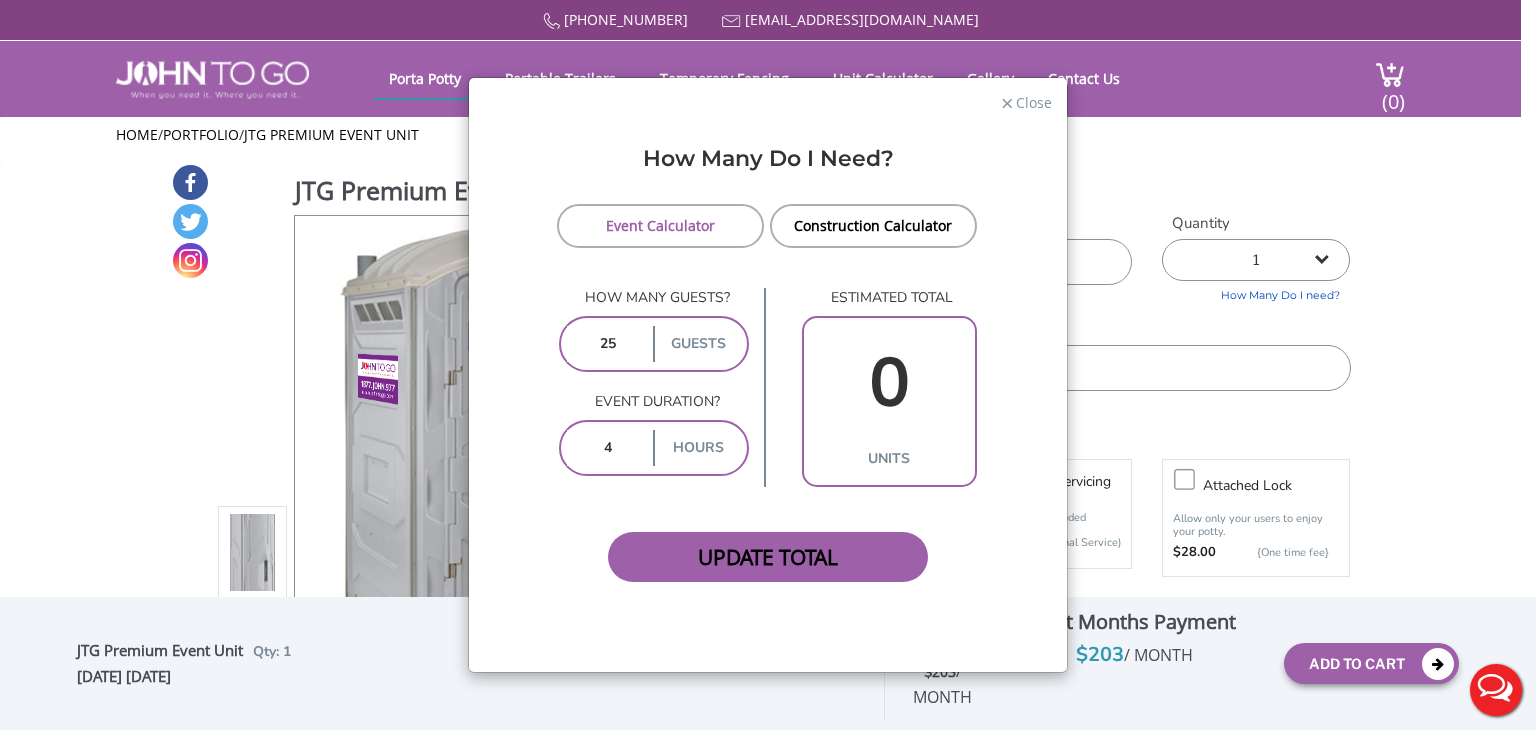 click on "Update Total" at bounding box center (768, 557) 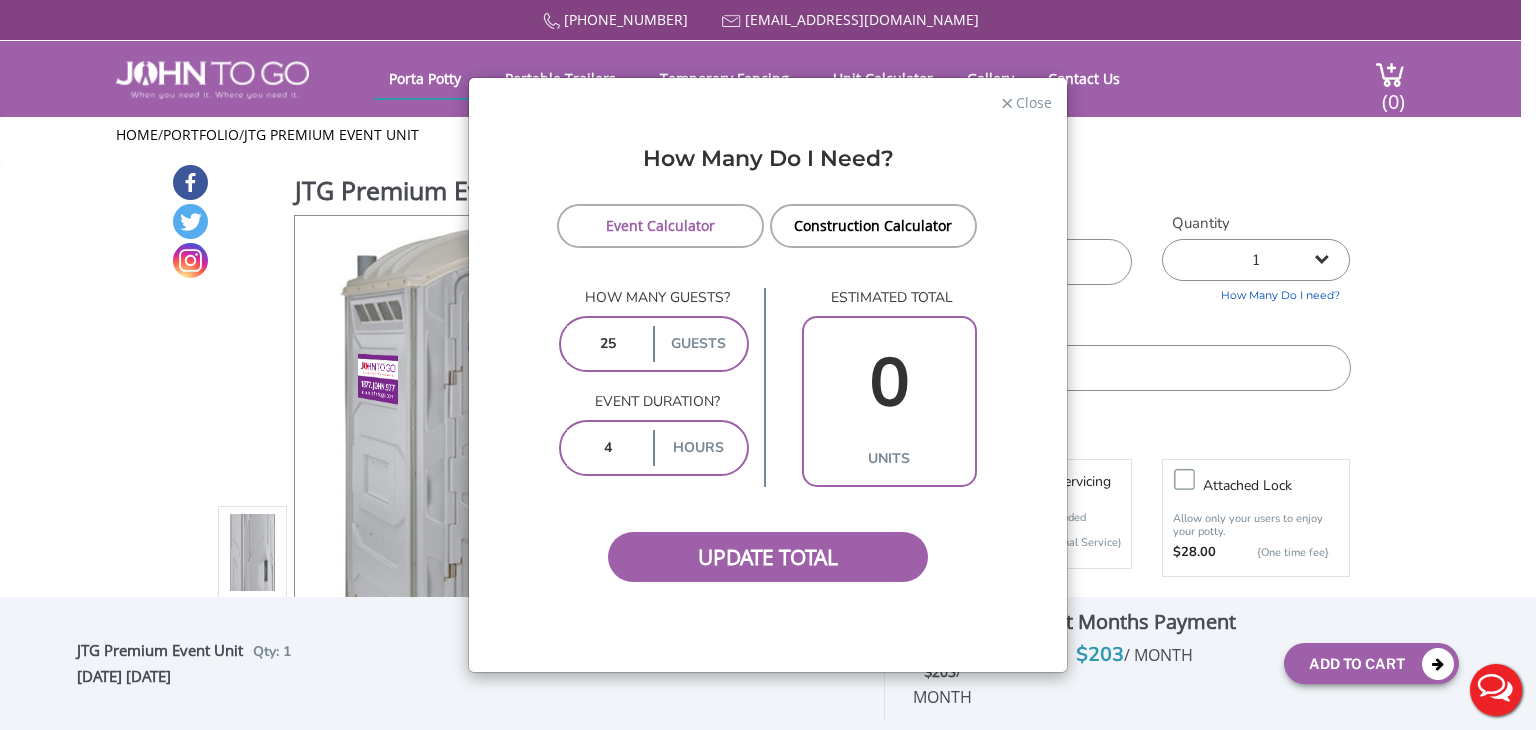 click on "25" at bounding box center (608, 344) 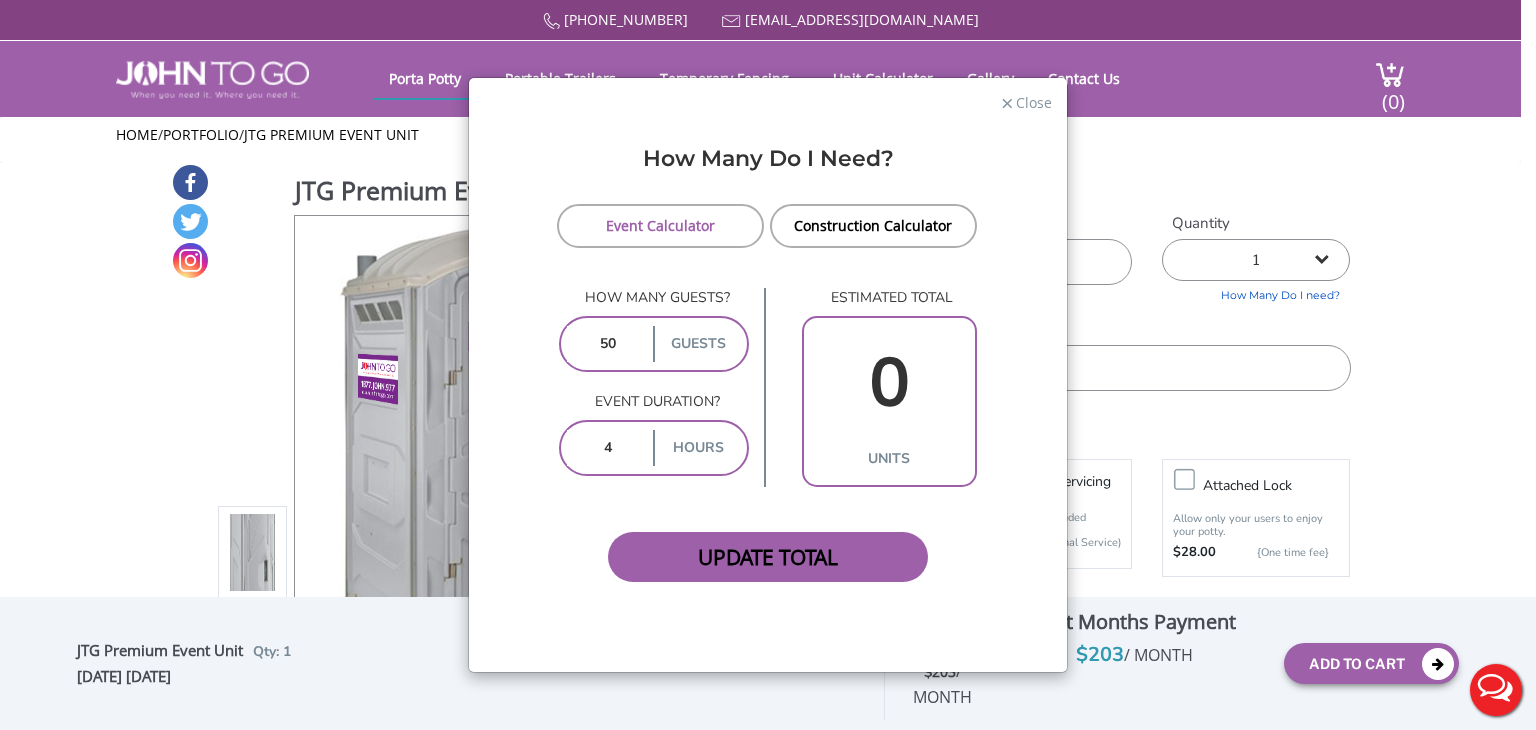 type on "50" 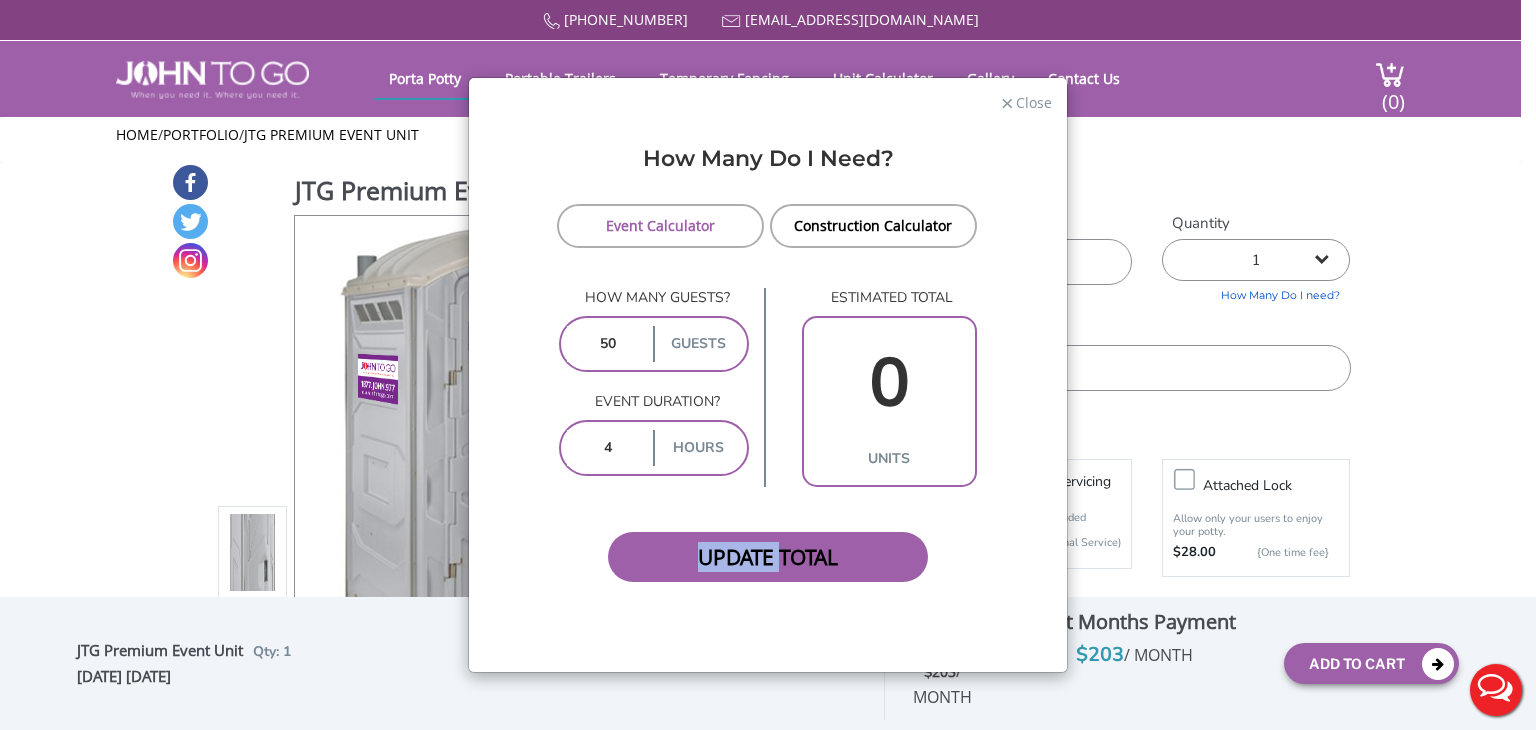 click on "Update Total" at bounding box center [768, 557] 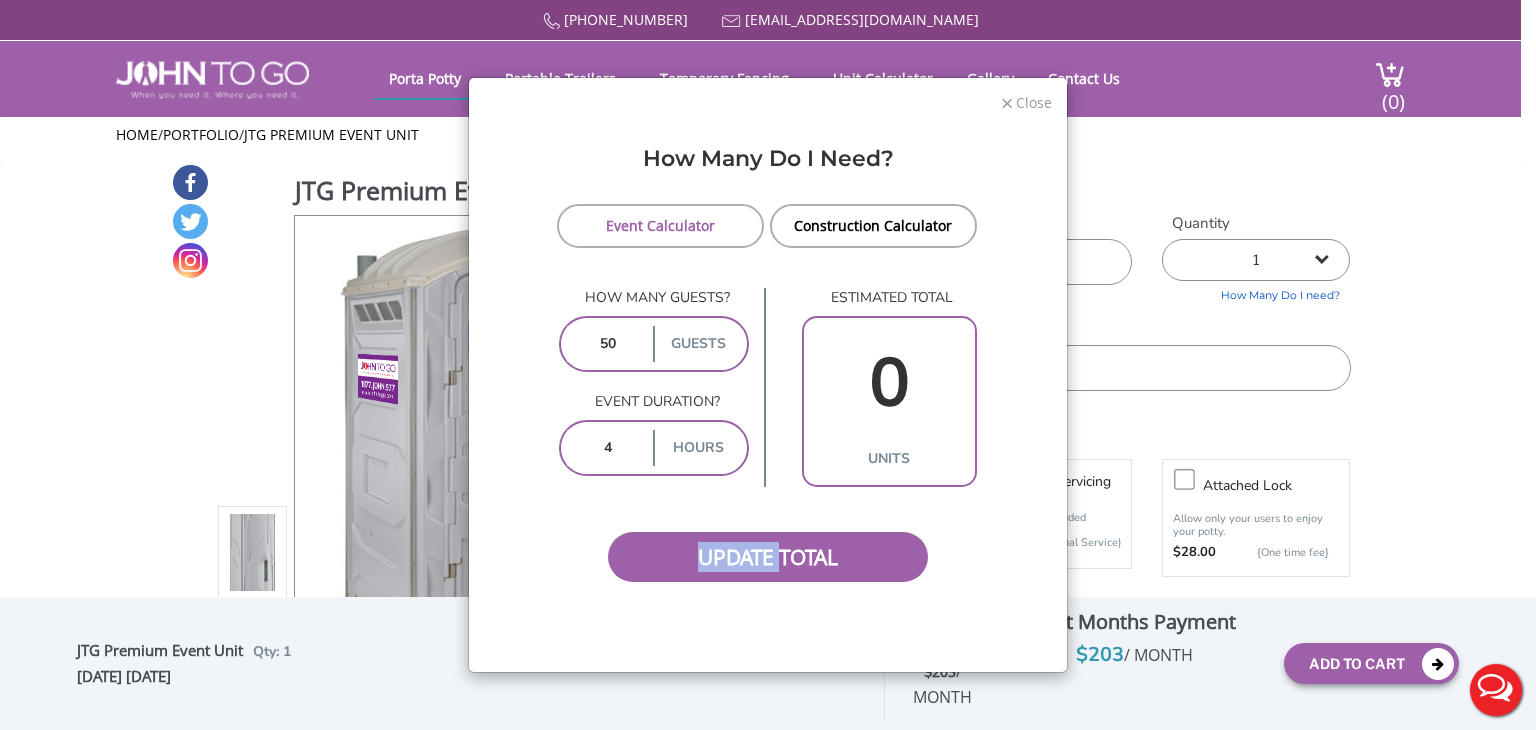 click on "Close" at bounding box center (1033, 100) 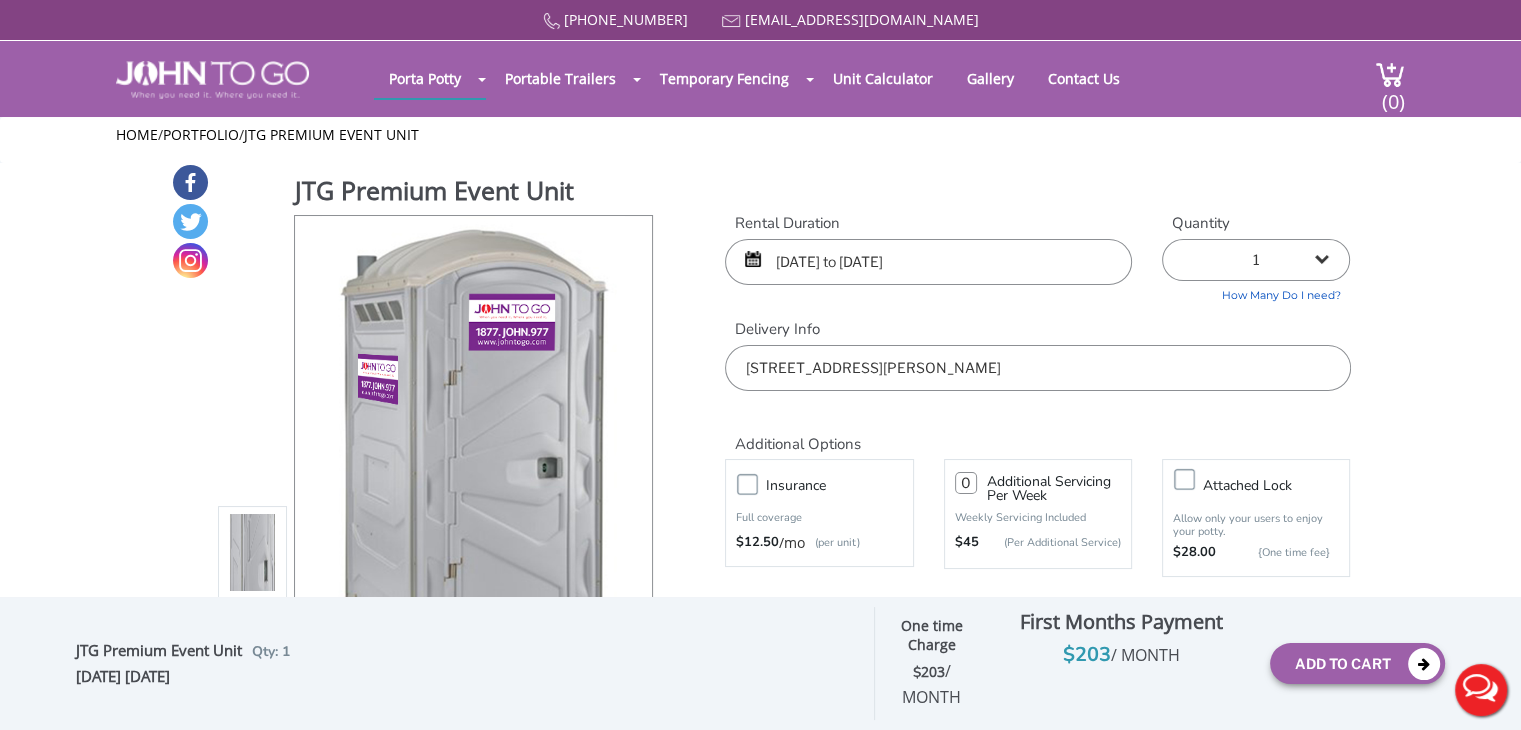 click on "07/18/2025 to 07/20/2025" at bounding box center [928, 262] 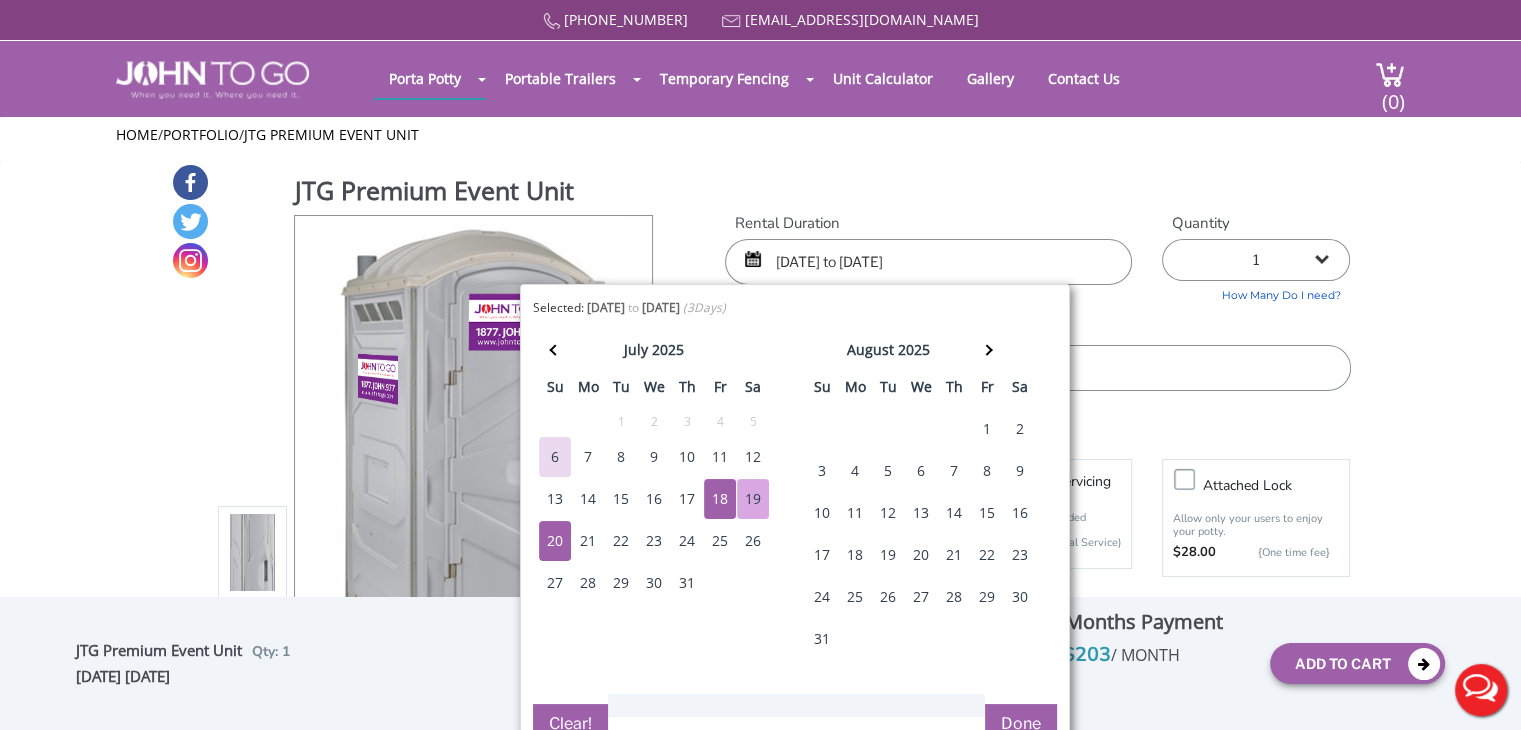 click on "18" at bounding box center (720, 499) 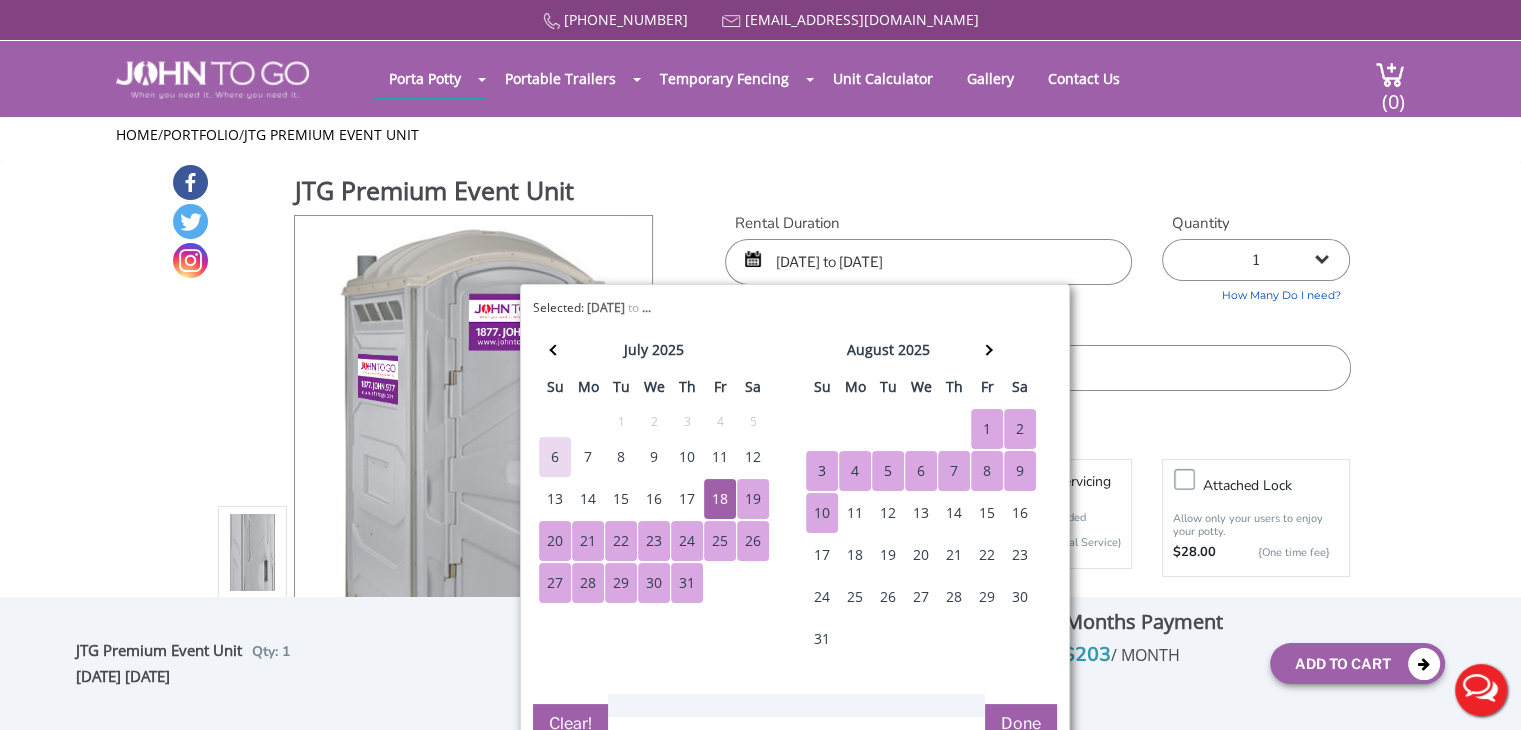 click on "10" at bounding box center (822, 513) 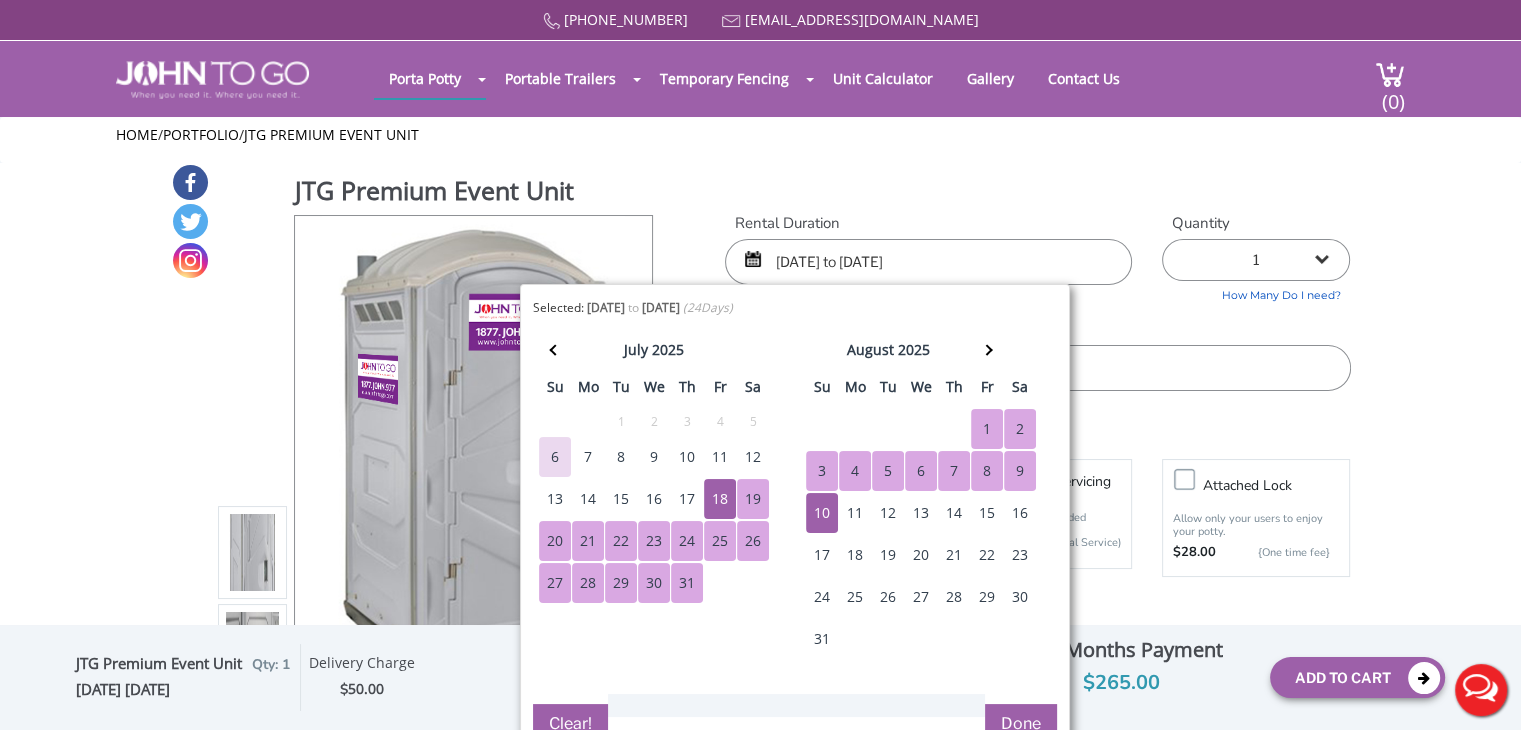 click on "Delivery Charge
$ 50.00" at bounding box center (361, 677) 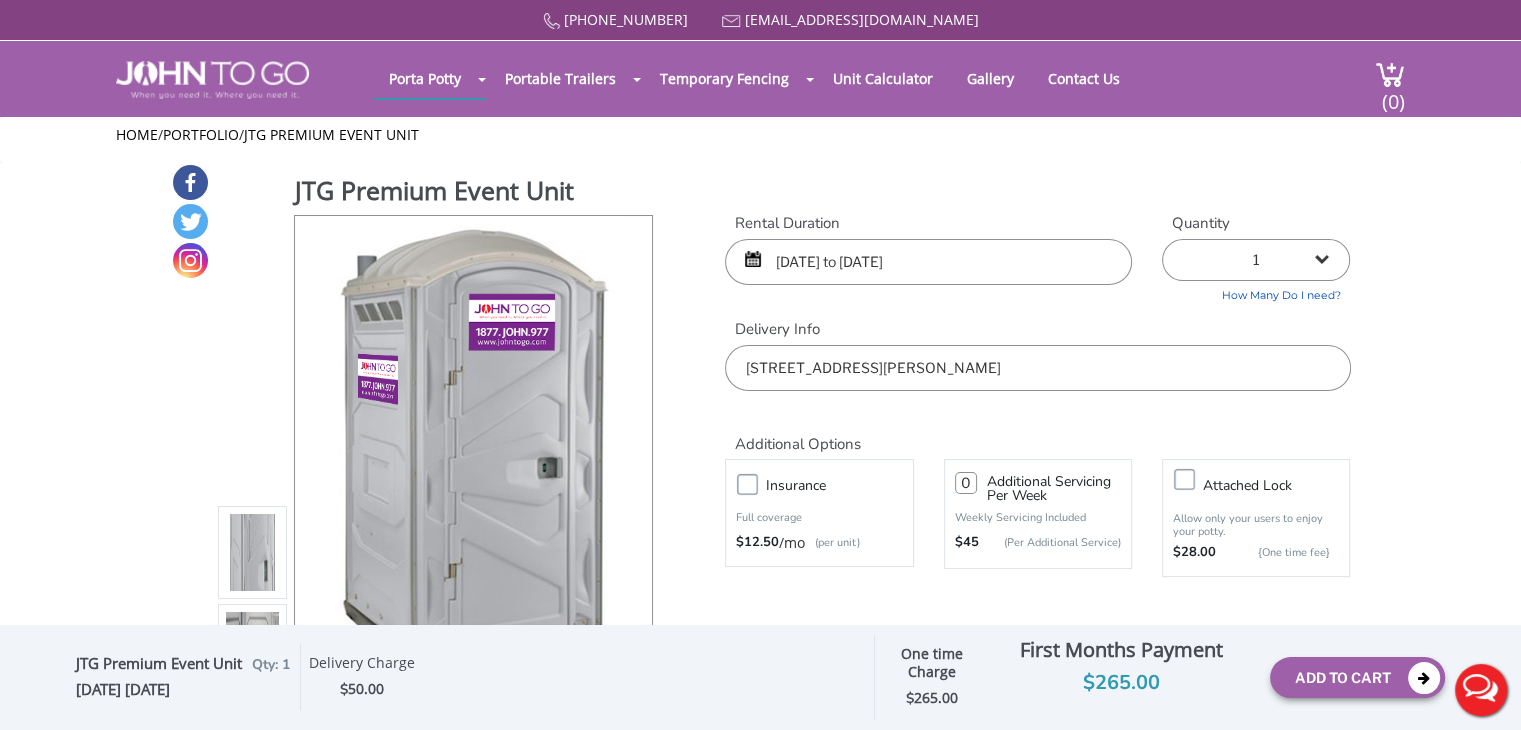 click on "07/18/2025 to 08/10/2025" at bounding box center [928, 262] 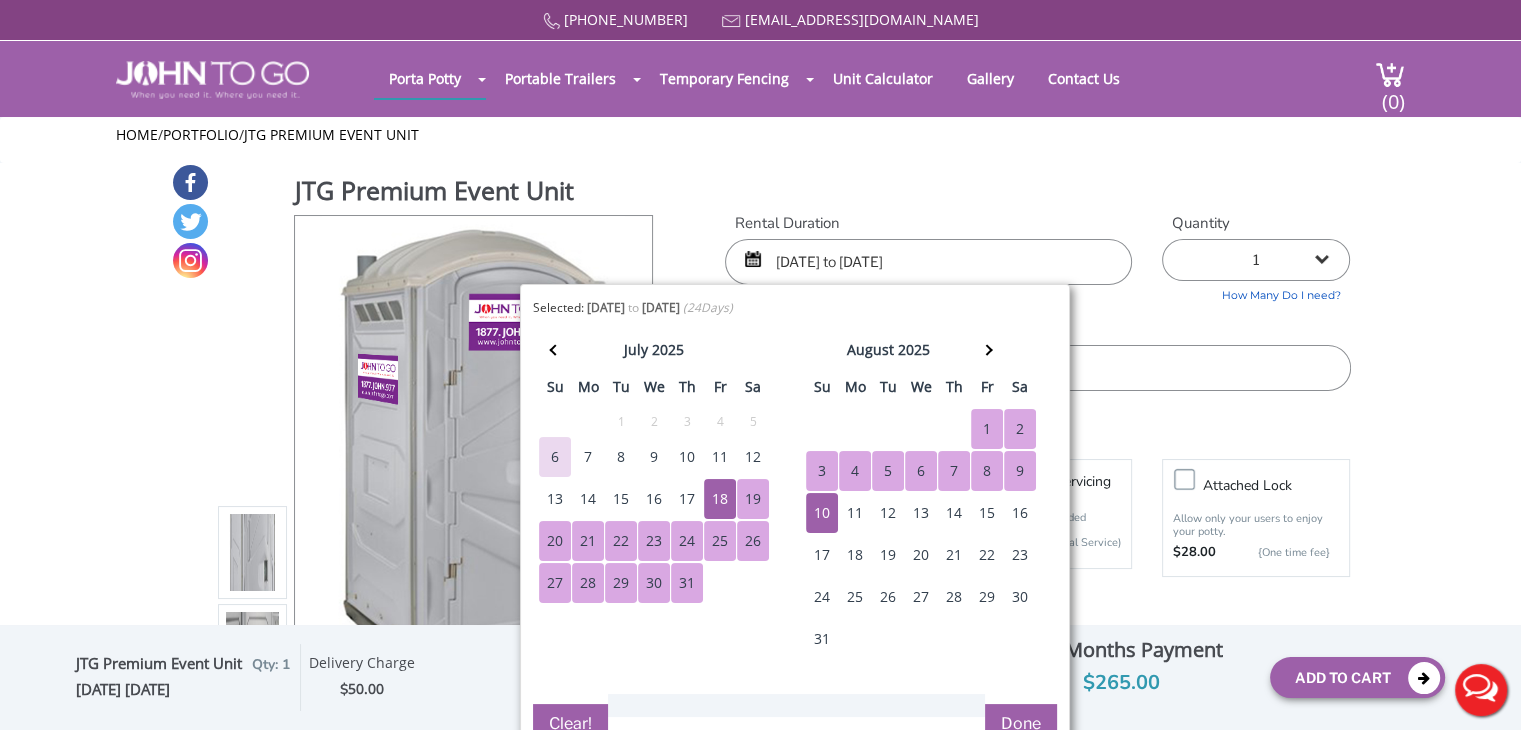 click on "18" at bounding box center (720, 499) 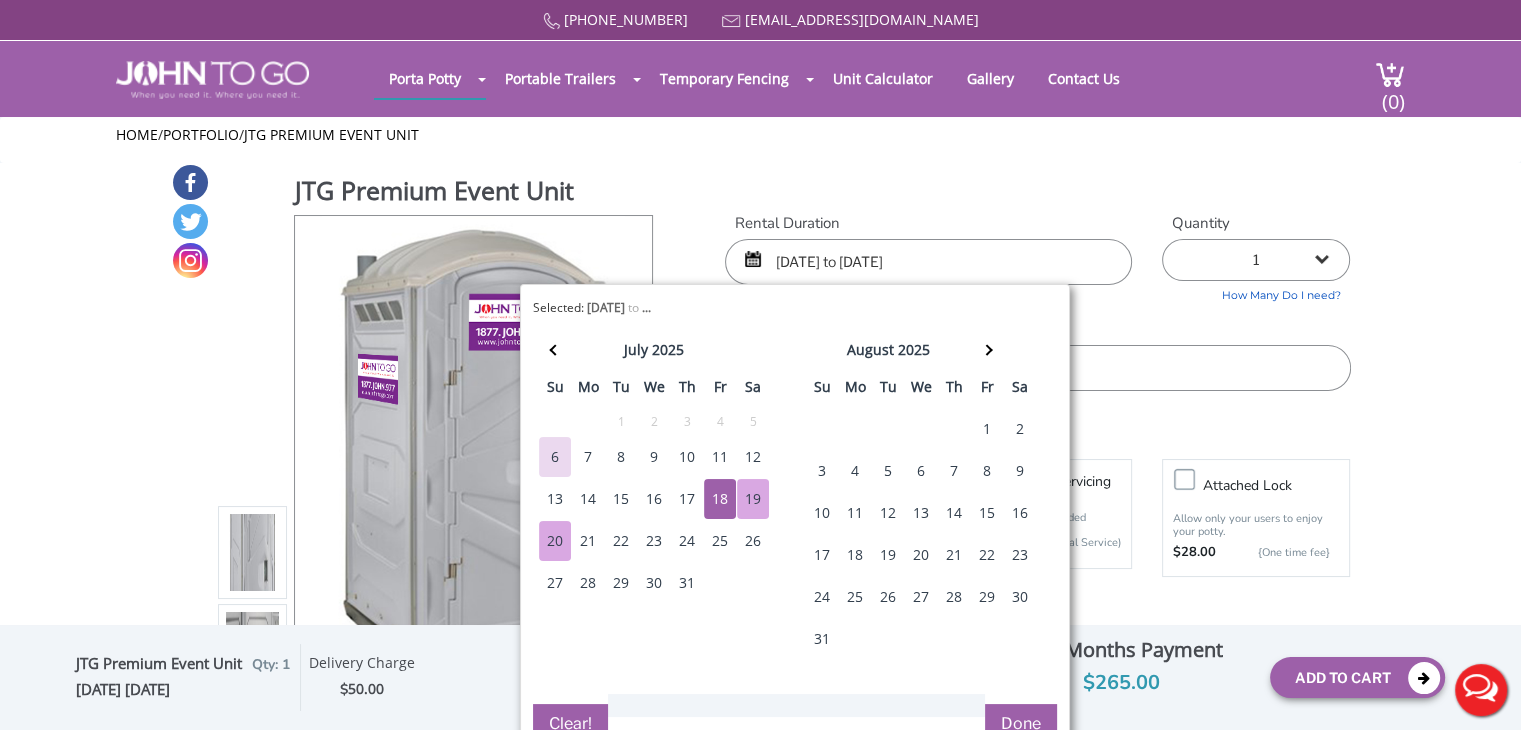 click on "20" at bounding box center (555, 541) 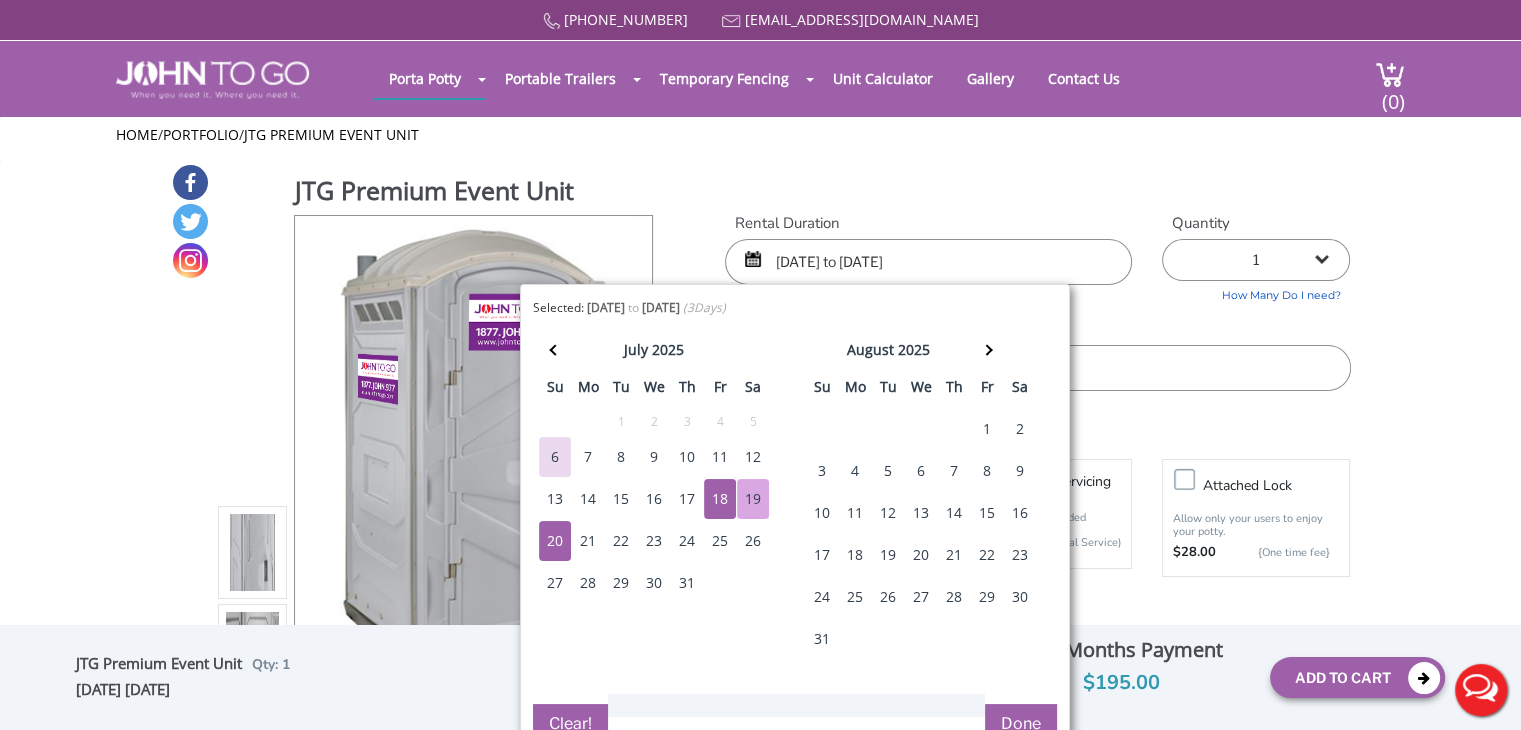 click on "Done" at bounding box center [1021, 724] 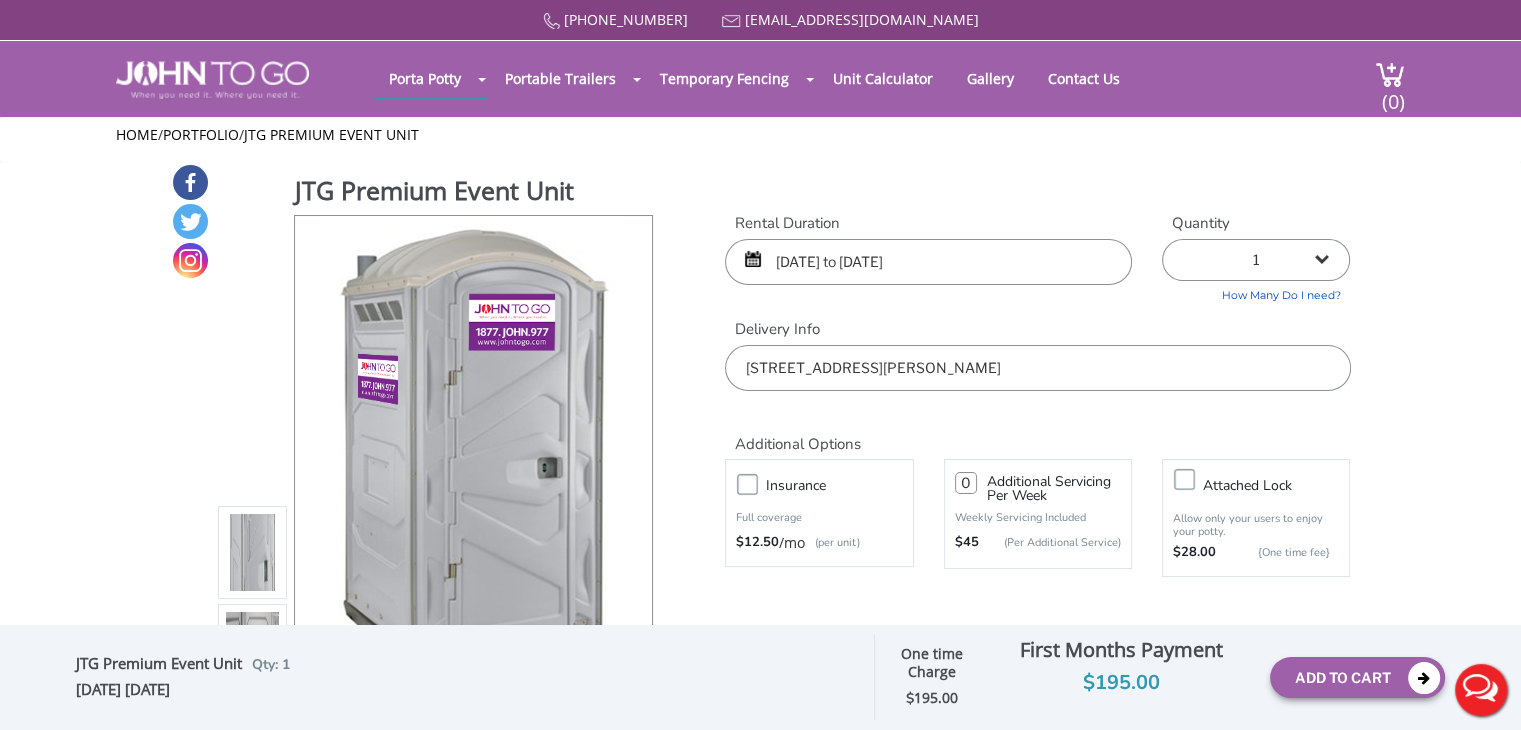 click on "Rental Duration
07/18/2025 to 07/20/2025
Quantity
1
2 (5% discount)
3 (8% discount)
4 (10% discount)
5 (12% discount)
6 (12% discount)
7 (12% discount)
8 (12% discount)
9 (12% discount)
10 (12% discount)
11 (12% discount)
12 (12% discount)
13 (12% discount)
14 (12% discount) 15 (12% discount) $ $45" at bounding box center (1037, 417) 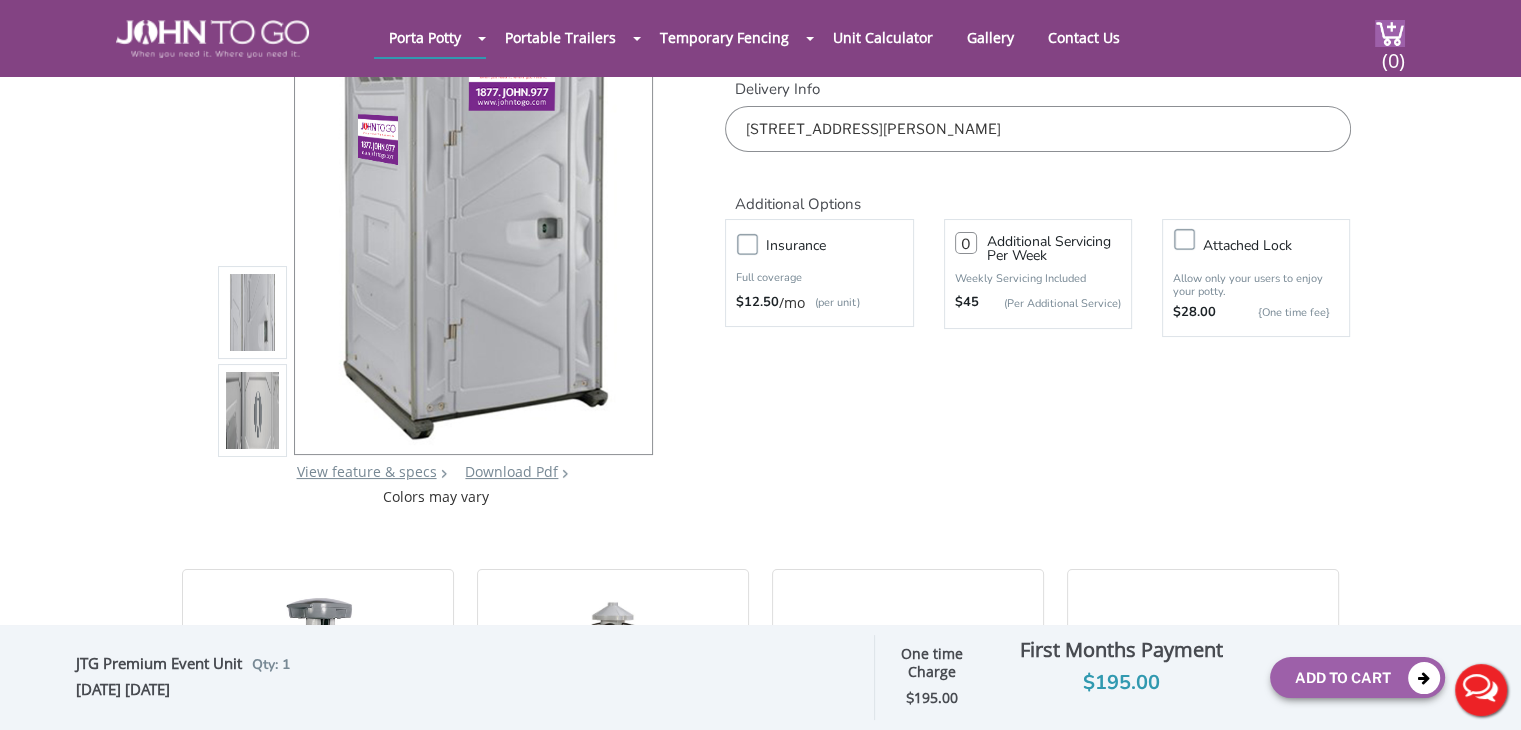 scroll, scrollTop: 0, scrollLeft: 0, axis: both 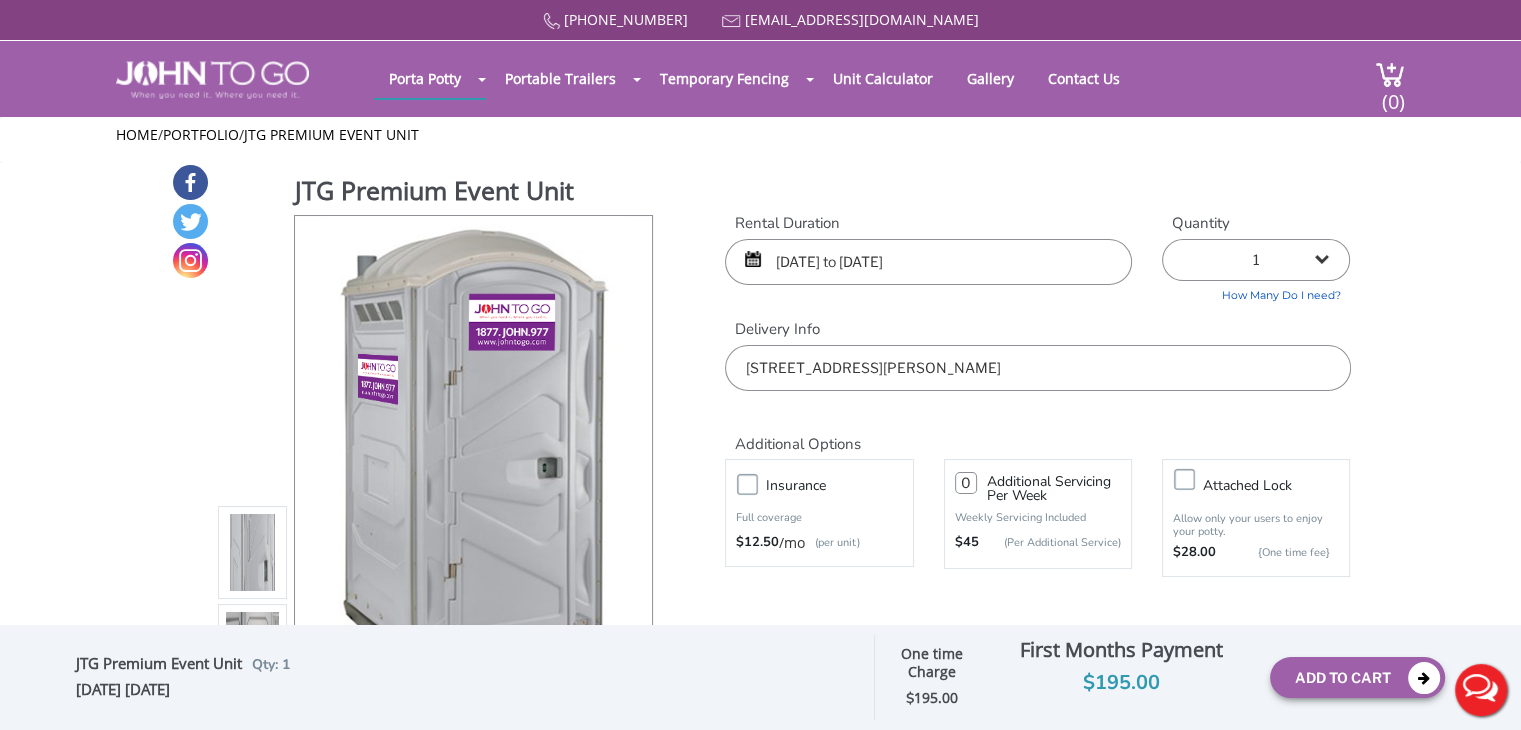 click on "07/18/2025 to 07/20/2025" at bounding box center [928, 262] 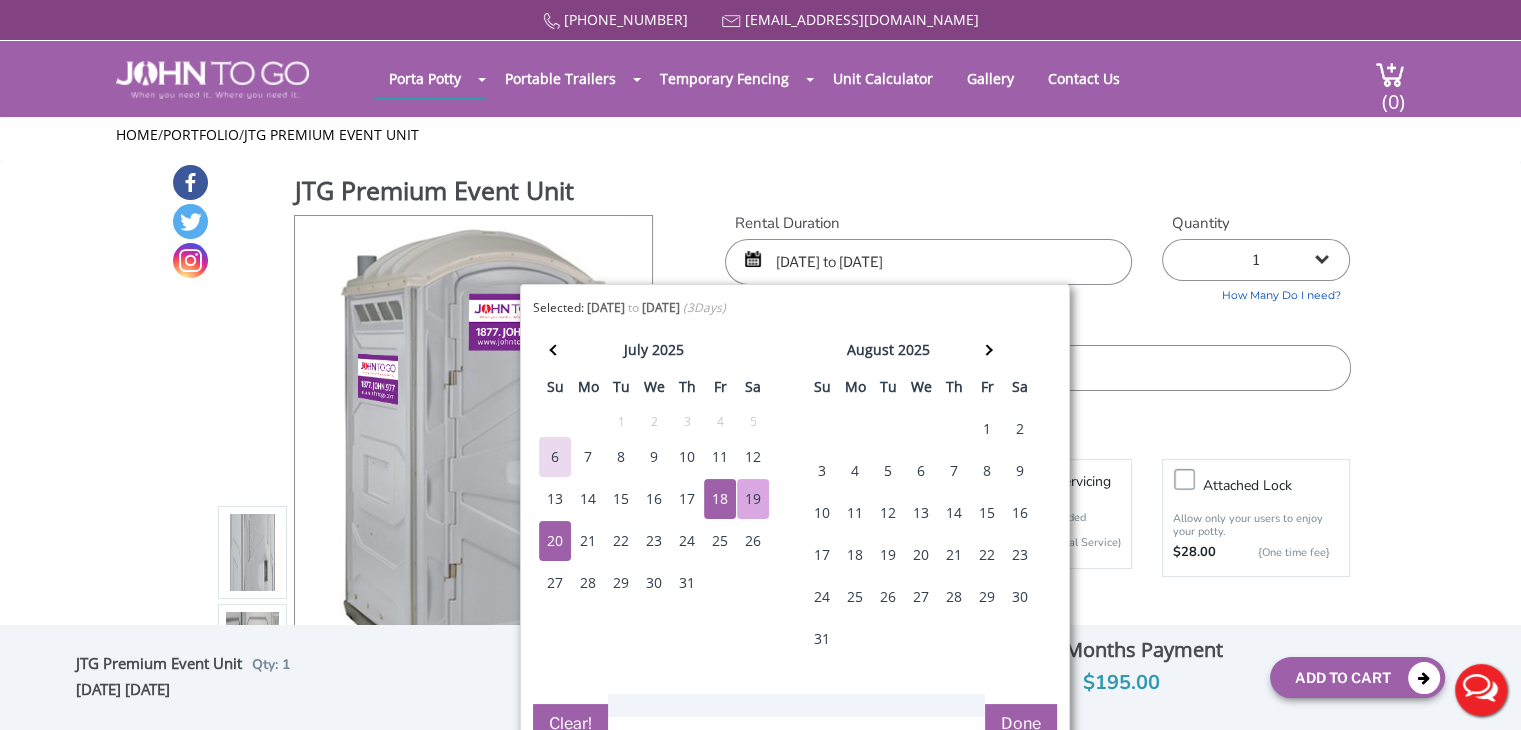 click on "18" at bounding box center (720, 499) 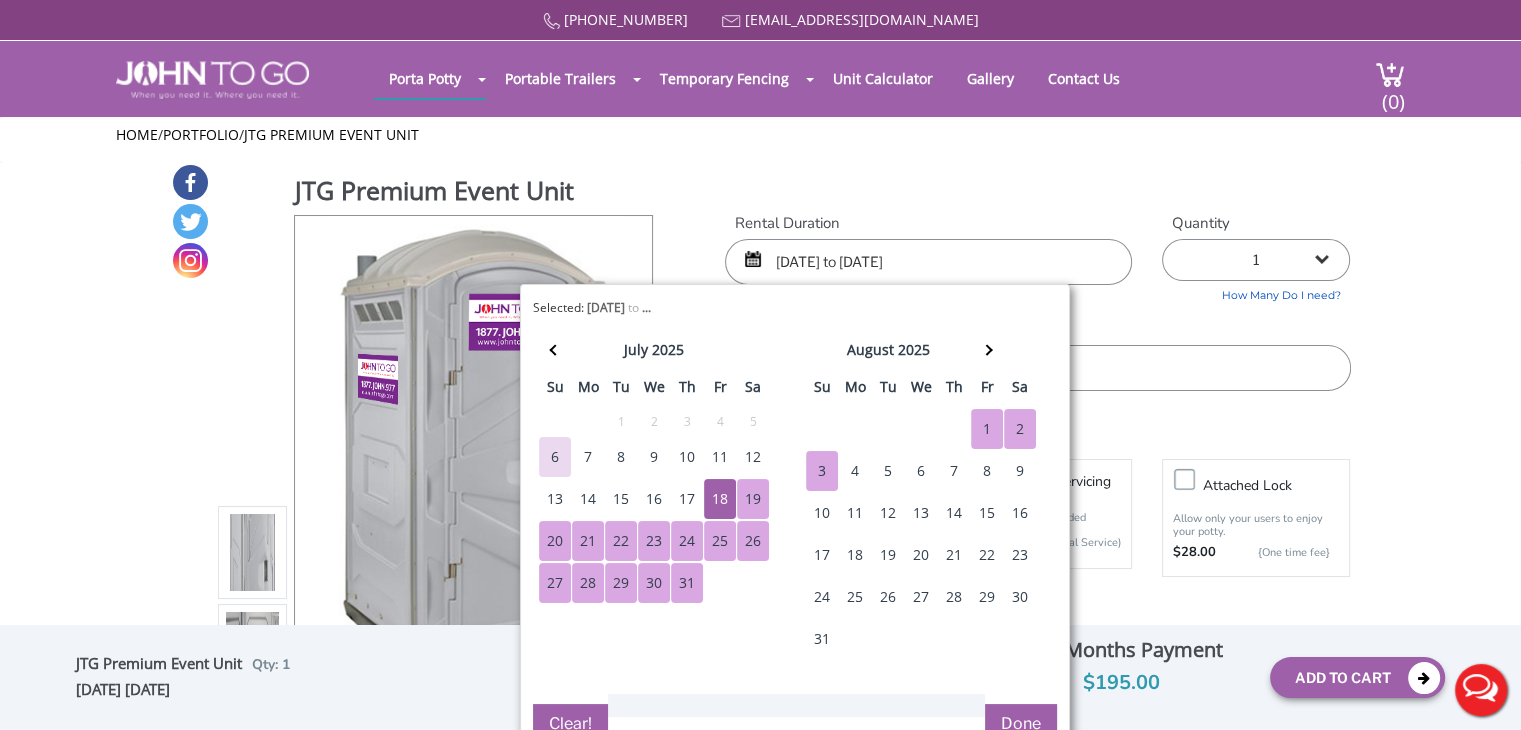 click on "3" at bounding box center [822, 471] 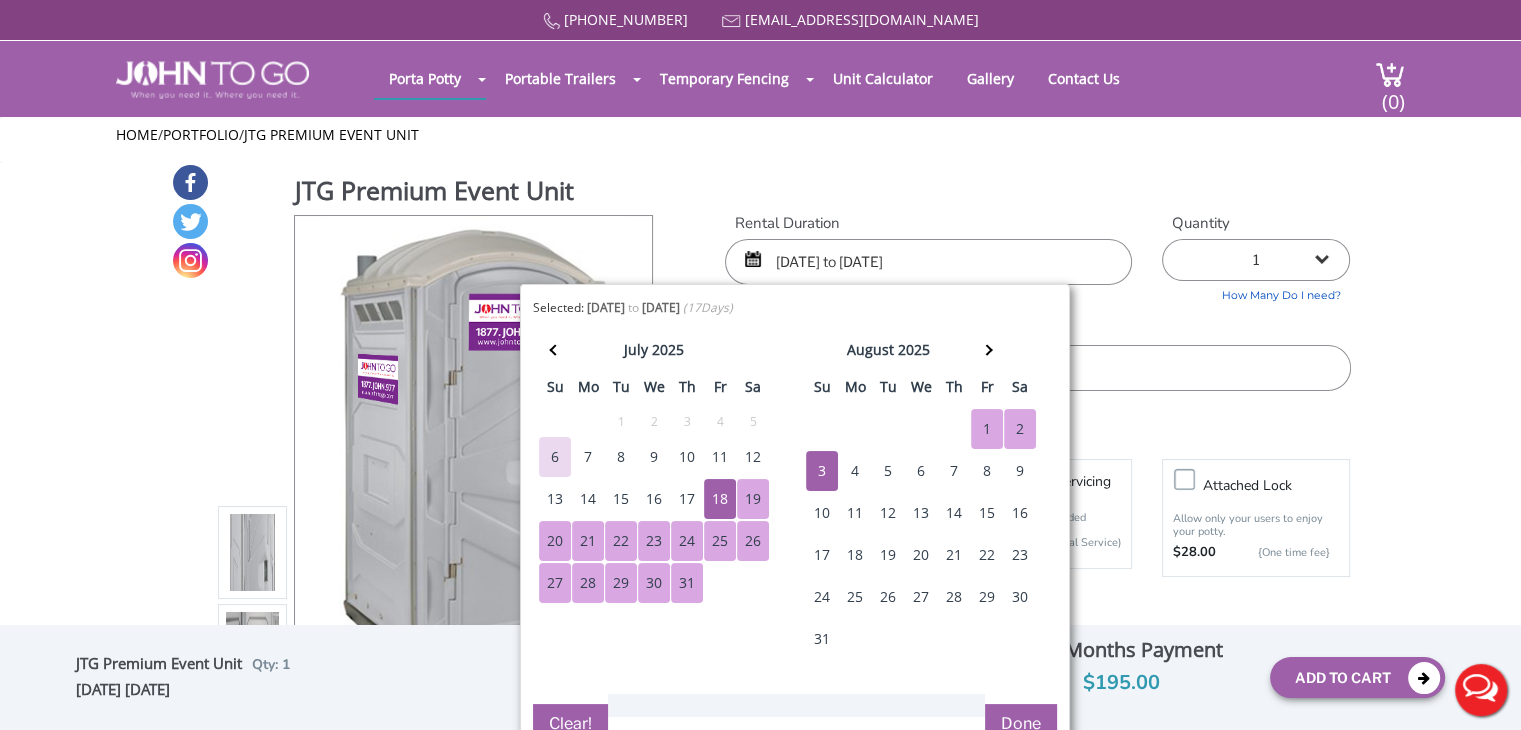 click on "Done" at bounding box center [1021, 724] 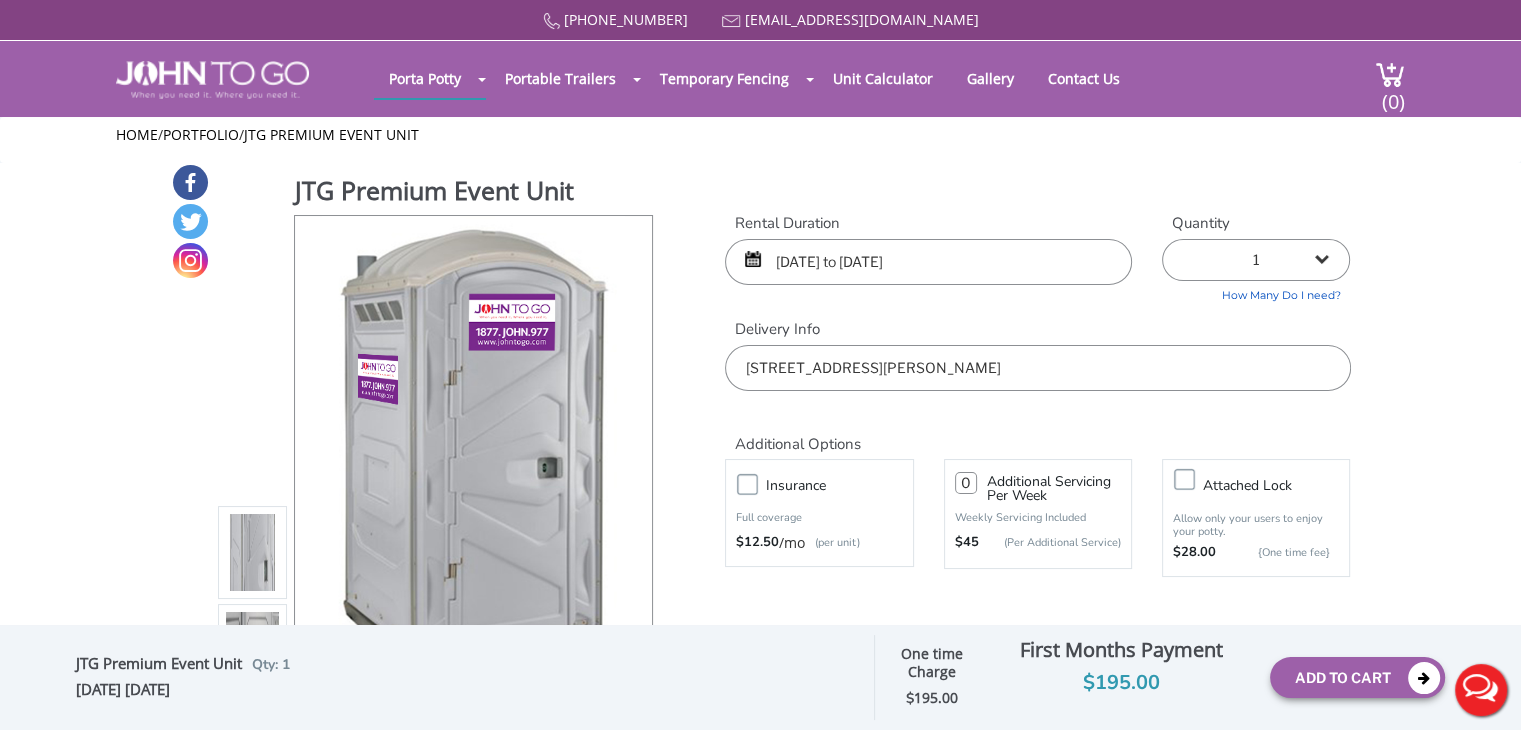 click on "28 Western Avenue, Butler, NJ, USA" at bounding box center [1037, 368] 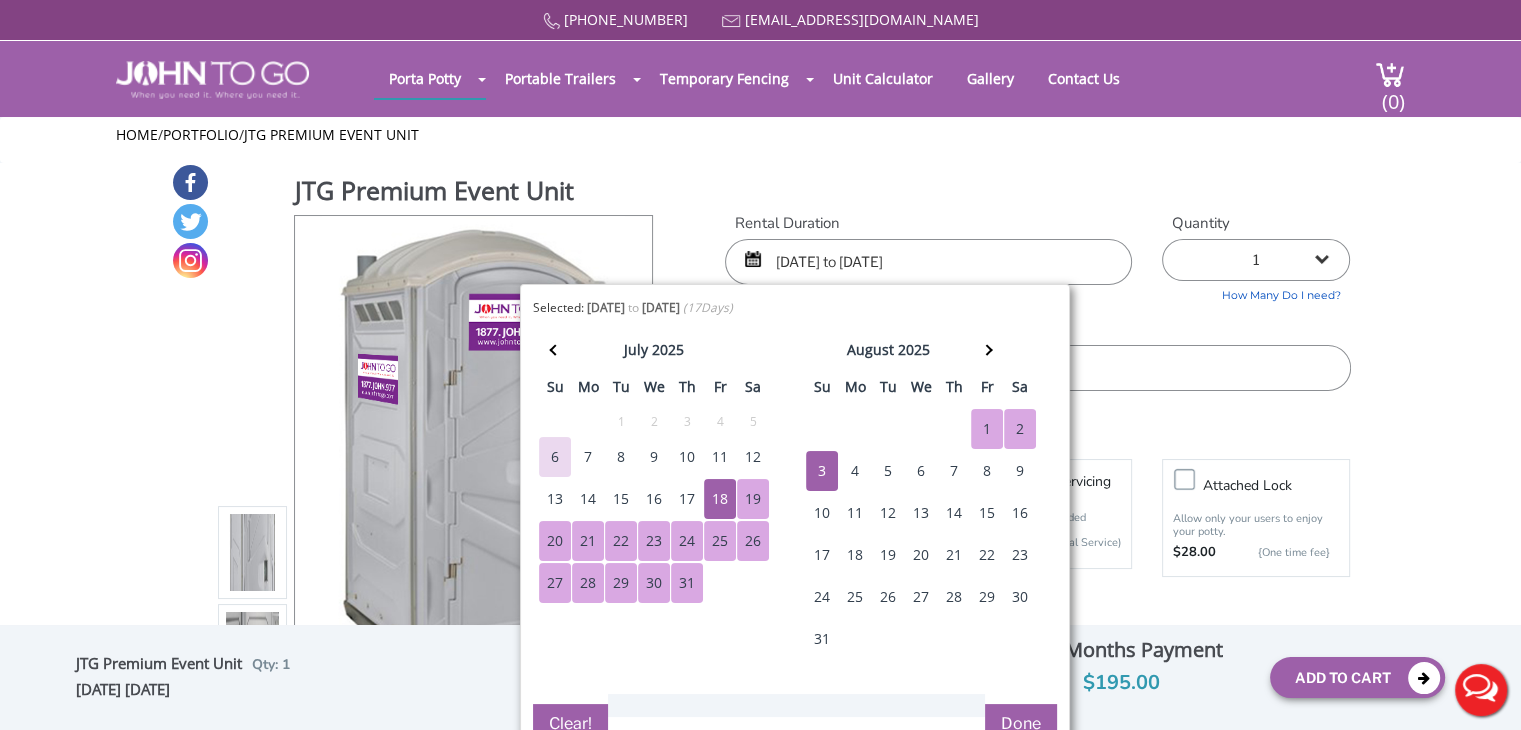click on "18" at bounding box center [720, 499] 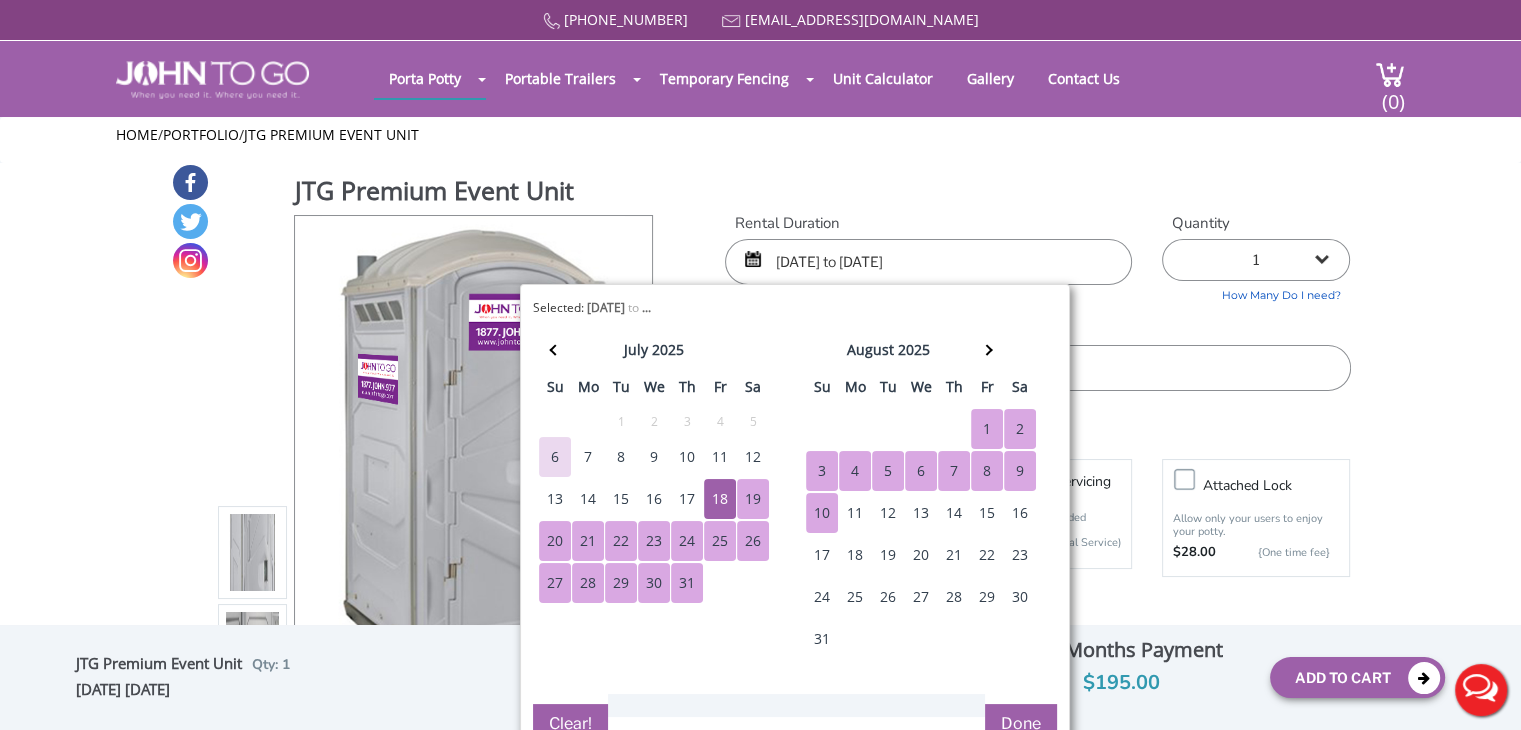 click on "10" at bounding box center [822, 513] 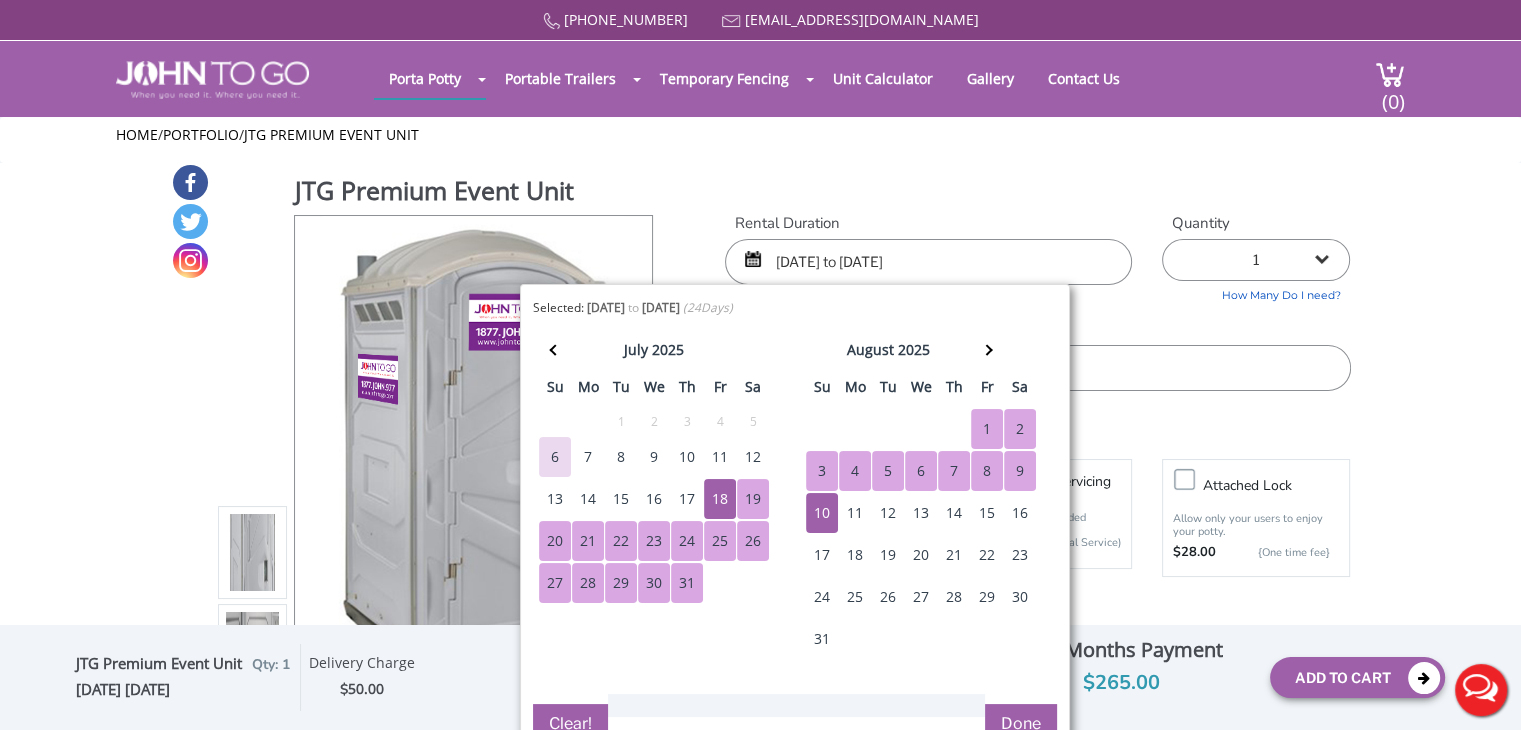 click on "18" at bounding box center [720, 499] 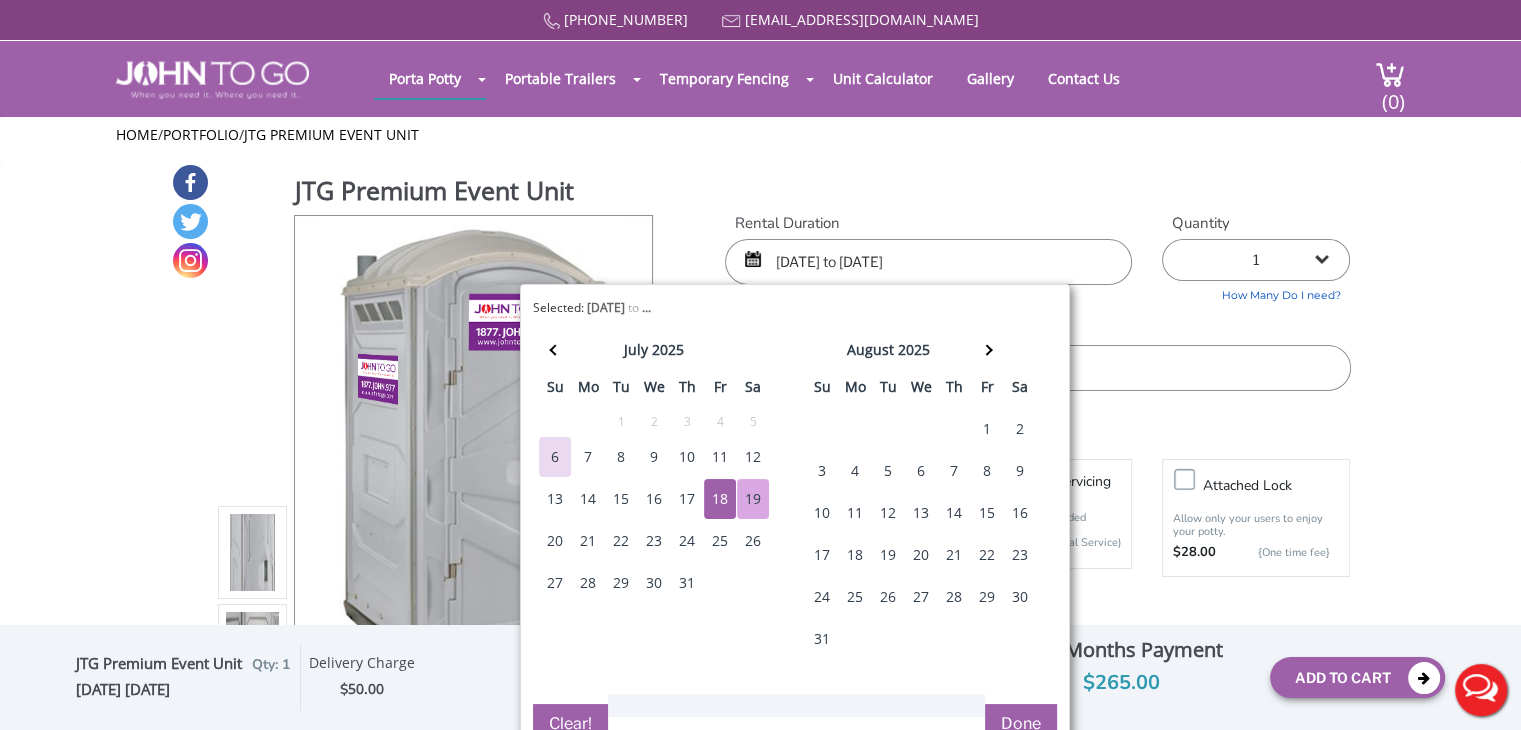 click on "19" at bounding box center [753, 499] 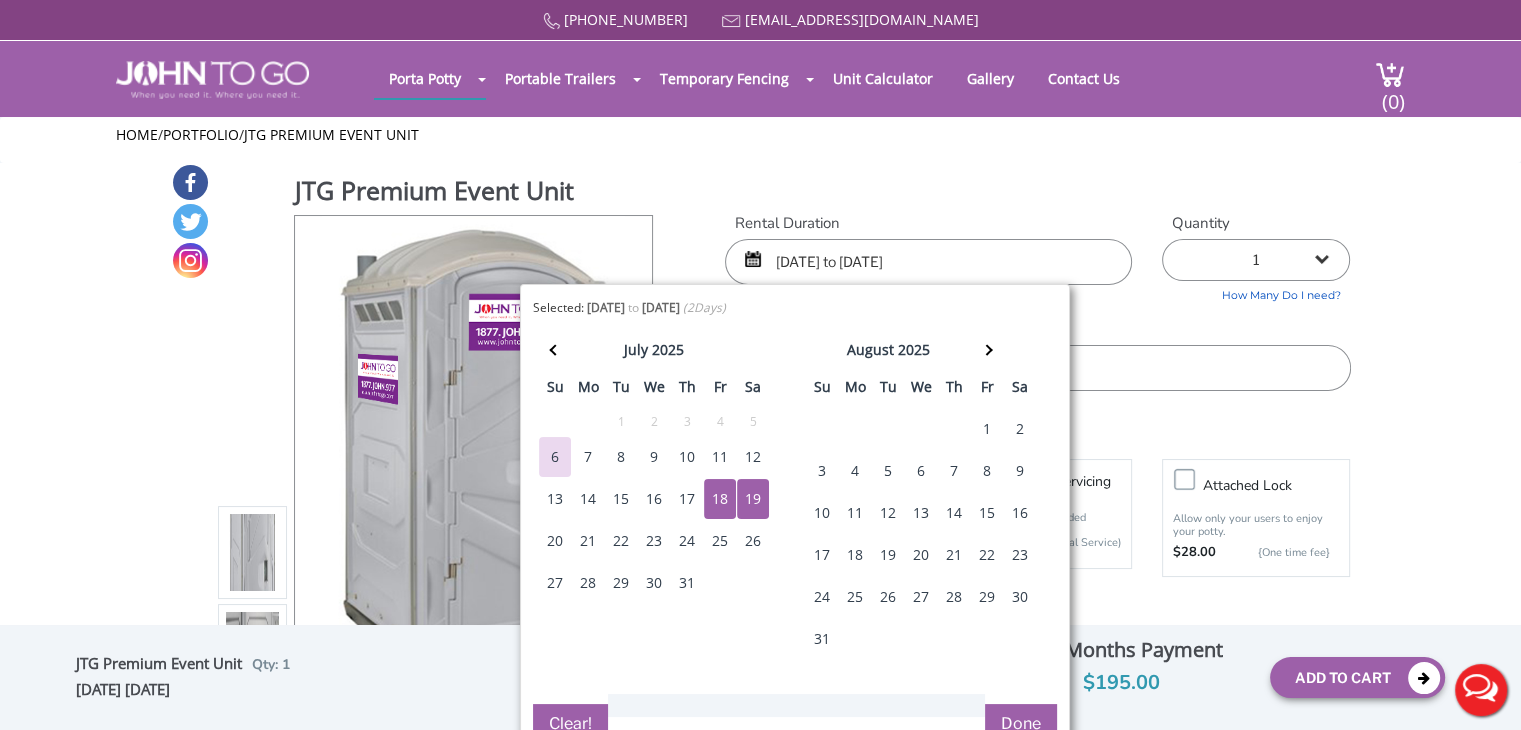 click on "19" at bounding box center [753, 499] 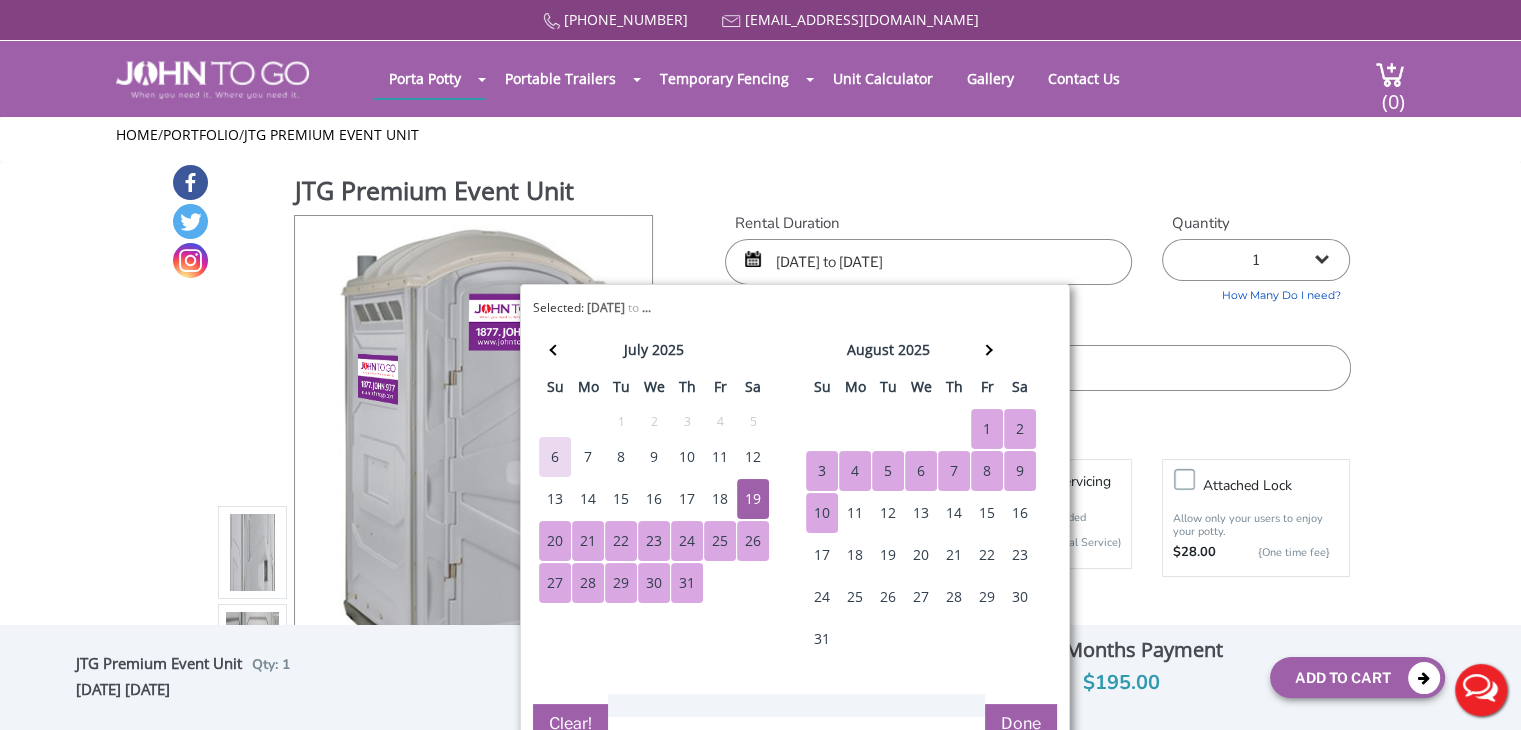 click on "10" at bounding box center (822, 513) 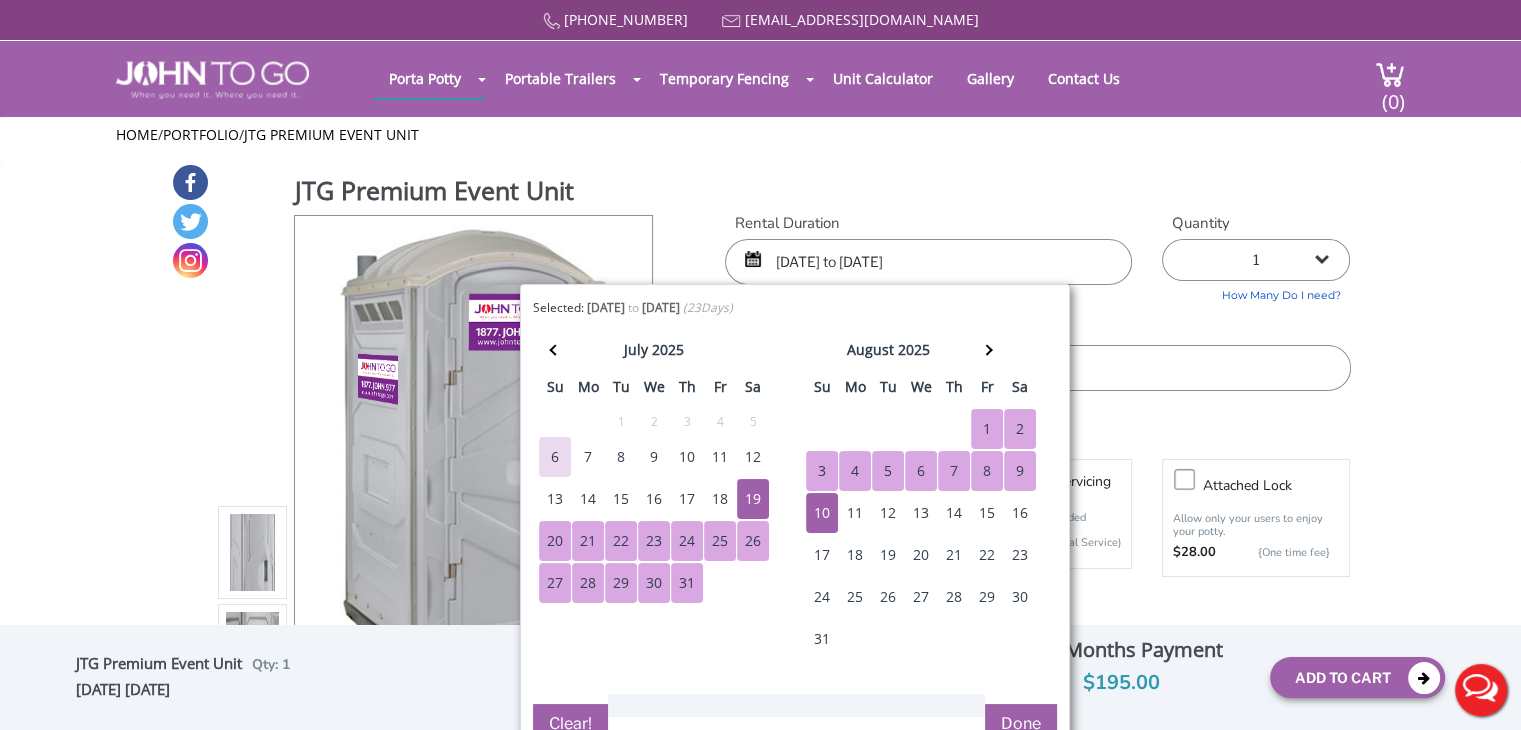 click on "Done" at bounding box center (1021, 724) 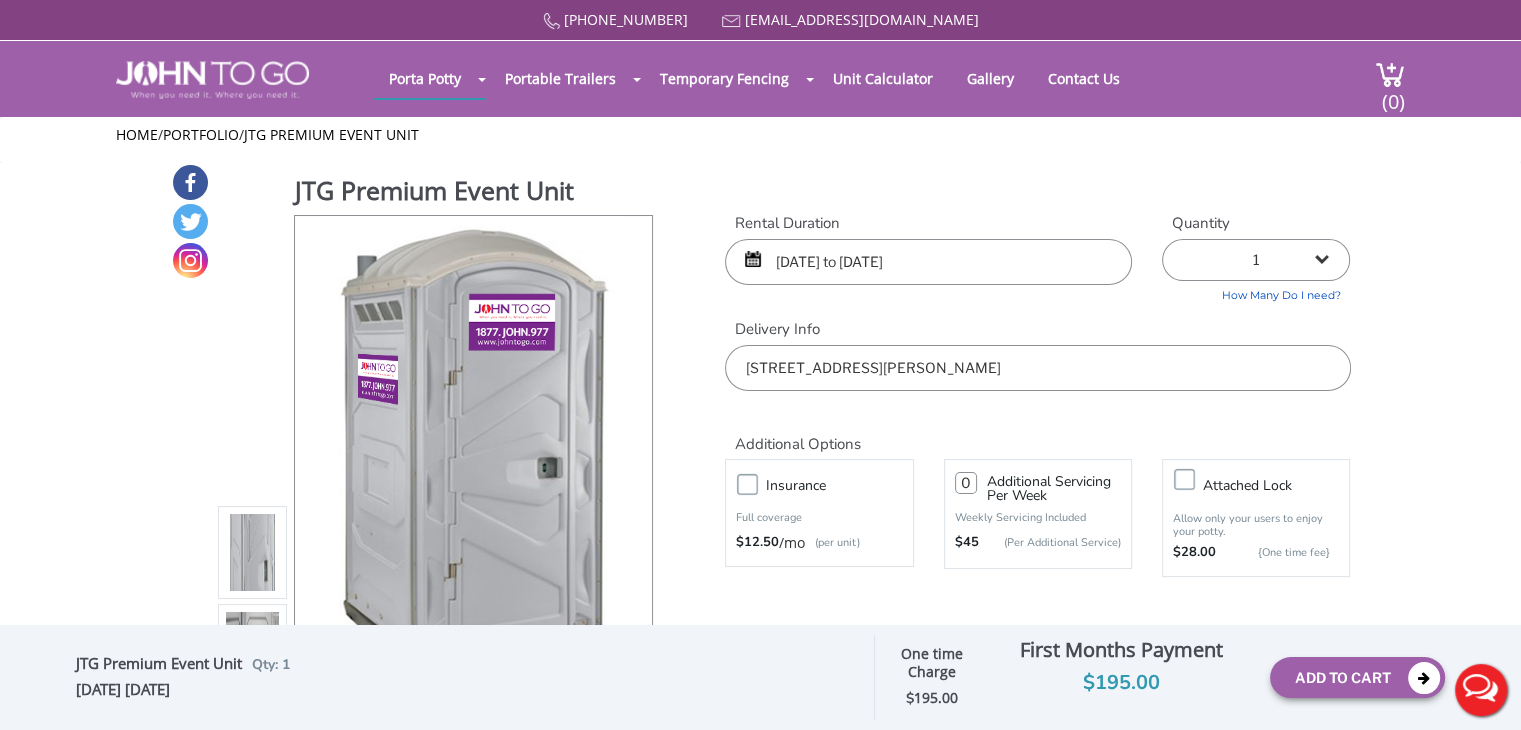 click on "Per Month Charges
$
One time Charge
$ 195.00
First Months Payment
$195.00" at bounding box center (1064, 677) 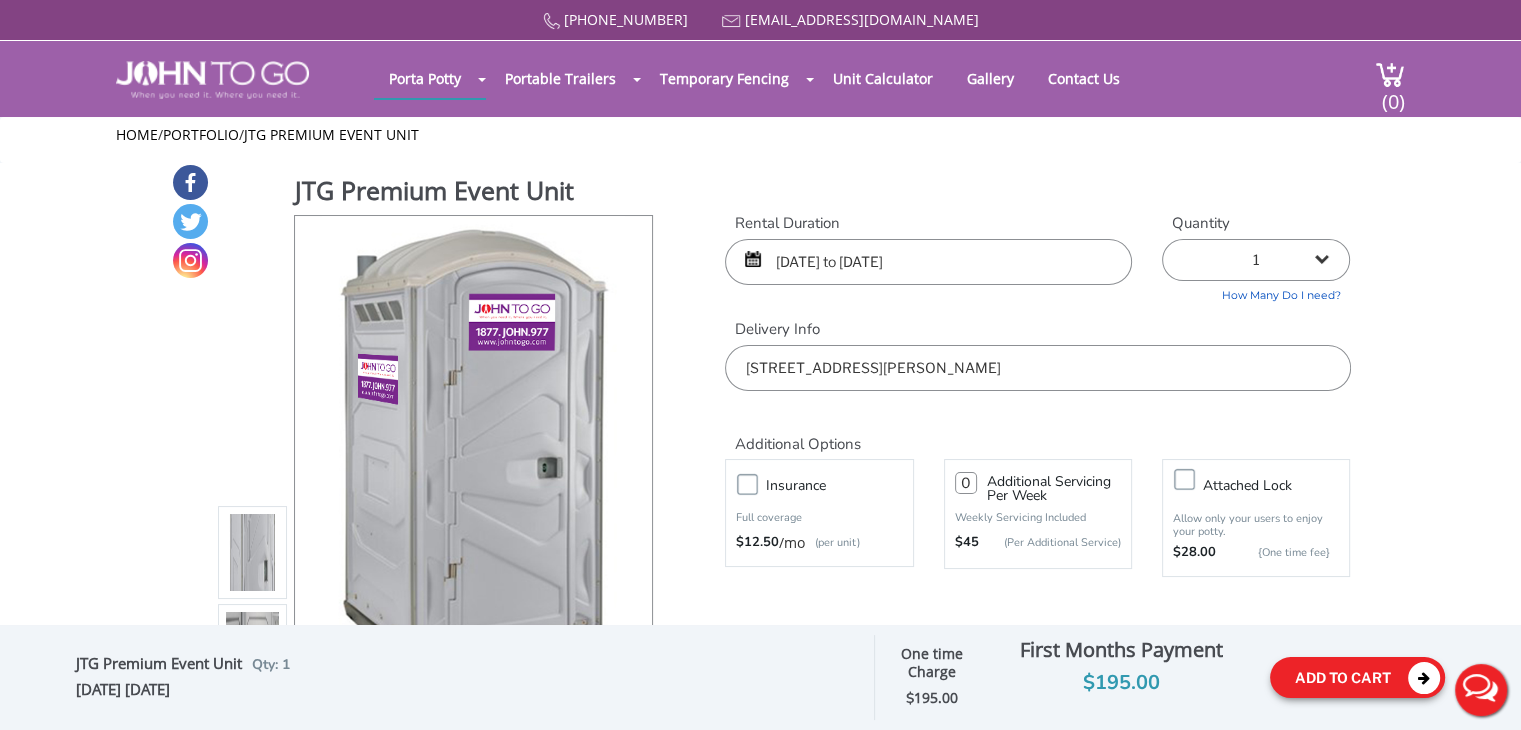 click on "Add To Cart" at bounding box center [1357, 677] 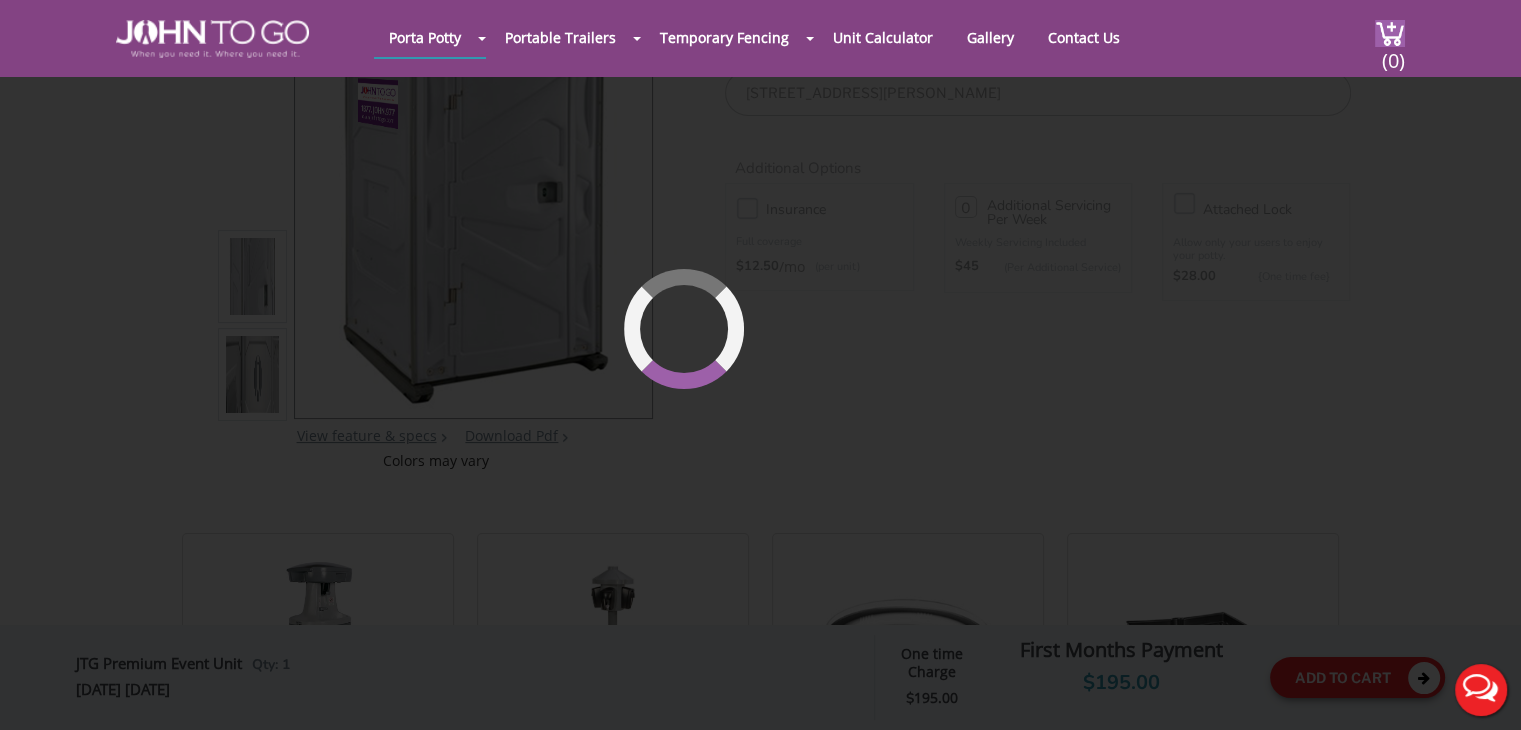scroll, scrollTop: 212, scrollLeft: 0, axis: vertical 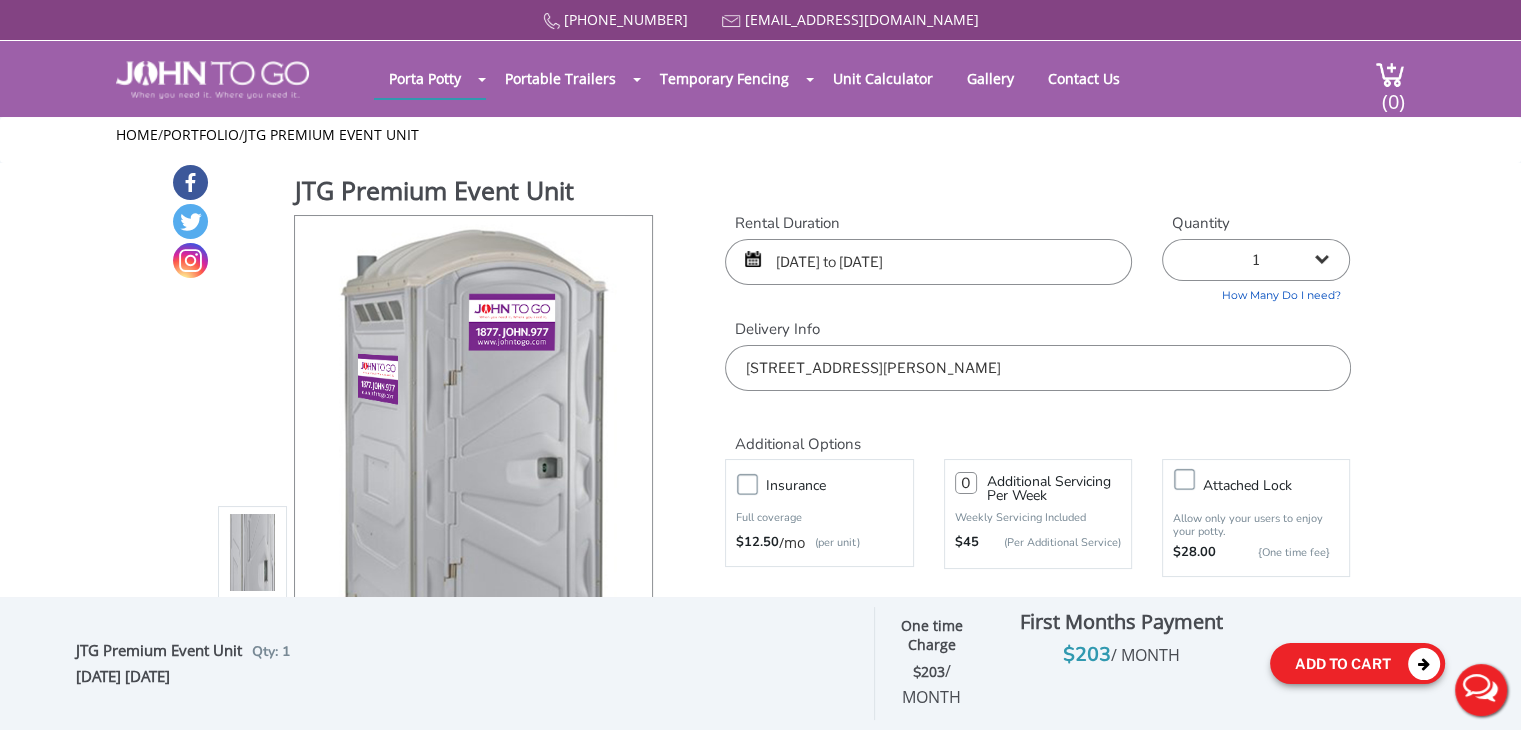 click on "Add To Cart" at bounding box center [1357, 663] 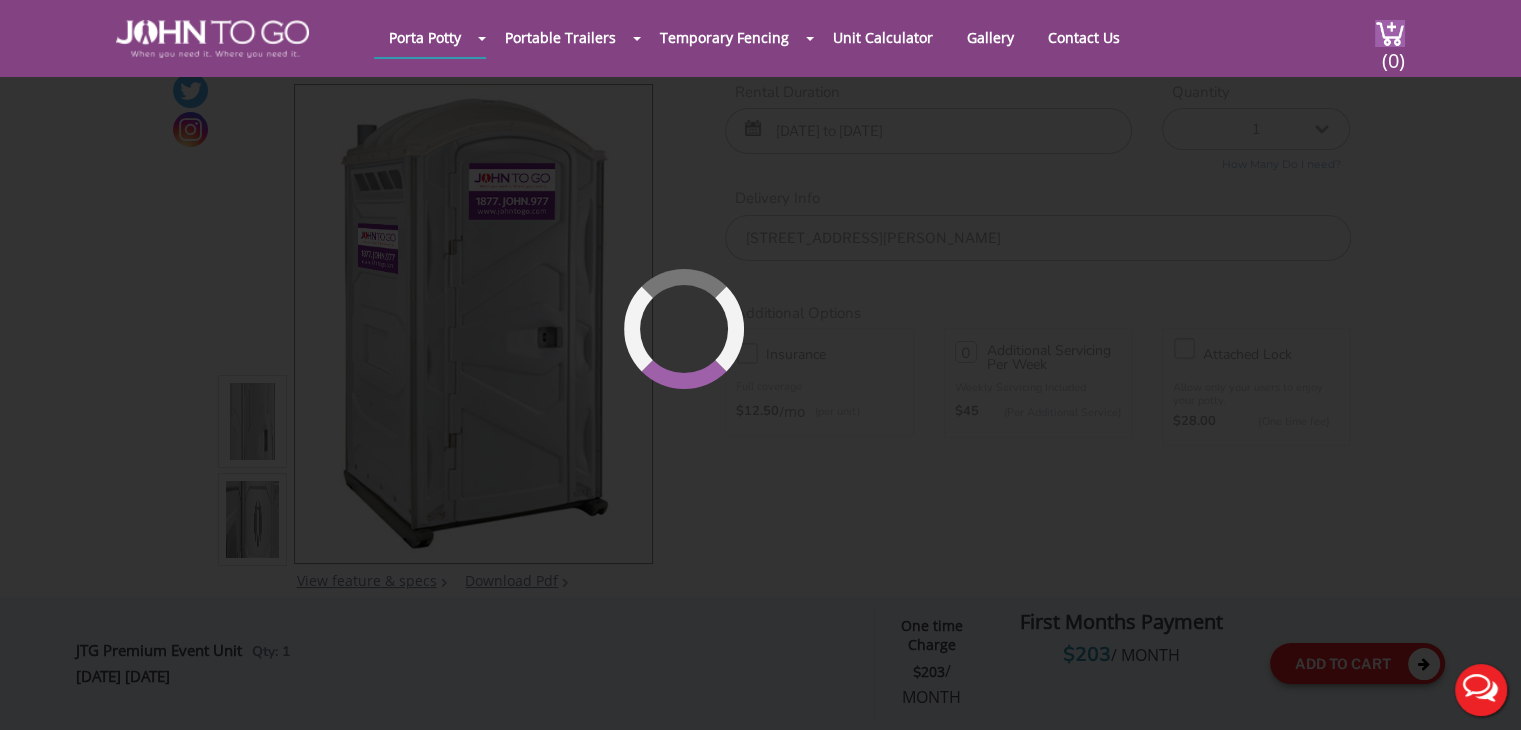 scroll, scrollTop: 212, scrollLeft: 0, axis: vertical 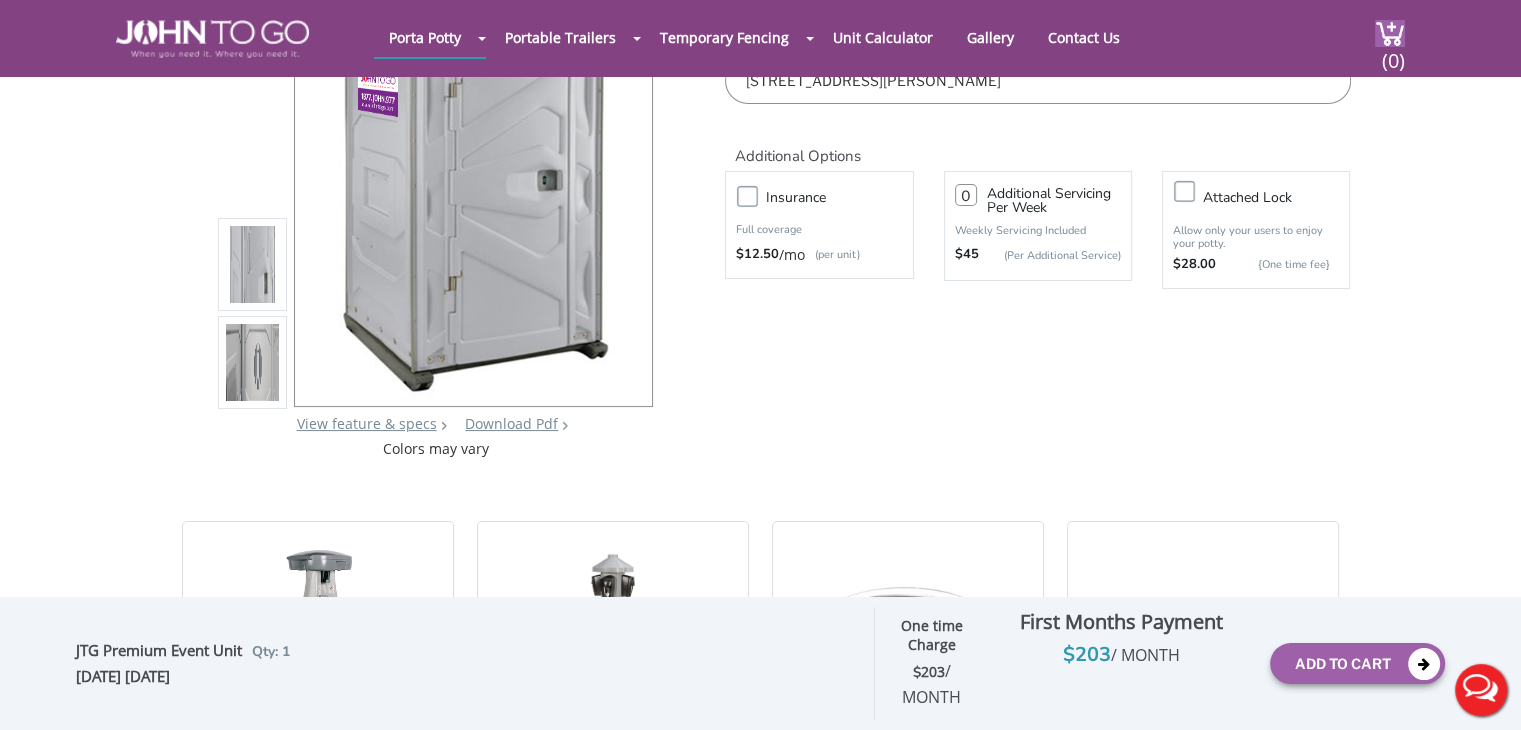 click on "JTG Premium Event Unit  Qty: 1
07/19/2025   08/10/2025
Optional Insurance
$
Servicing charges
$
Attach Lock
$
Rush Delivery
$
Full Setup
$
Rush Delivery
$
Delivery Charge
$ 50.00
Per Month Charges
$
One time Charge
$ 203  / MONTH
First Months Payment
$203  / MONTH
Add To Cart" at bounding box center [760, 663] 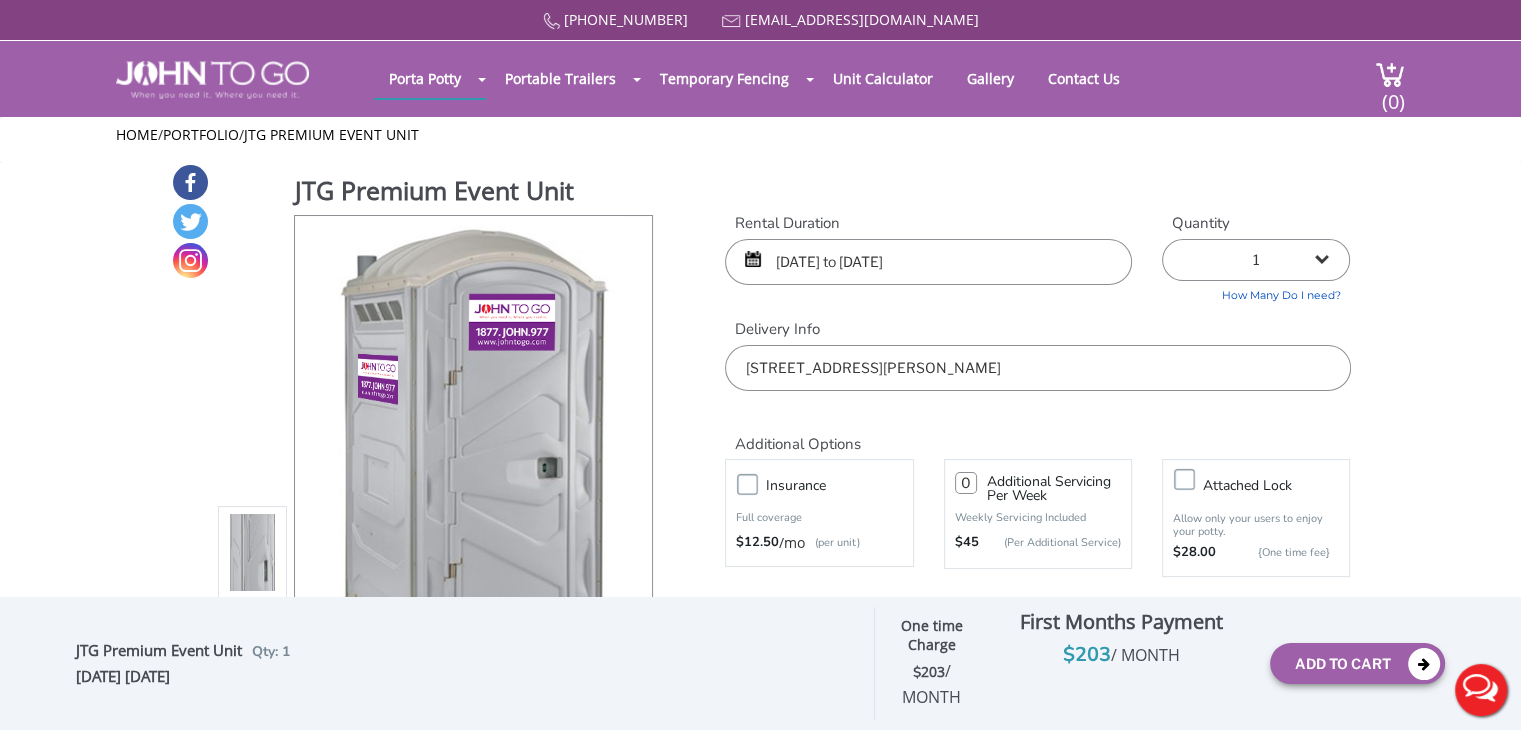 click on "1
2 (5% discount)
3 (8% discount)
4 (10% discount)
5 (12% discount)
6 (12% discount)
7 (12% discount)
8 (12% discount)
9 (12% discount)
10 (12% discount)
11 (12% discount)
12 (12% discount)
13 (12% discount)
14 (12% discount)
15 (12% discount)
16 (12% discount)
17 (12% discount)
18 (12% discount)
19 (12% discount)
20 (12% discount)
21 (12% discount)
22 (12% discount)
23 (12% discount)
24 (12% discount)
25 (12% discount)" at bounding box center [1256, 260] 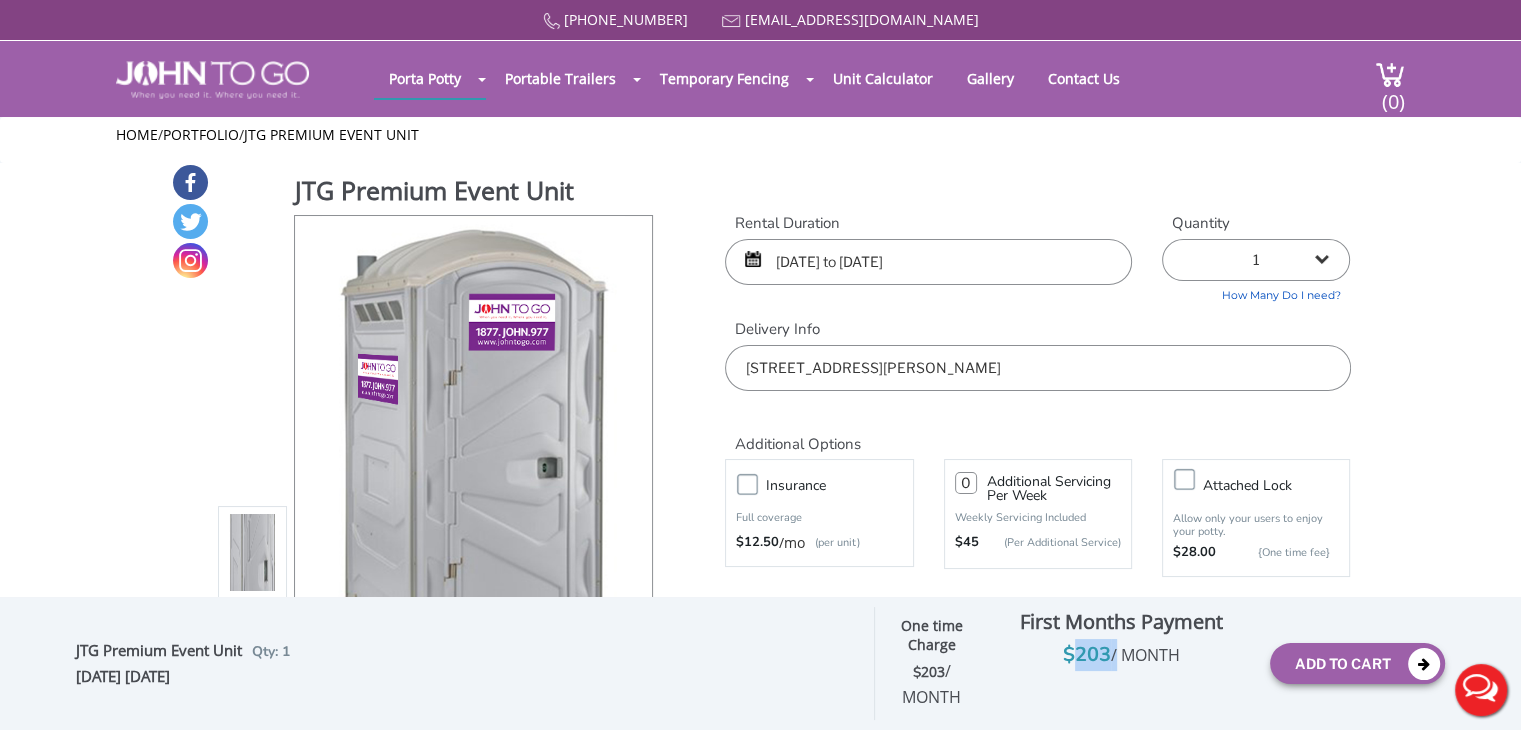 click on "$203  / MONTH" at bounding box center (1121, 655) 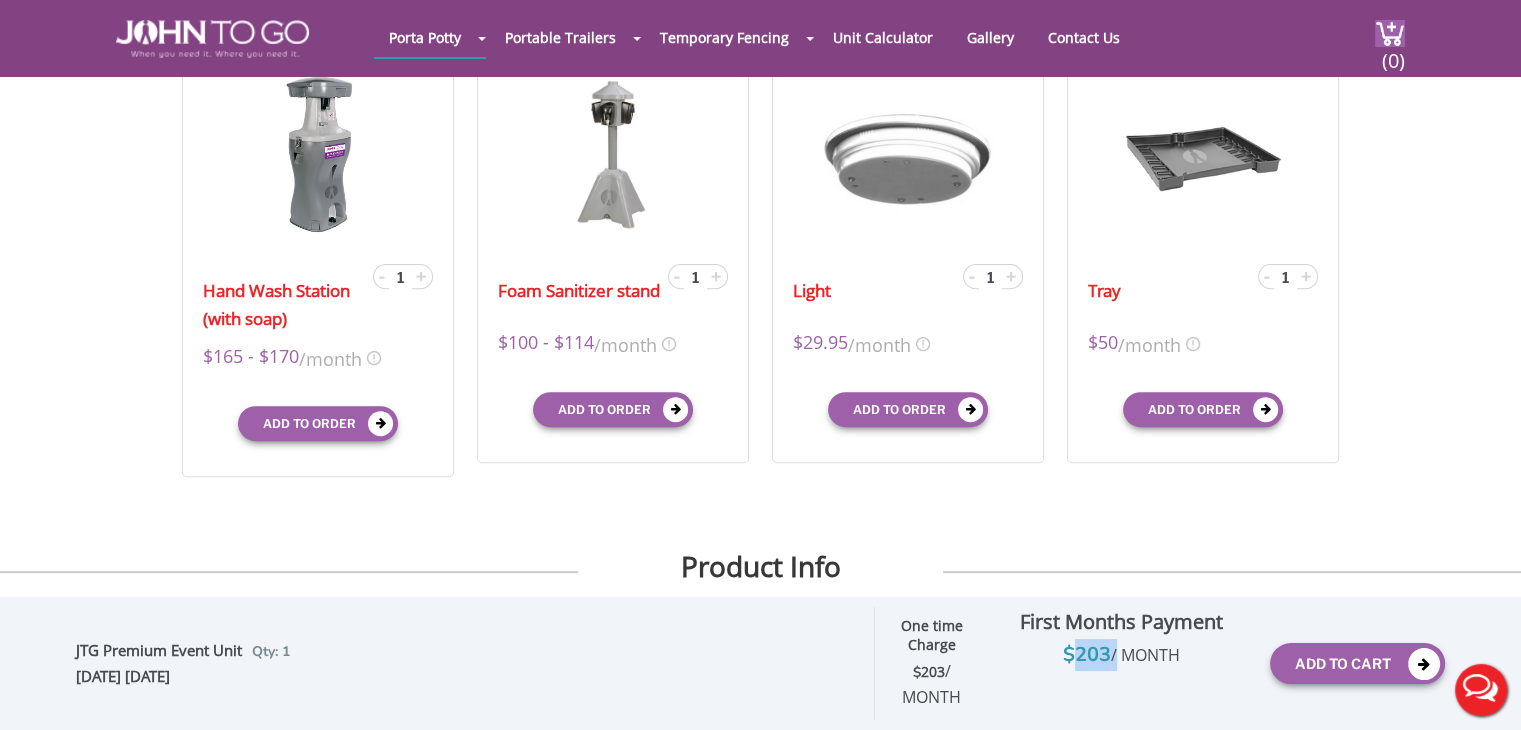 scroll, scrollTop: 533, scrollLeft: 0, axis: vertical 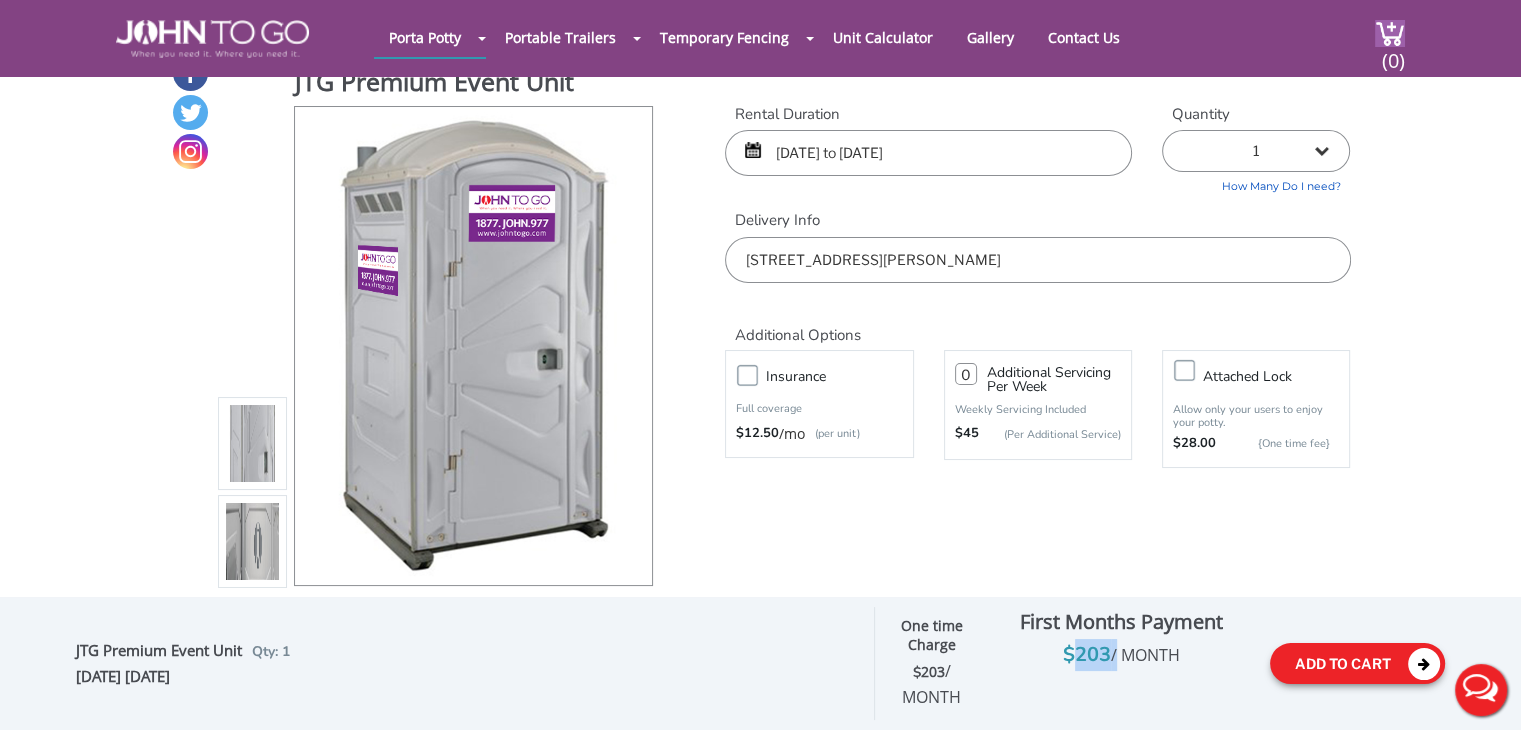 click on "Add To Cart" at bounding box center [1357, 663] 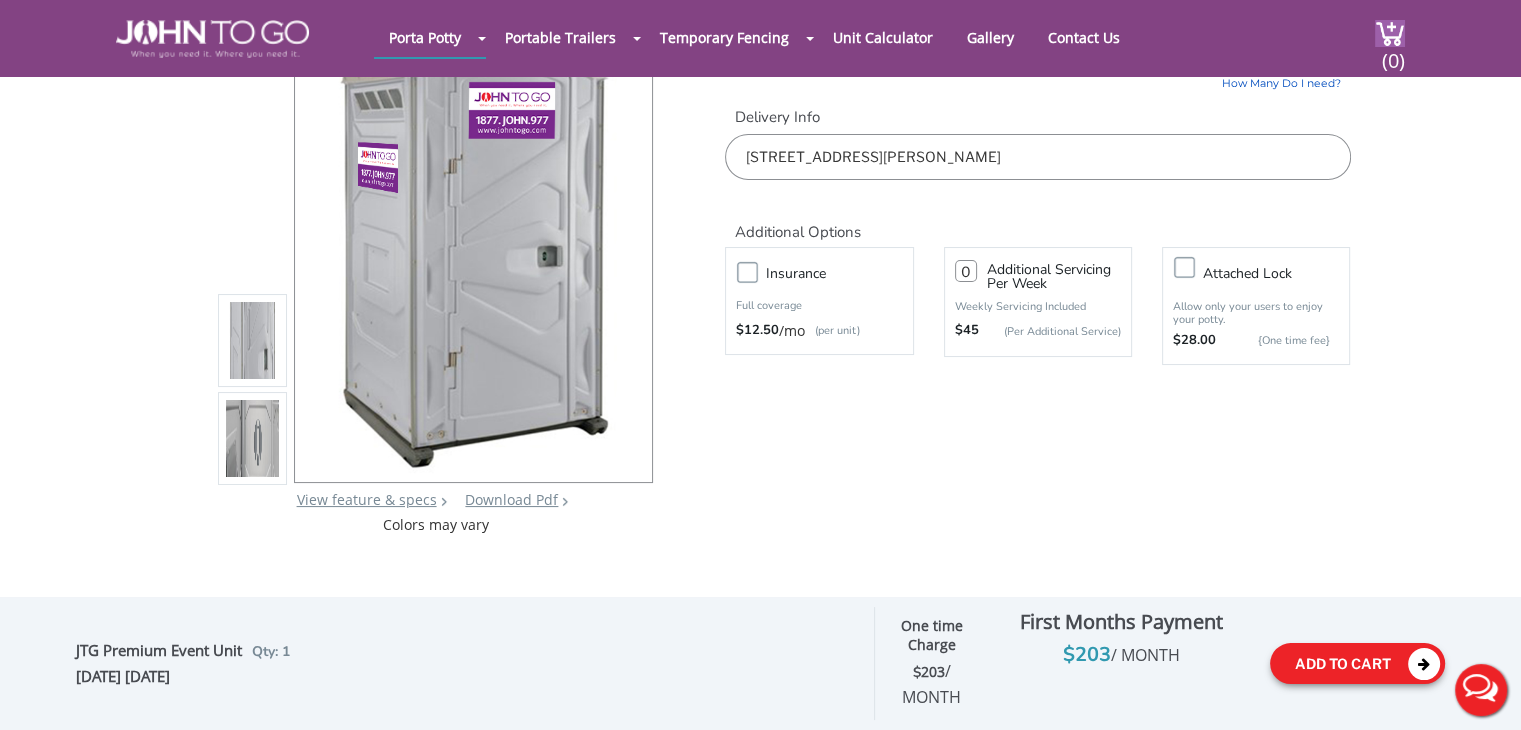 scroll, scrollTop: 0, scrollLeft: 0, axis: both 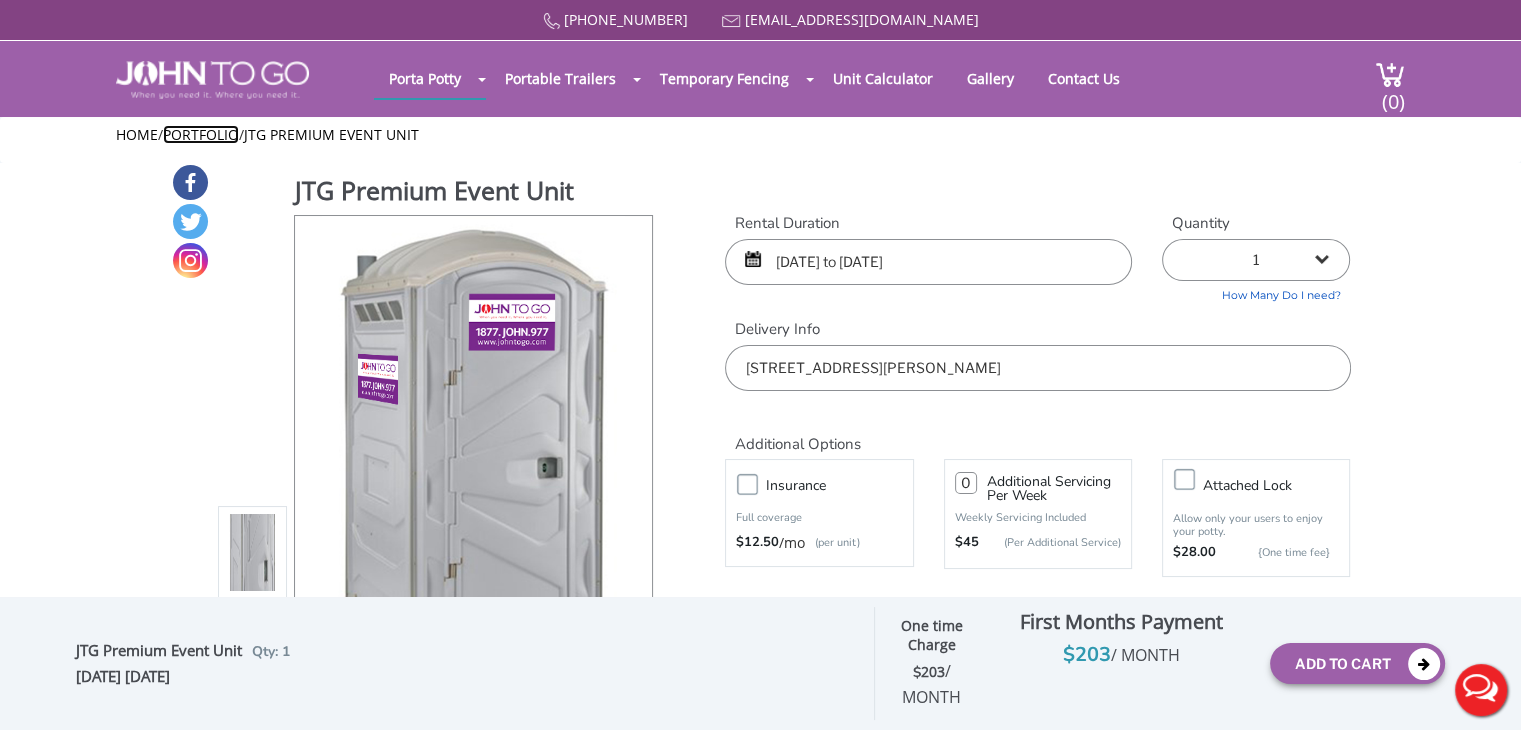 click on "Portfolio" at bounding box center (201, 134) 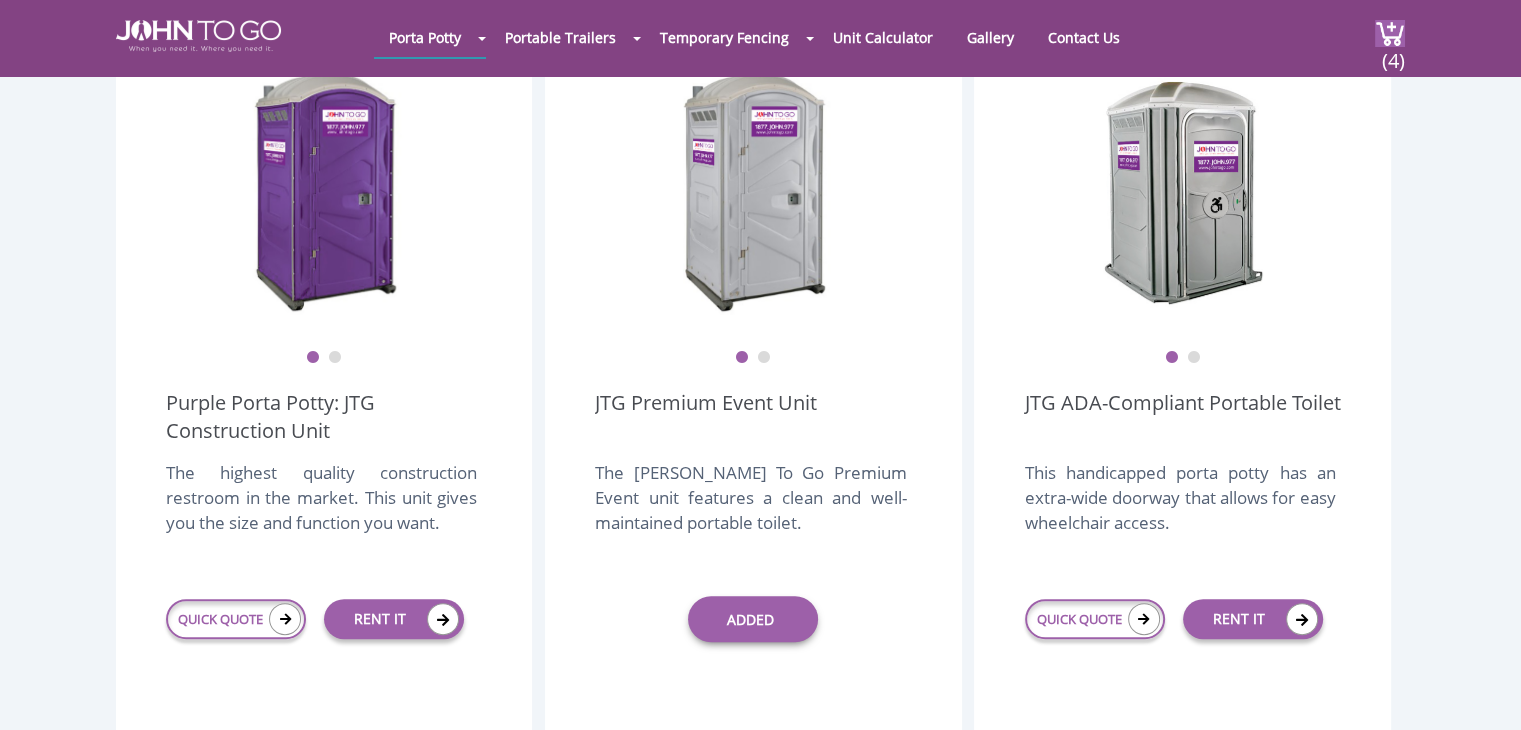 scroll, scrollTop: 631, scrollLeft: 0, axis: vertical 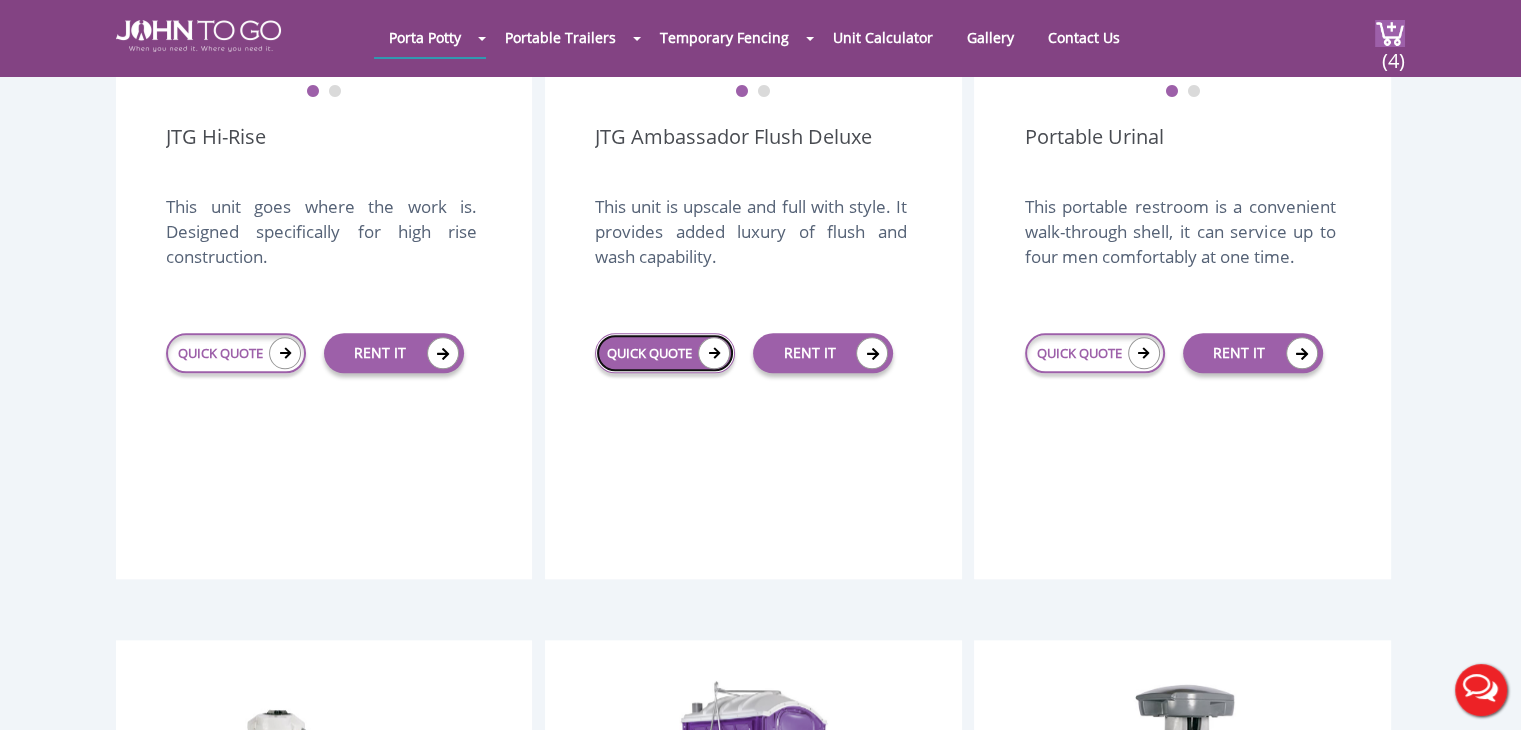 click on "QUICK QUOTE" at bounding box center (665, 353) 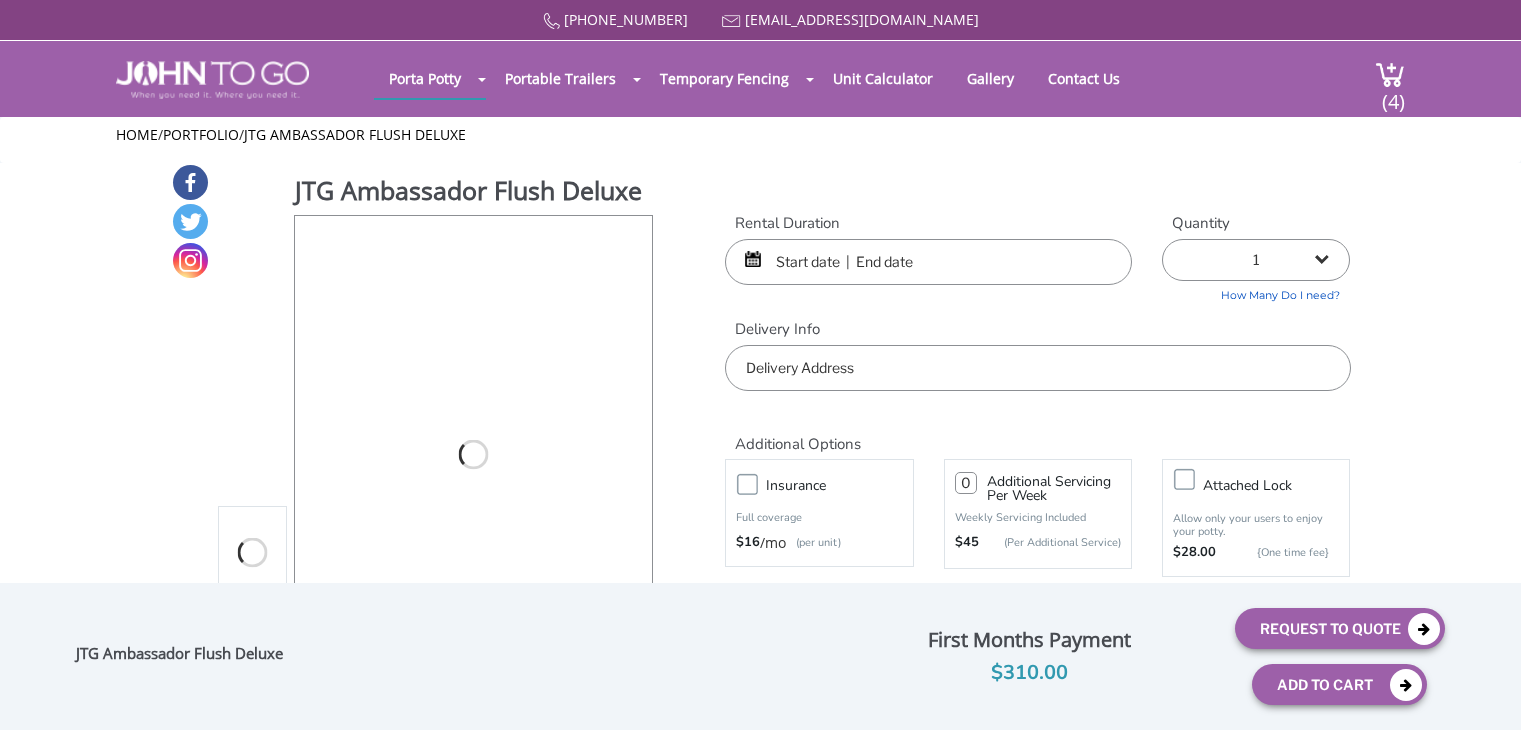 scroll, scrollTop: 0, scrollLeft: 0, axis: both 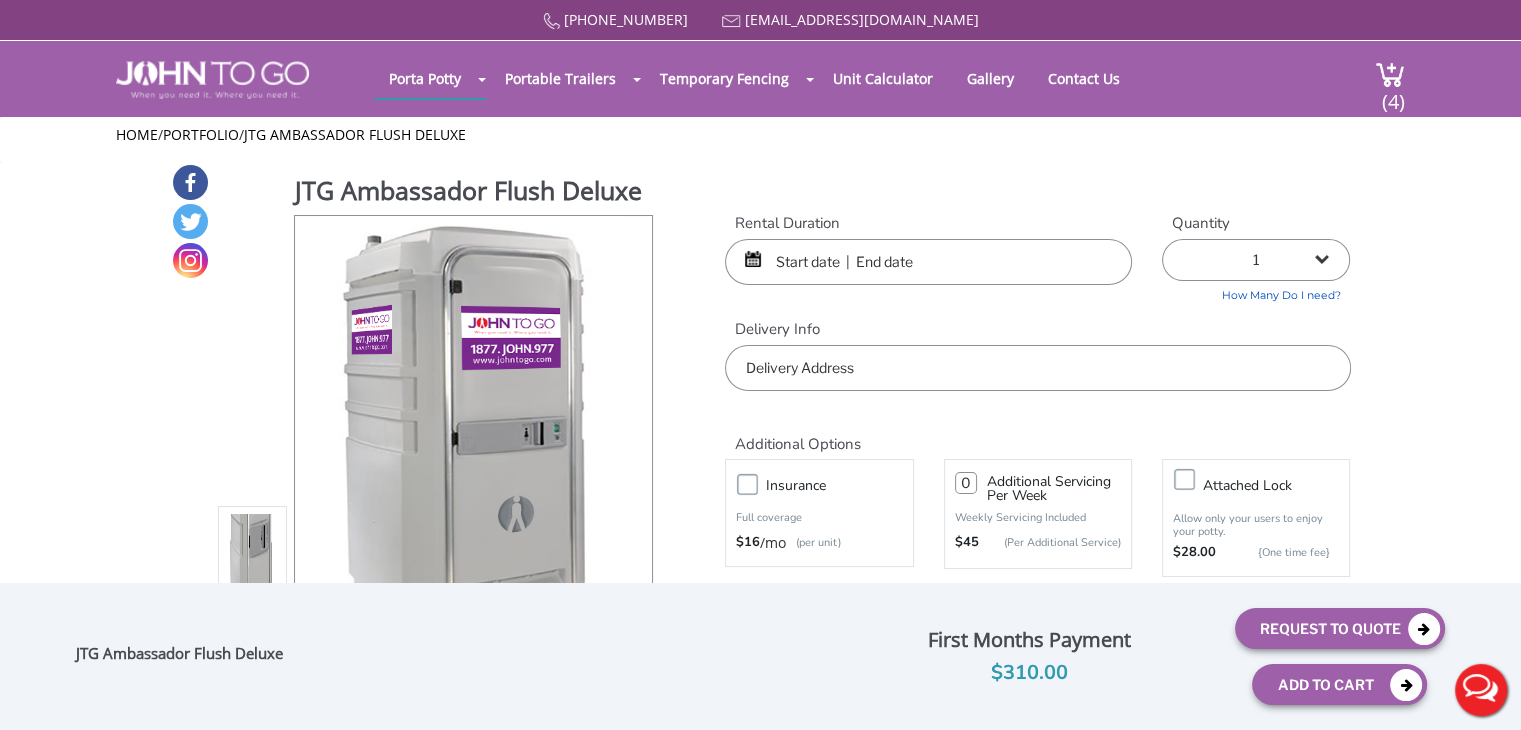 click at bounding box center [928, 262] 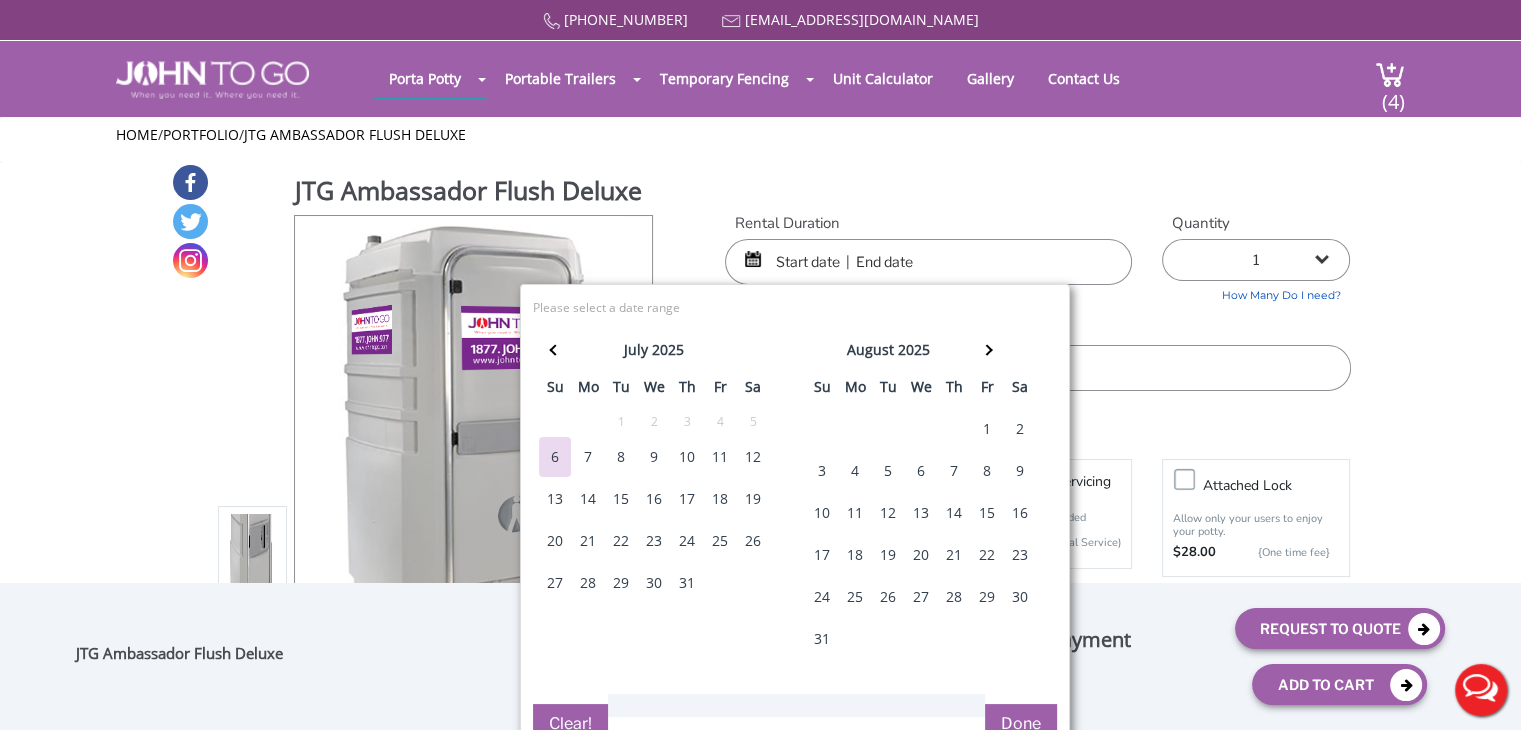 click on "18" at bounding box center [720, 499] 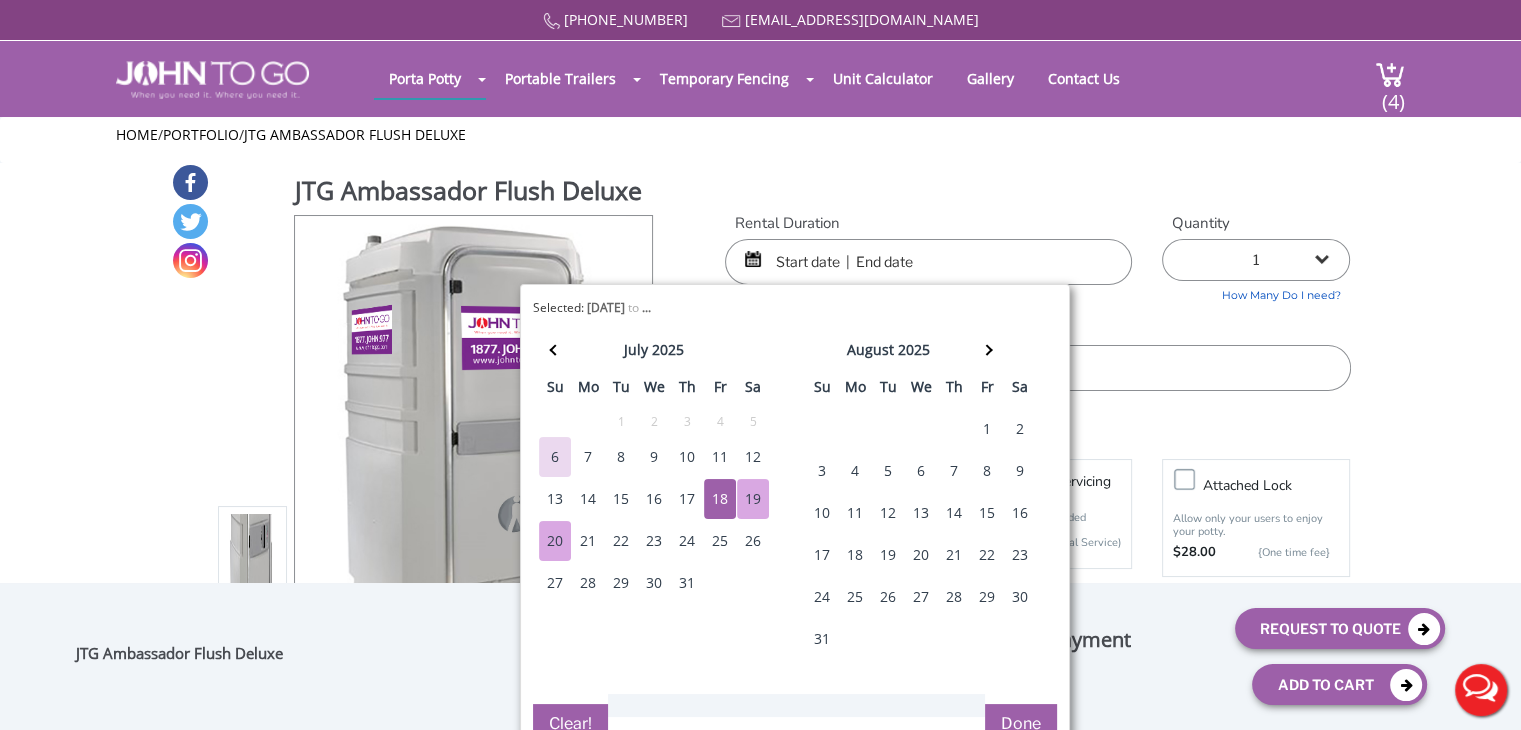 click on "20" at bounding box center (555, 541) 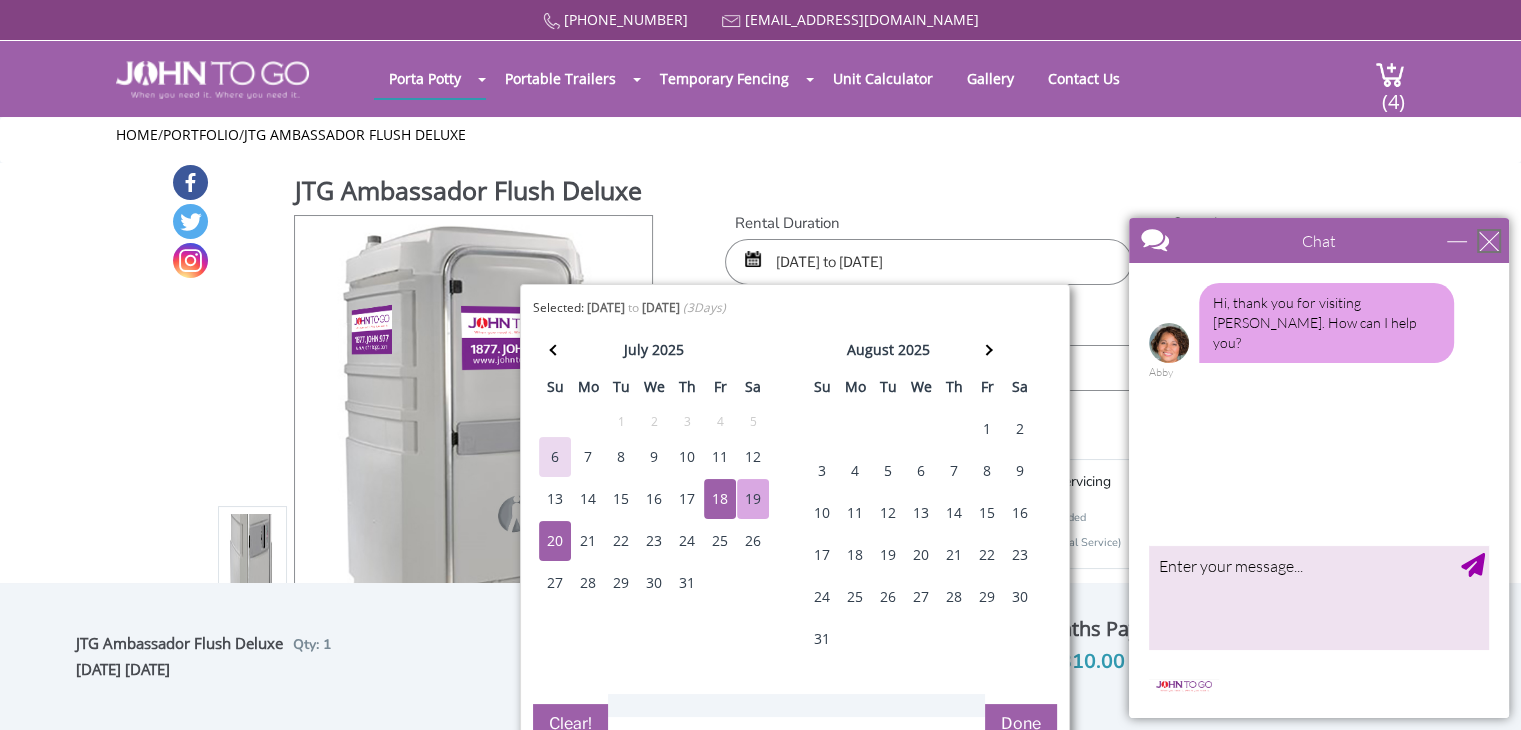 click at bounding box center (1489, 241) 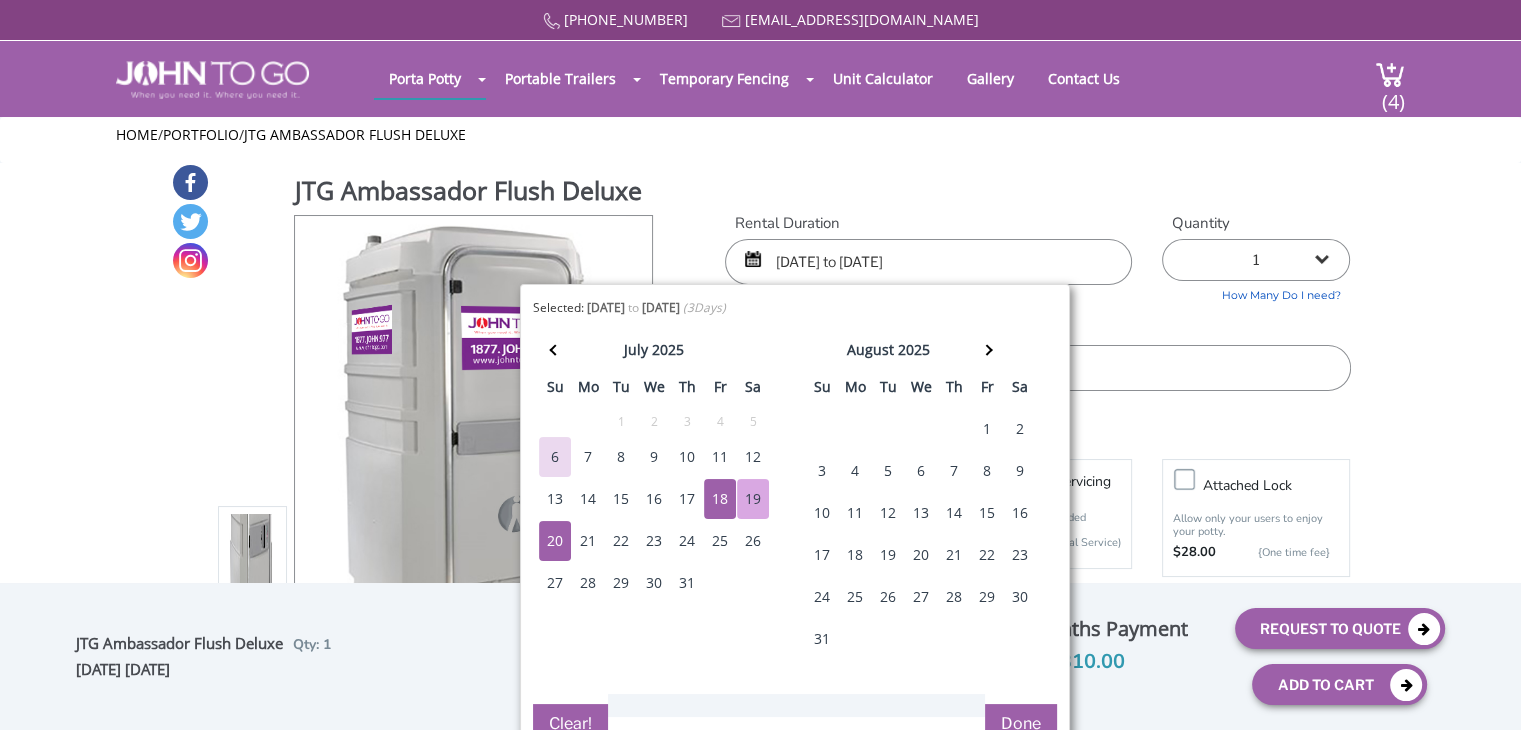 scroll, scrollTop: 0, scrollLeft: 0, axis: both 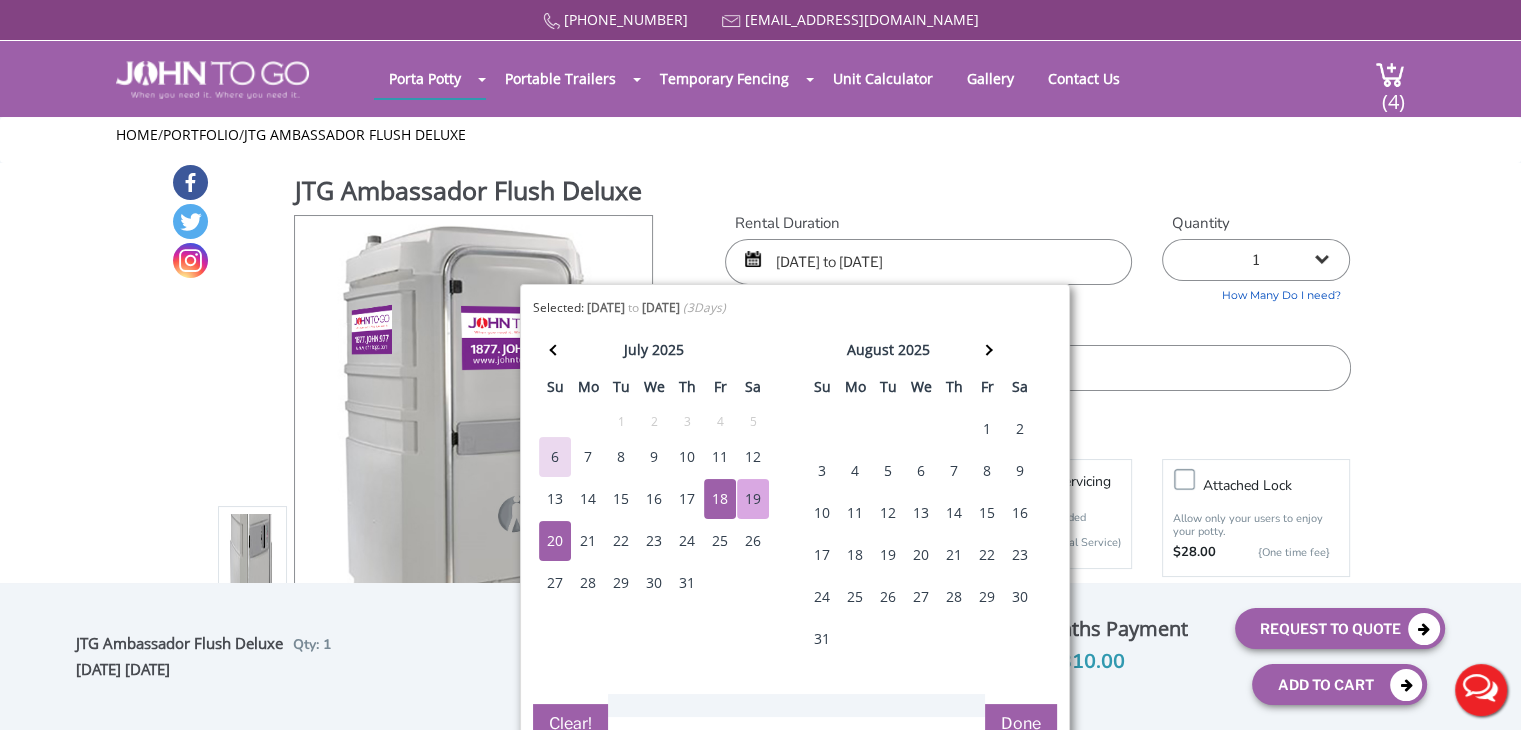 click on "Done" at bounding box center (1021, 724) 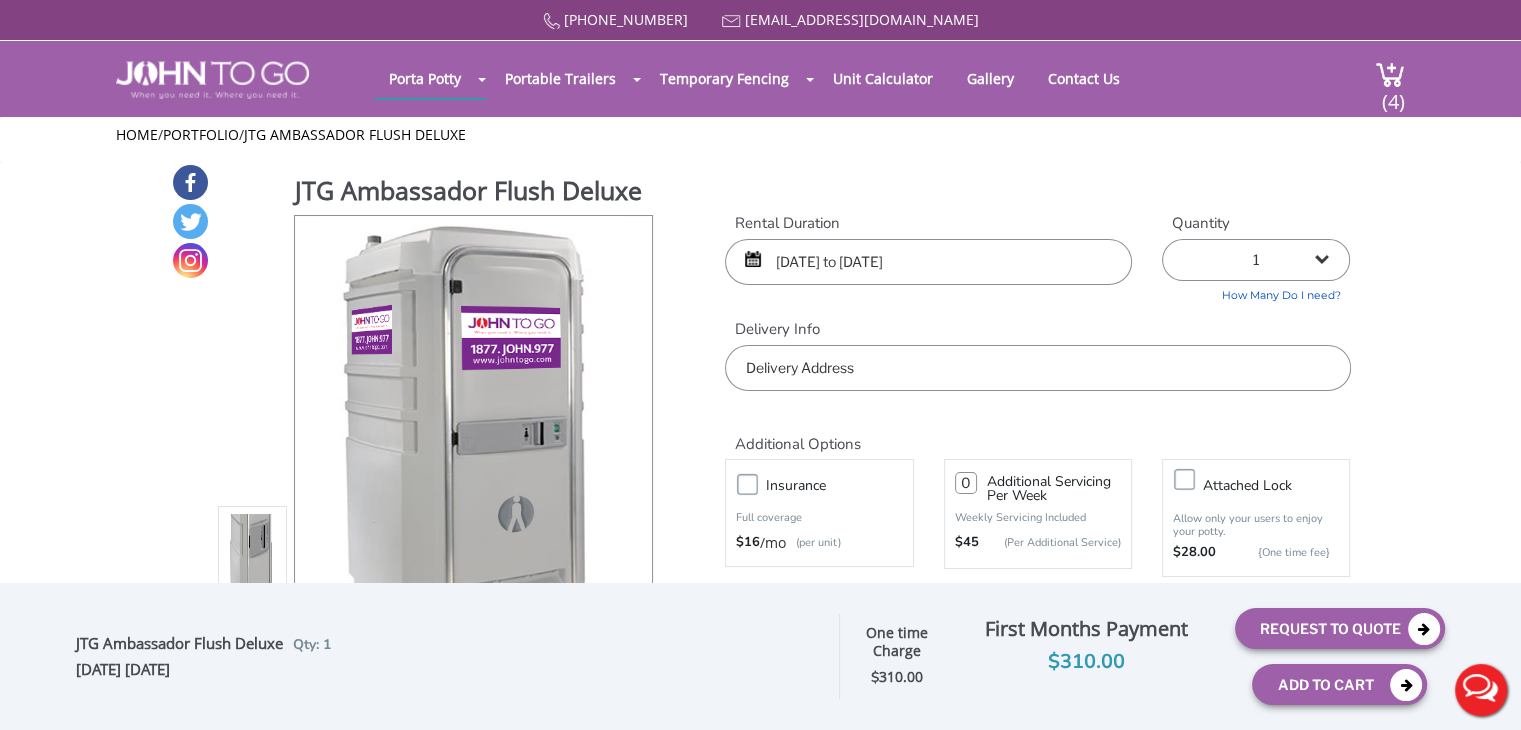 click at bounding box center (1037, 368) 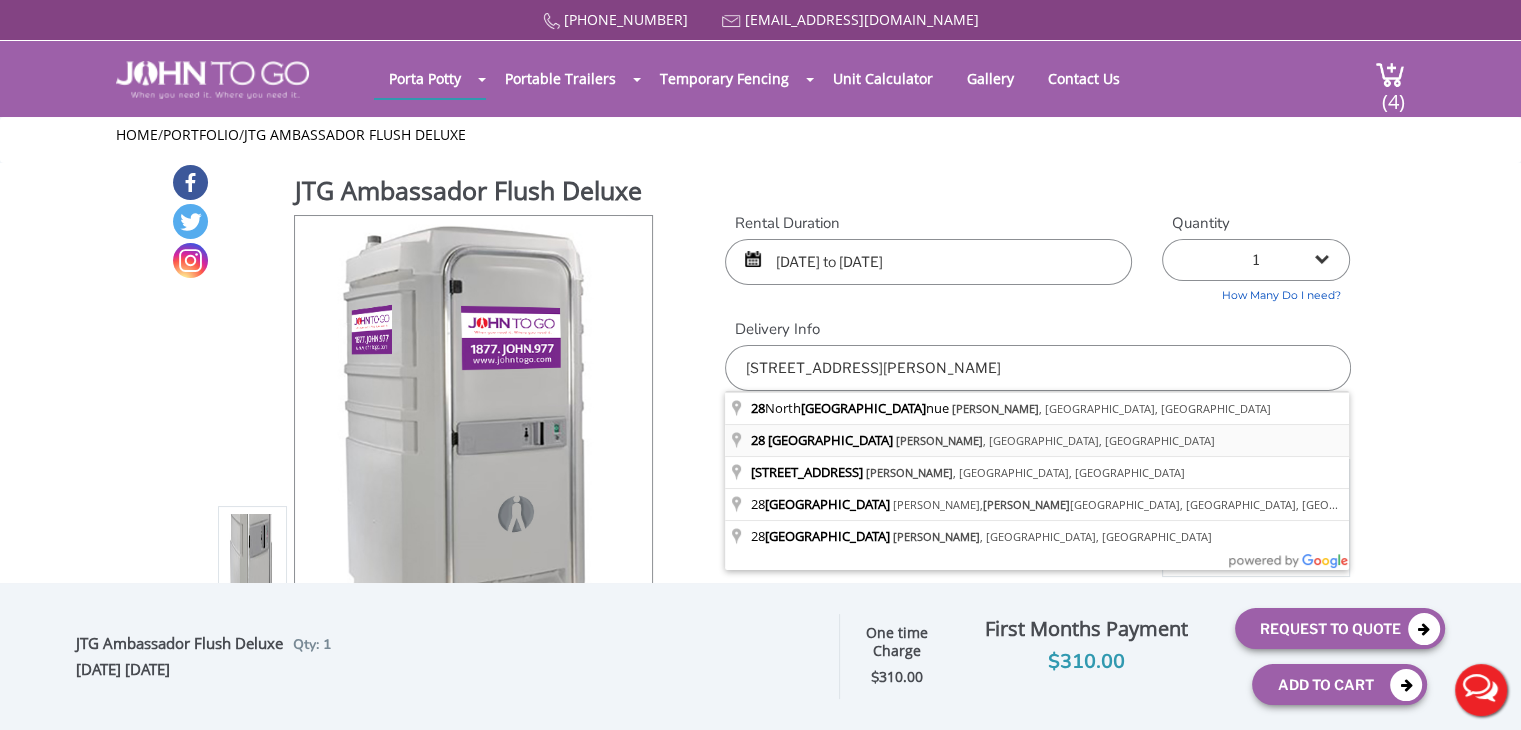 type on "28 Western Ave, Butler, NJ, USA" 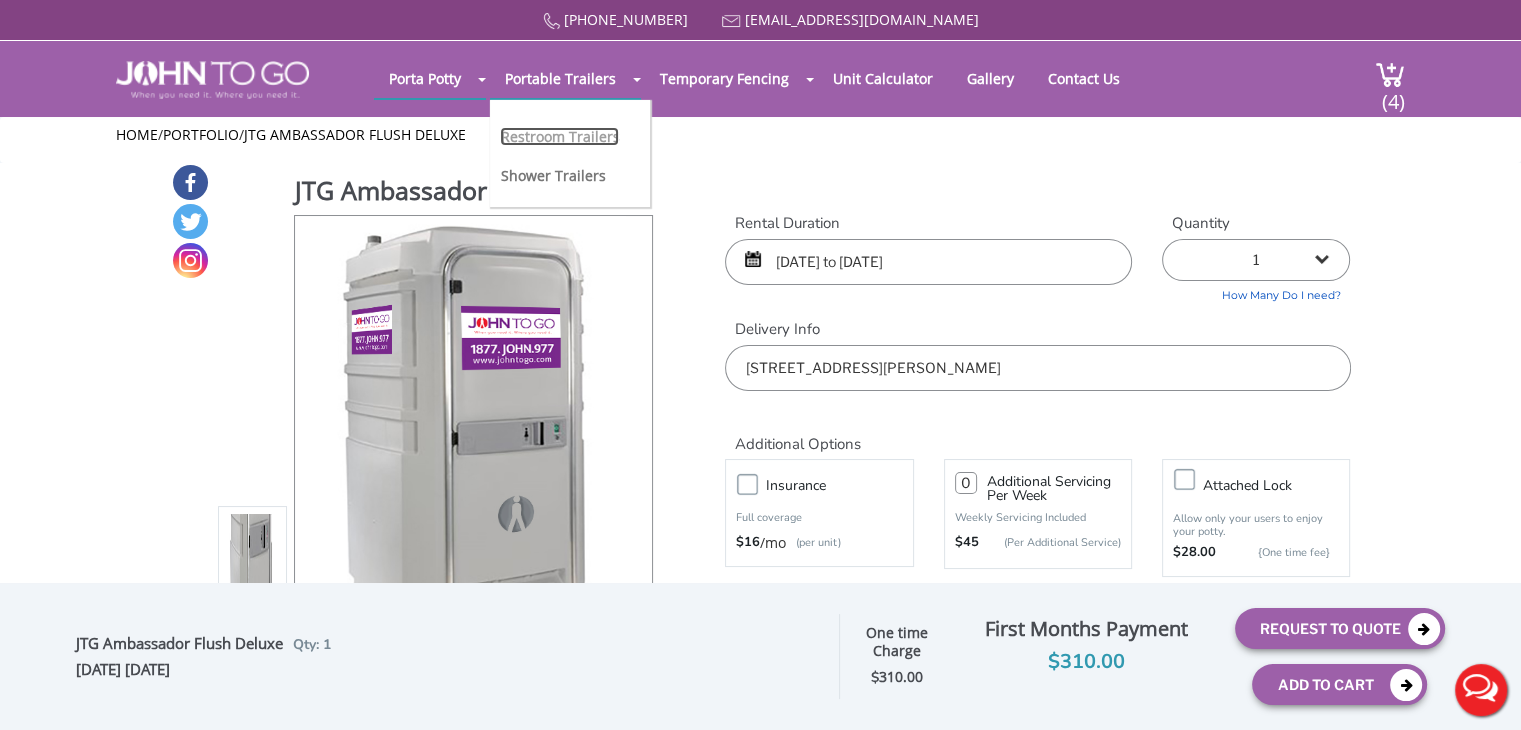 click on "Restroom Trailers" at bounding box center [559, 136] 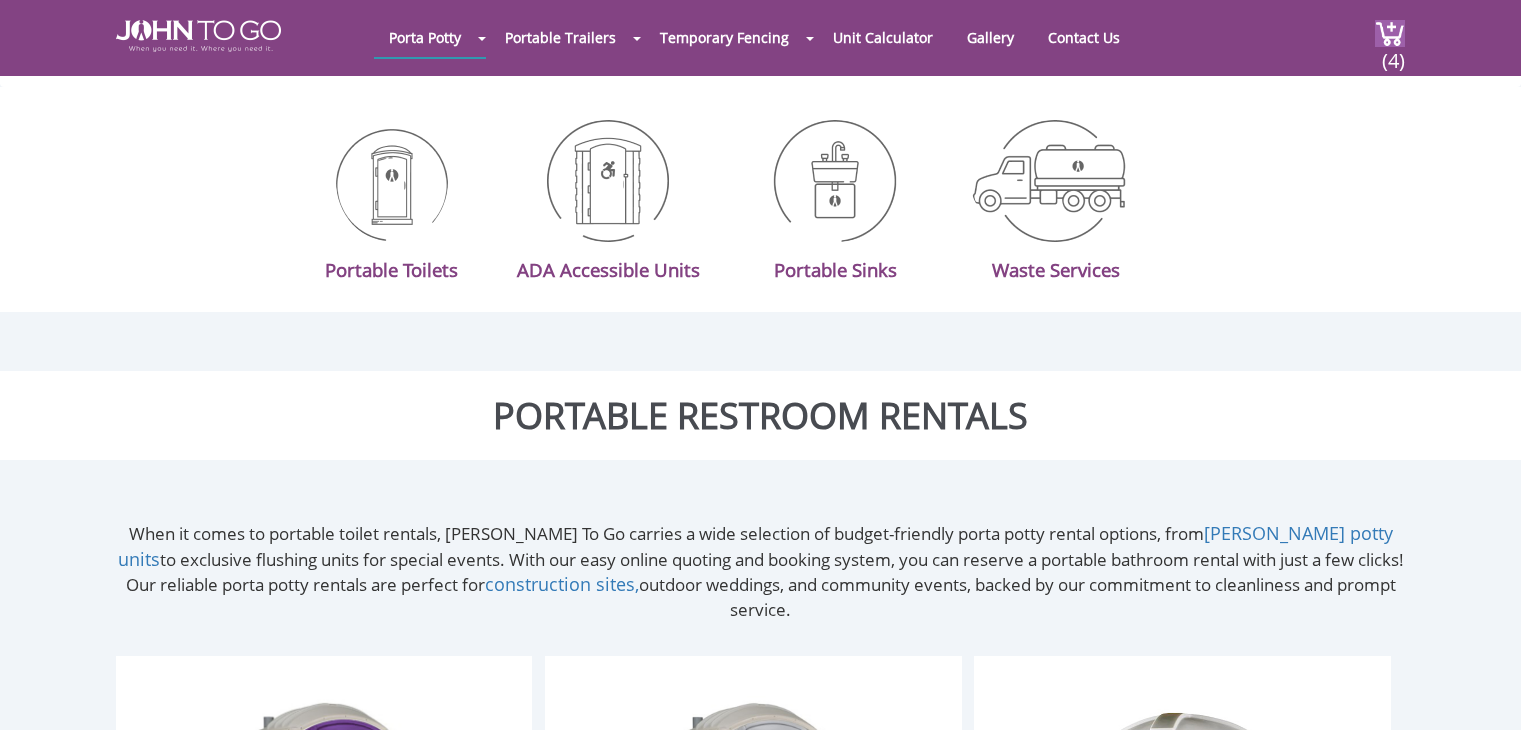 scroll, scrollTop: 638, scrollLeft: 0, axis: vertical 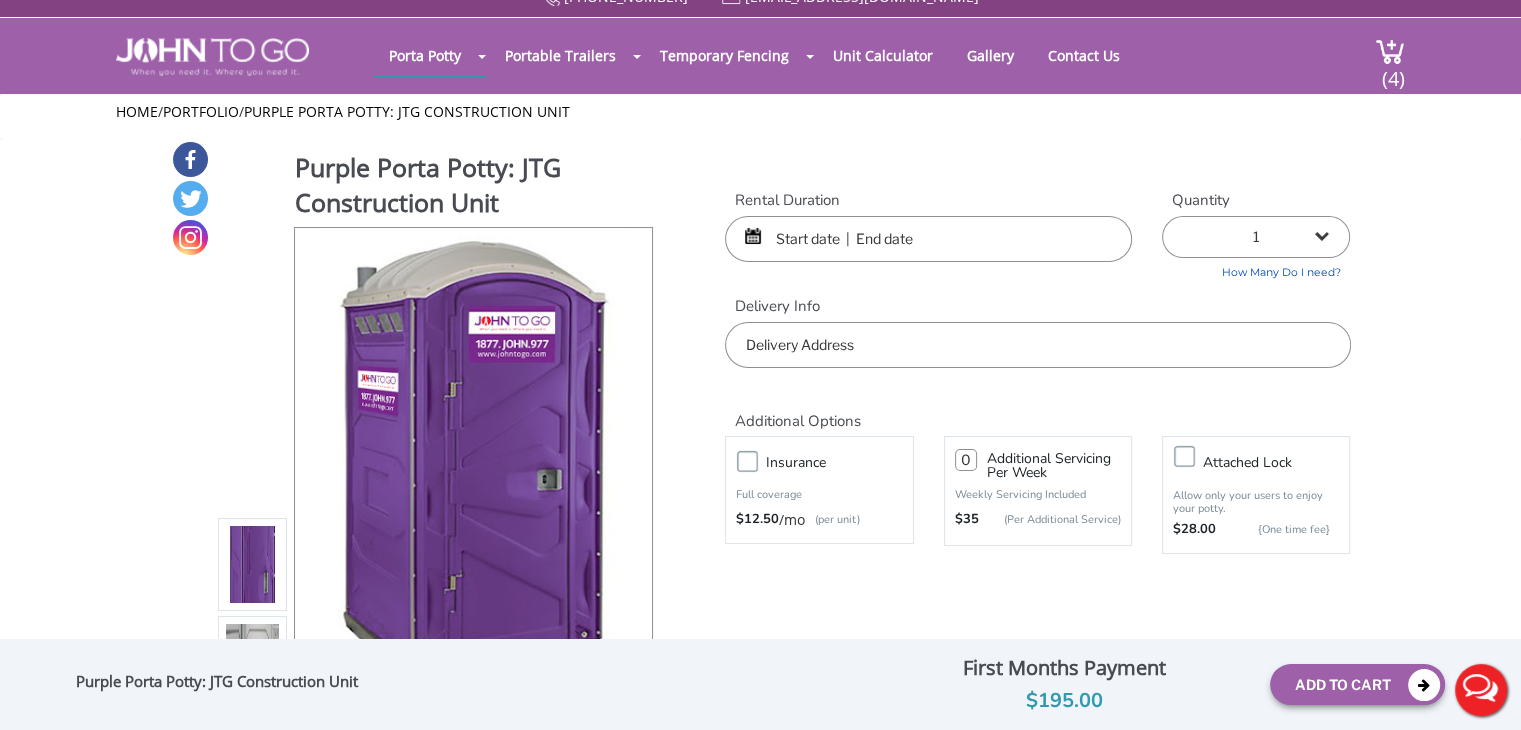 click at bounding box center (928, 239) 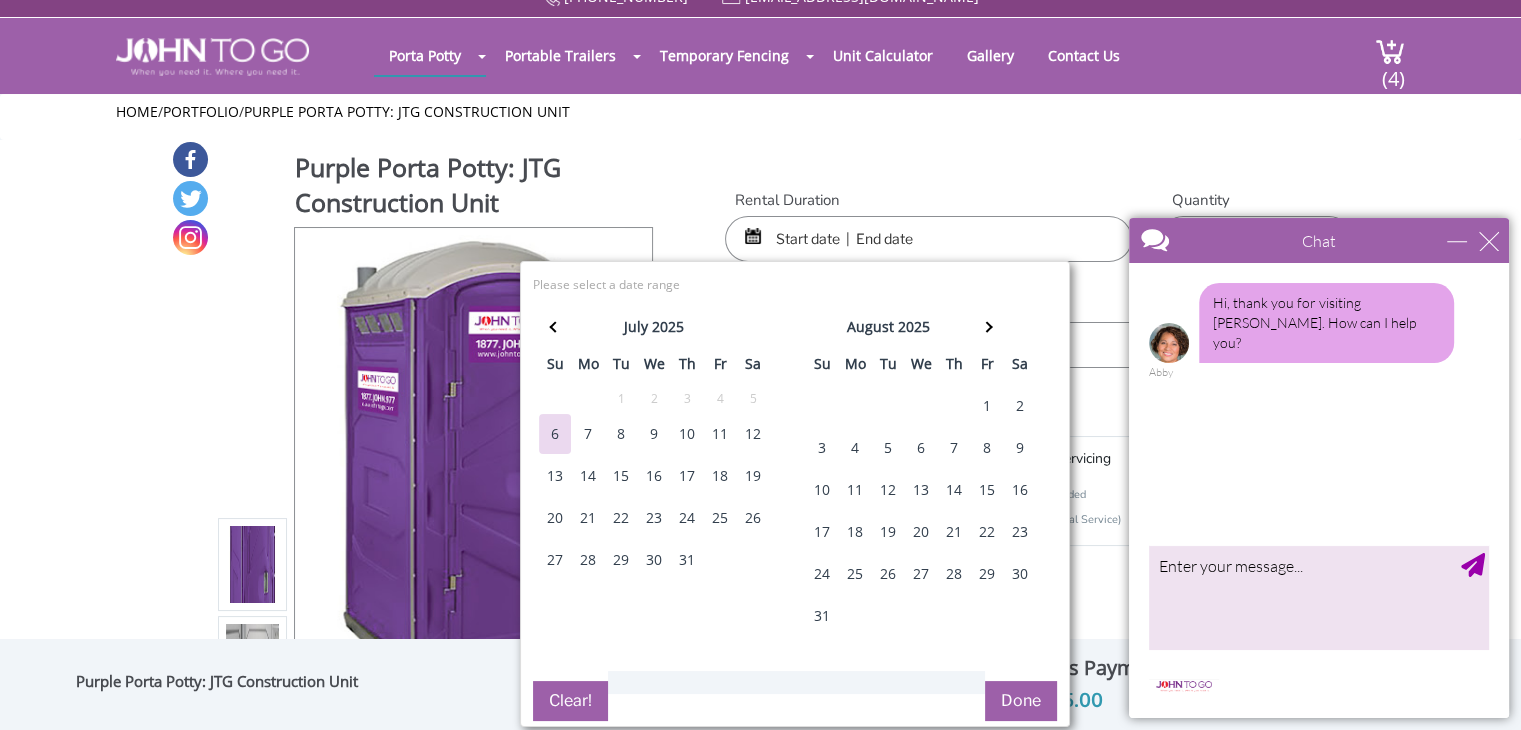 click on "18" at bounding box center [720, 476] 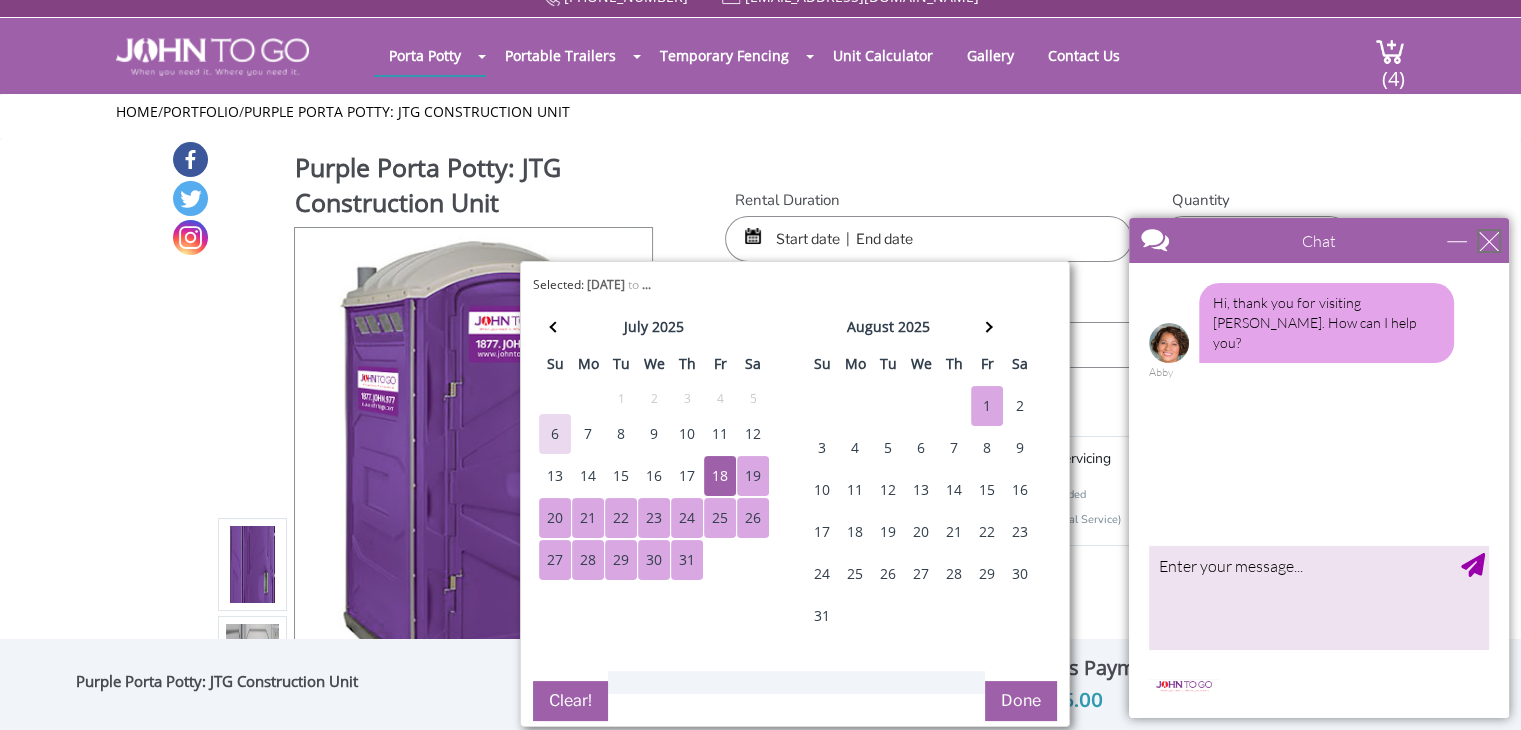 click on "Chat" at bounding box center [1319, 240] 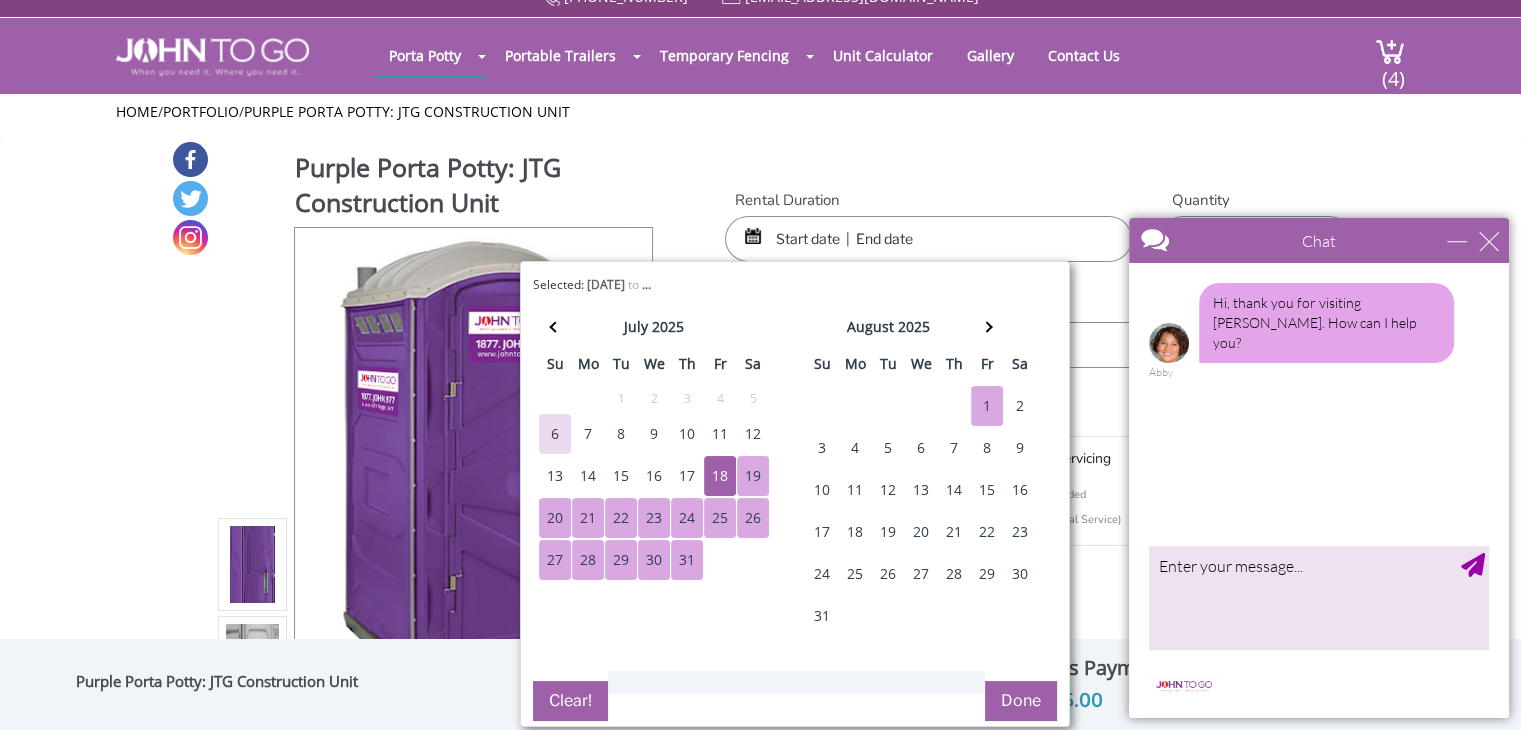 click on "Chat" at bounding box center (1319, 240) 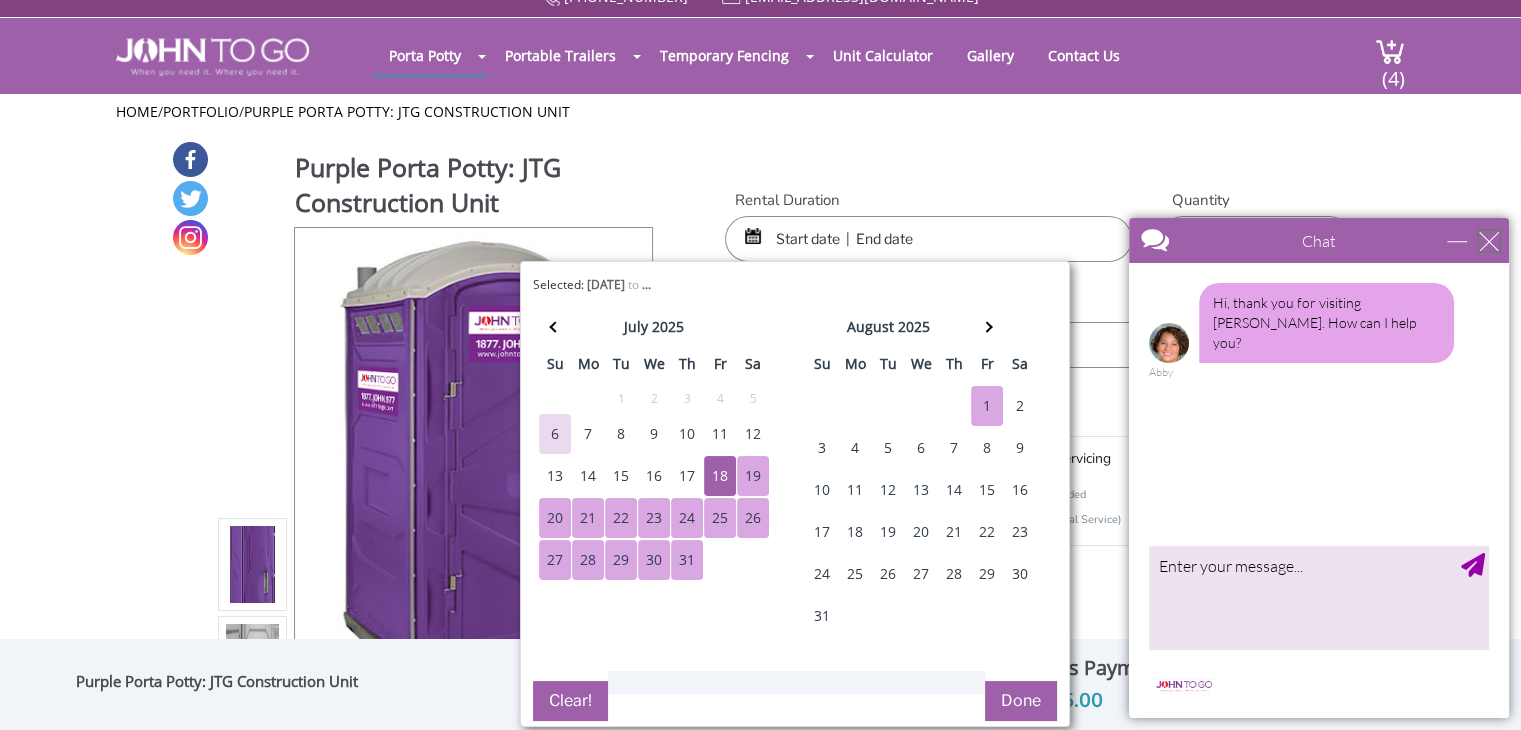 click at bounding box center [1489, 241] 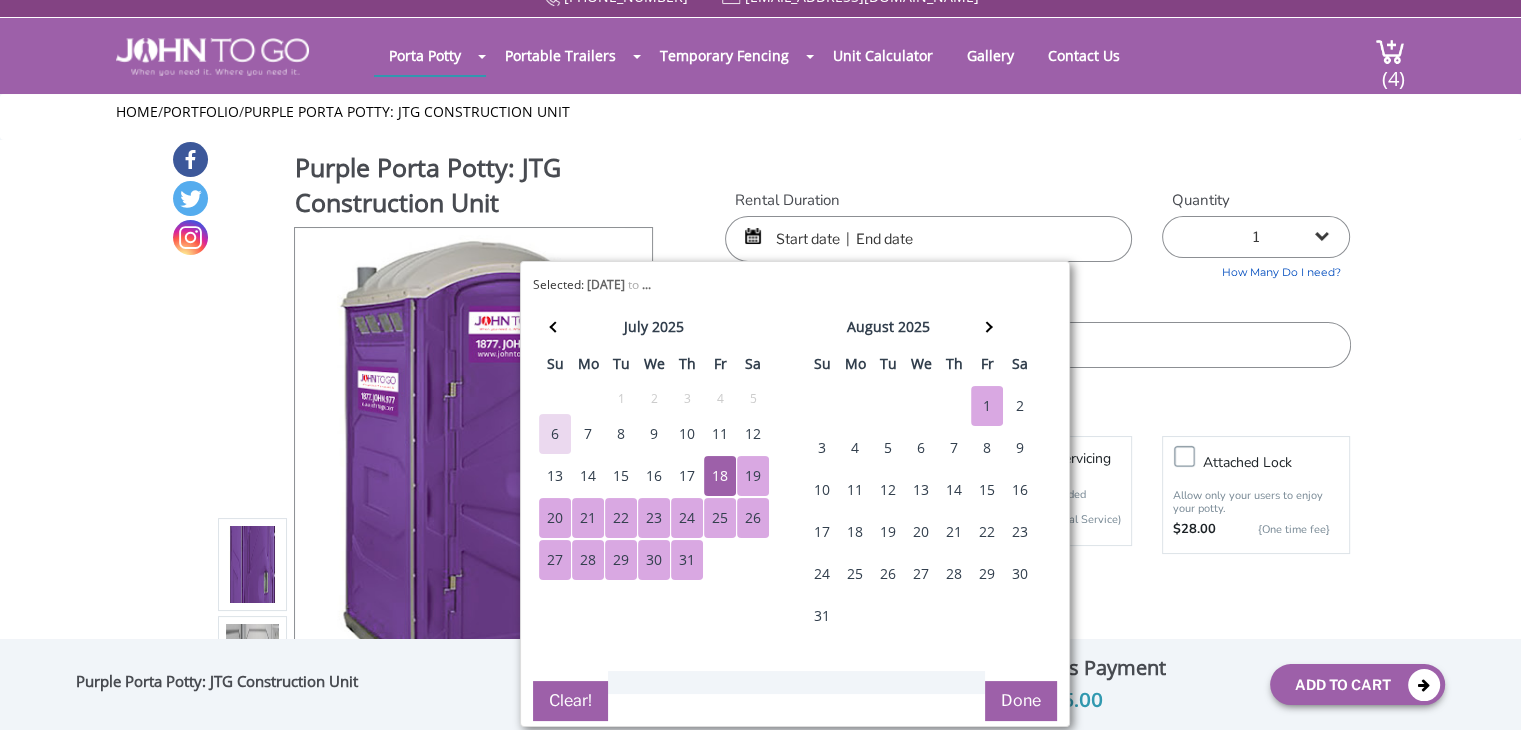 scroll, scrollTop: 0, scrollLeft: 0, axis: both 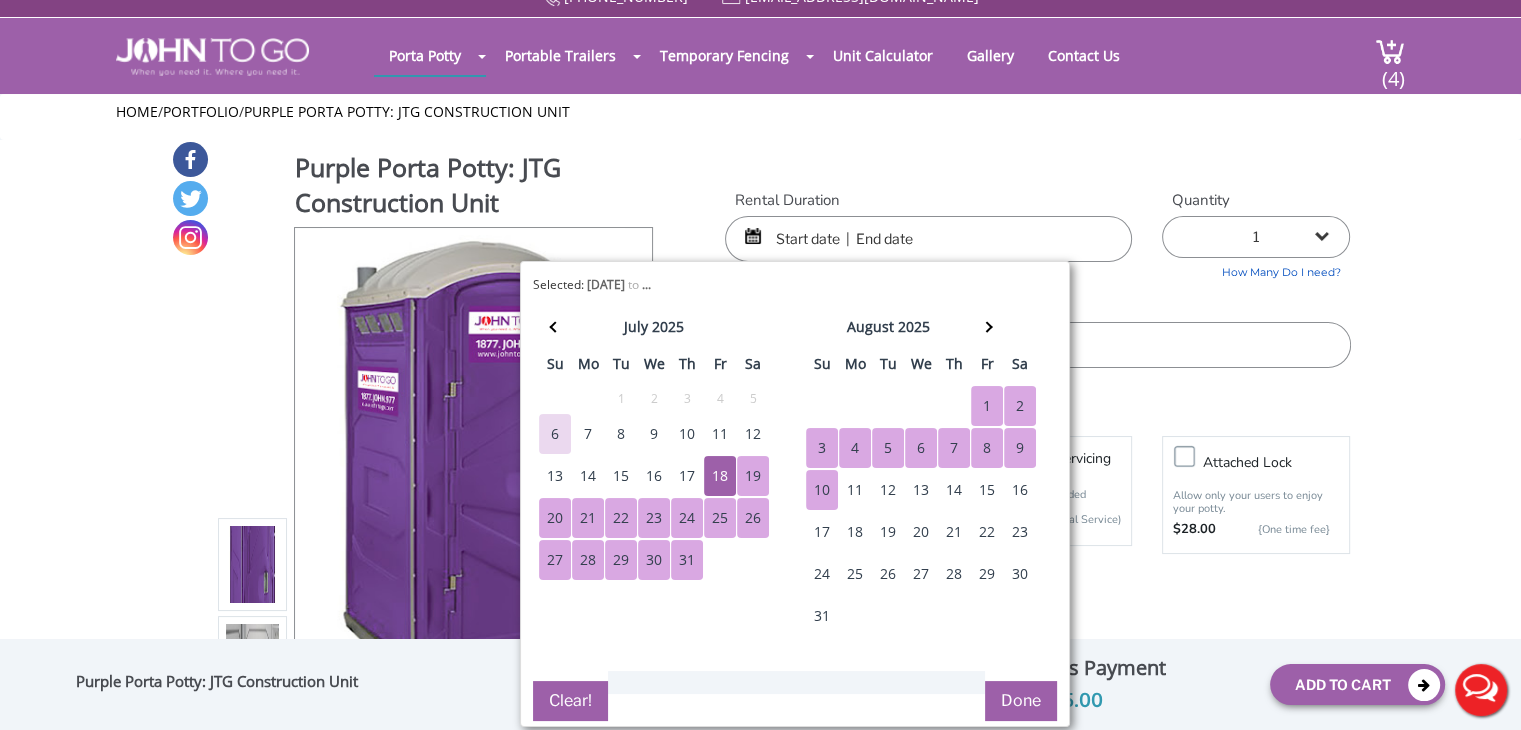 click on "10" at bounding box center [822, 490] 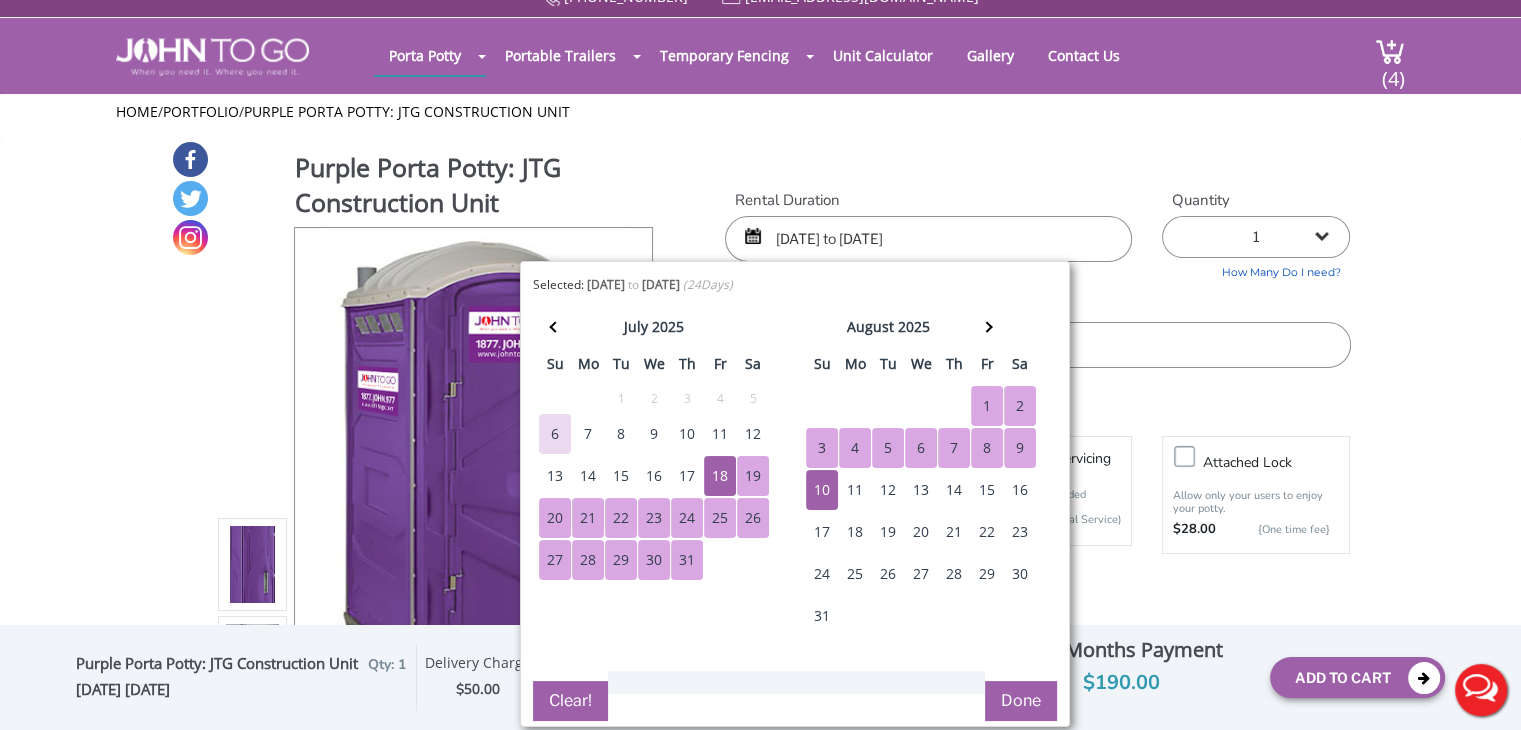 click on "Done" at bounding box center [1021, 701] 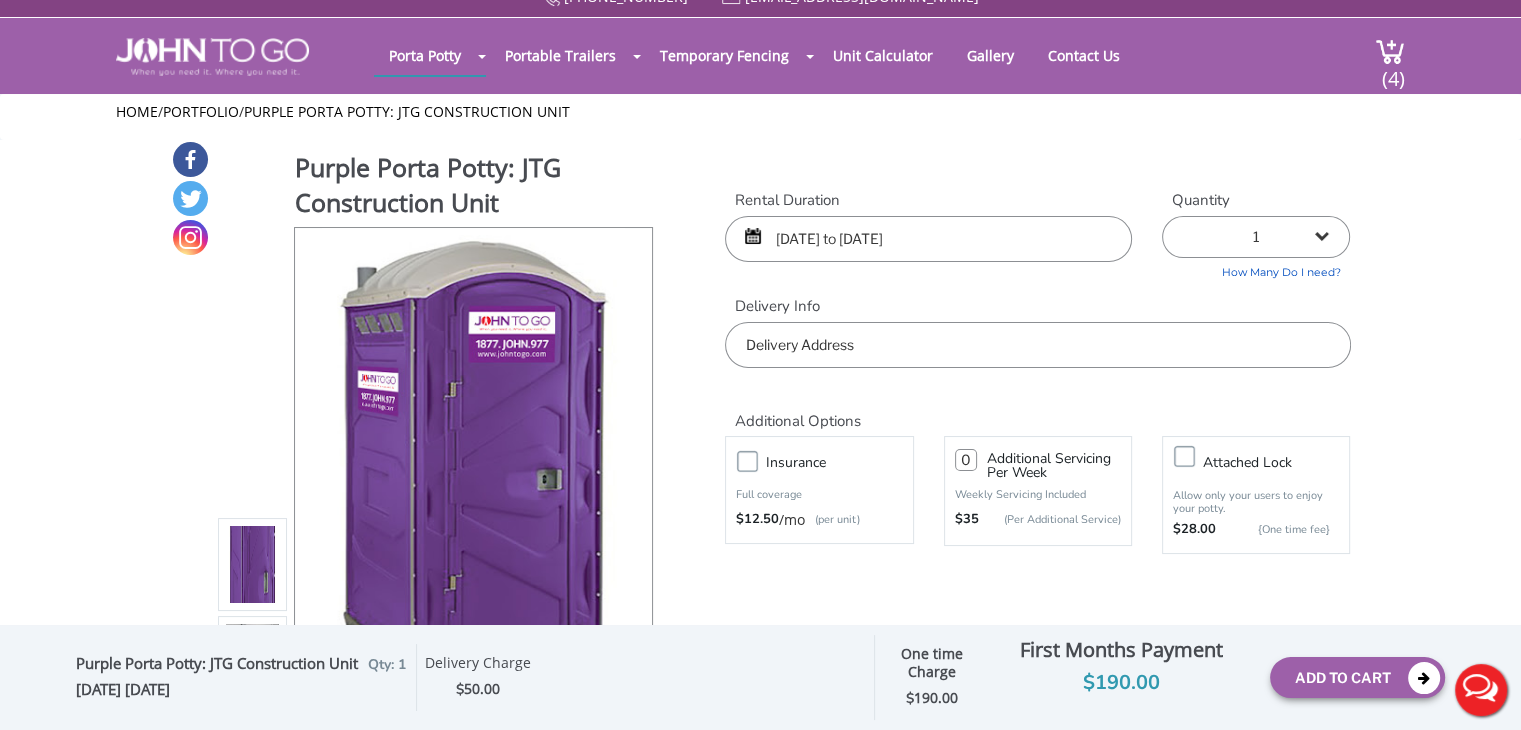click on "07/18/2025 to 08/10/2025" at bounding box center (928, 239) 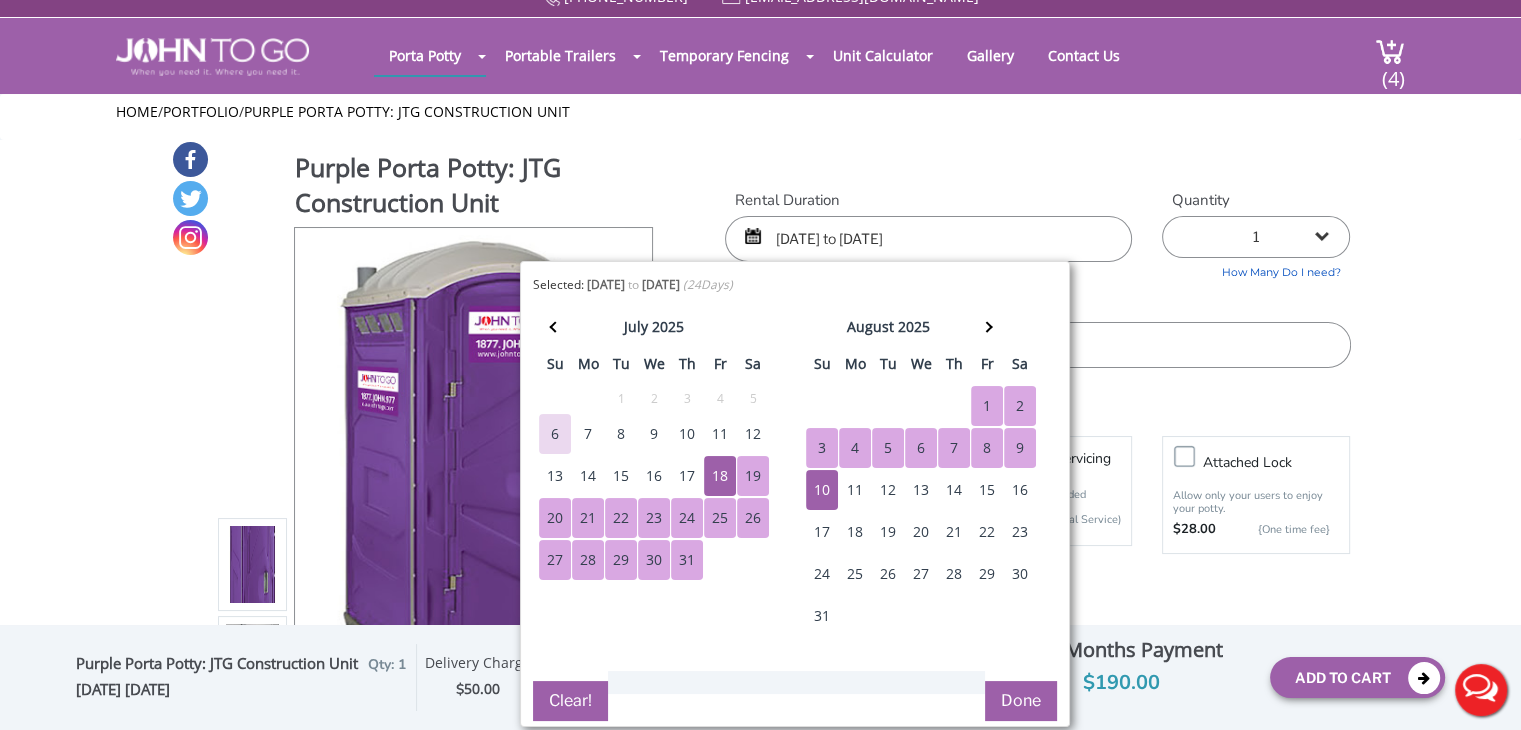 click on "19" at bounding box center [753, 476] 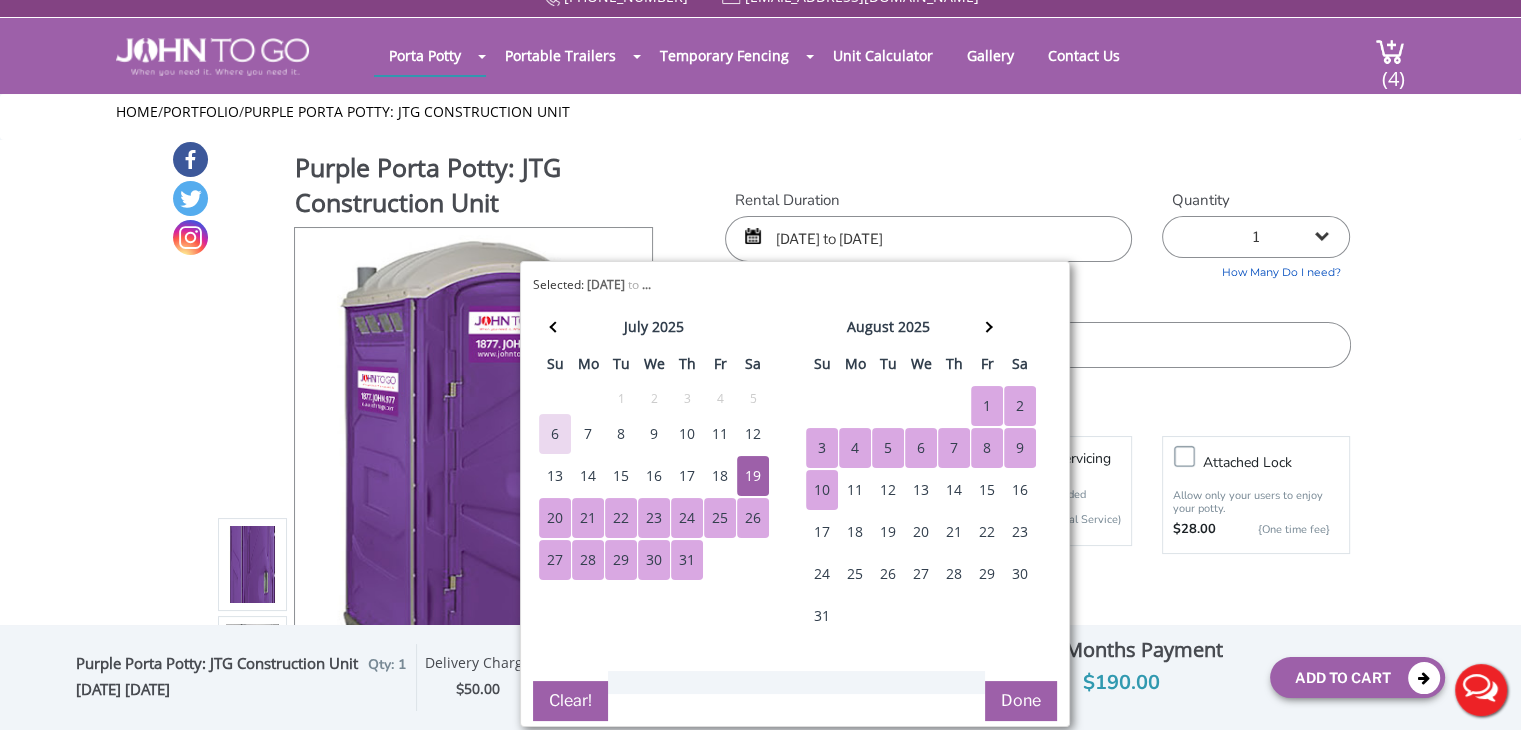 click on "10" at bounding box center (822, 490) 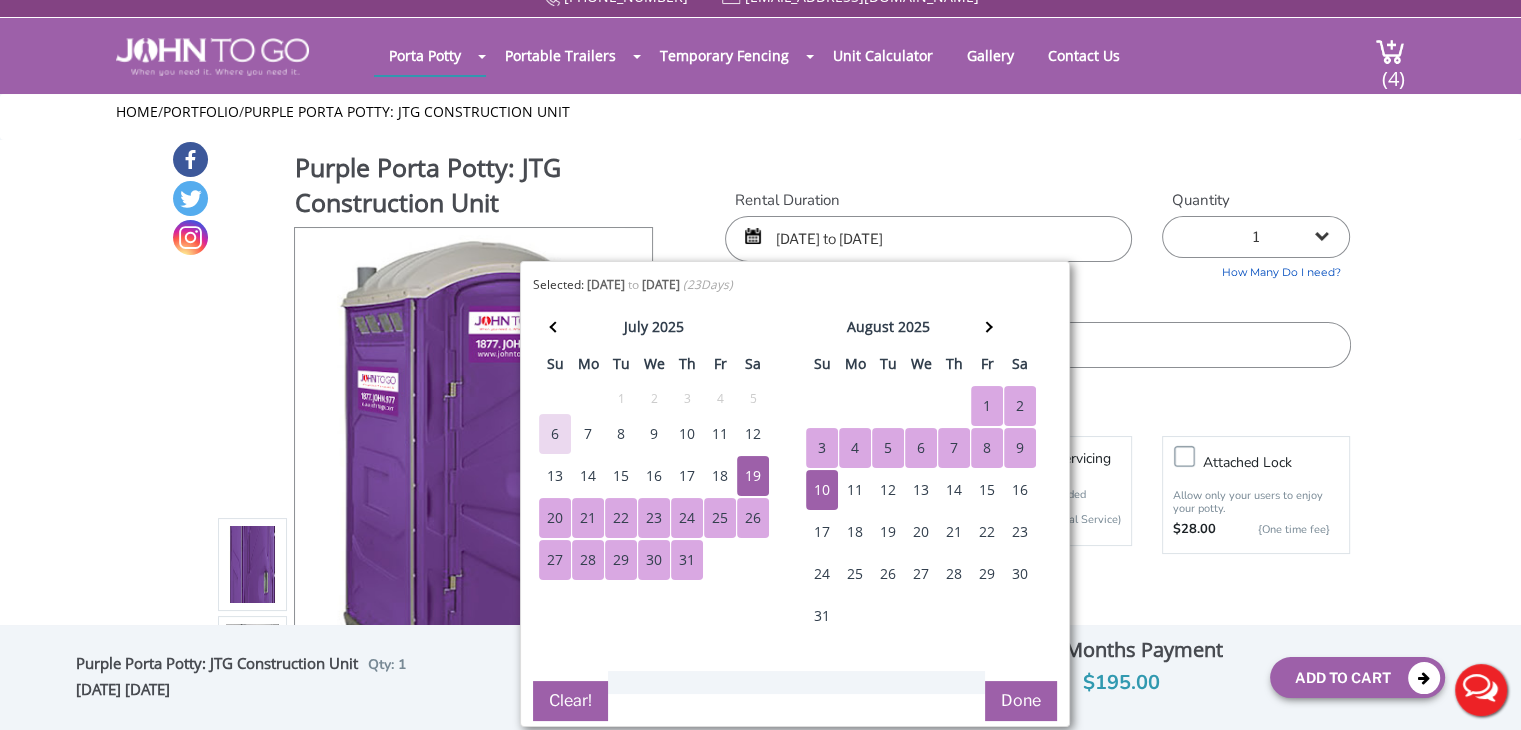 click on "Done" at bounding box center (1021, 701) 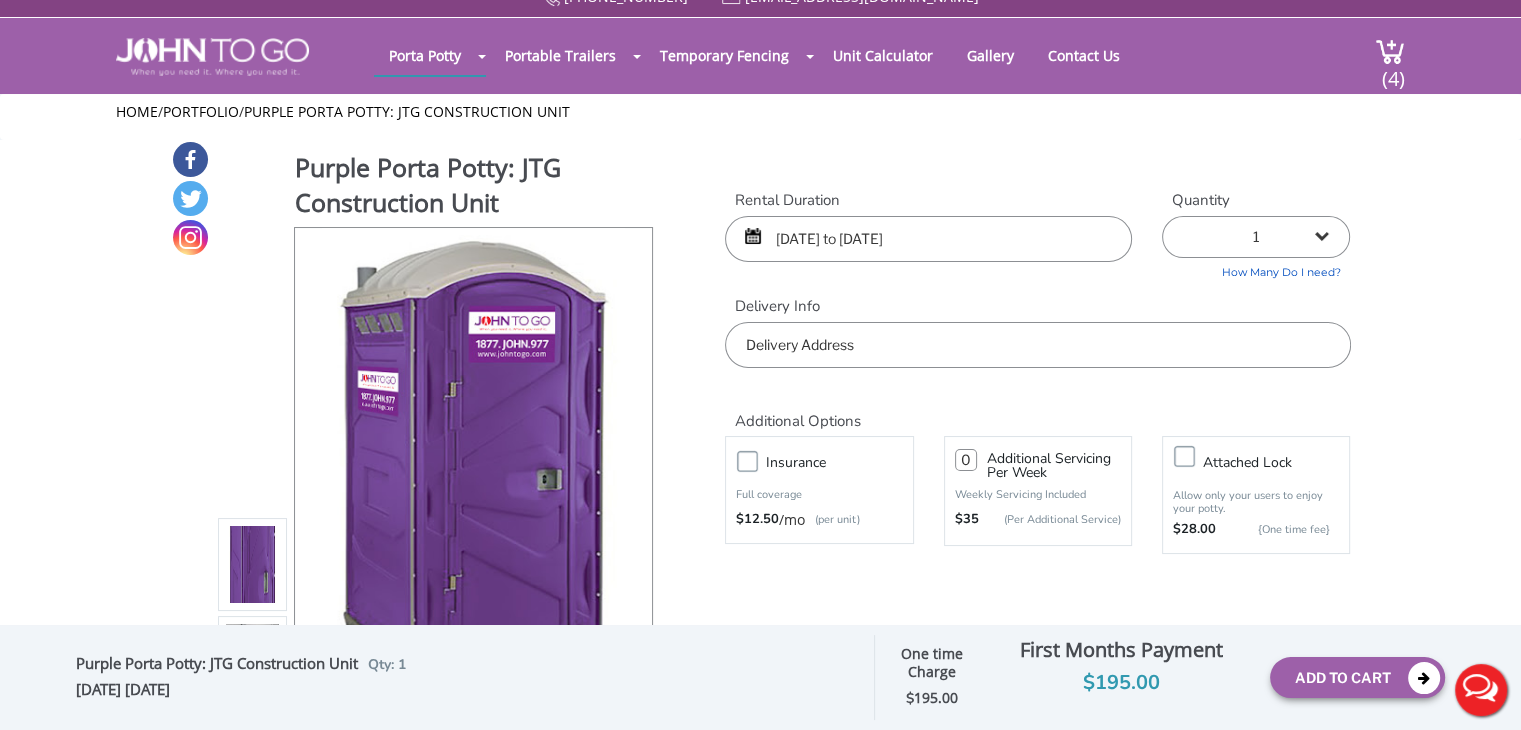 click at bounding box center [1037, 345] 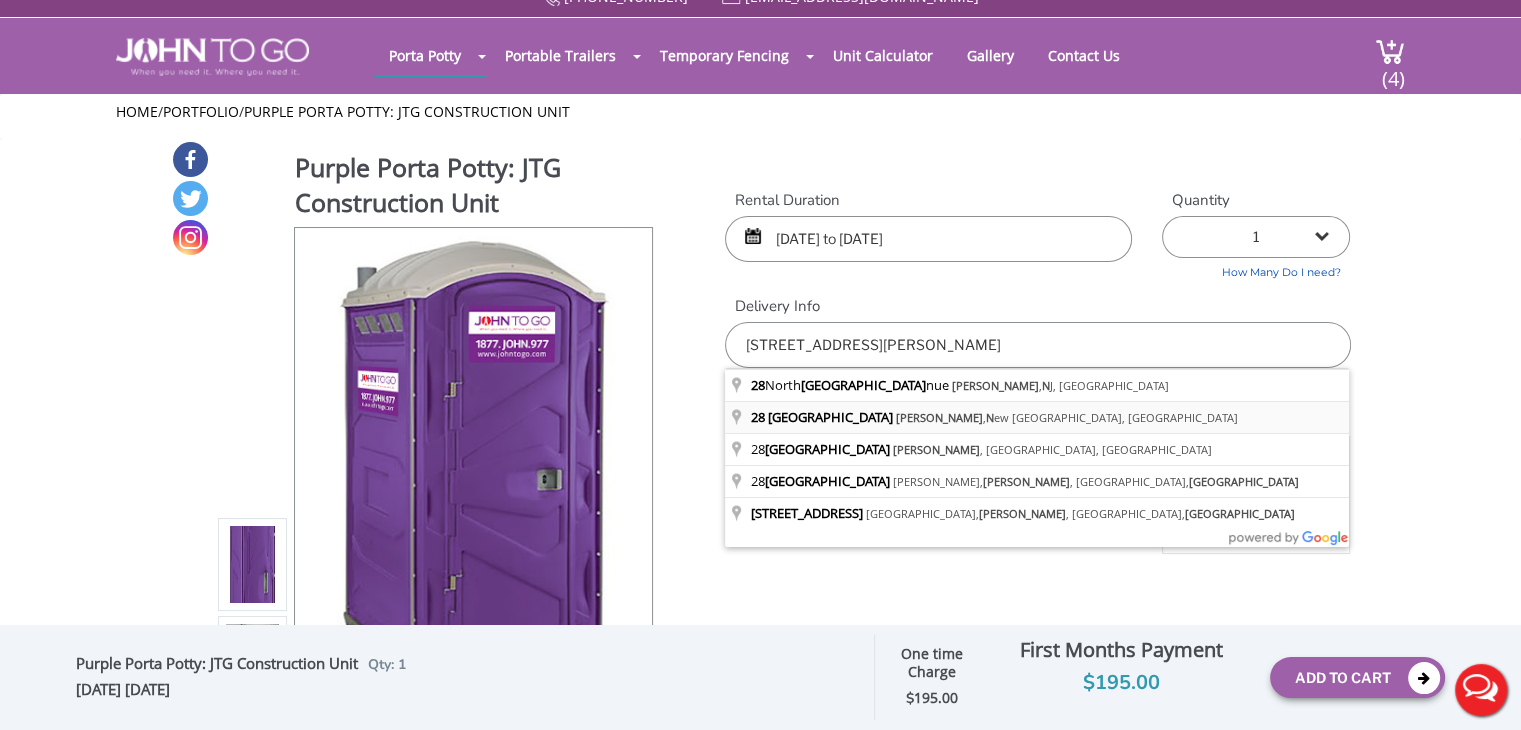 type on "28 Western Ave, Butler, New Jersey, USA" 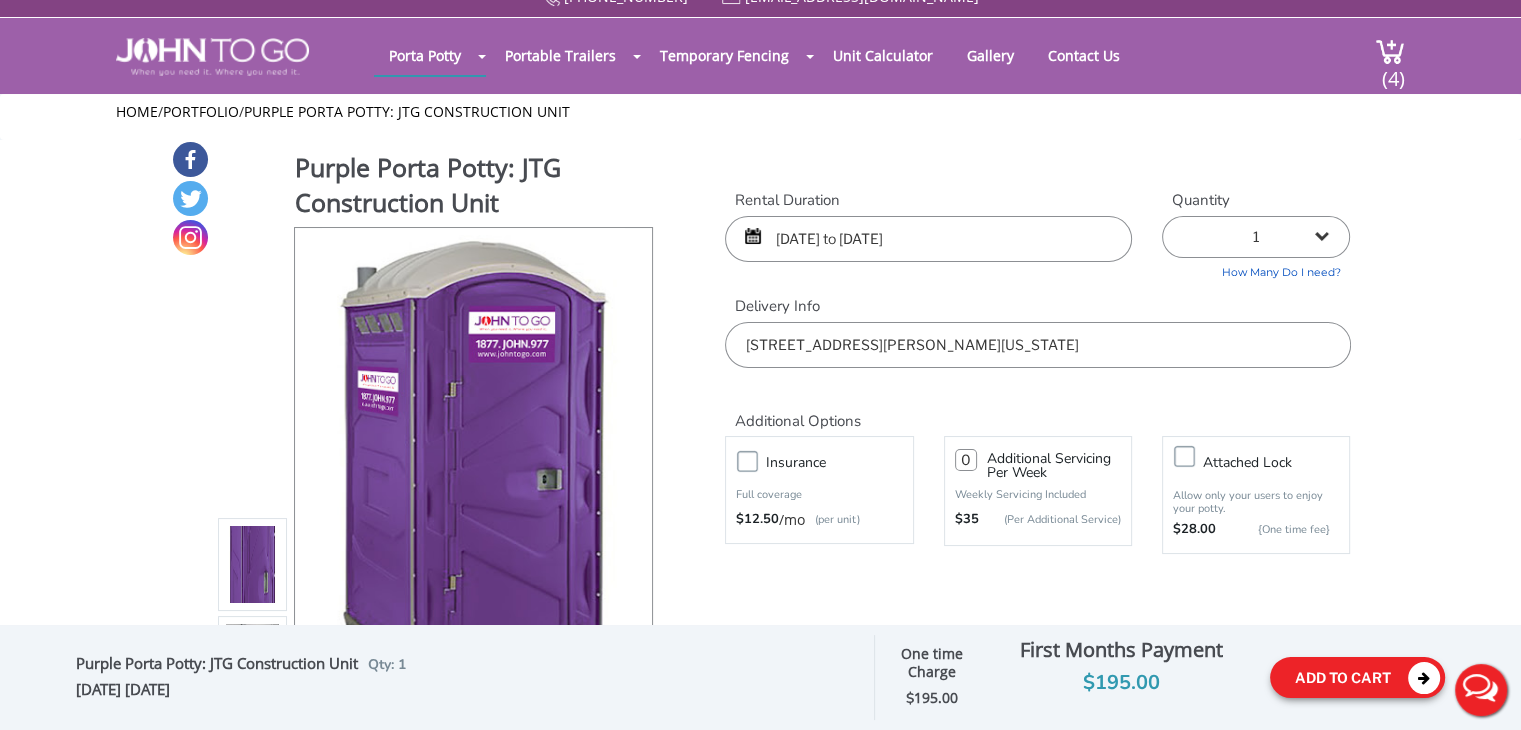 click on "Add To Cart" at bounding box center (1357, 677) 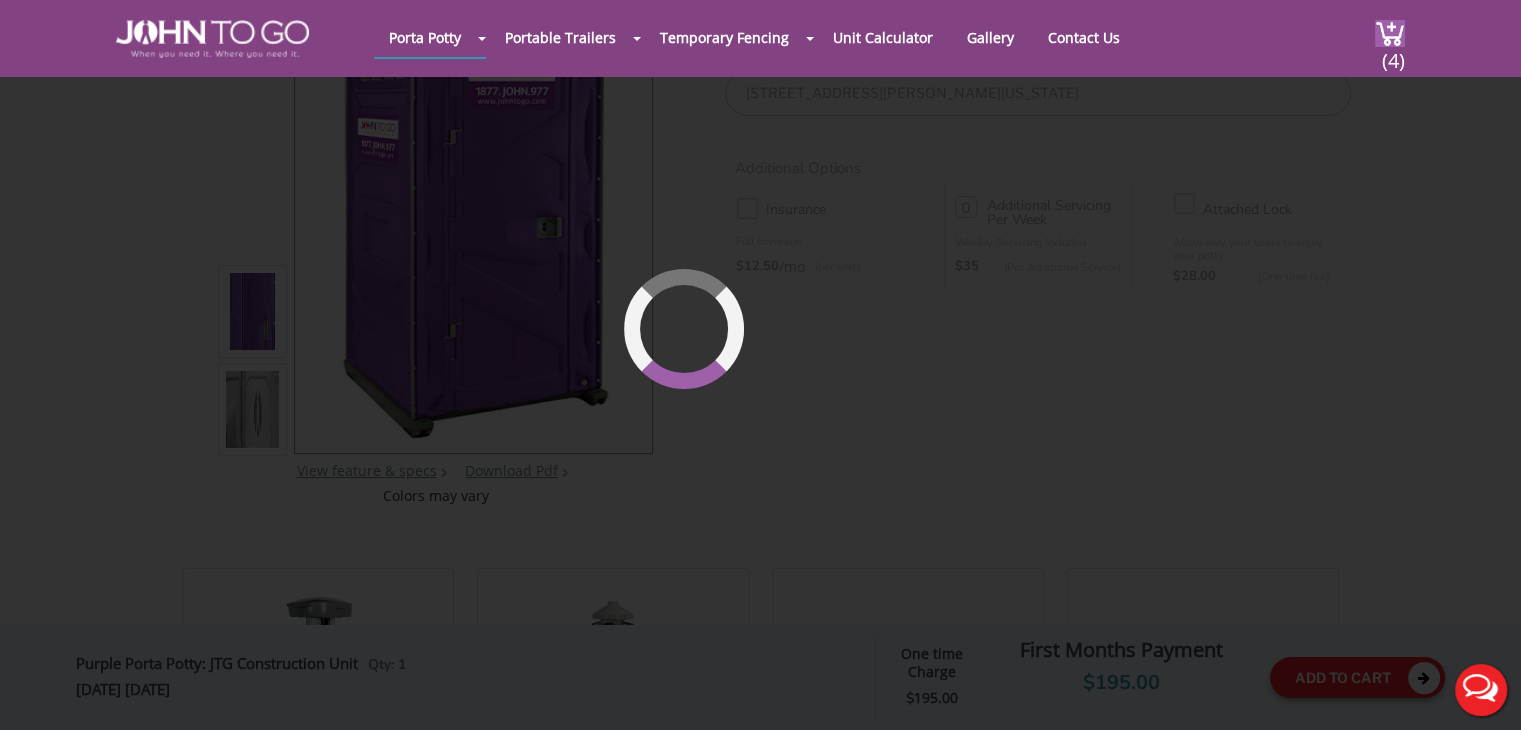 scroll, scrollTop: 212, scrollLeft: 0, axis: vertical 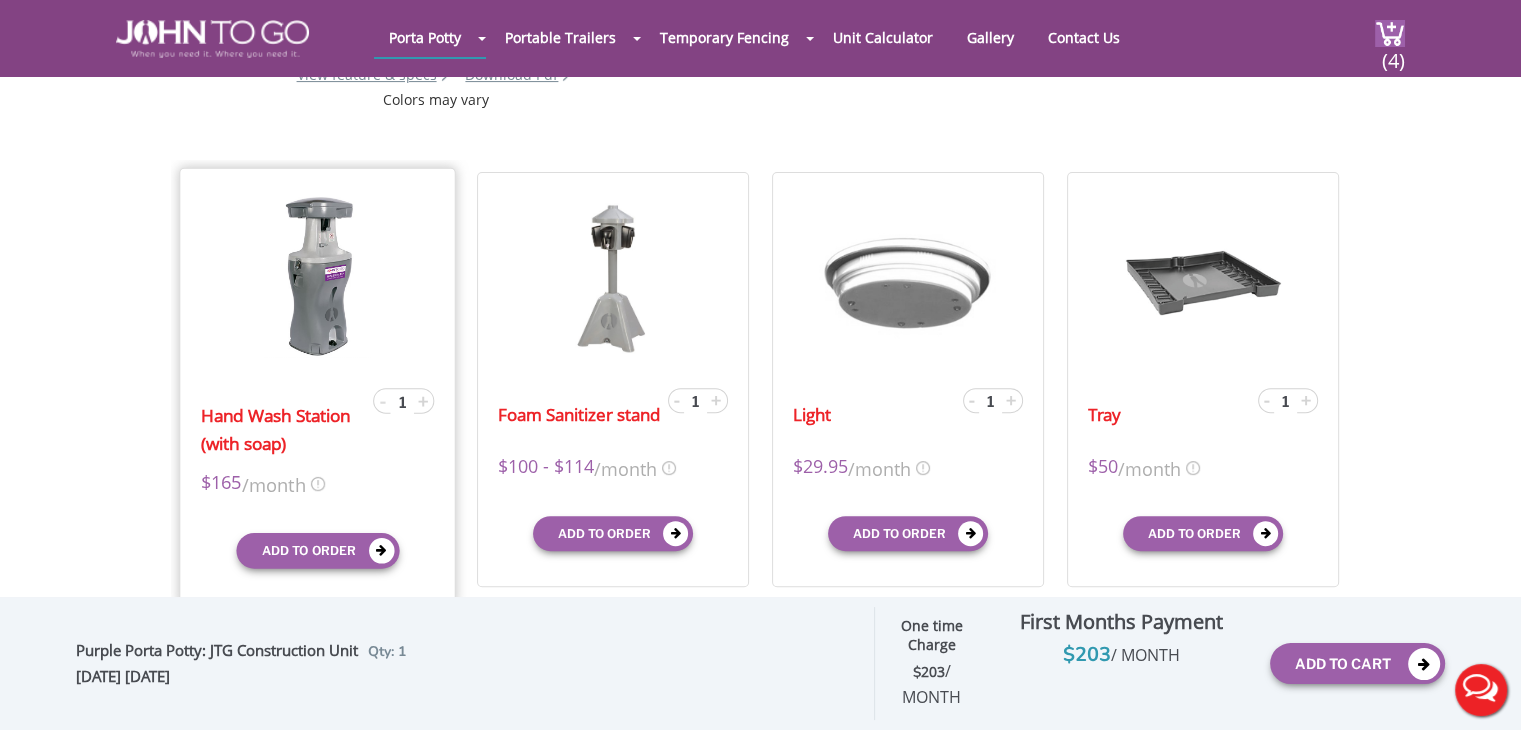 click on "-" at bounding box center [383, 400] 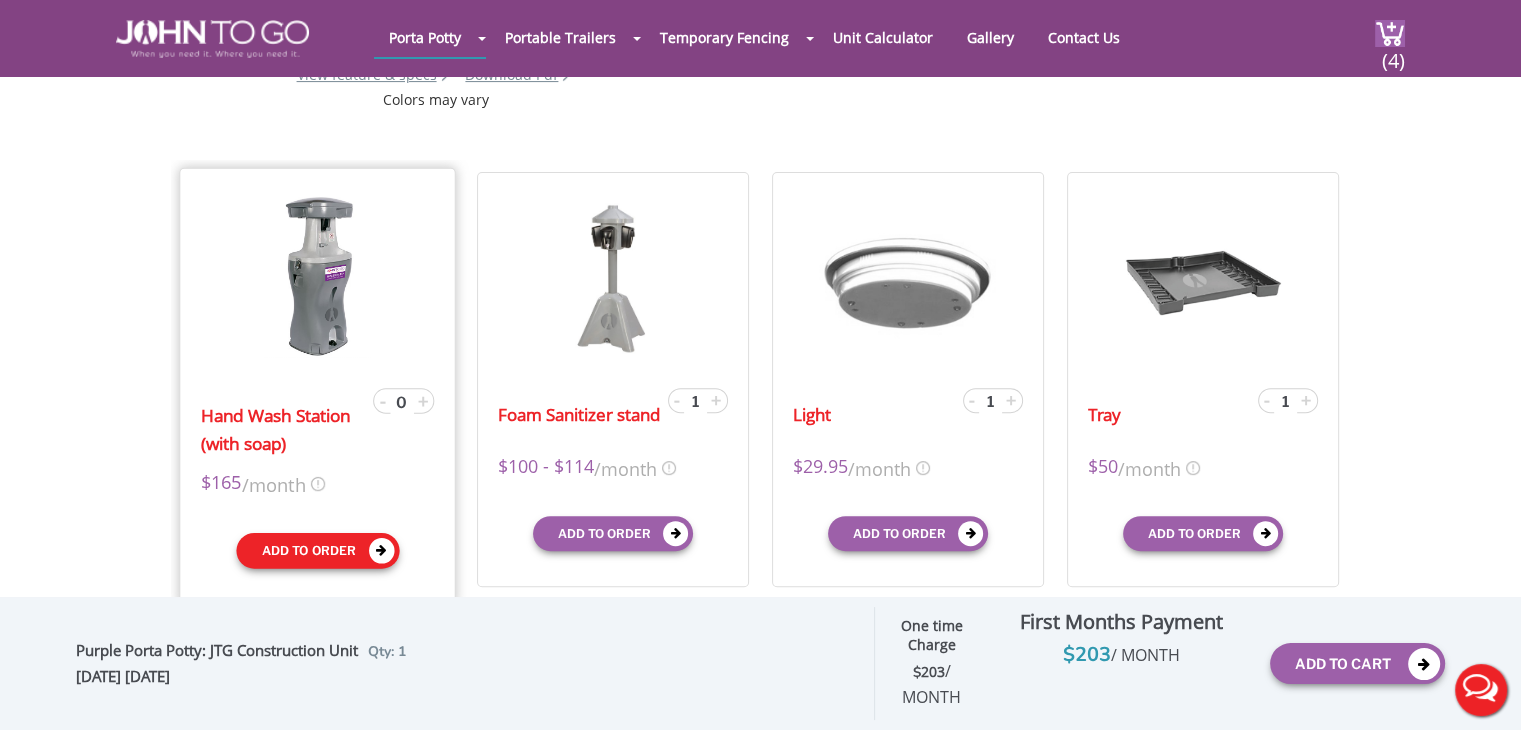 click on "Add to order" at bounding box center [317, 551] 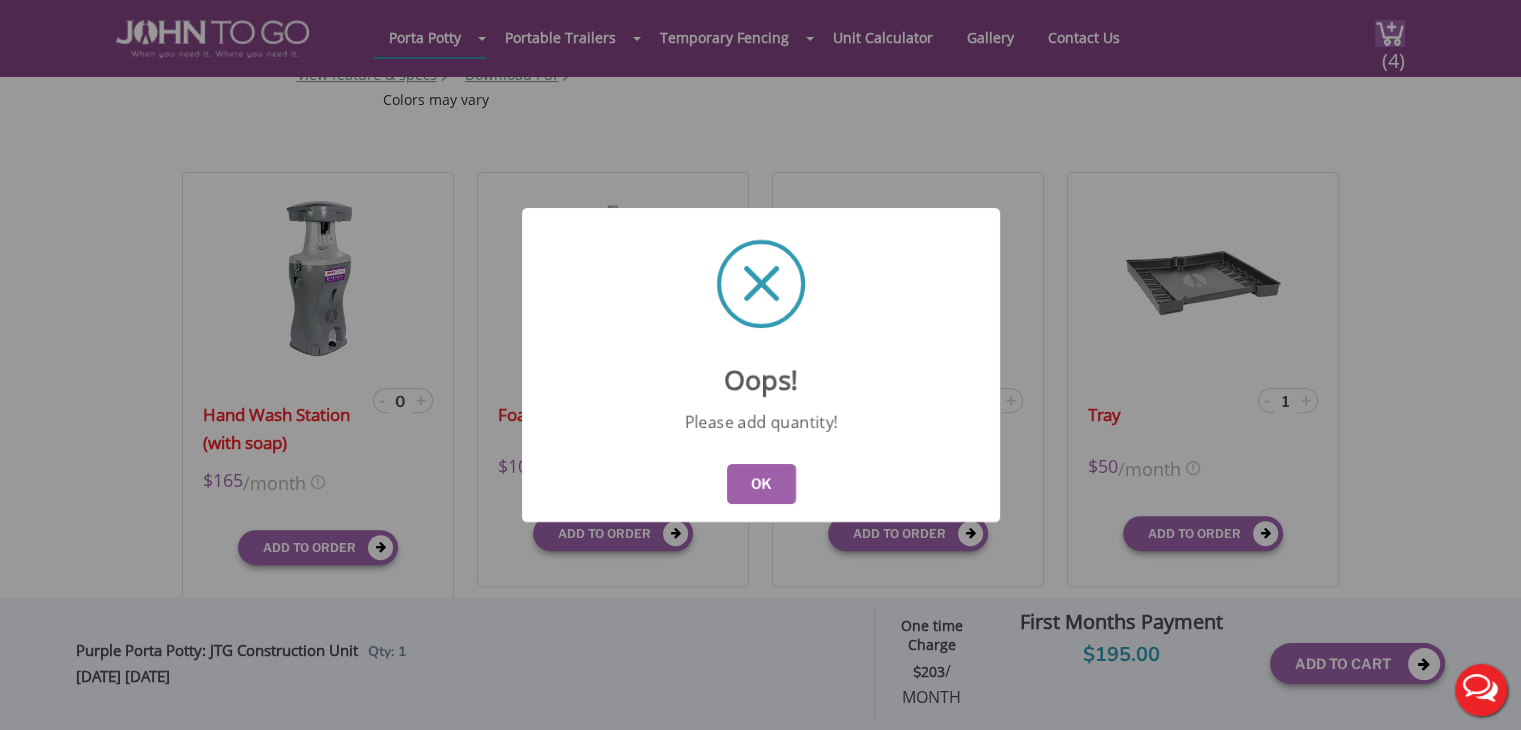 click on "OK" at bounding box center (760, 484) 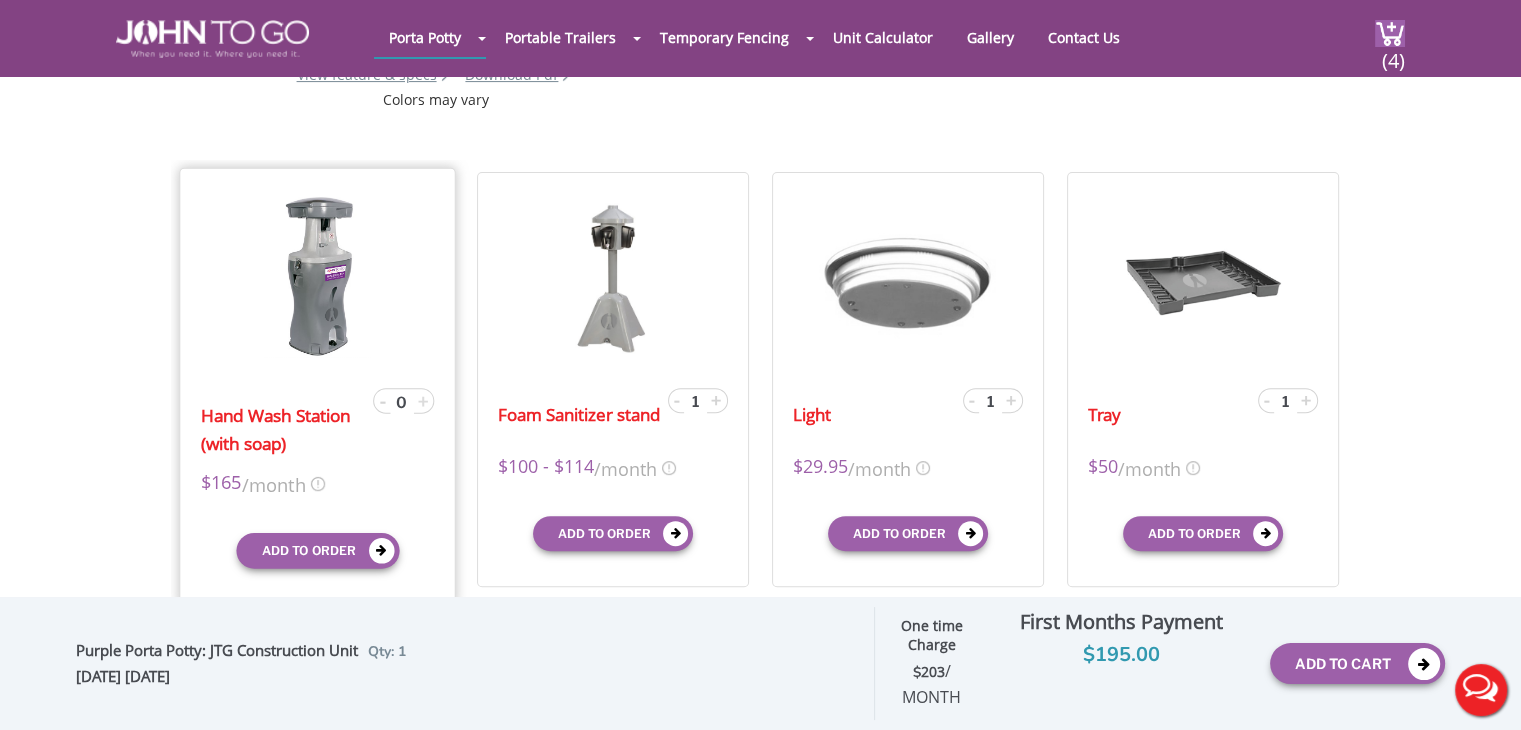 click on "+" at bounding box center [423, 400] 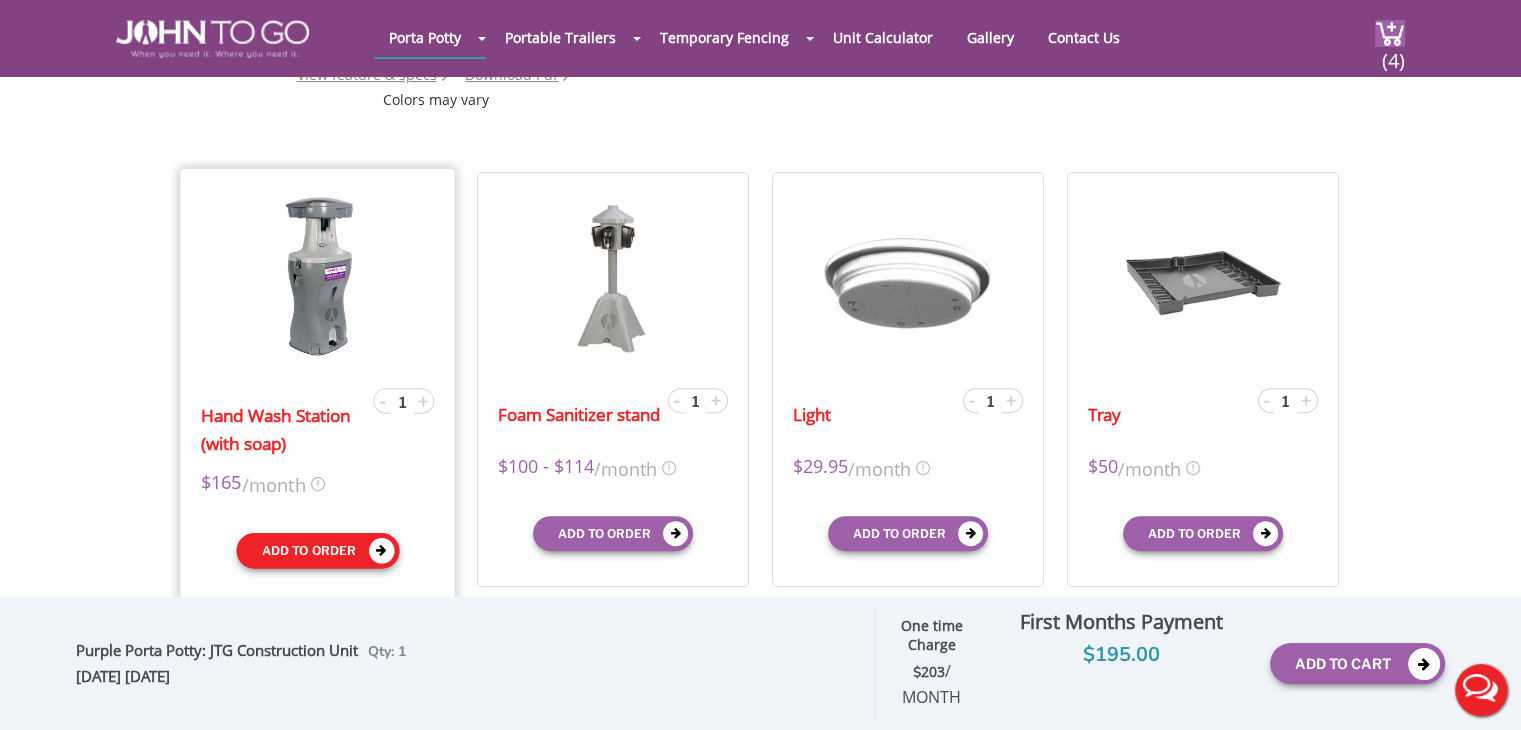 click on "Add to order" at bounding box center (317, 551) 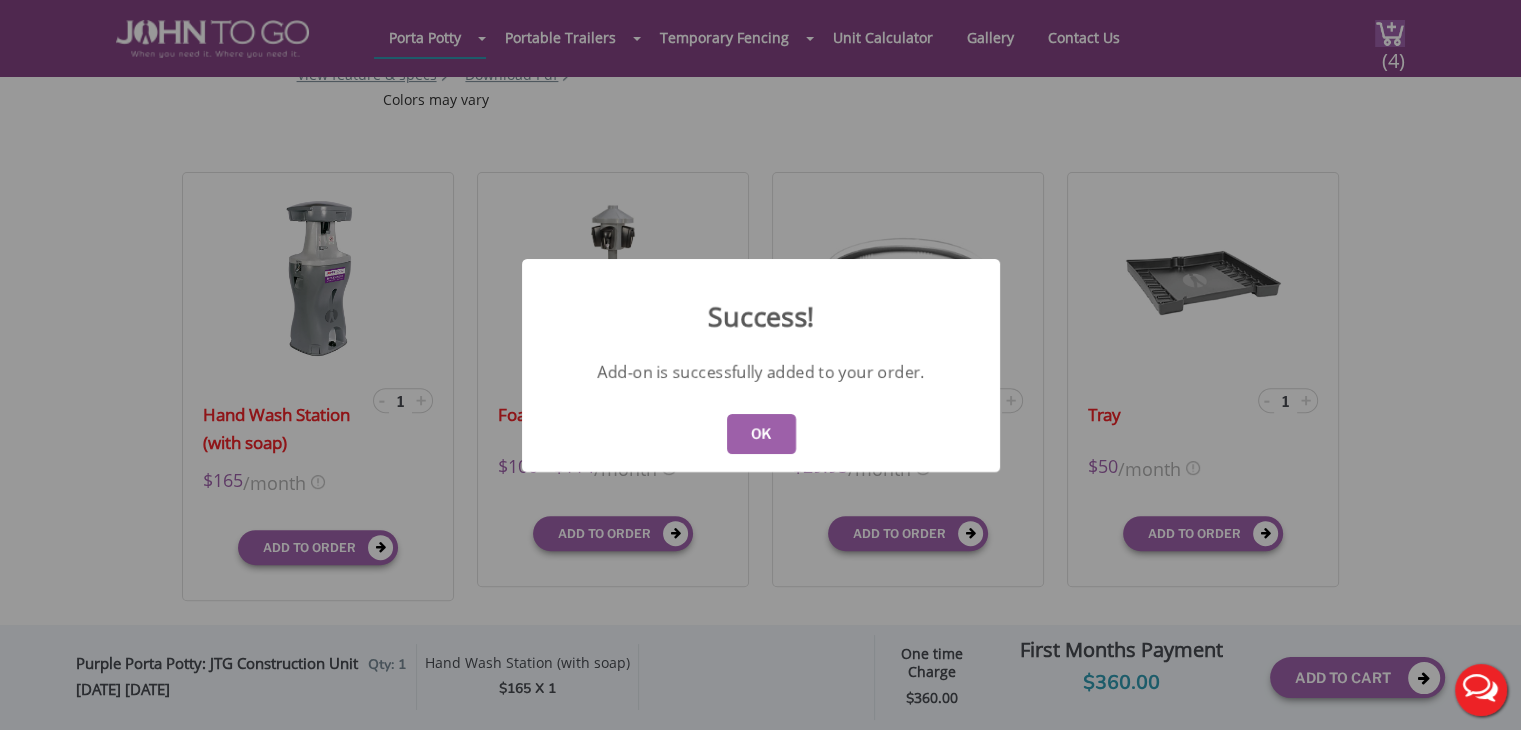 click on "OK" at bounding box center (760, 434) 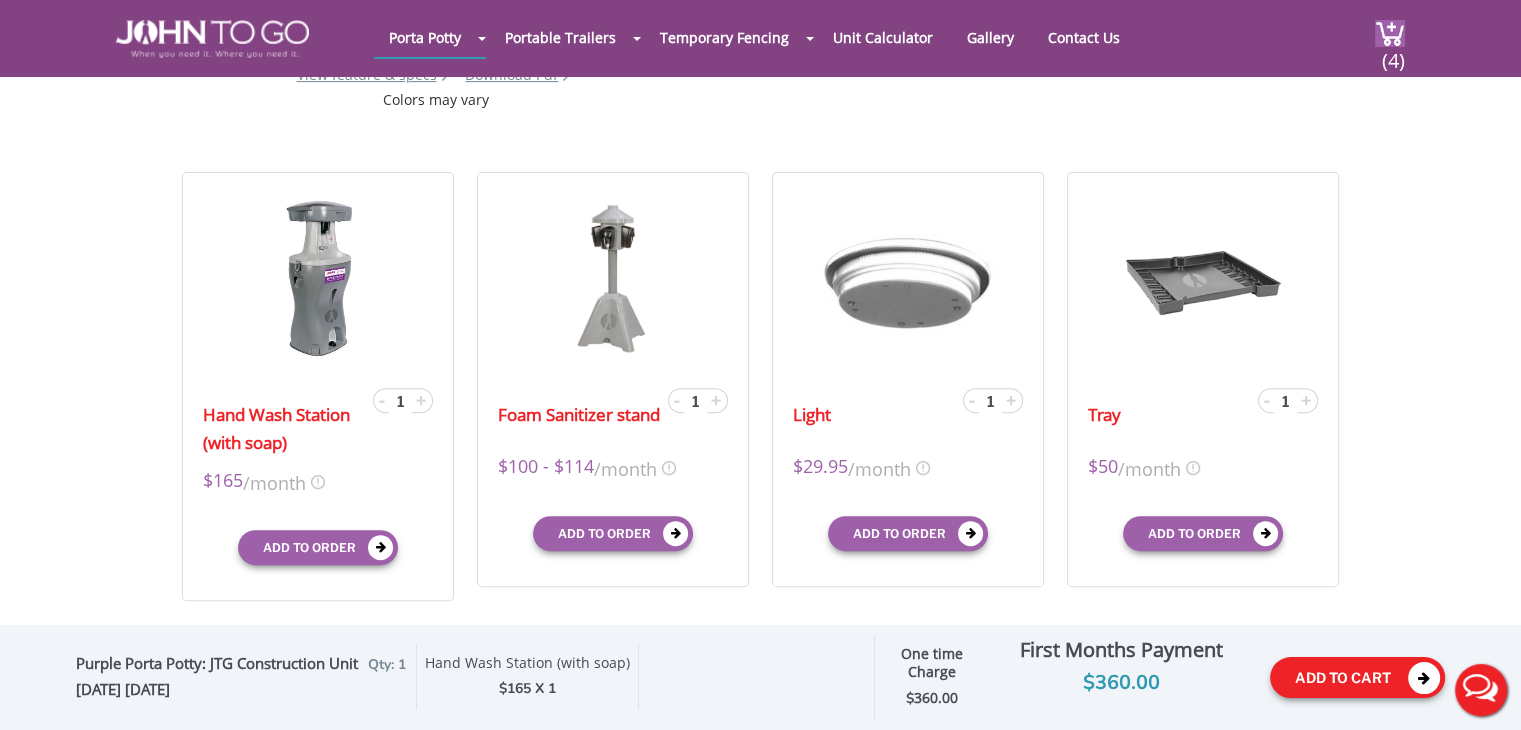 click on "Add To Cart" at bounding box center (1357, 677) 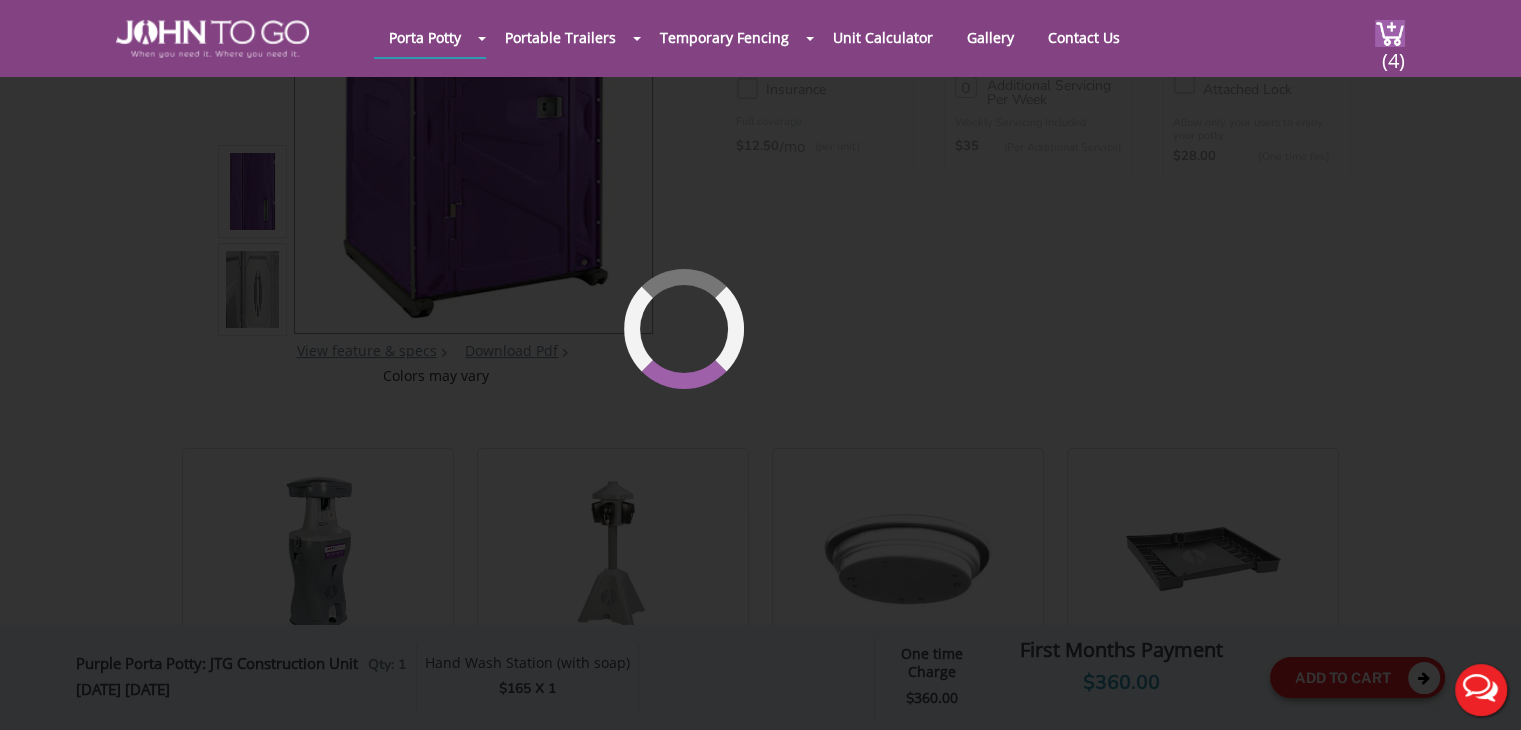 scroll, scrollTop: 136, scrollLeft: 0, axis: vertical 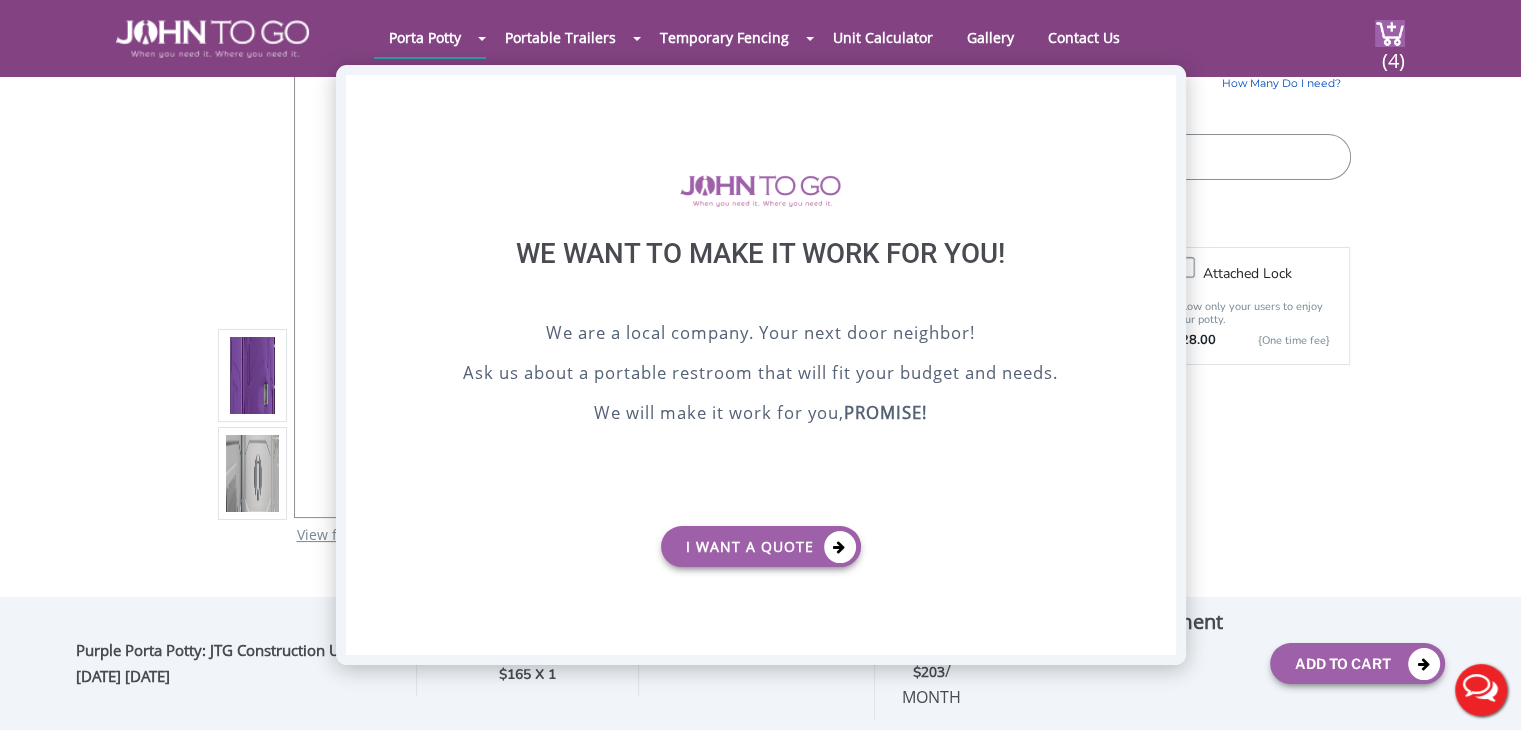 click on "X" at bounding box center (1159, 92) 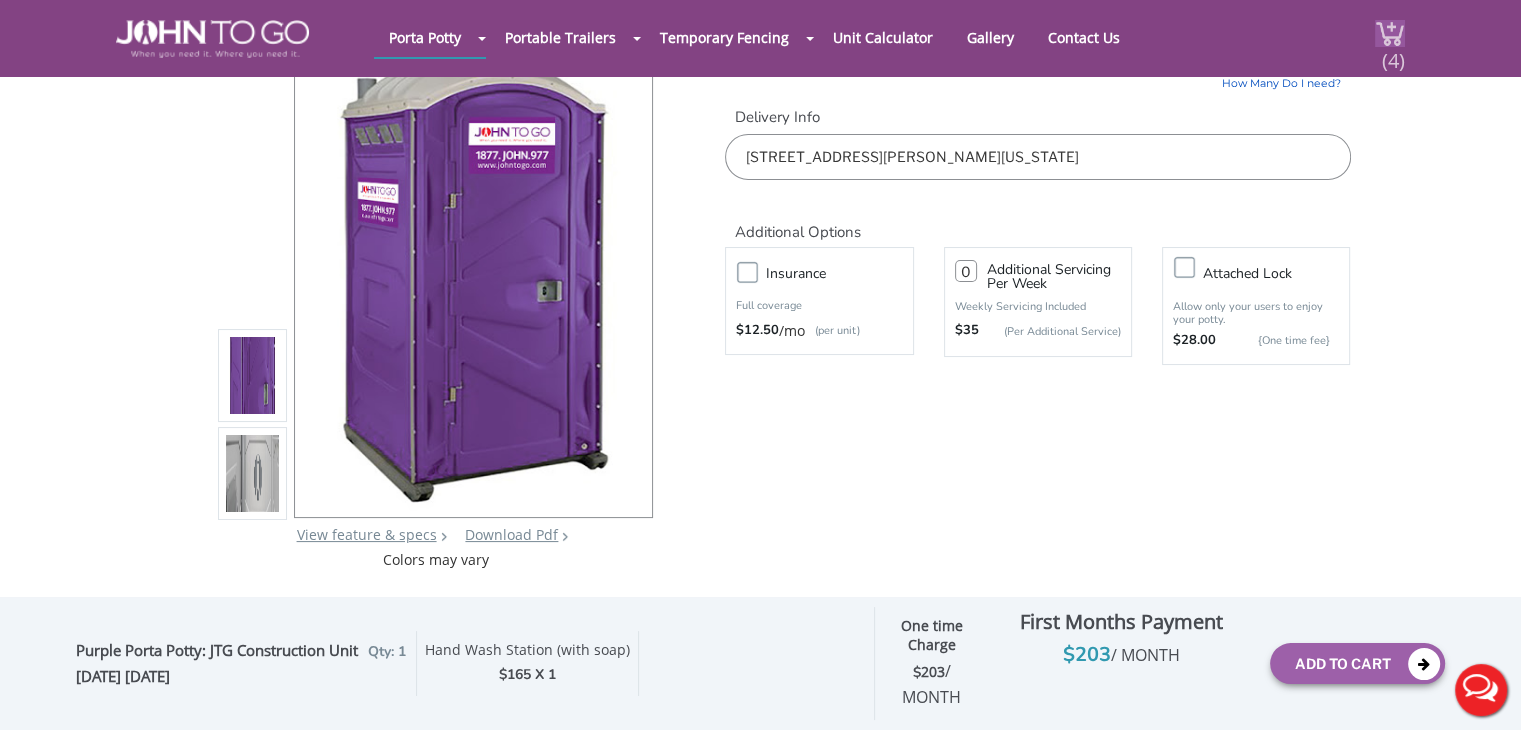 click on "(4)" at bounding box center [1393, 52] 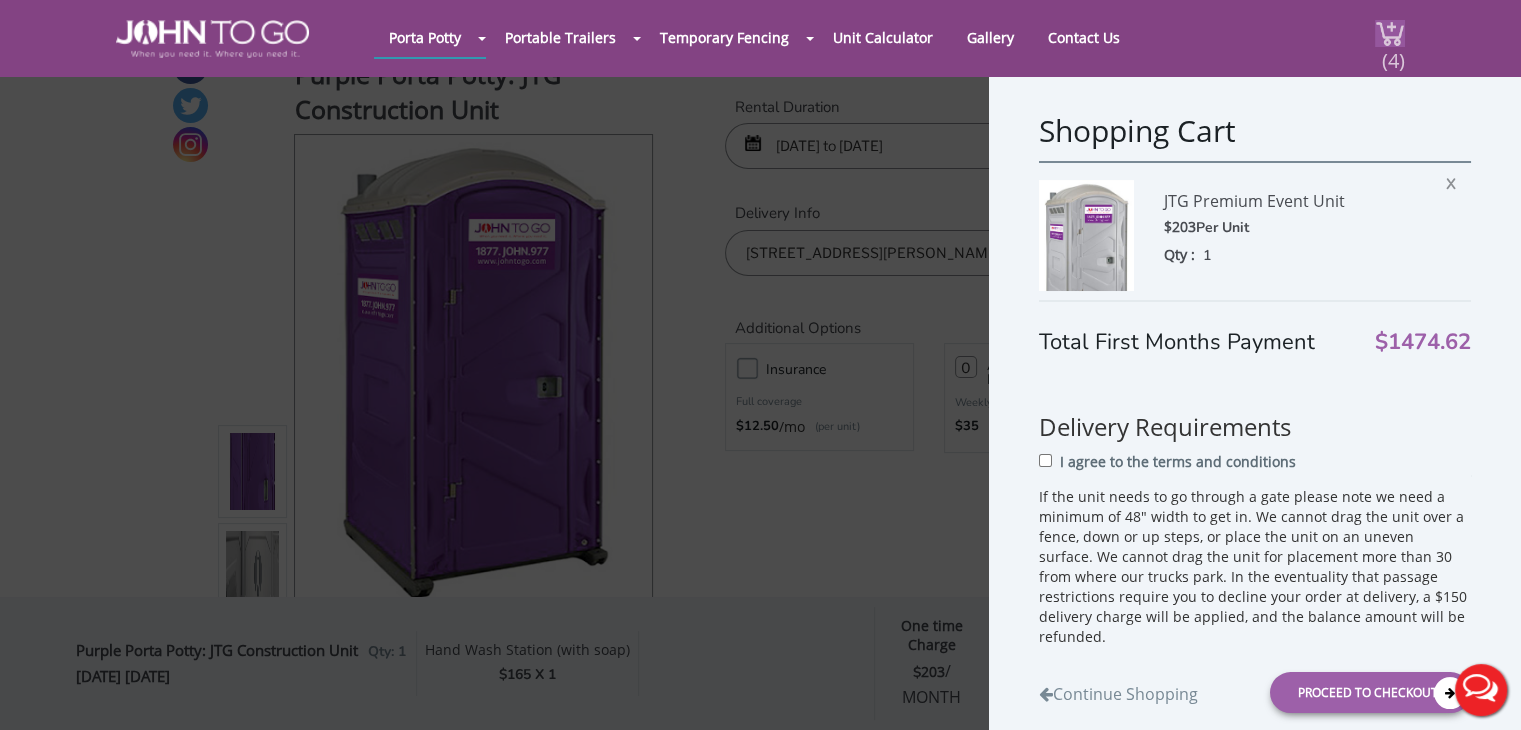 scroll, scrollTop: 36, scrollLeft: 0, axis: vertical 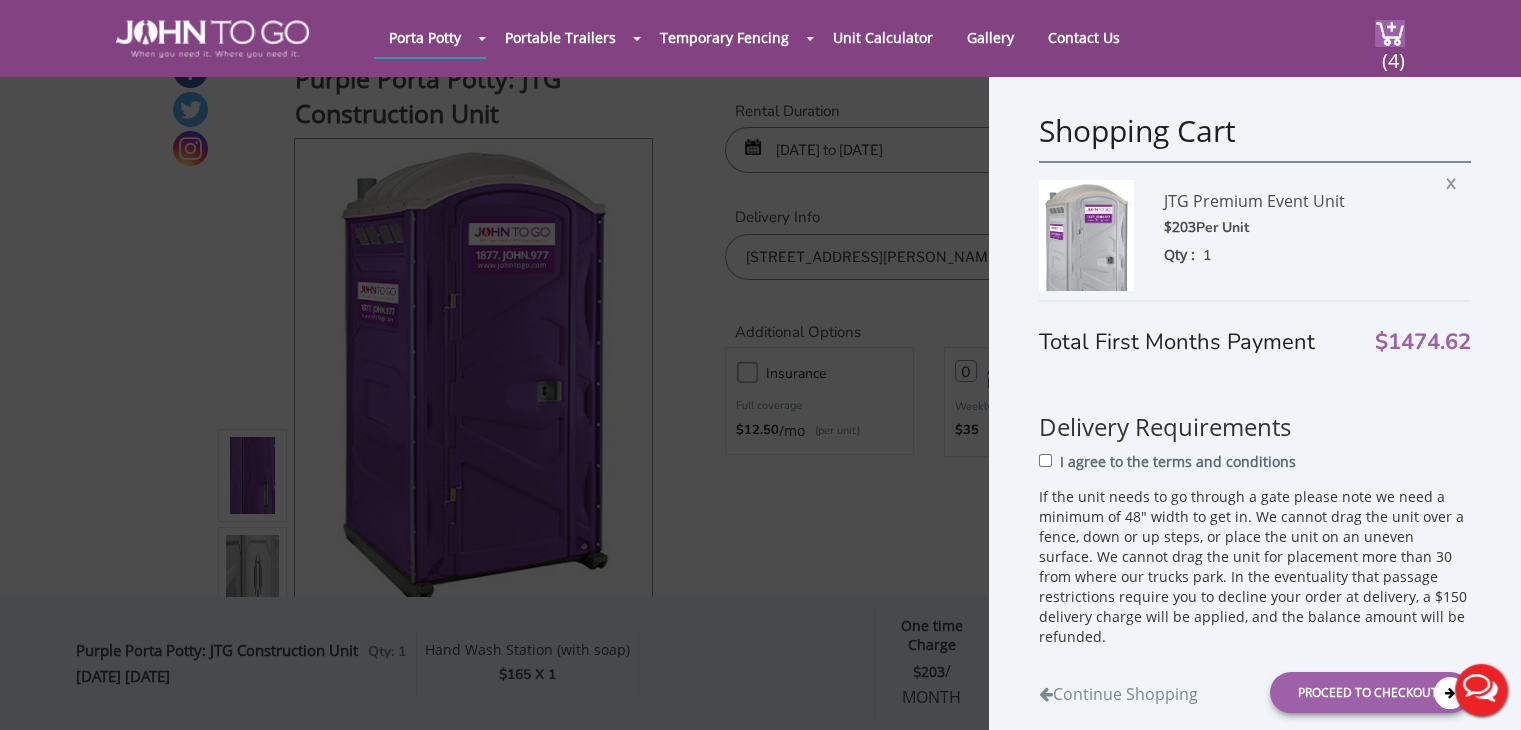 drag, startPoint x: 1504, startPoint y: 135, endPoint x: 1508, endPoint y: 233, distance: 98.0816 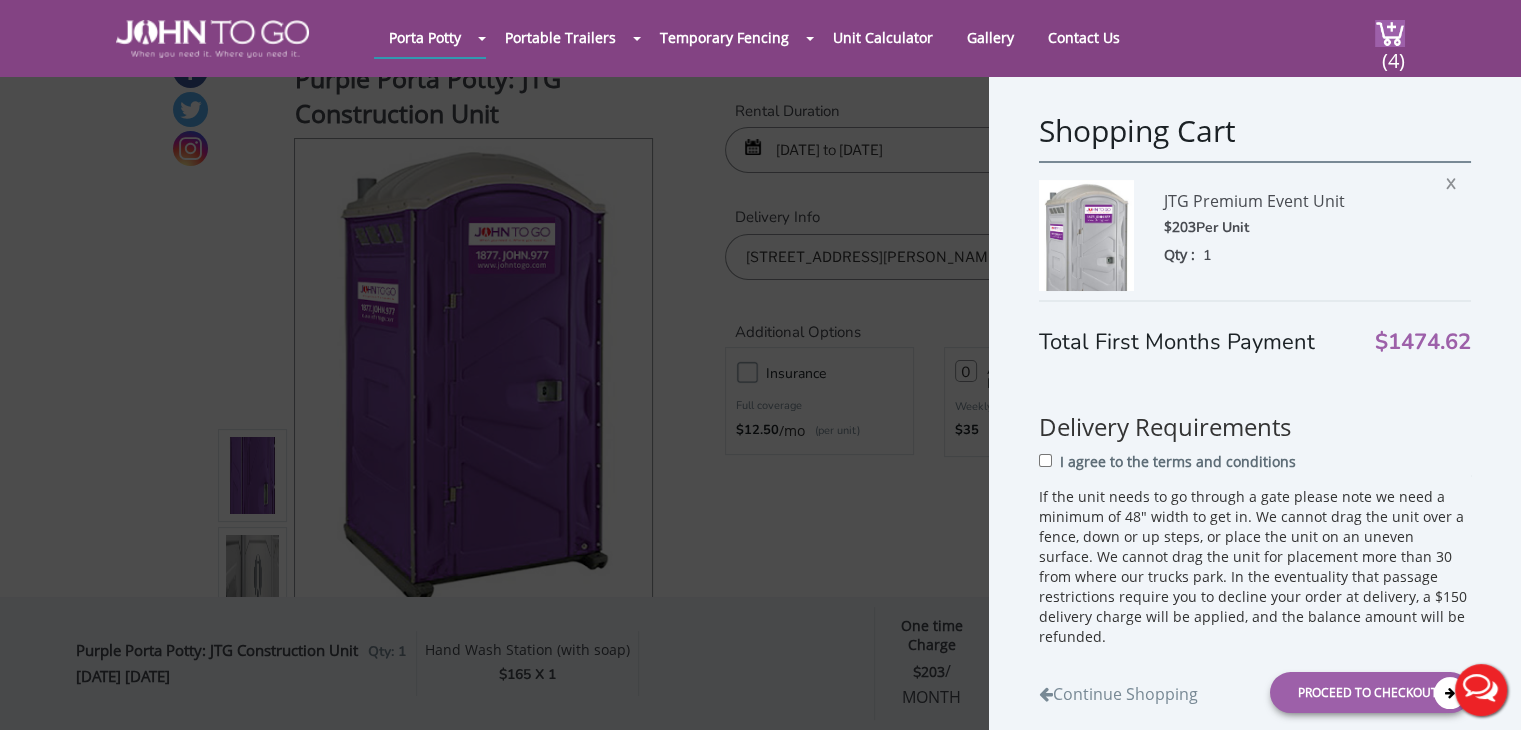 click on "Shopping Cart
JTG Premium Event Unit
$203  Per Unit
Qty : 1
X
Edit
Rental Duration  07/18/2025 - 07/20/2025
Tax Rate $13.45
Sub Total Per Month $216.45
JTG Premium Event Unit
$203  Per Unit
Per Month
Qty : 1
X
Edit
Rental Duration  07/19/2025 - 08/10/2025
Tax Rate $13.45
Sub Total Per Month $216.45
JTG Premium Event Unit
$203" at bounding box center (1255, 409) 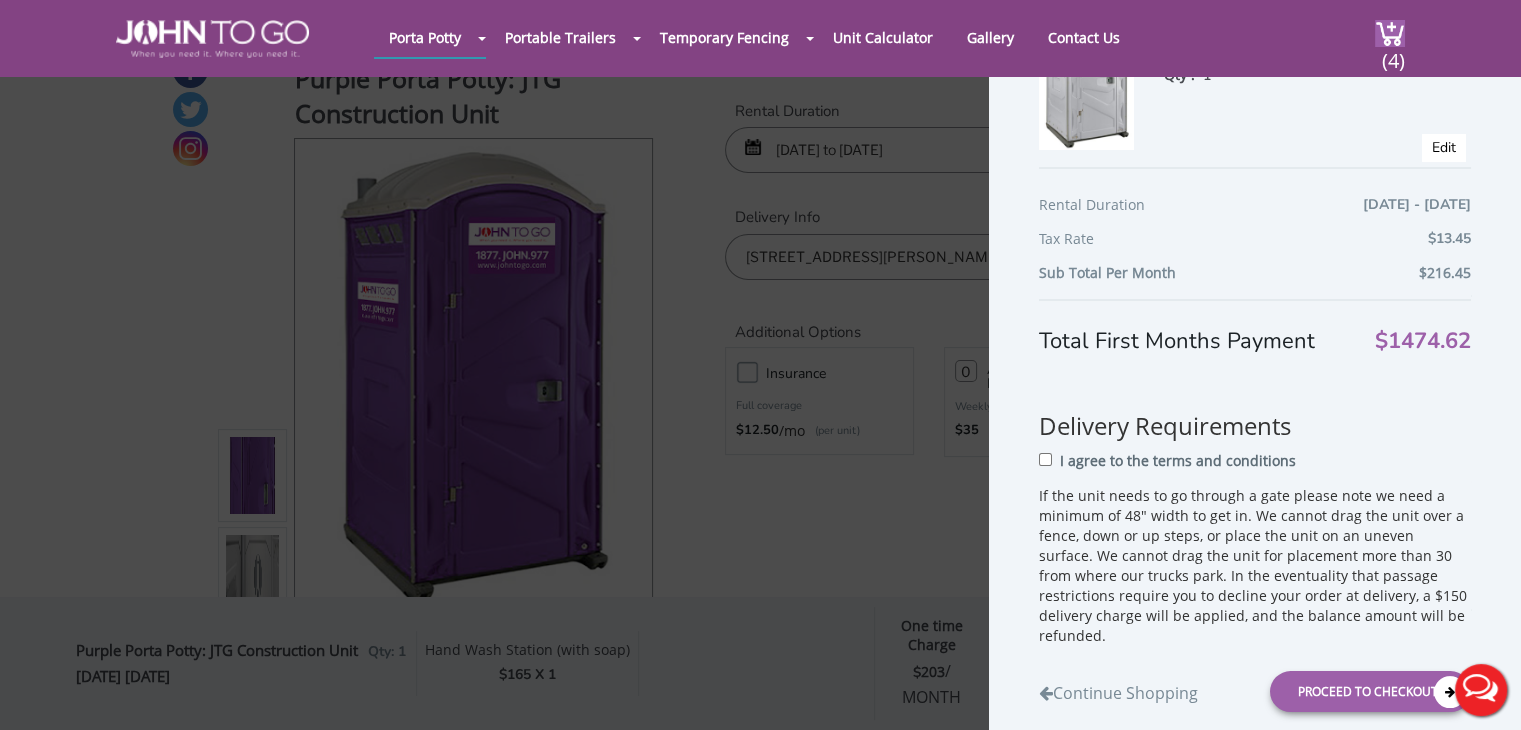 scroll, scrollTop: 0, scrollLeft: 0, axis: both 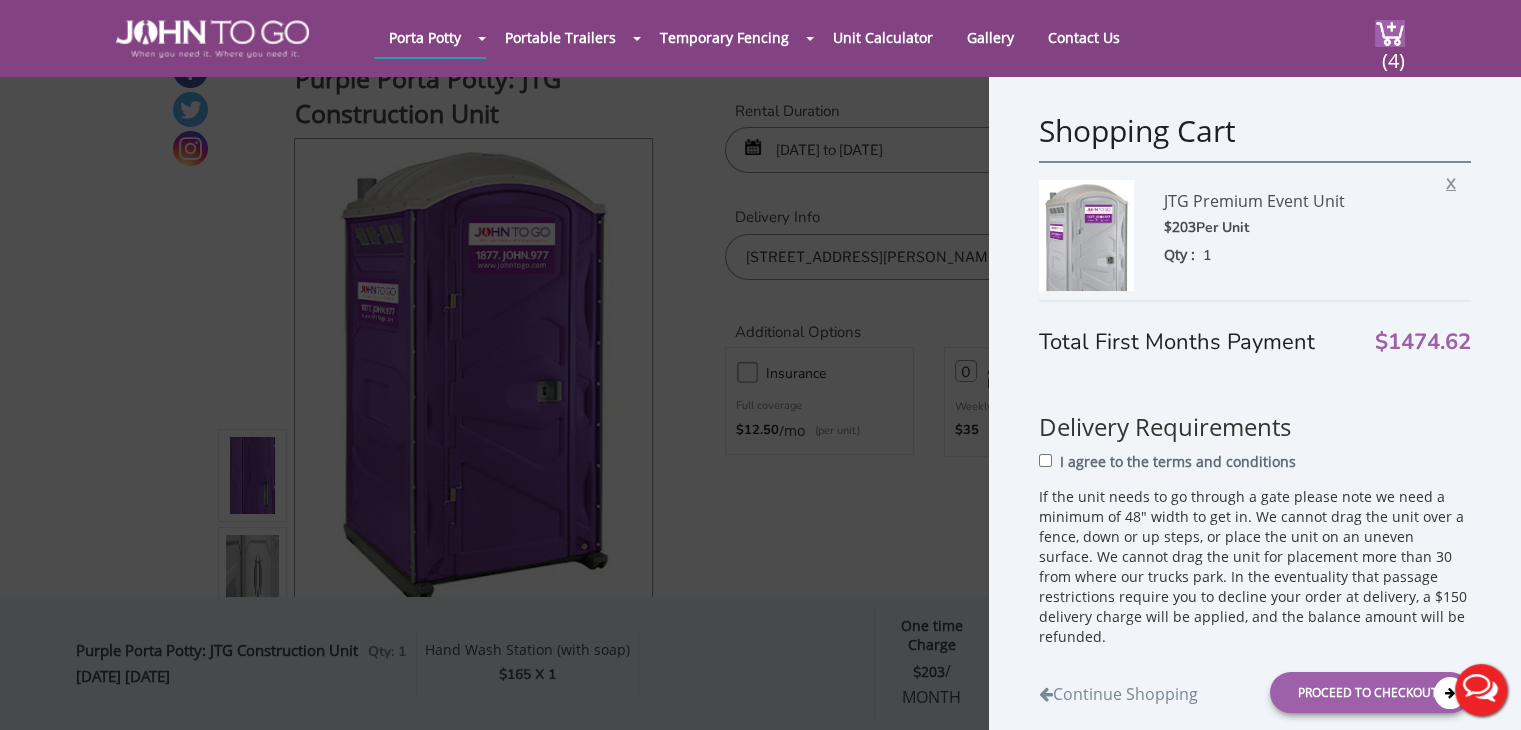 click on "X" at bounding box center [1456, 181] 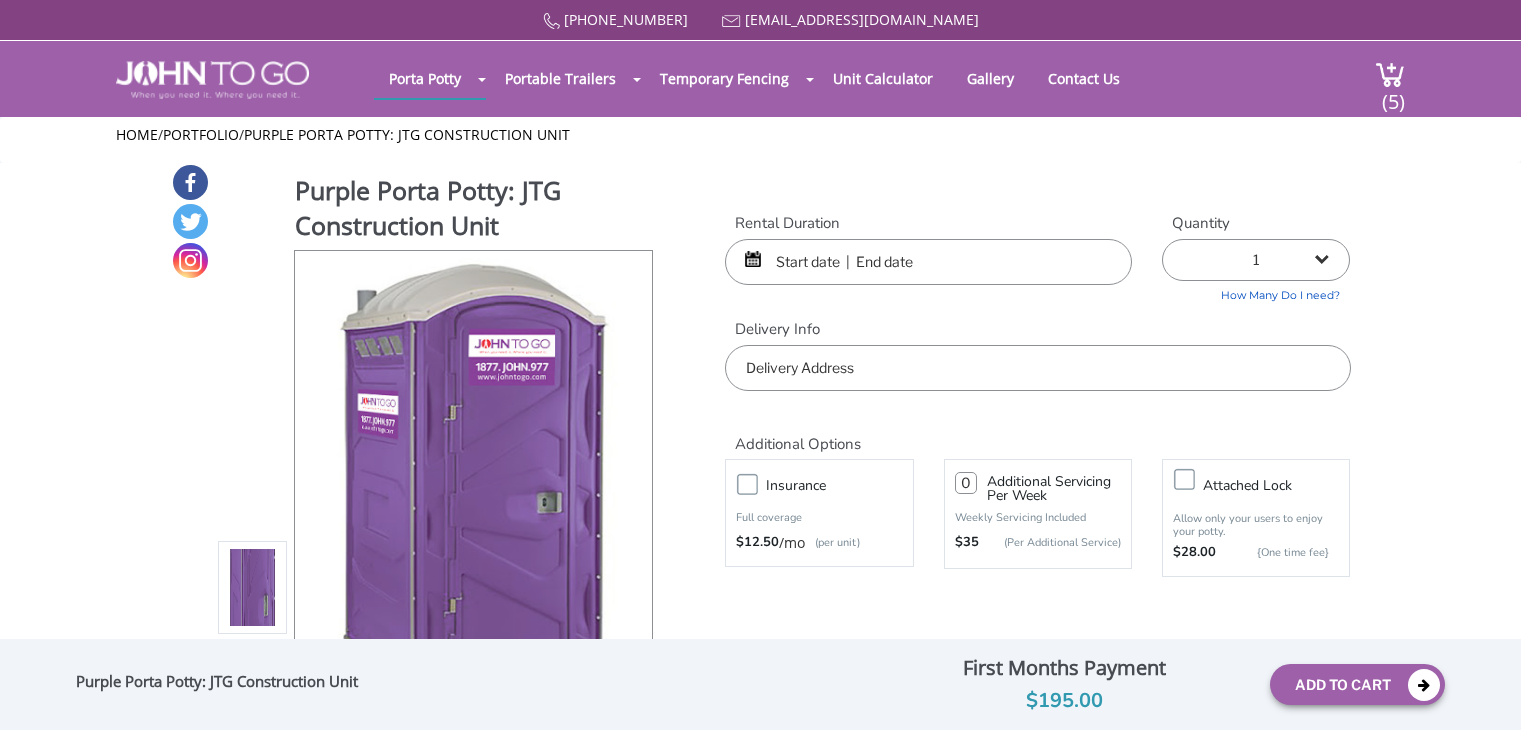 scroll, scrollTop: 0, scrollLeft: 0, axis: both 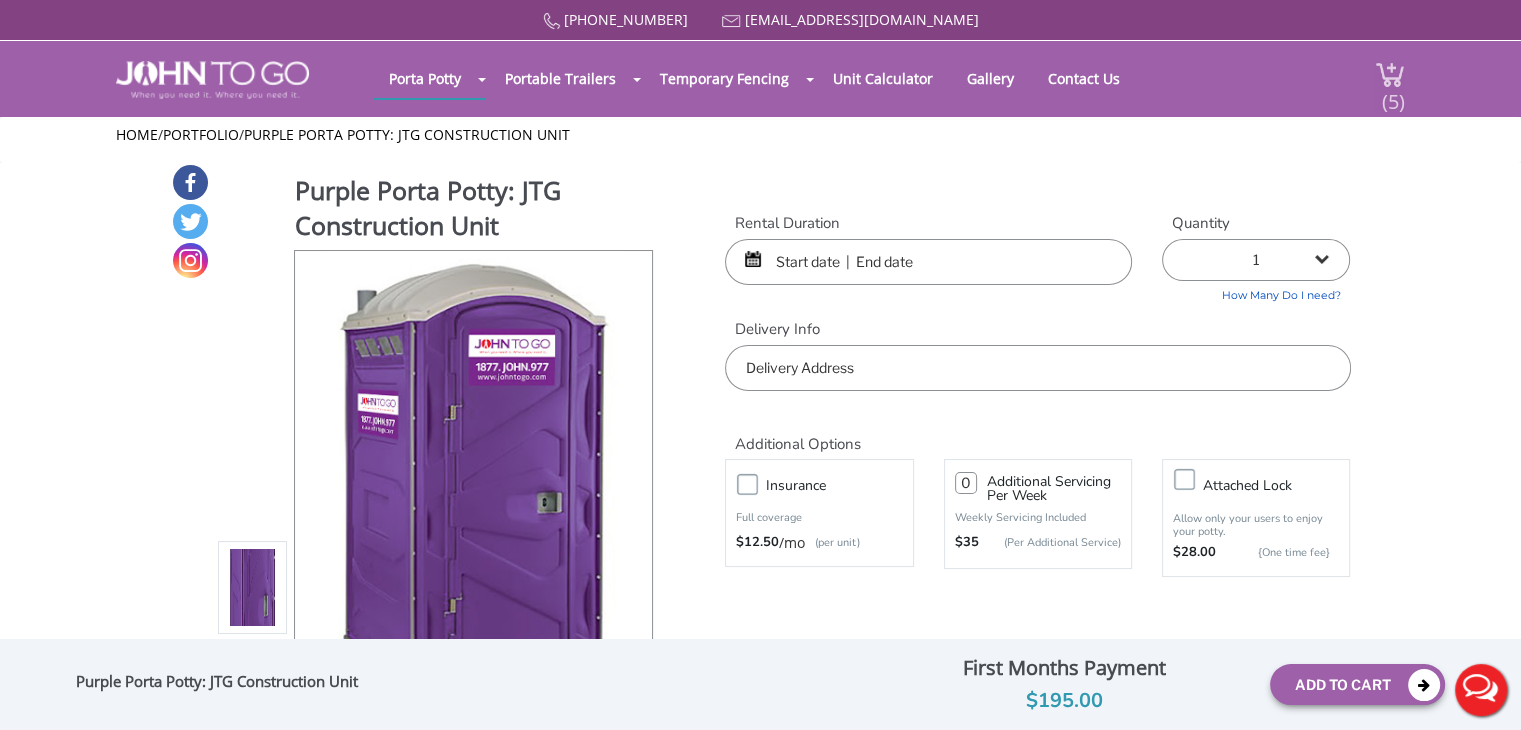 click at bounding box center [1390, 74] 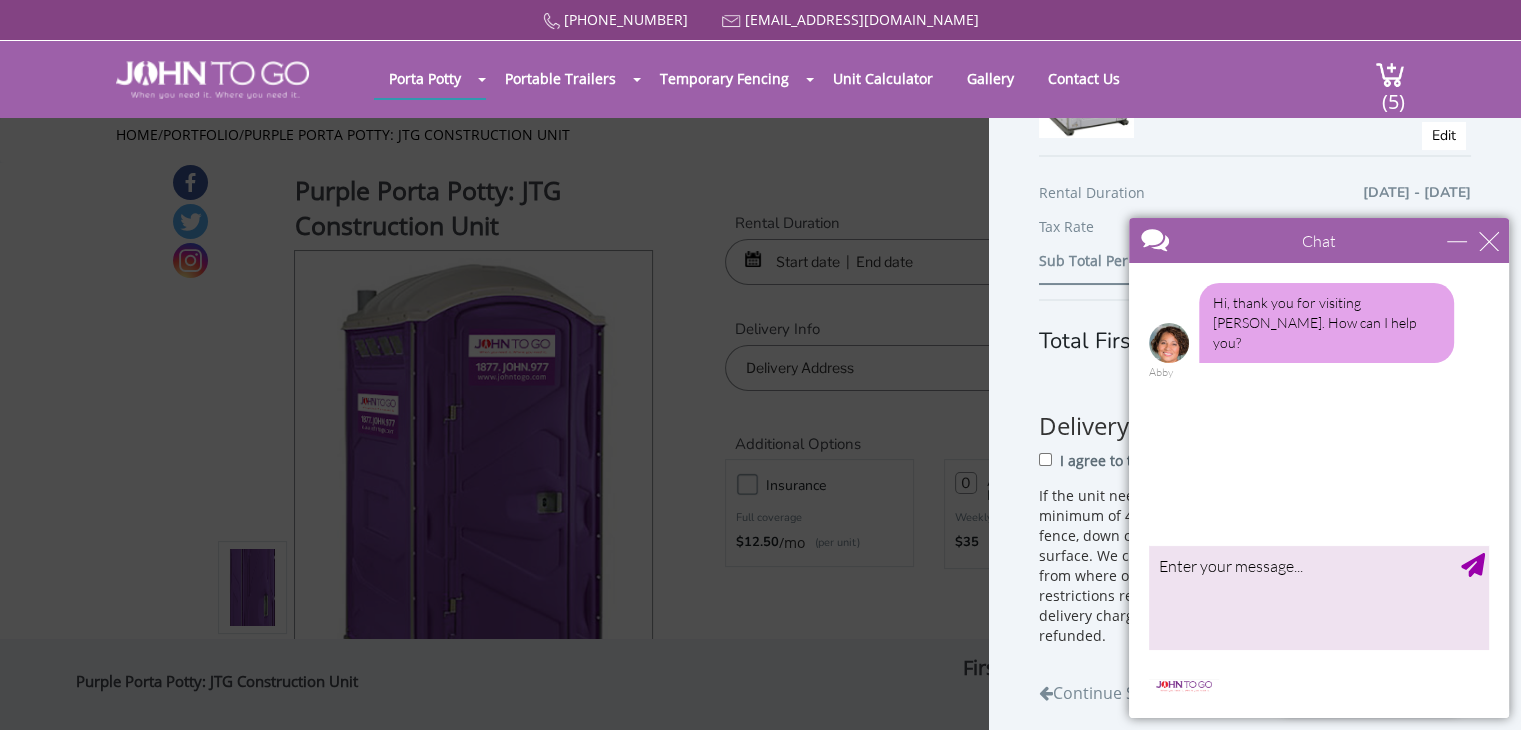 scroll, scrollTop: 194, scrollLeft: 0, axis: vertical 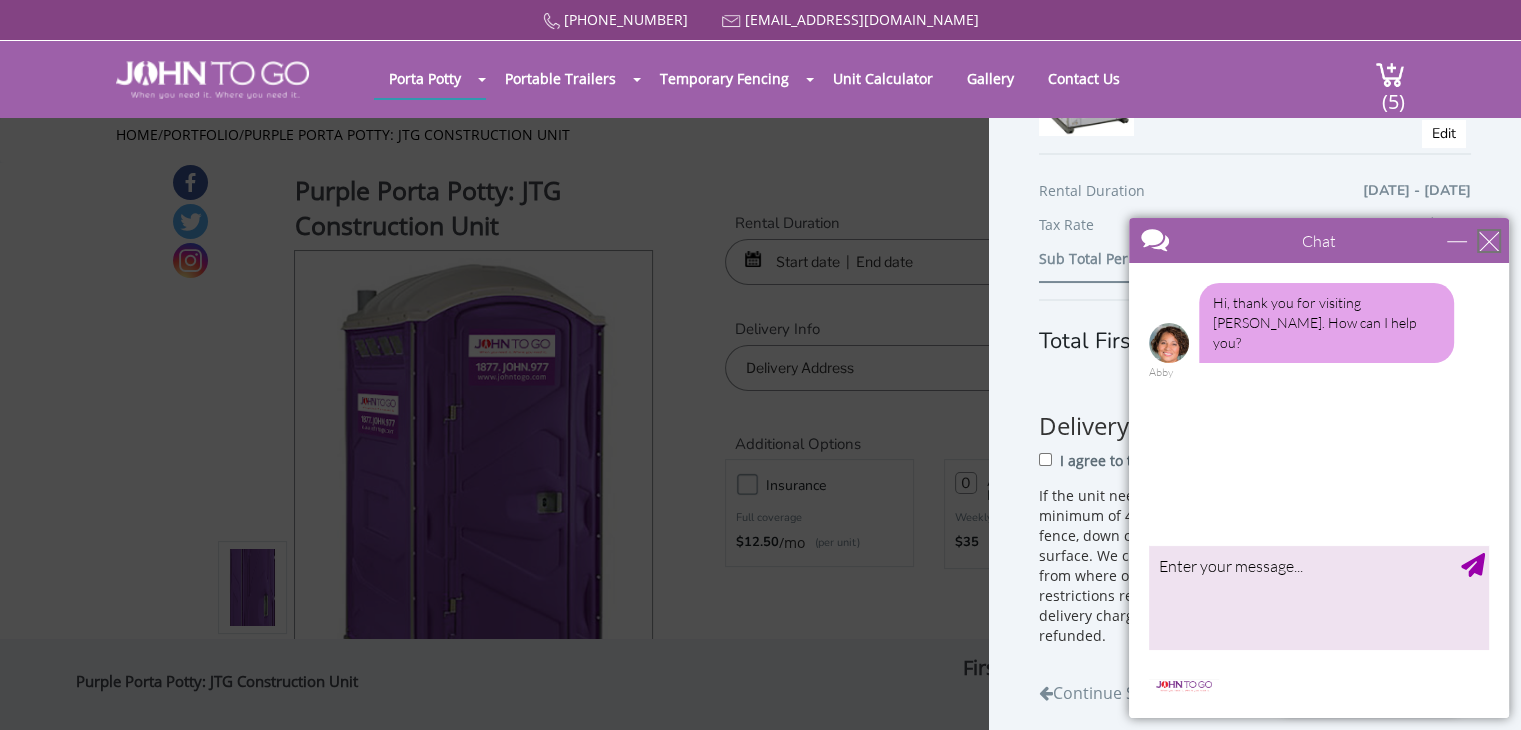 click at bounding box center (1489, 241) 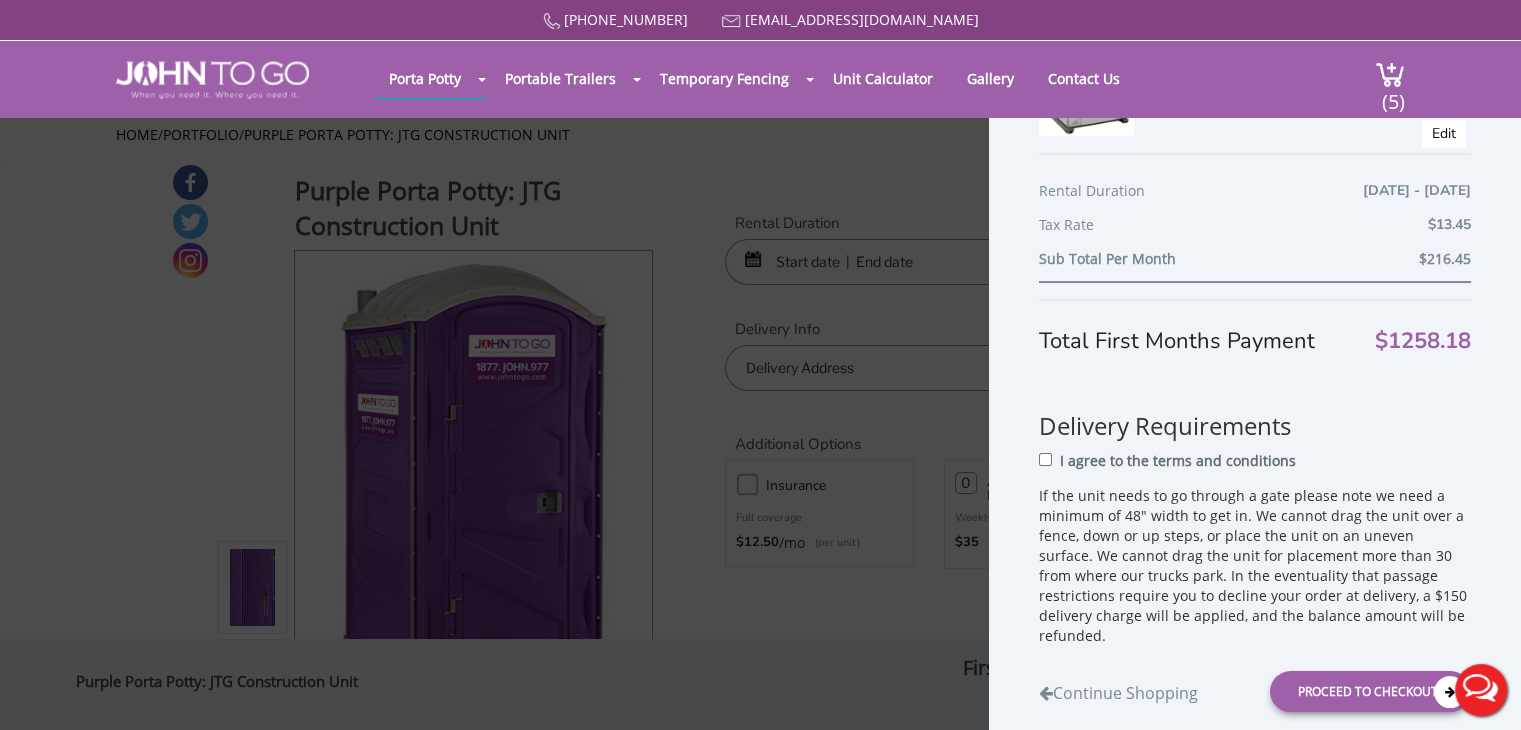 scroll, scrollTop: 0, scrollLeft: 0, axis: both 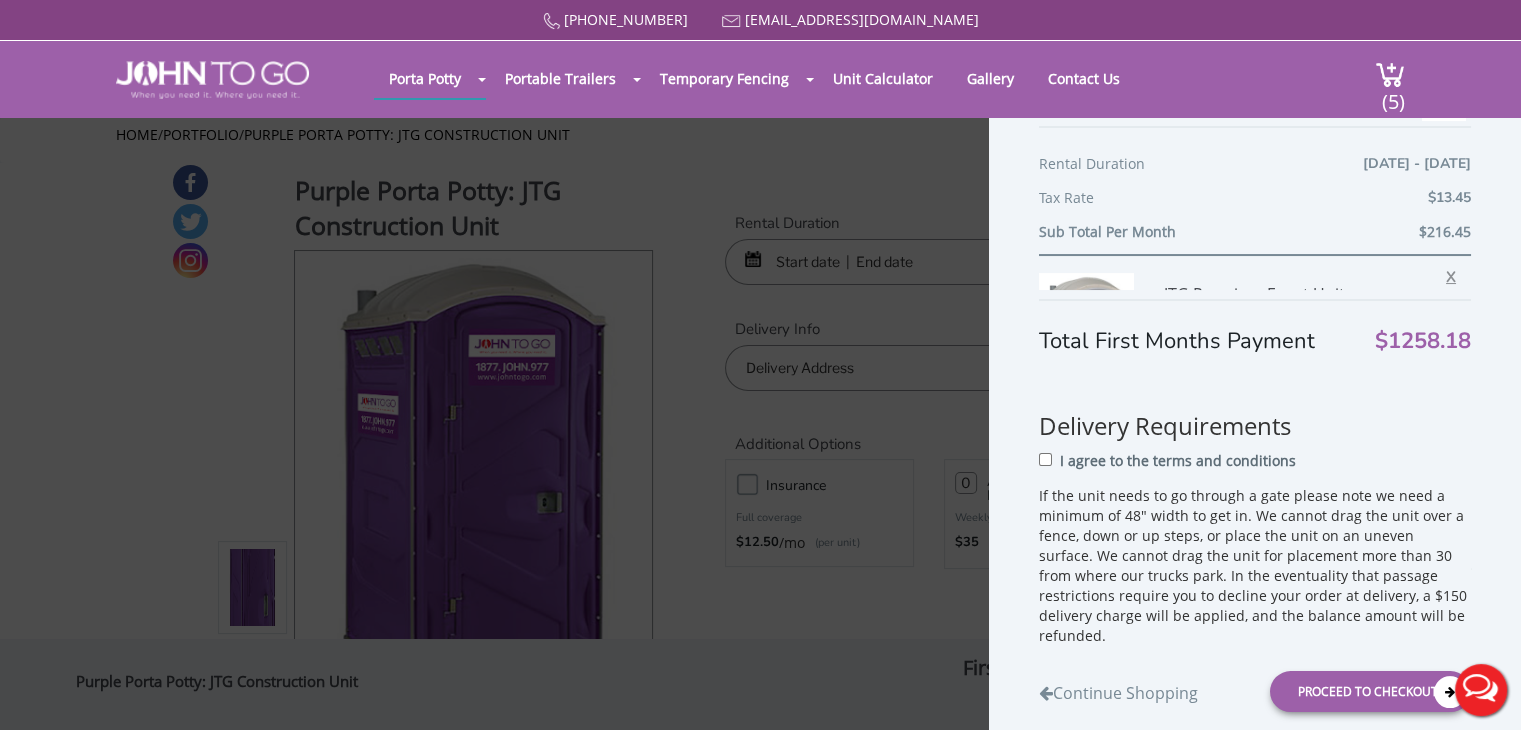 click on "X" at bounding box center (1456, 274) 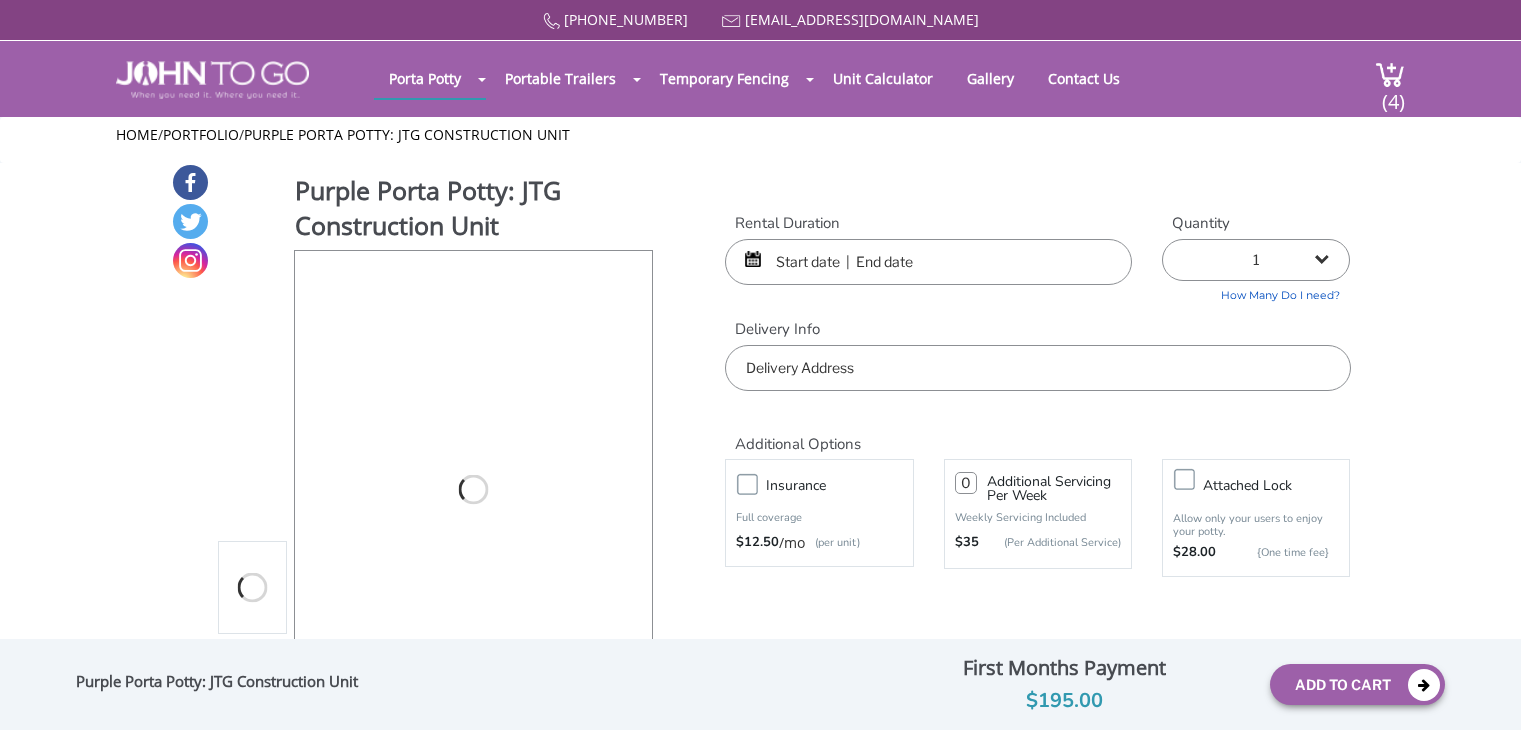 scroll, scrollTop: 0, scrollLeft: 0, axis: both 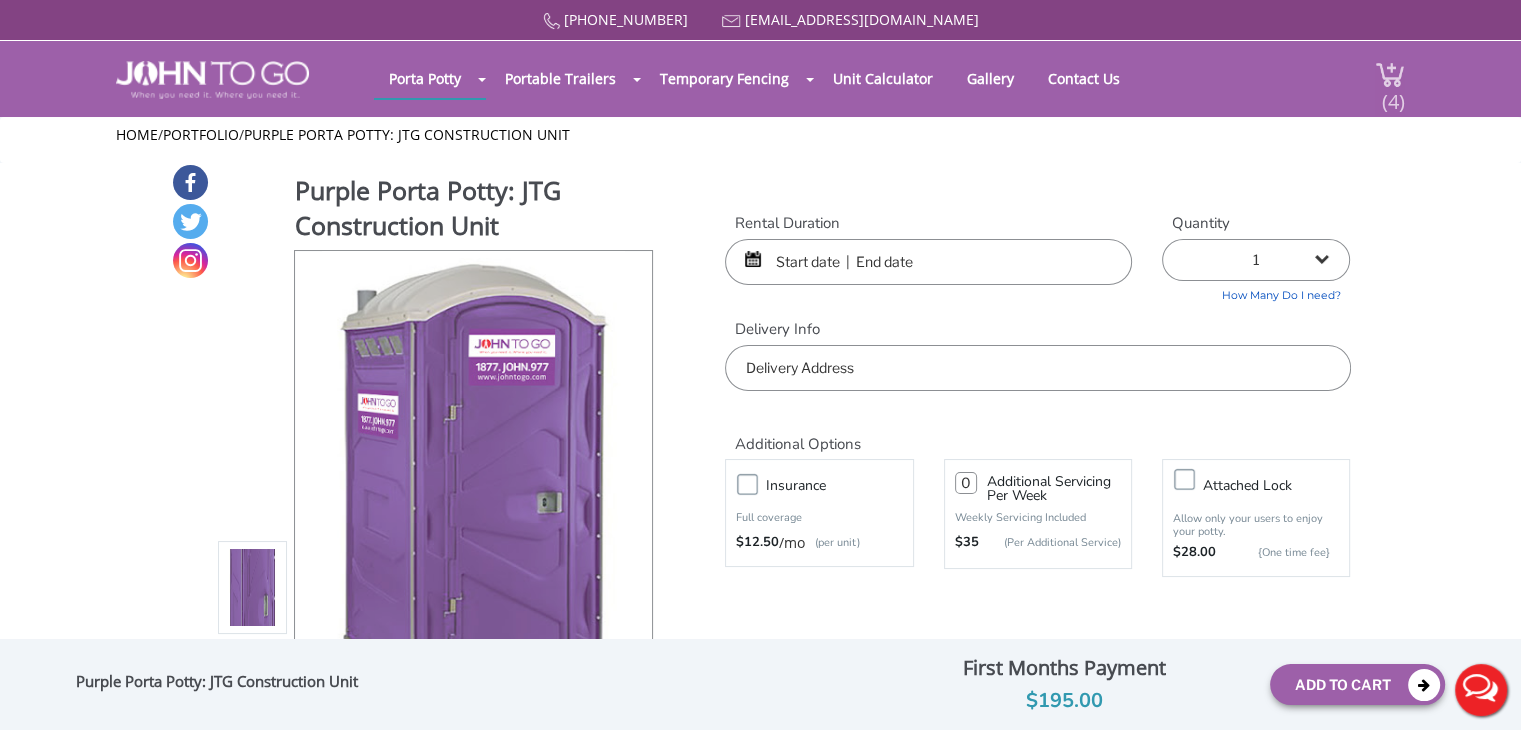 click on "(4)" at bounding box center (1393, 93) 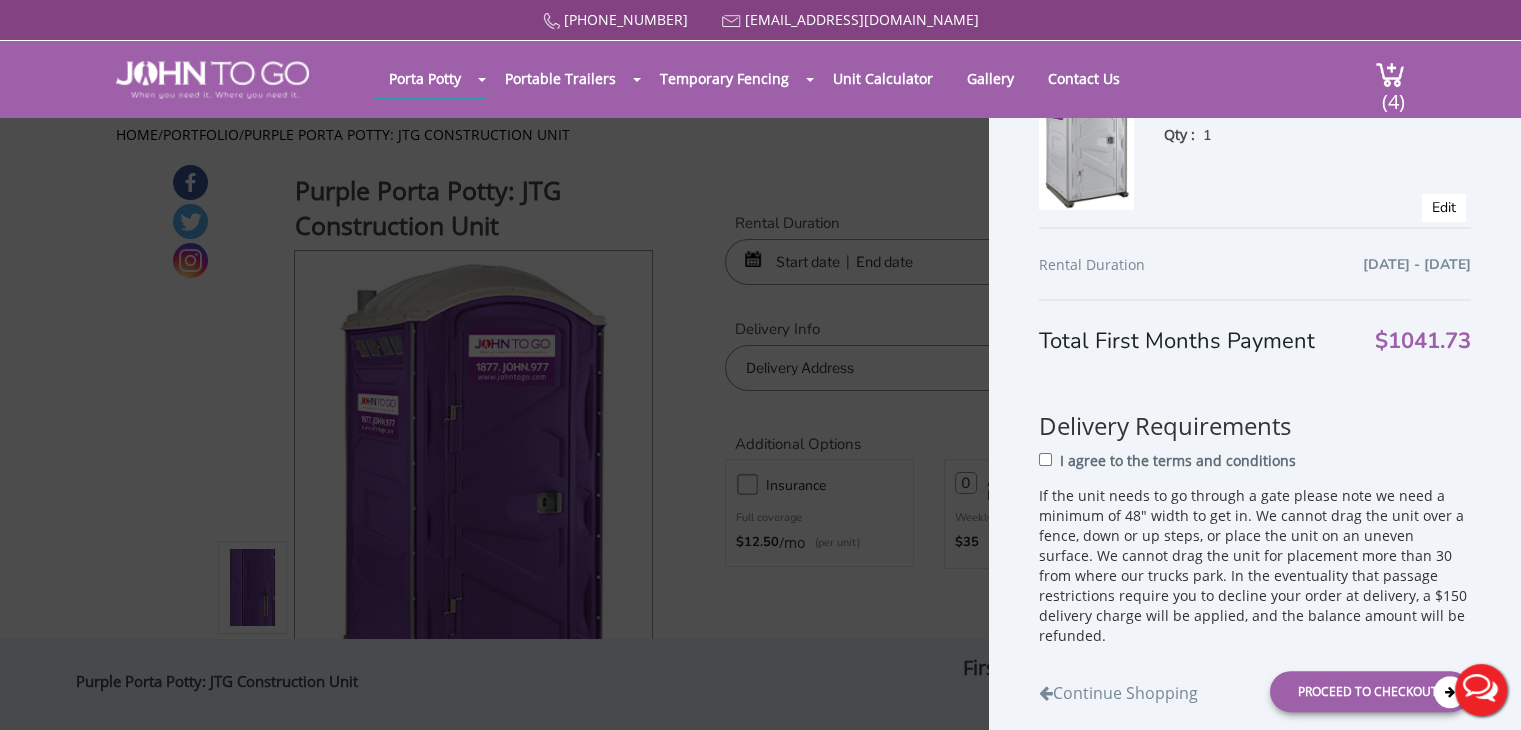 scroll, scrollTop: 436, scrollLeft: 0, axis: vertical 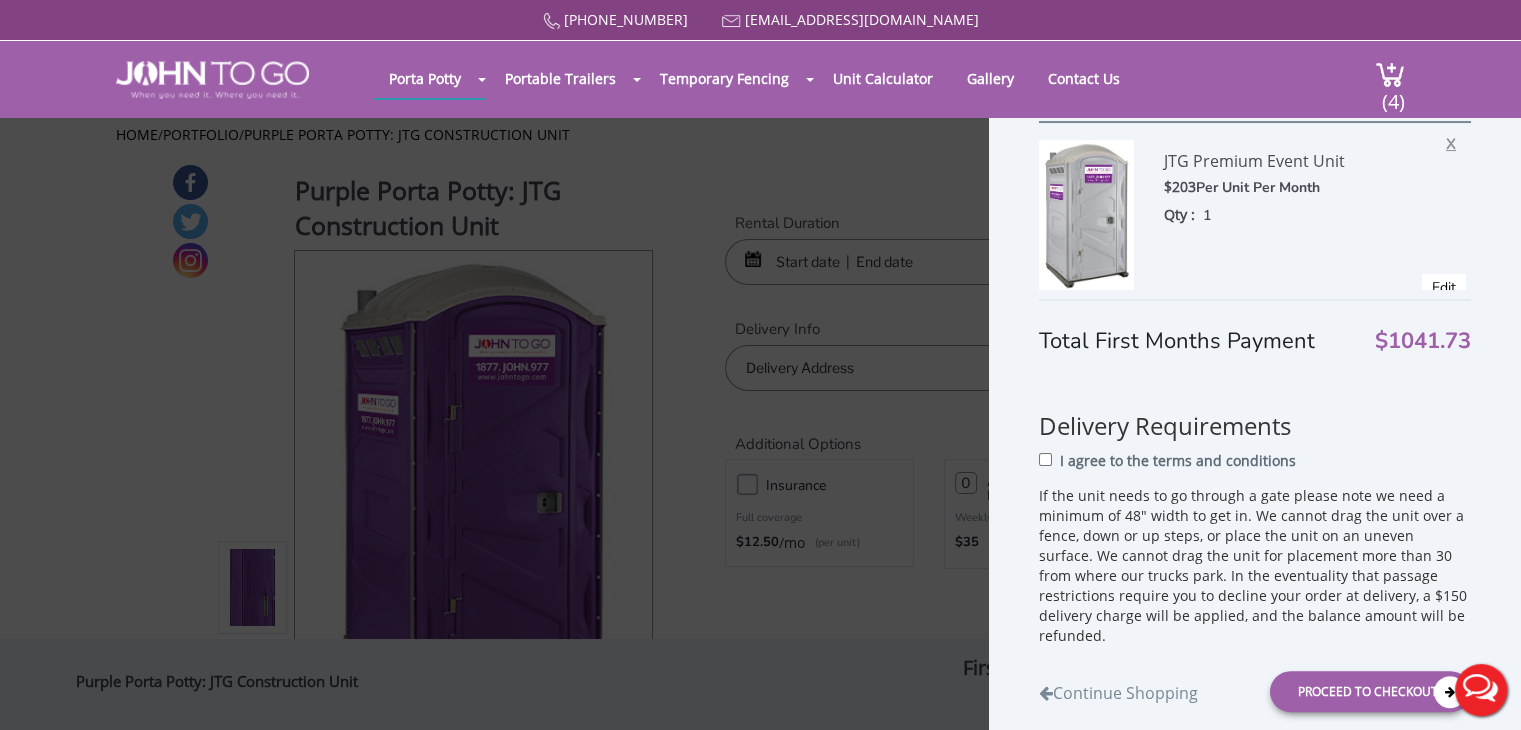 click on "X" at bounding box center (1456, 141) 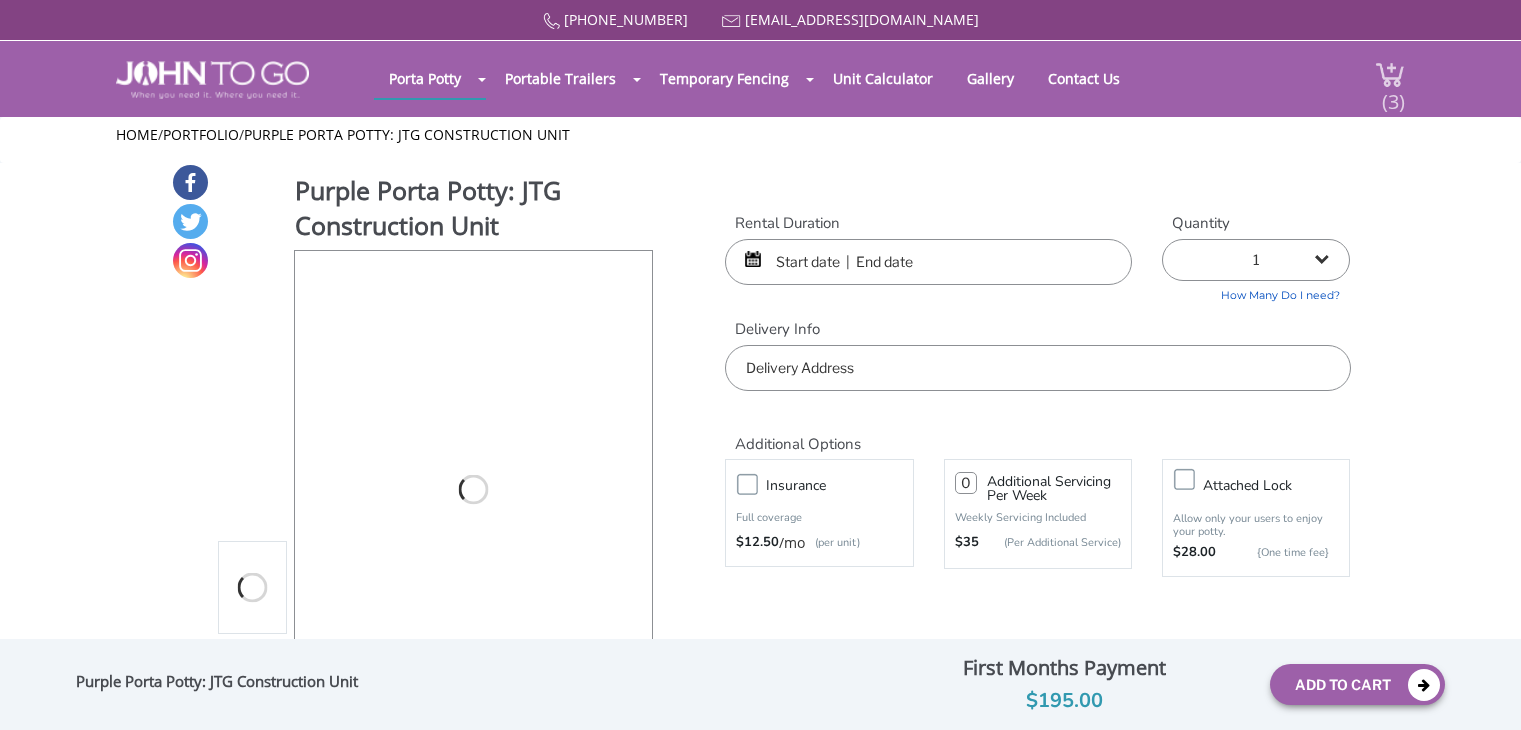scroll, scrollTop: 0, scrollLeft: 0, axis: both 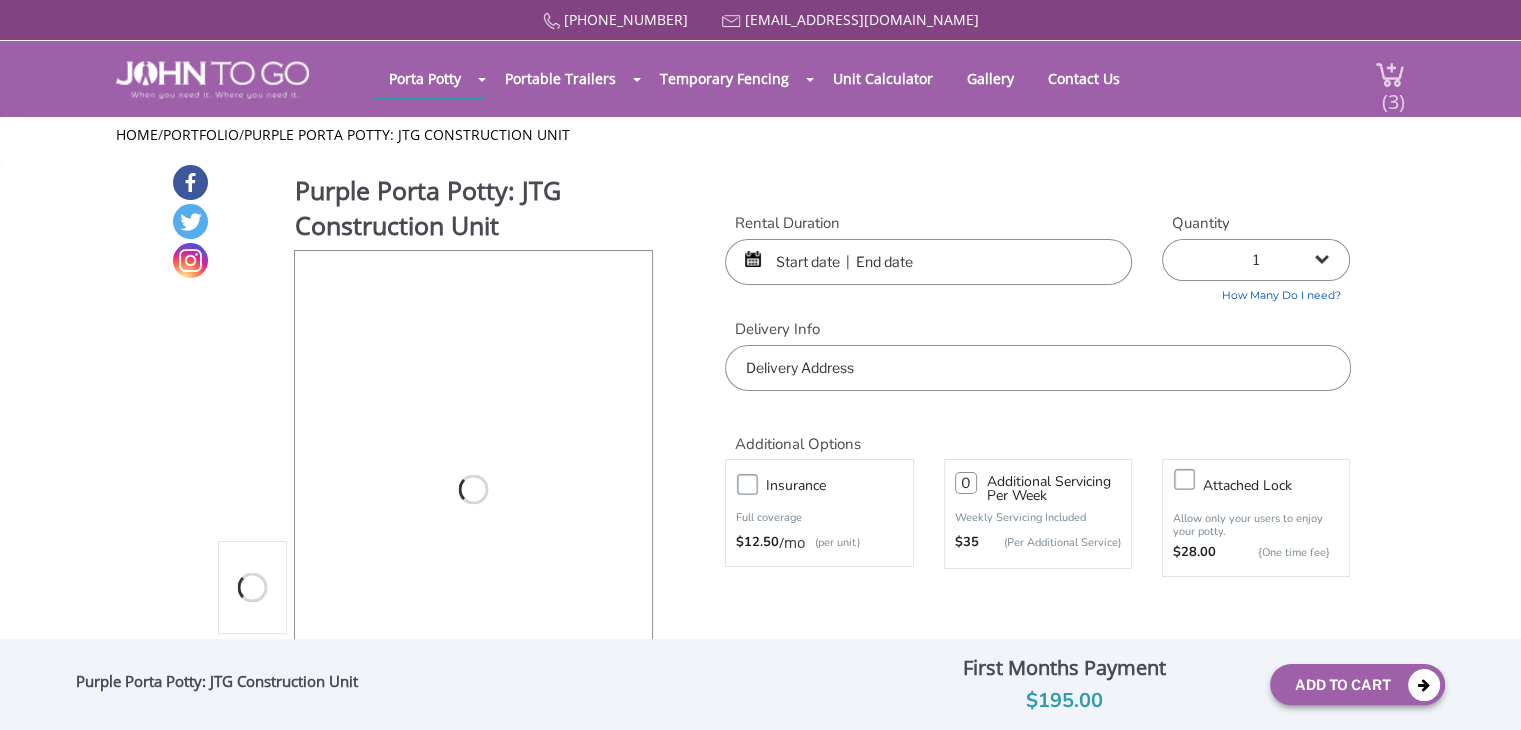 click on "(3)" at bounding box center (1393, 93) 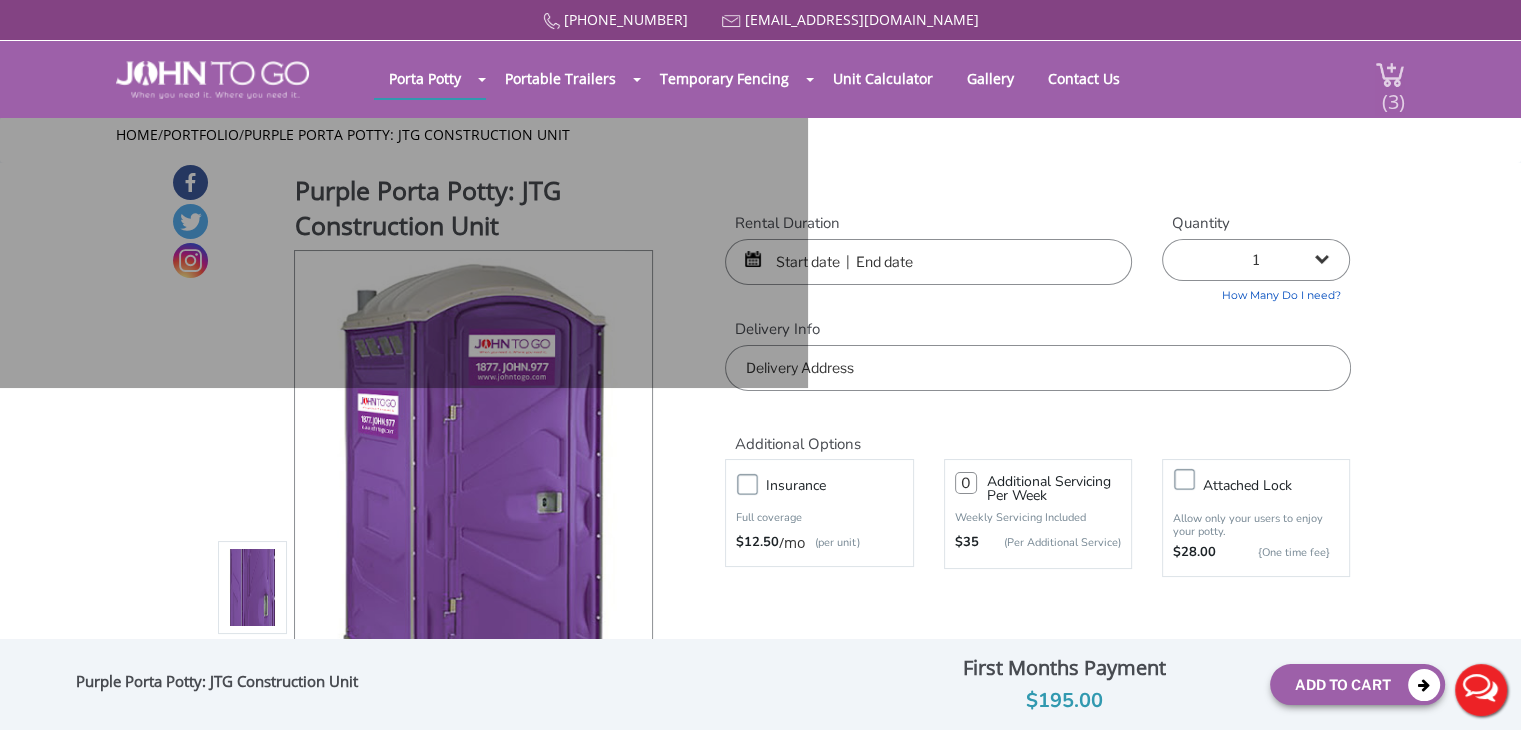 scroll, scrollTop: 0, scrollLeft: 0, axis: both 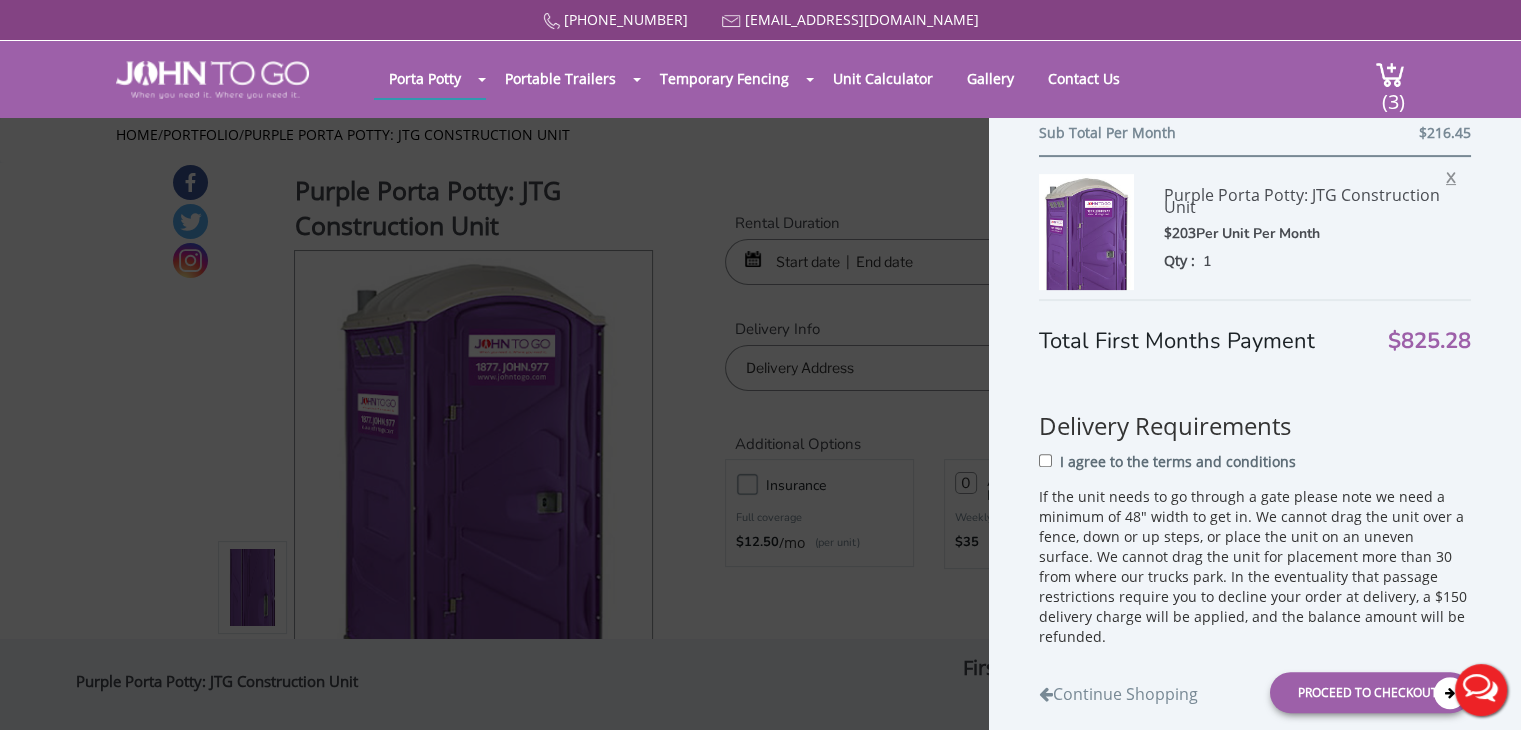 click on "X" at bounding box center [1456, 175] 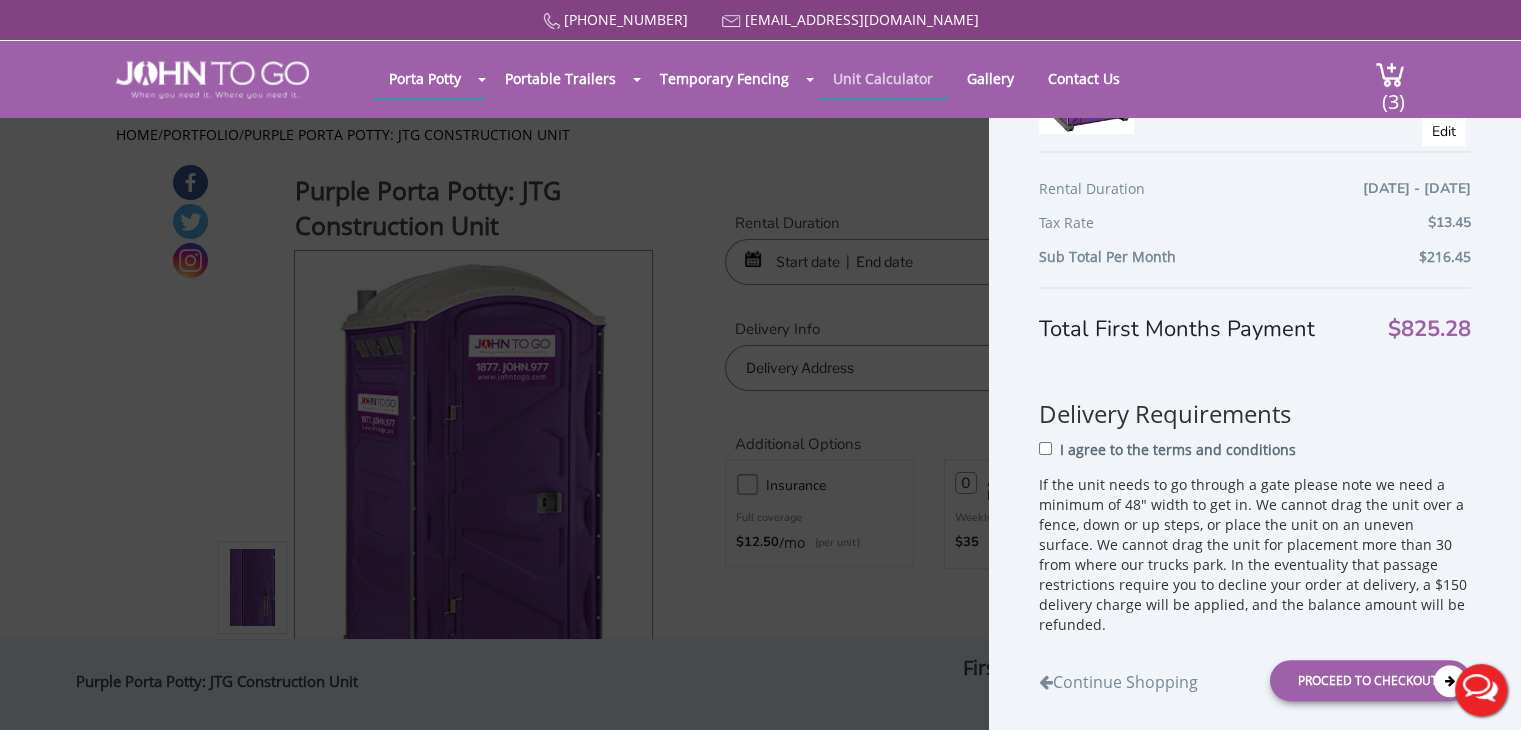 scroll, scrollTop: 508, scrollLeft: 0, axis: vertical 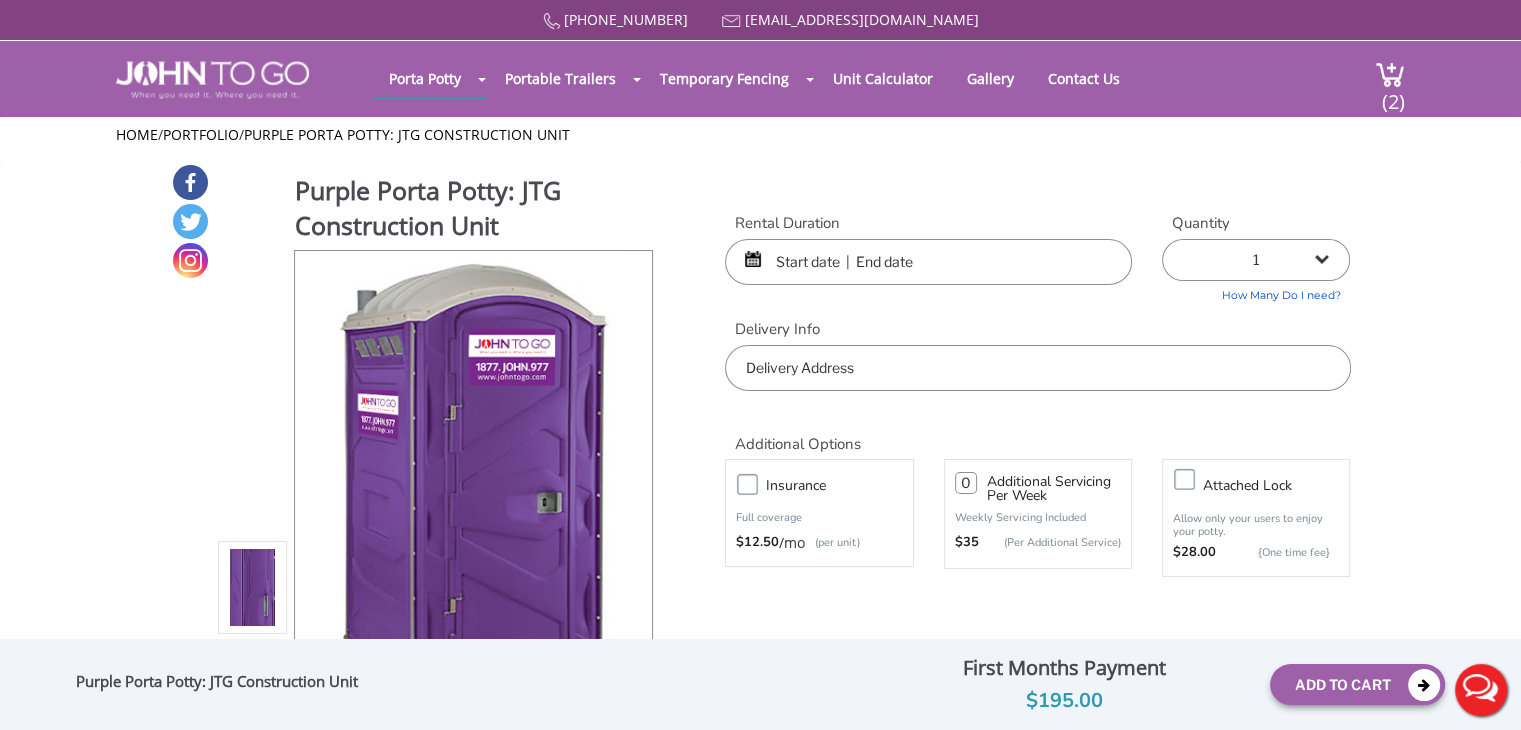 click at bounding box center [928, 262] 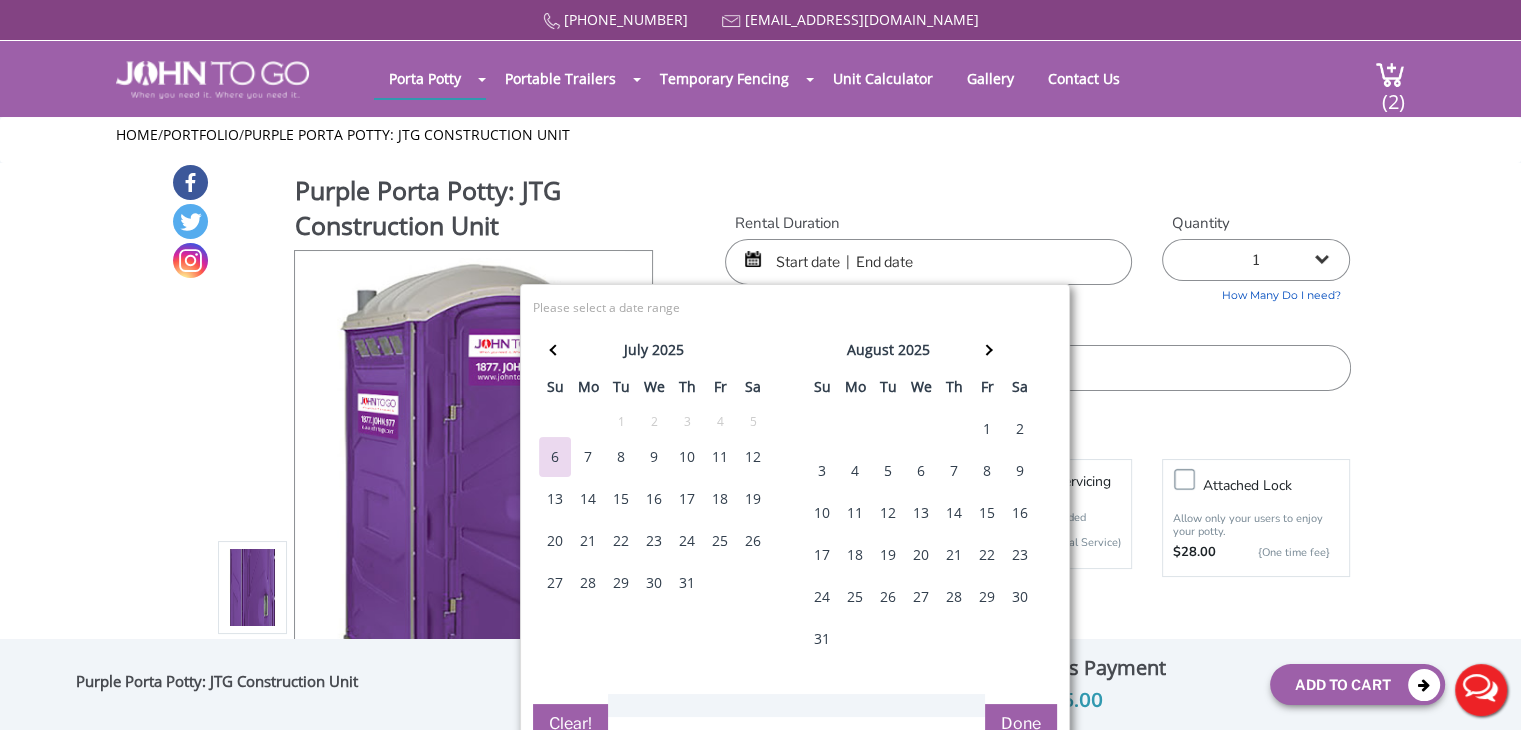click on "18" at bounding box center [720, 499] 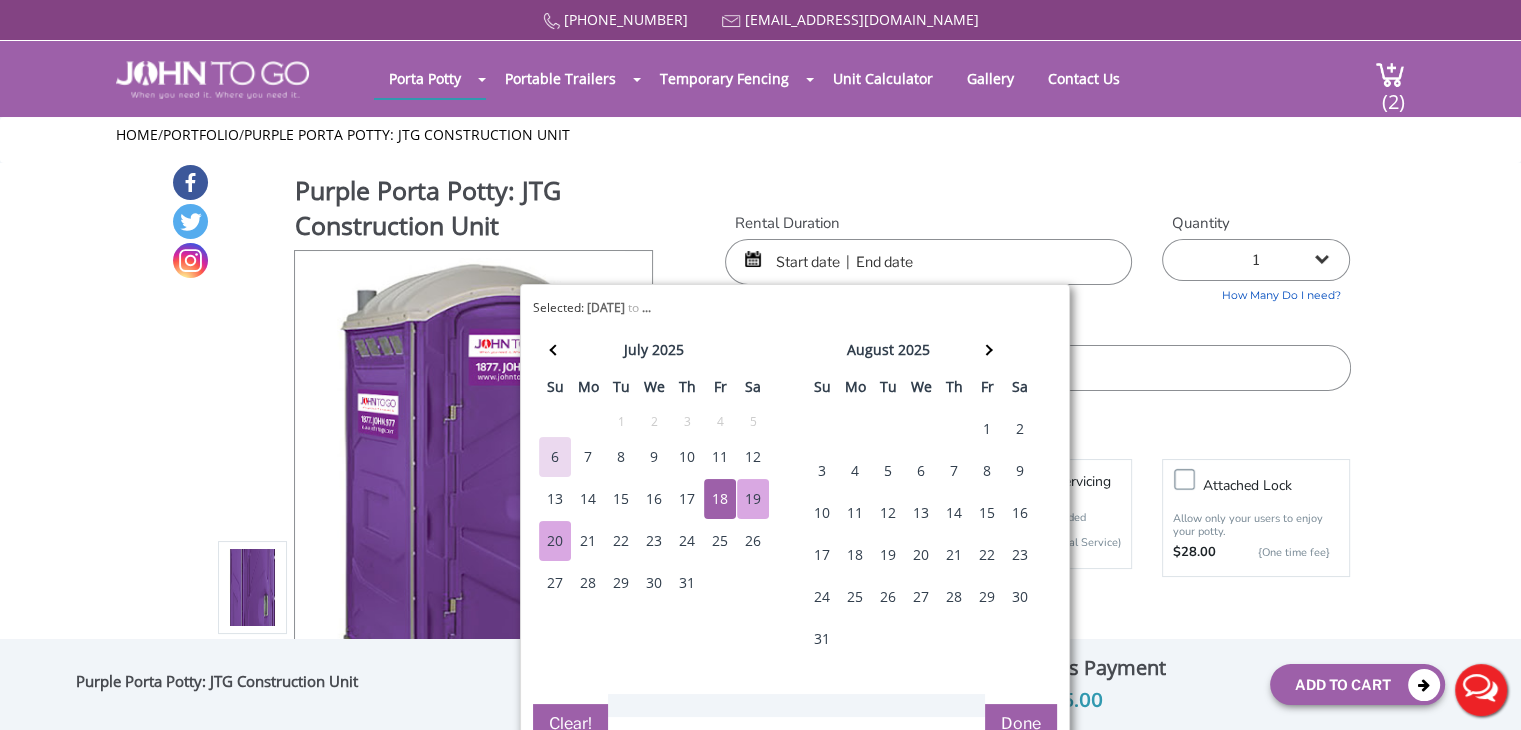 click on "20" at bounding box center (555, 541) 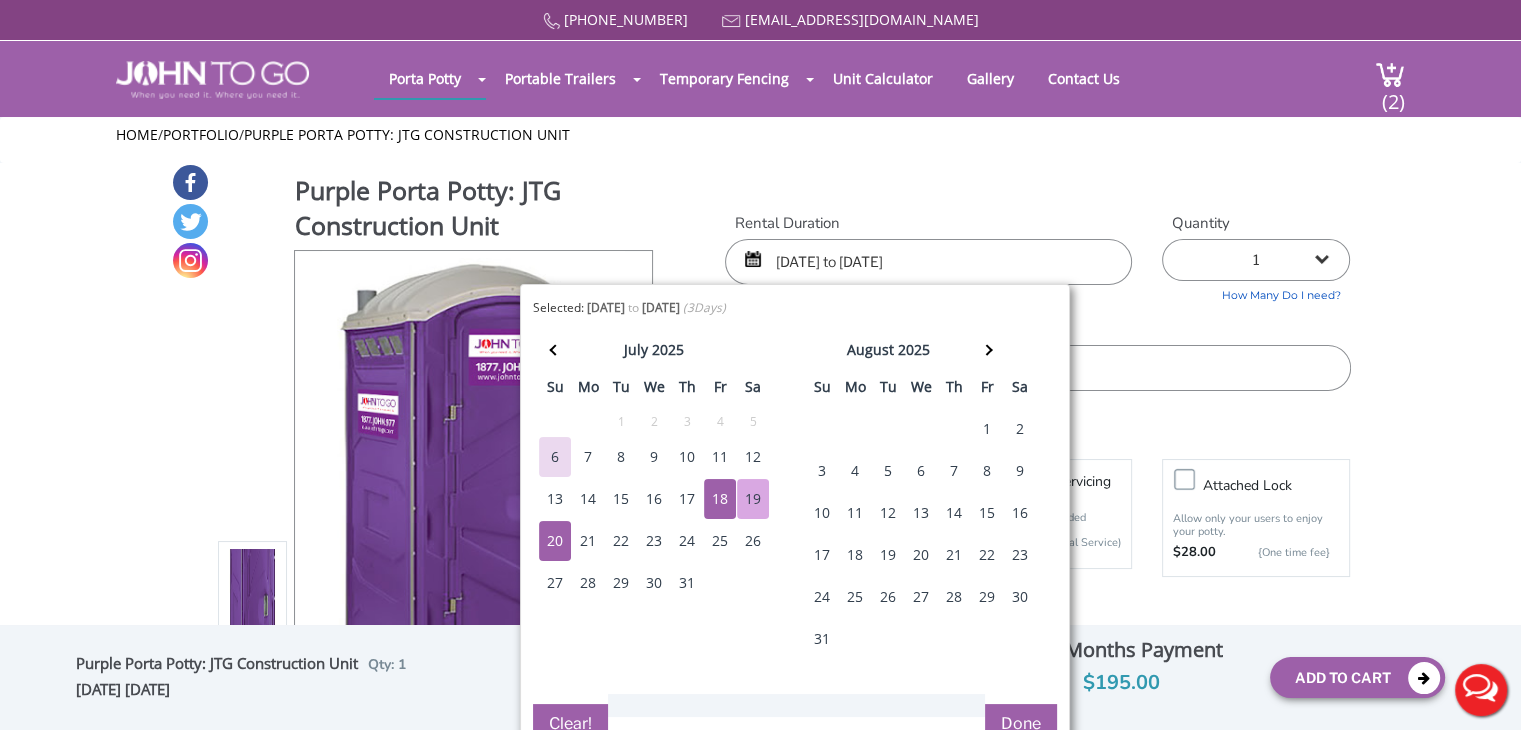 click on "Done" at bounding box center (1021, 724) 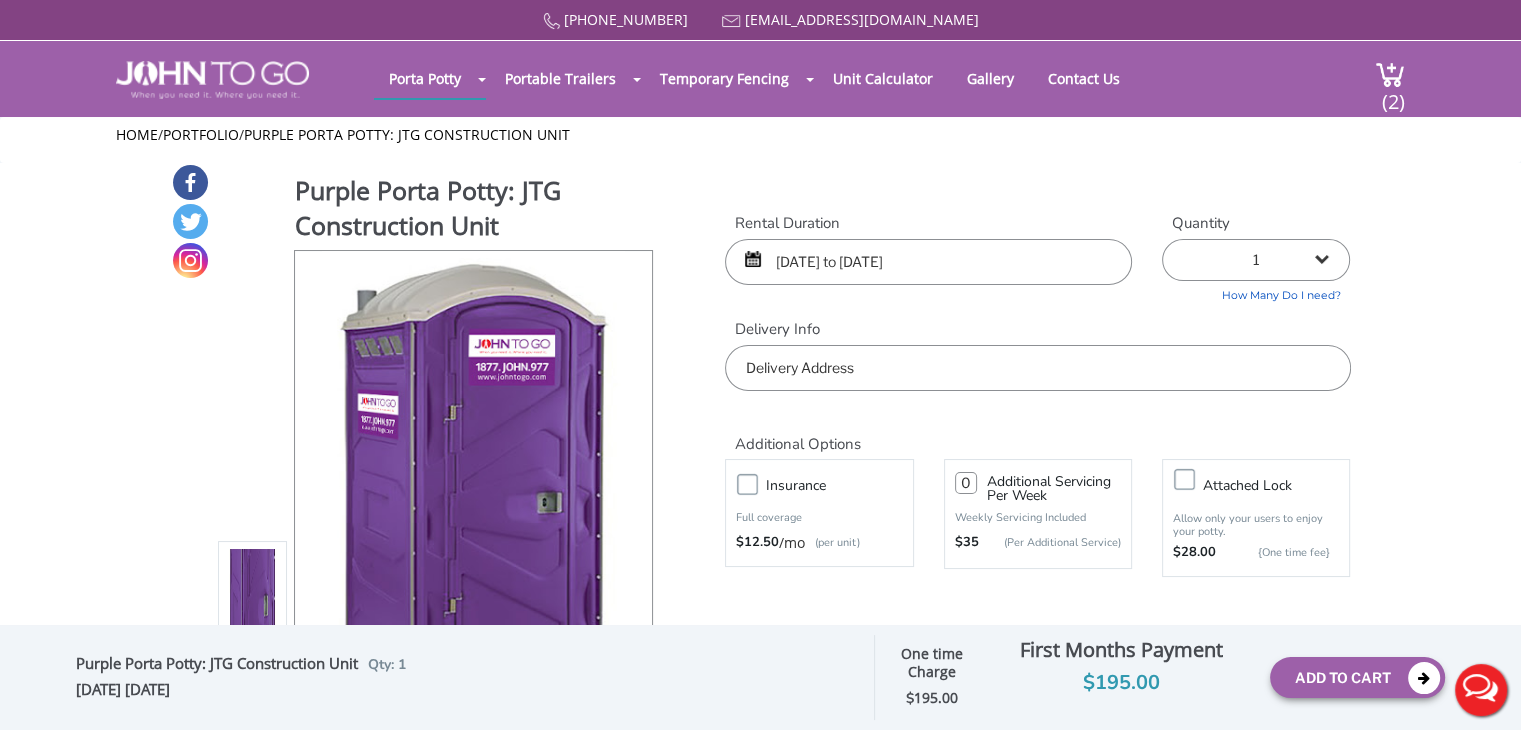 click at bounding box center [1037, 368] 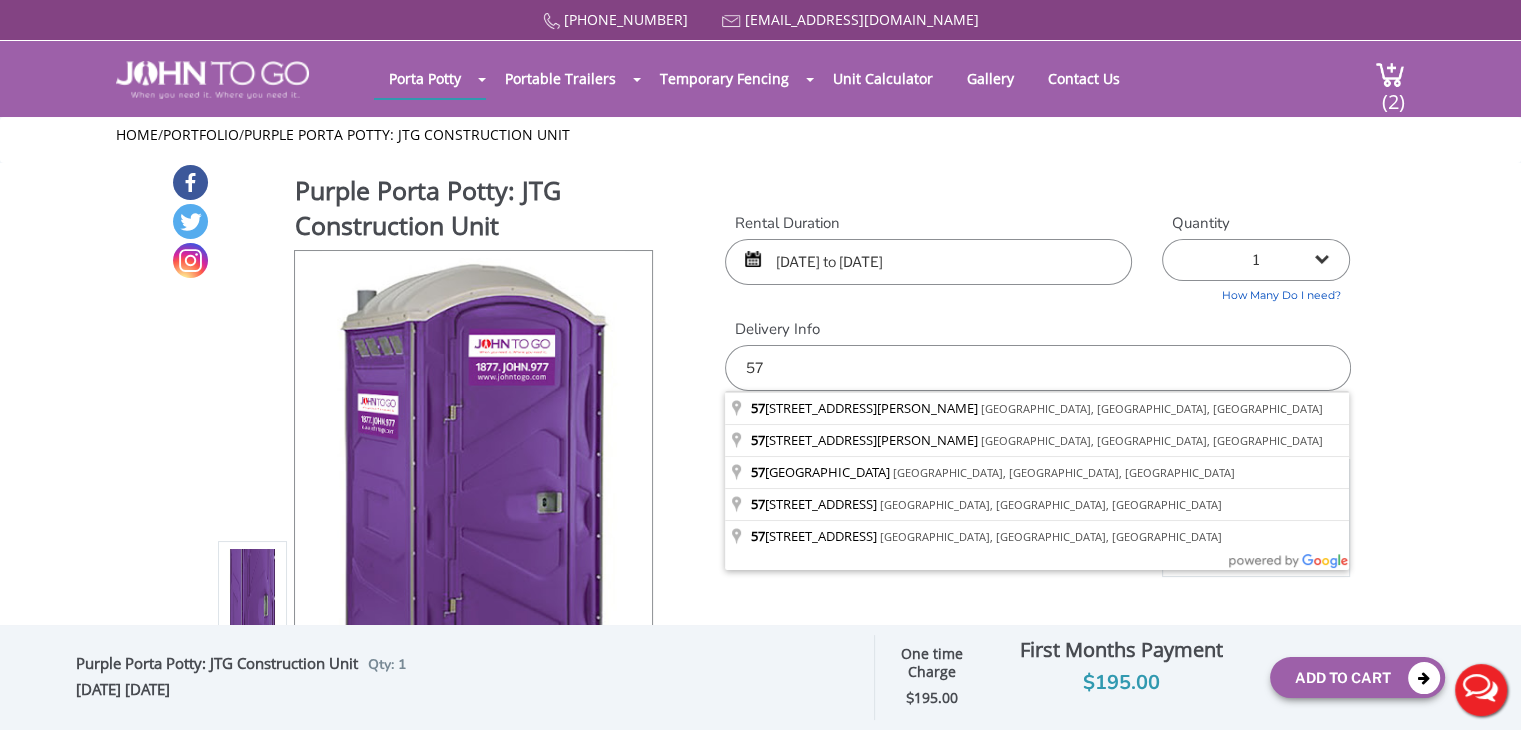 type on "5" 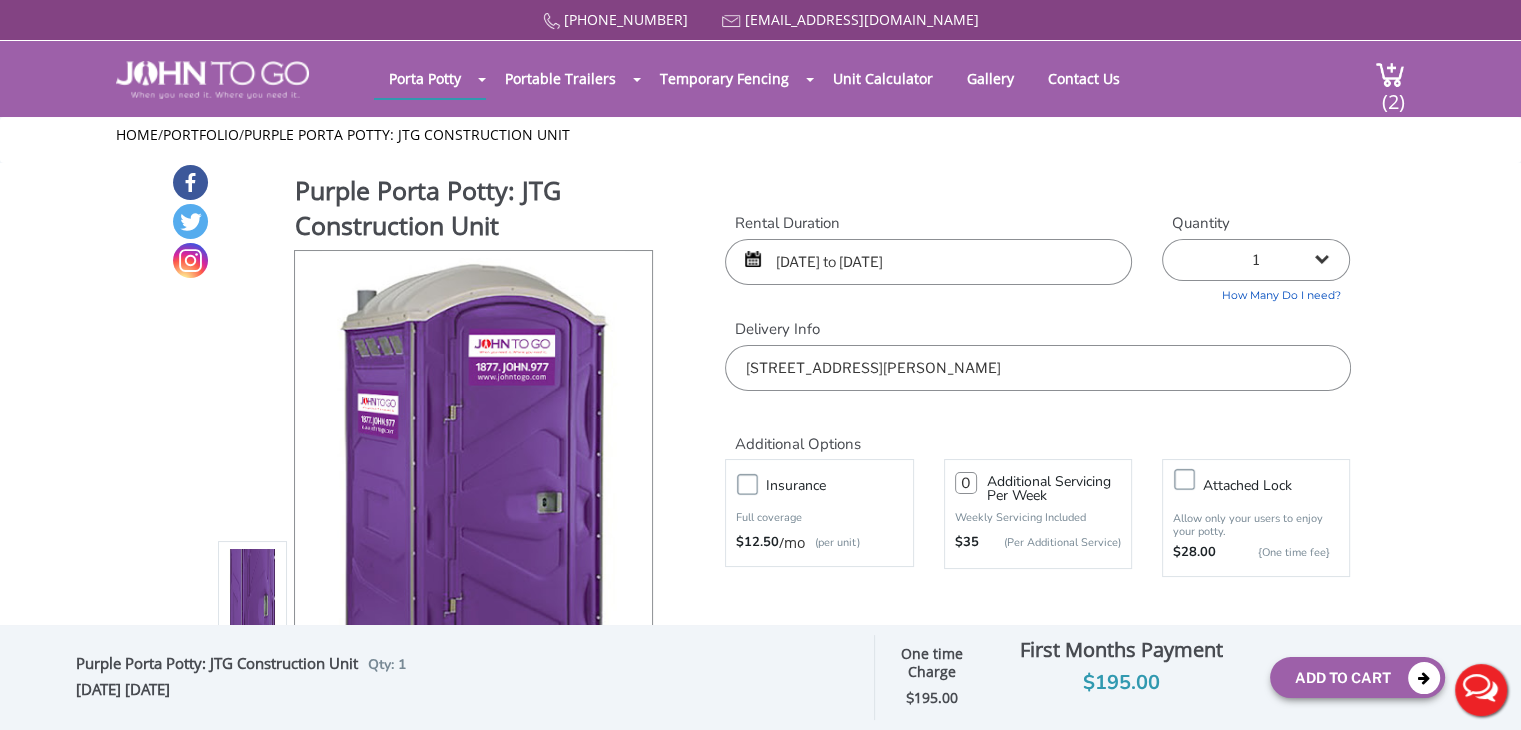 click on "28 North Western Avenue, Butler, NJ, USA" at bounding box center (1037, 368) 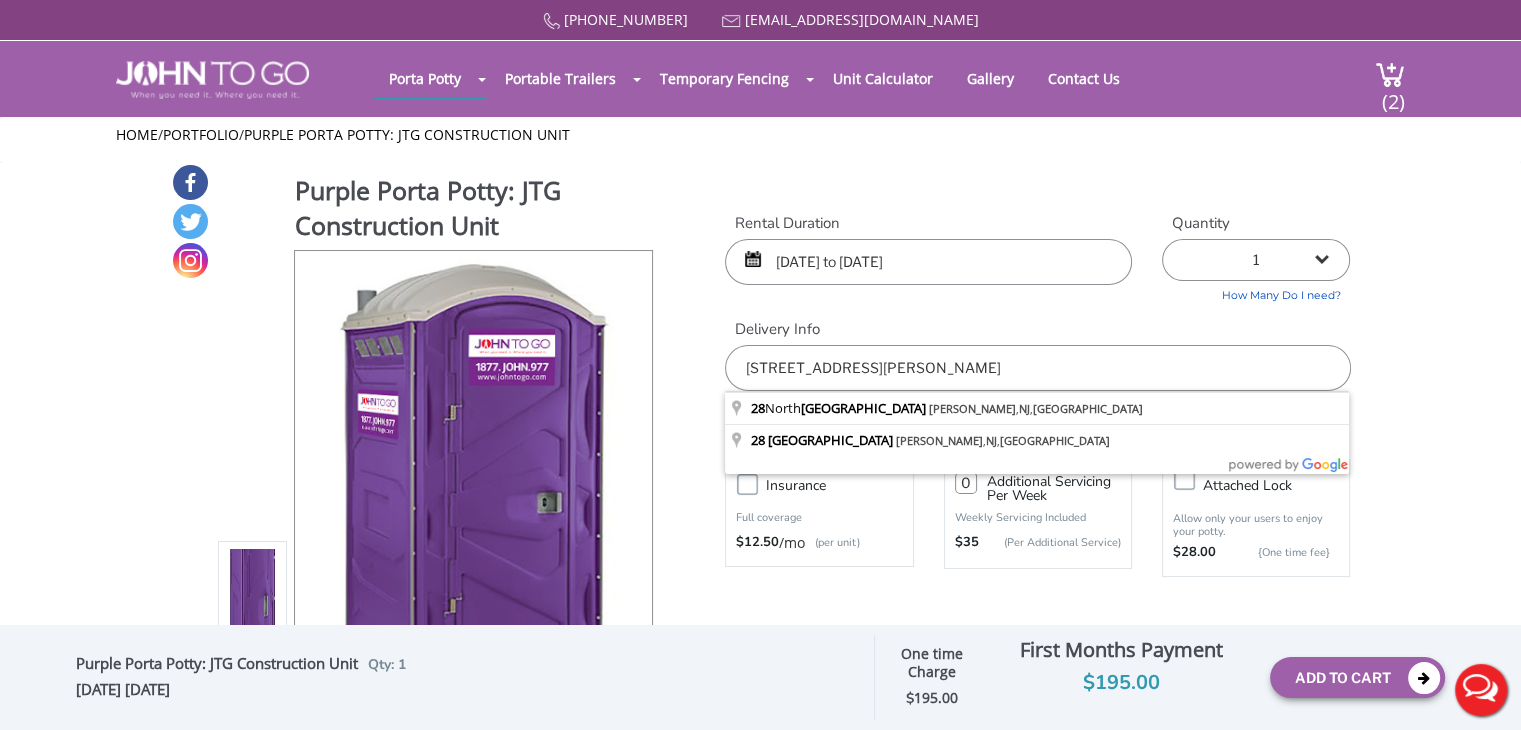 type on "28 Western Avenue, Butler, NJ, USA" 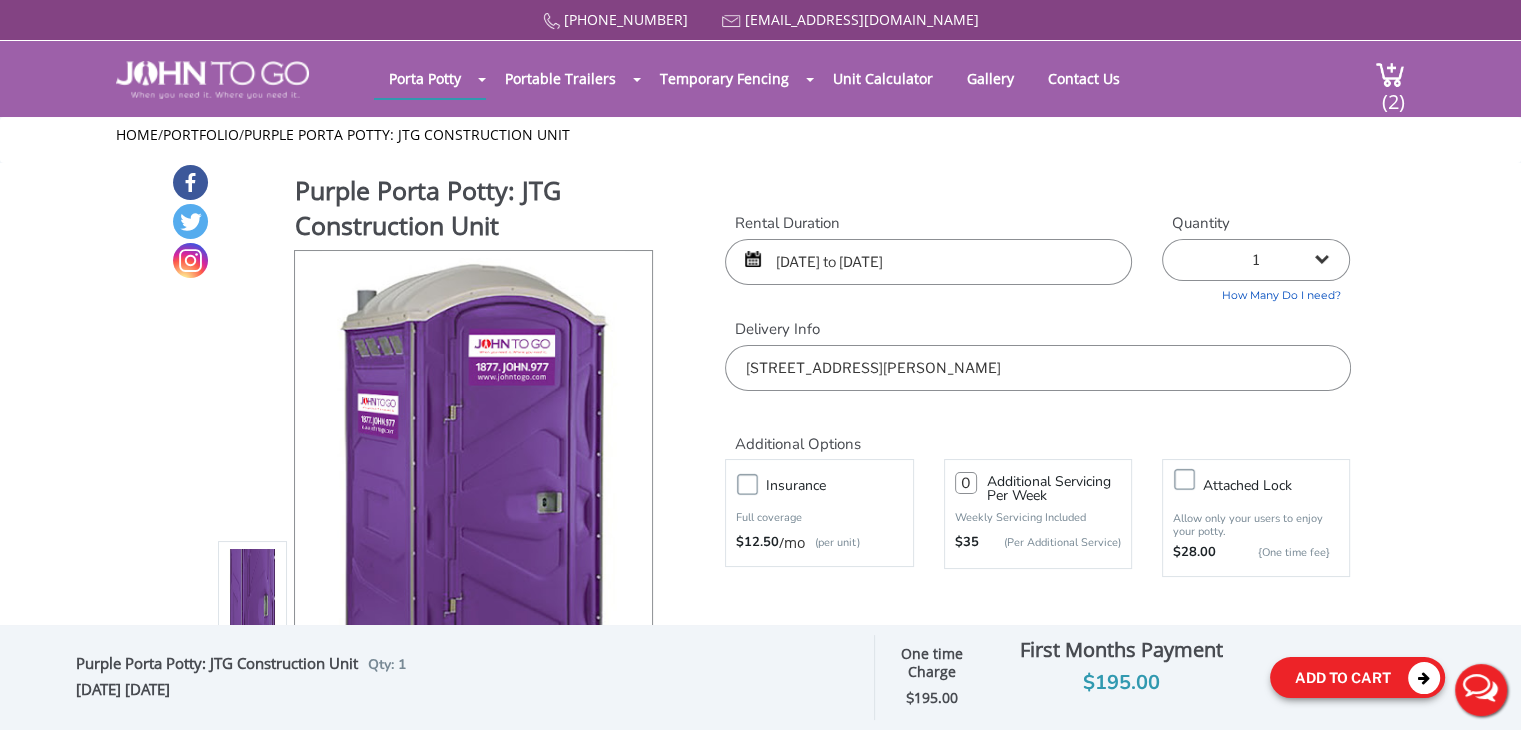 click on "Add To Cart" at bounding box center [1357, 677] 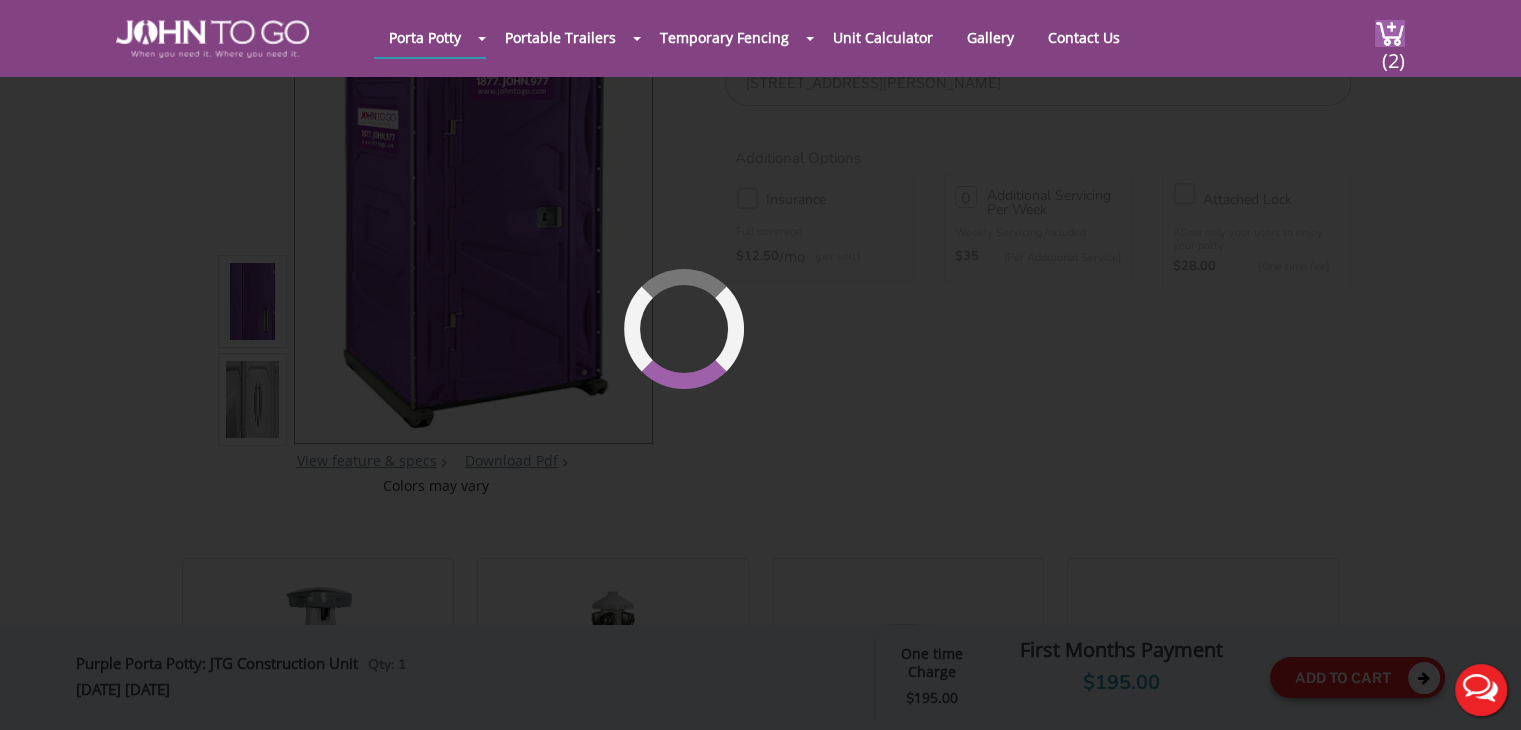 scroll, scrollTop: 212, scrollLeft: 0, axis: vertical 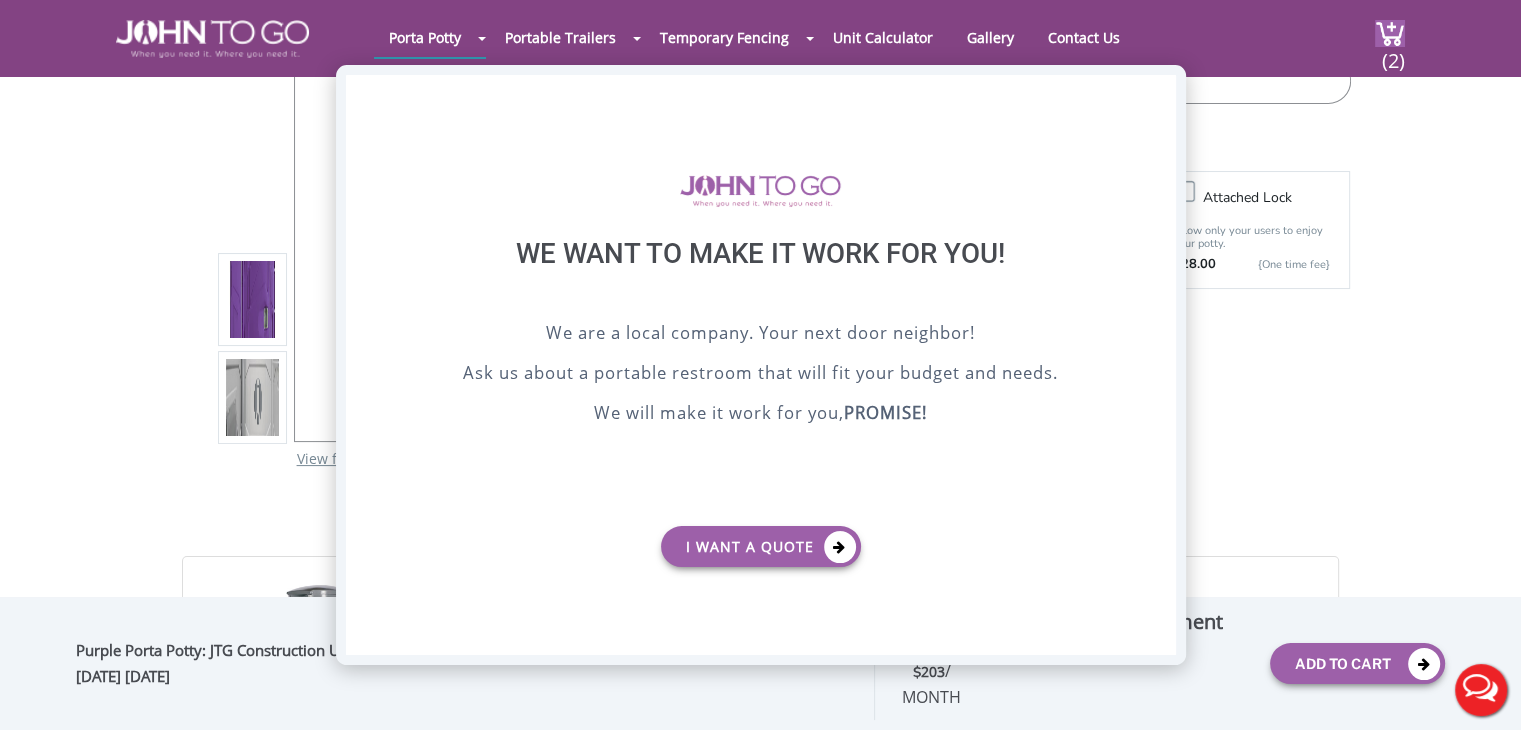 click on "X" at bounding box center (1159, 92) 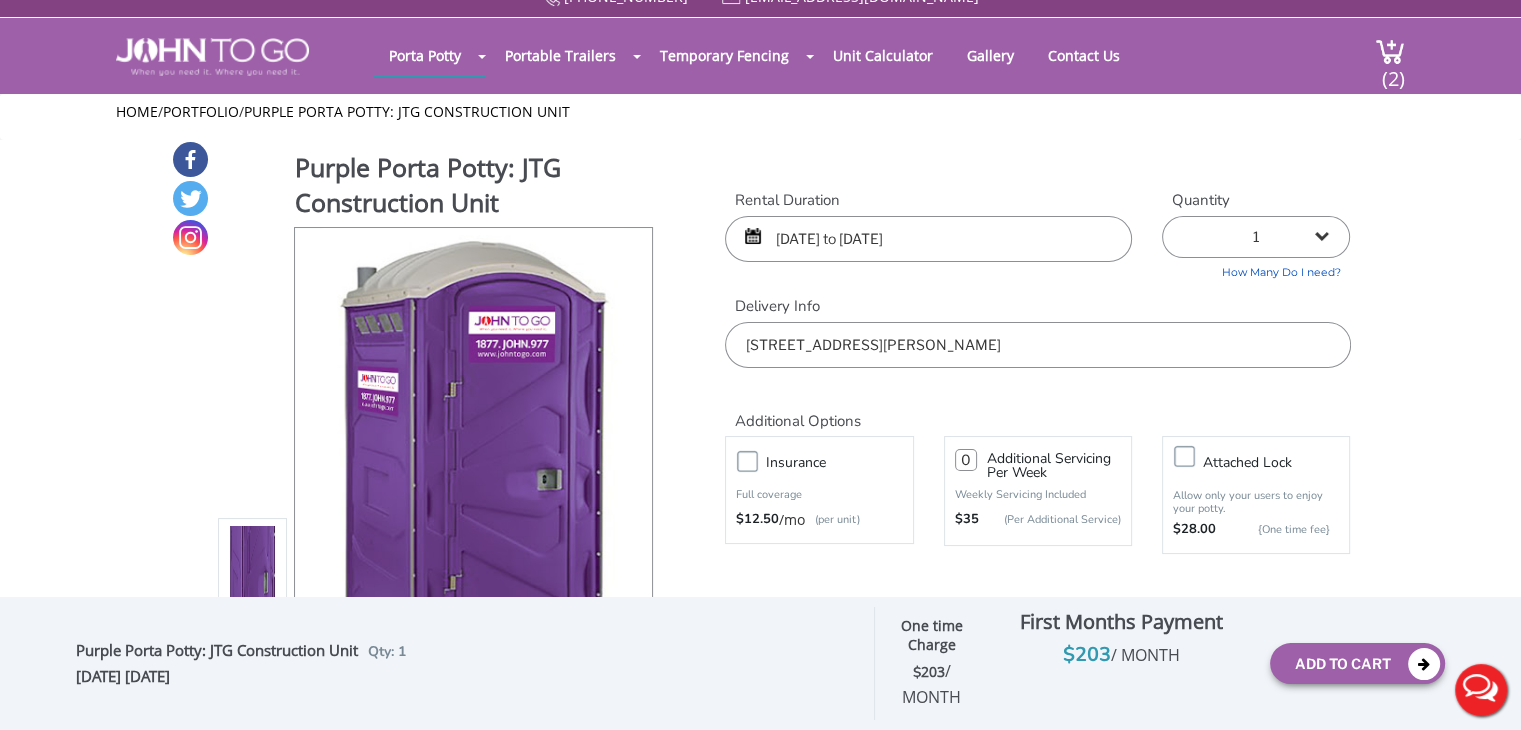 scroll, scrollTop: 0, scrollLeft: 0, axis: both 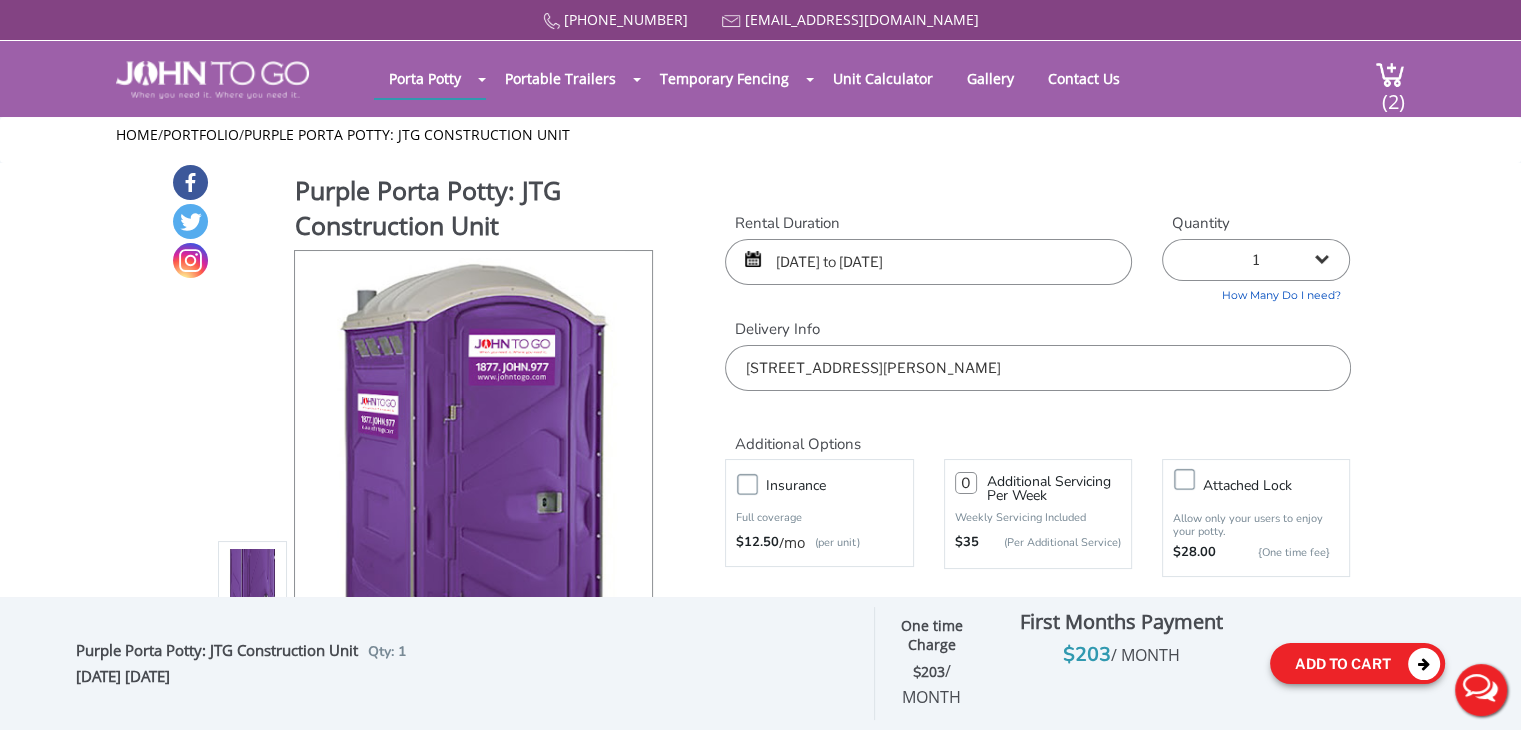 click on "Add To Cart" at bounding box center (1357, 663) 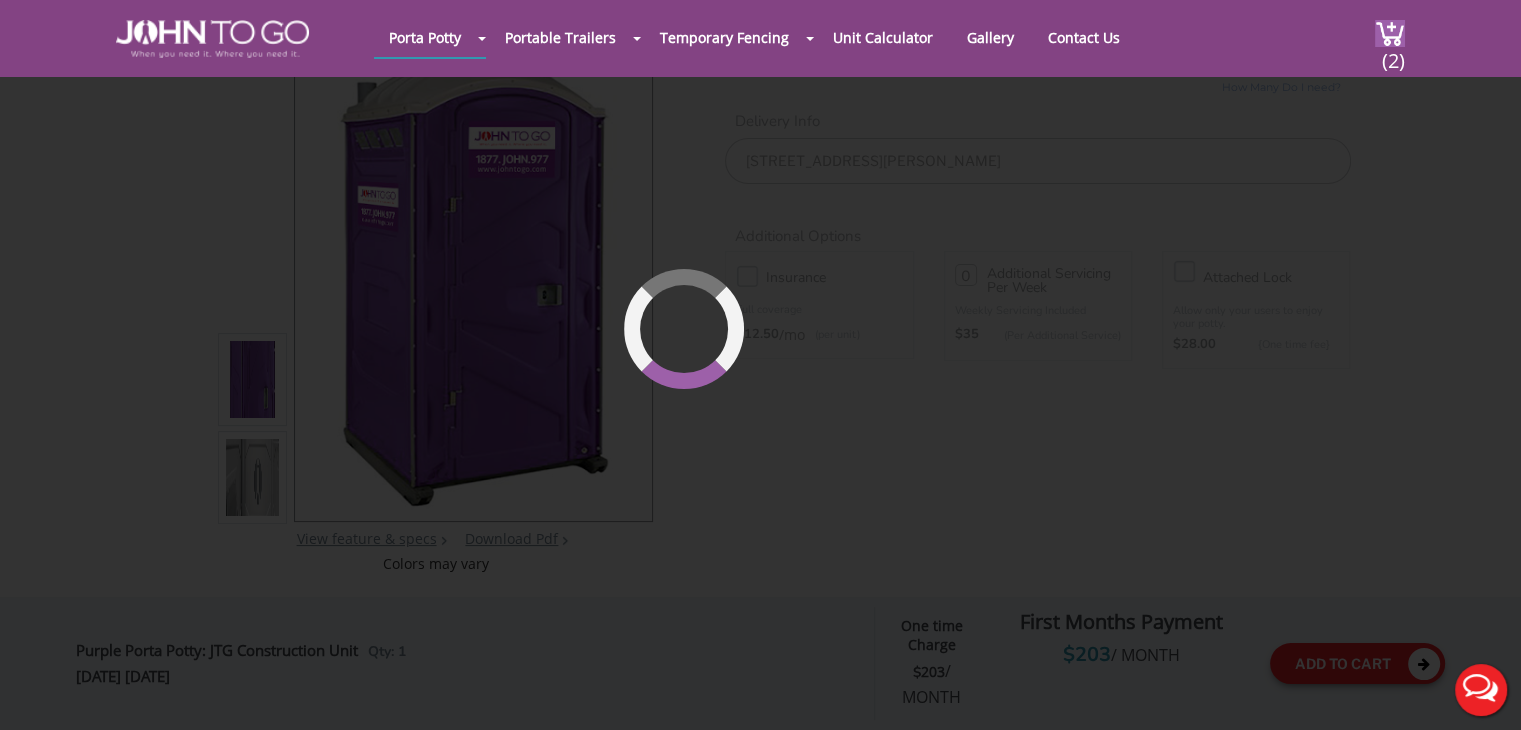 scroll, scrollTop: 212, scrollLeft: 0, axis: vertical 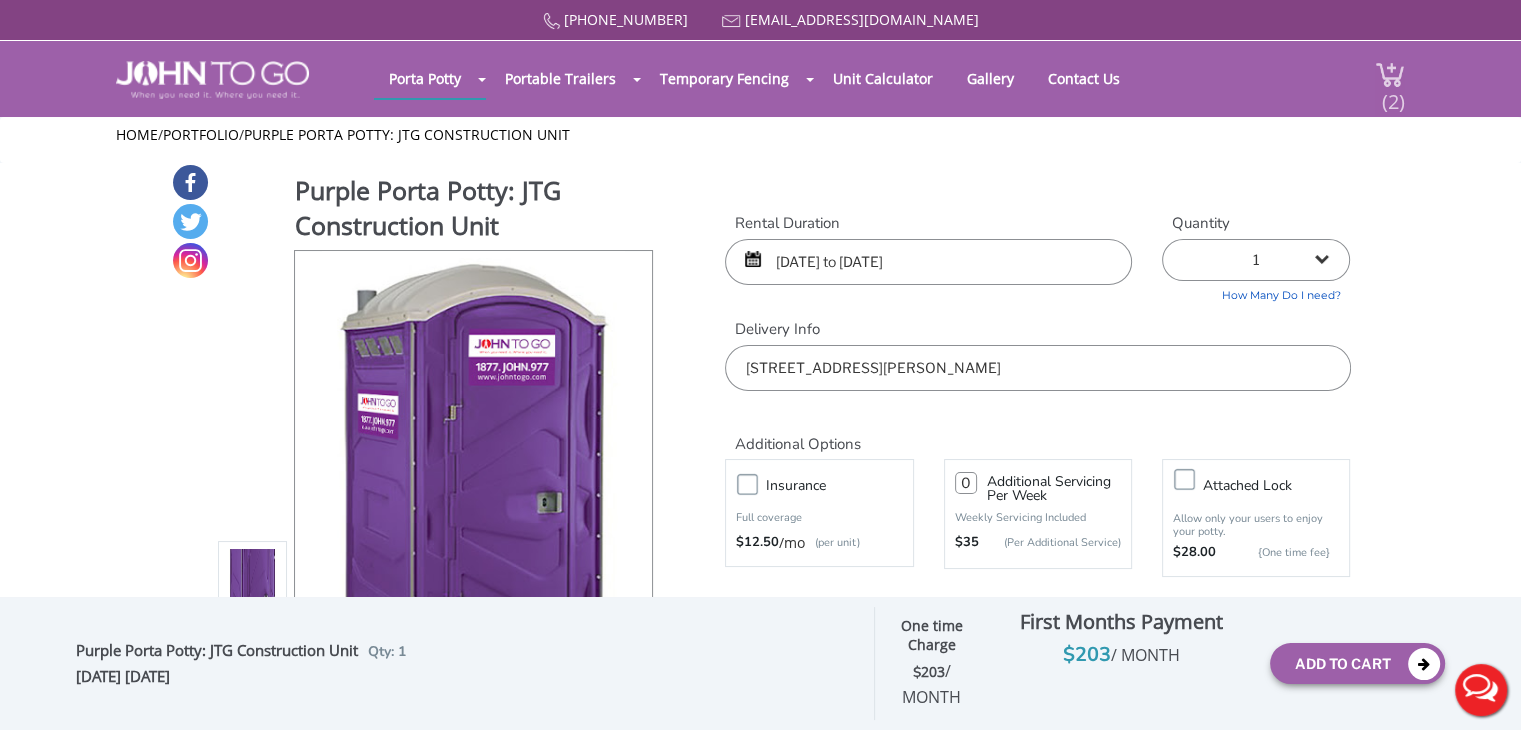 click at bounding box center [1390, 74] 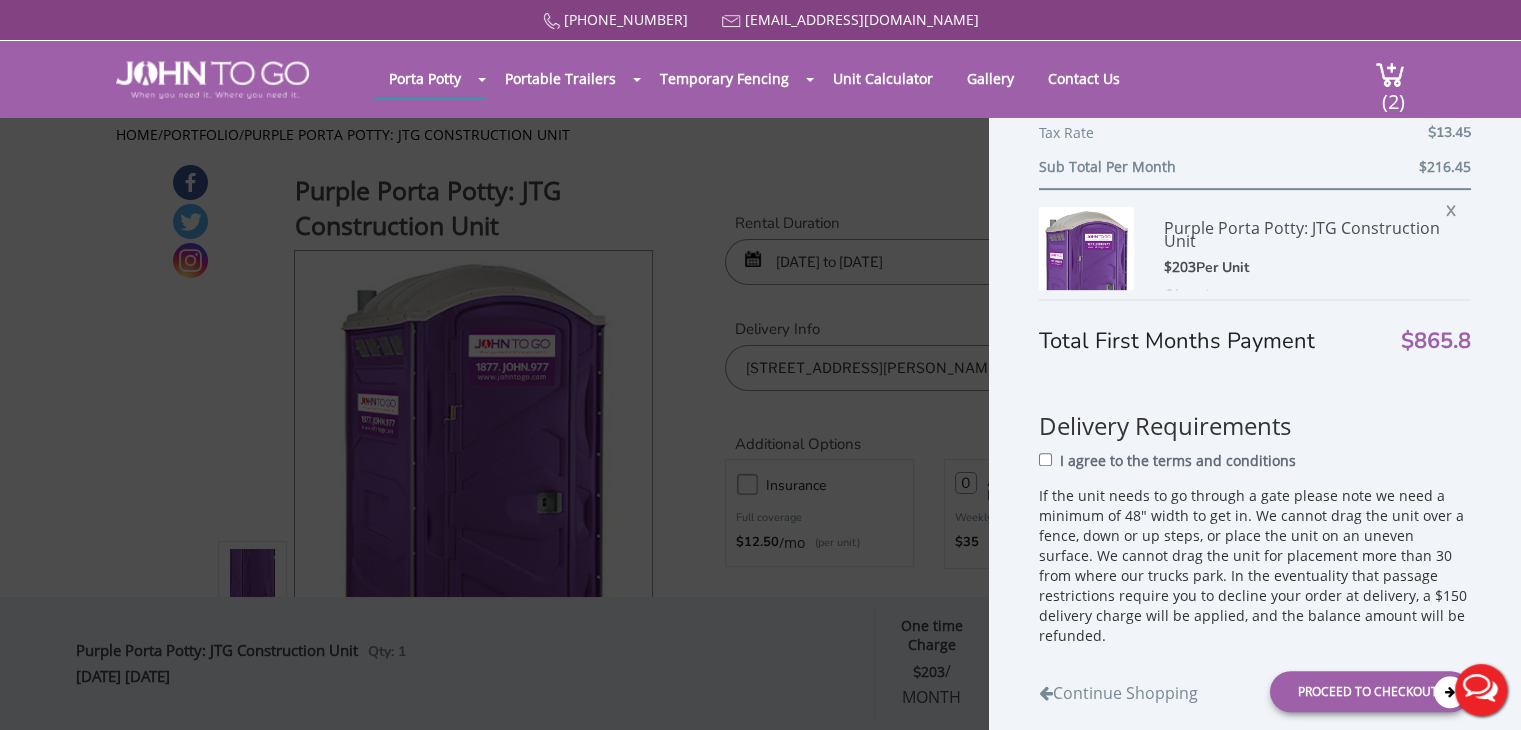 scroll, scrollTop: 908, scrollLeft: 0, axis: vertical 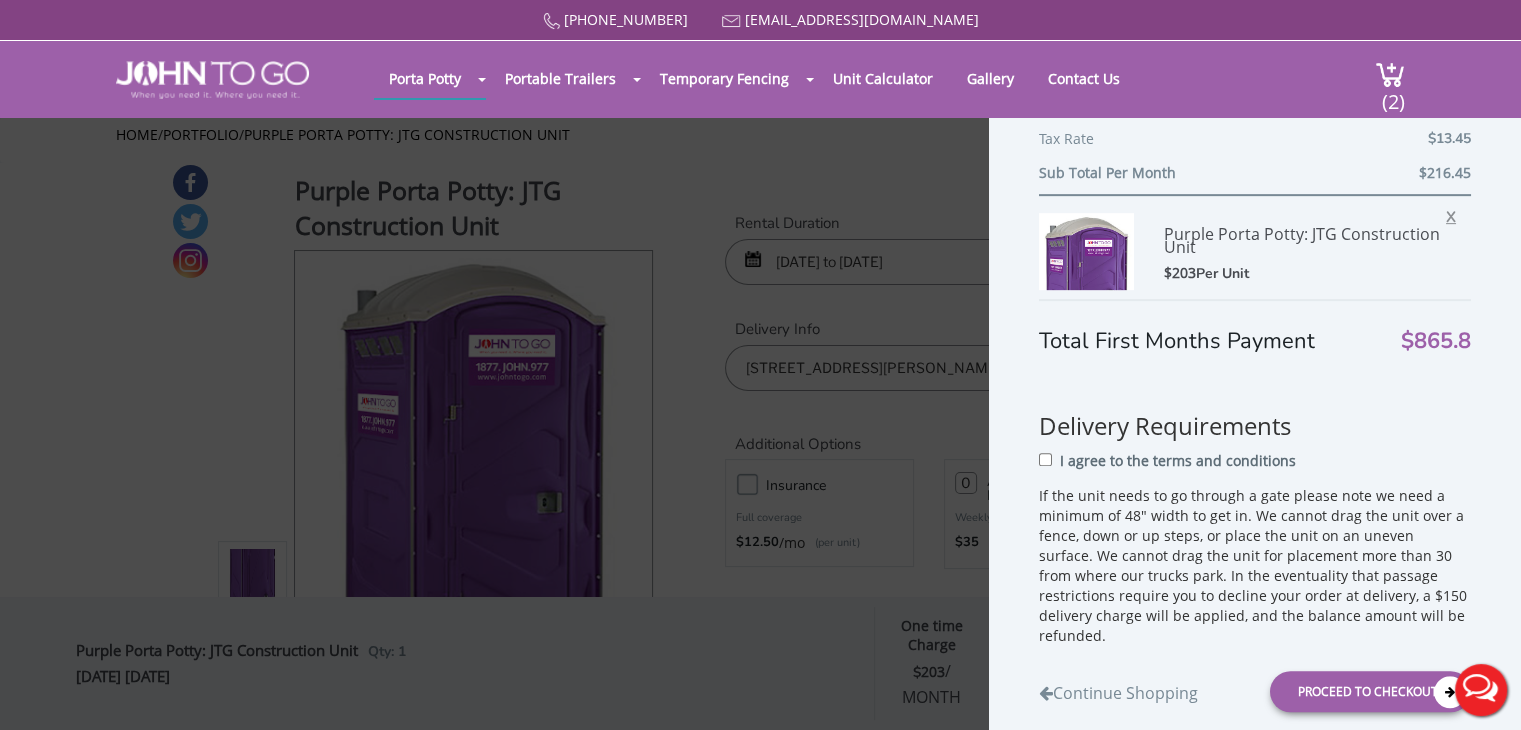 click on "X" at bounding box center (1456, 214) 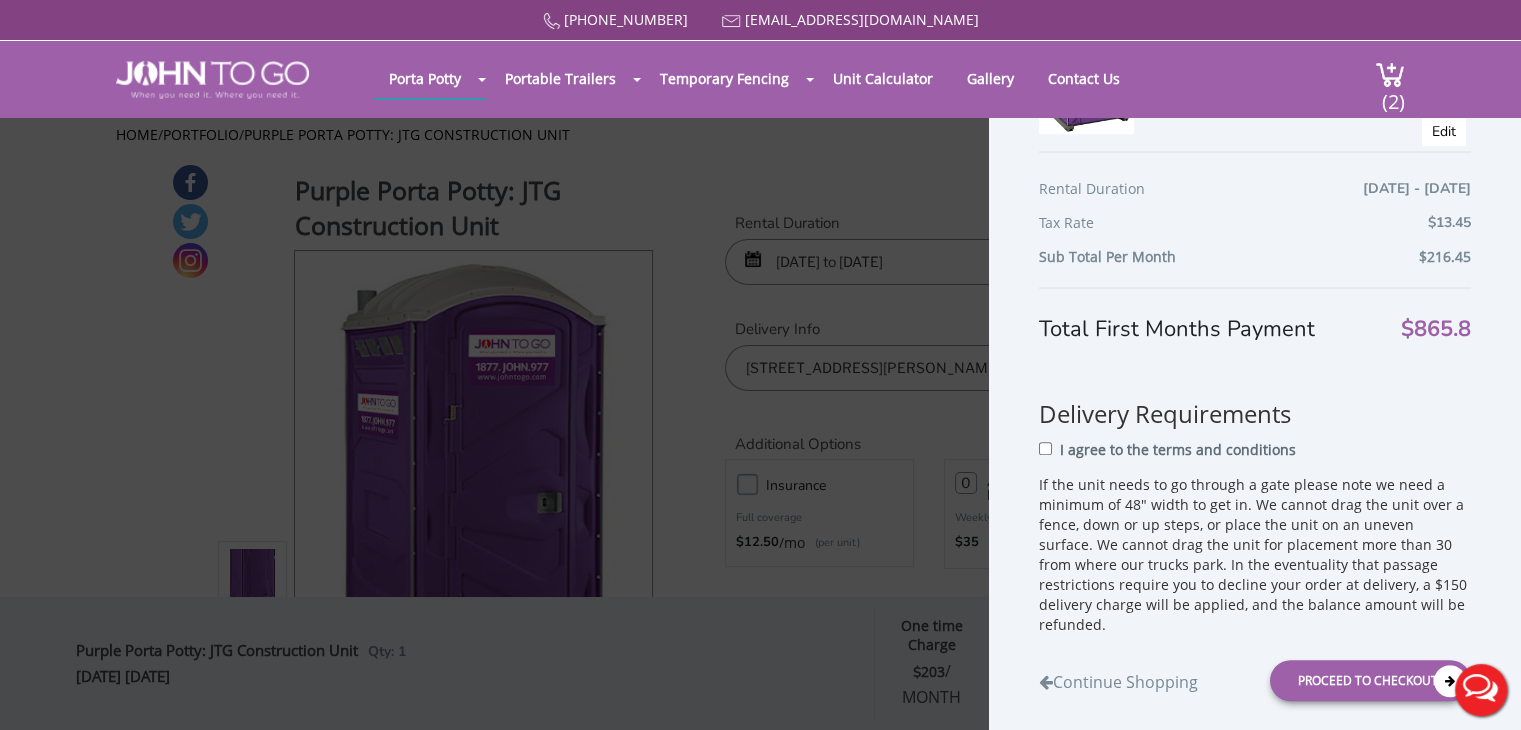 scroll, scrollTop: 821, scrollLeft: 0, axis: vertical 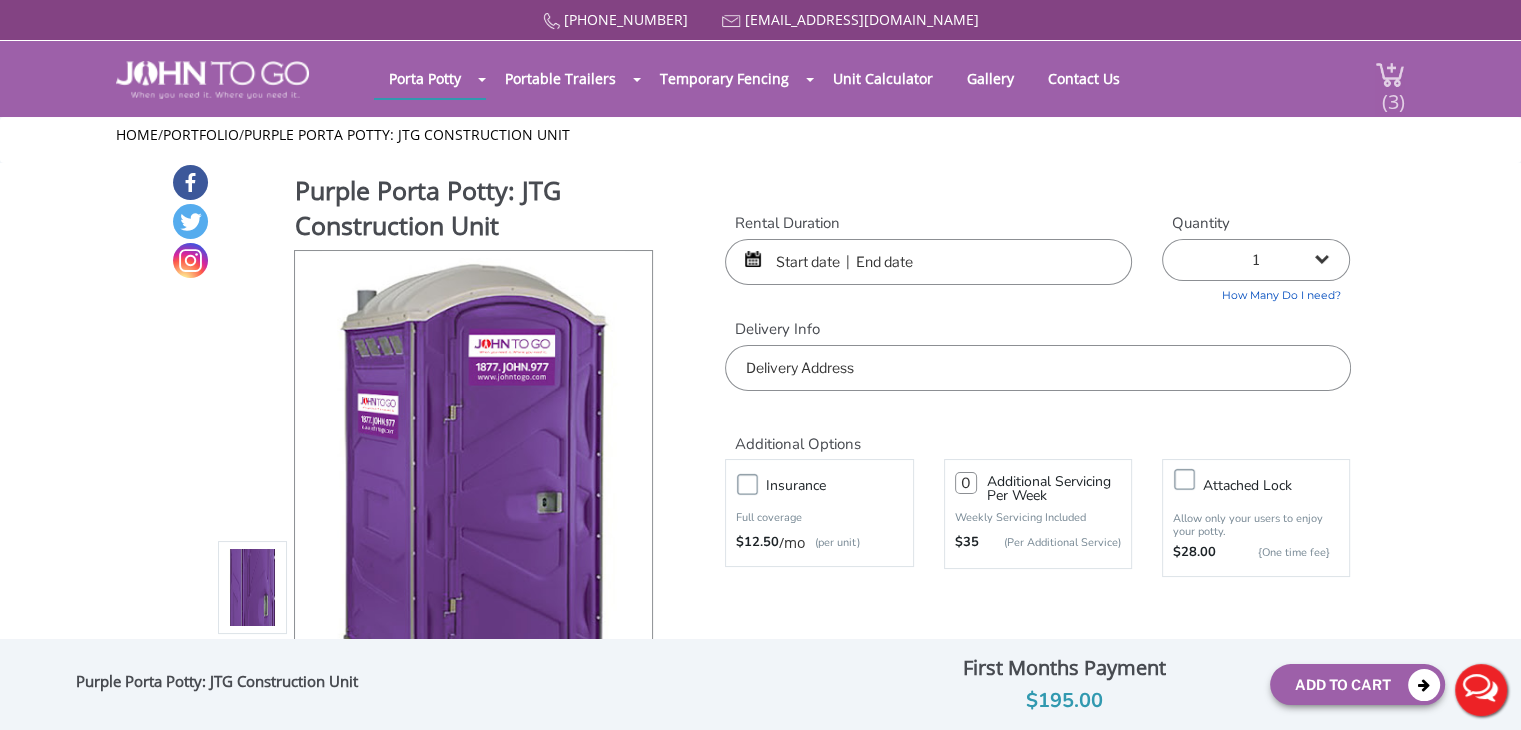 click on "(3)" at bounding box center (1393, 93) 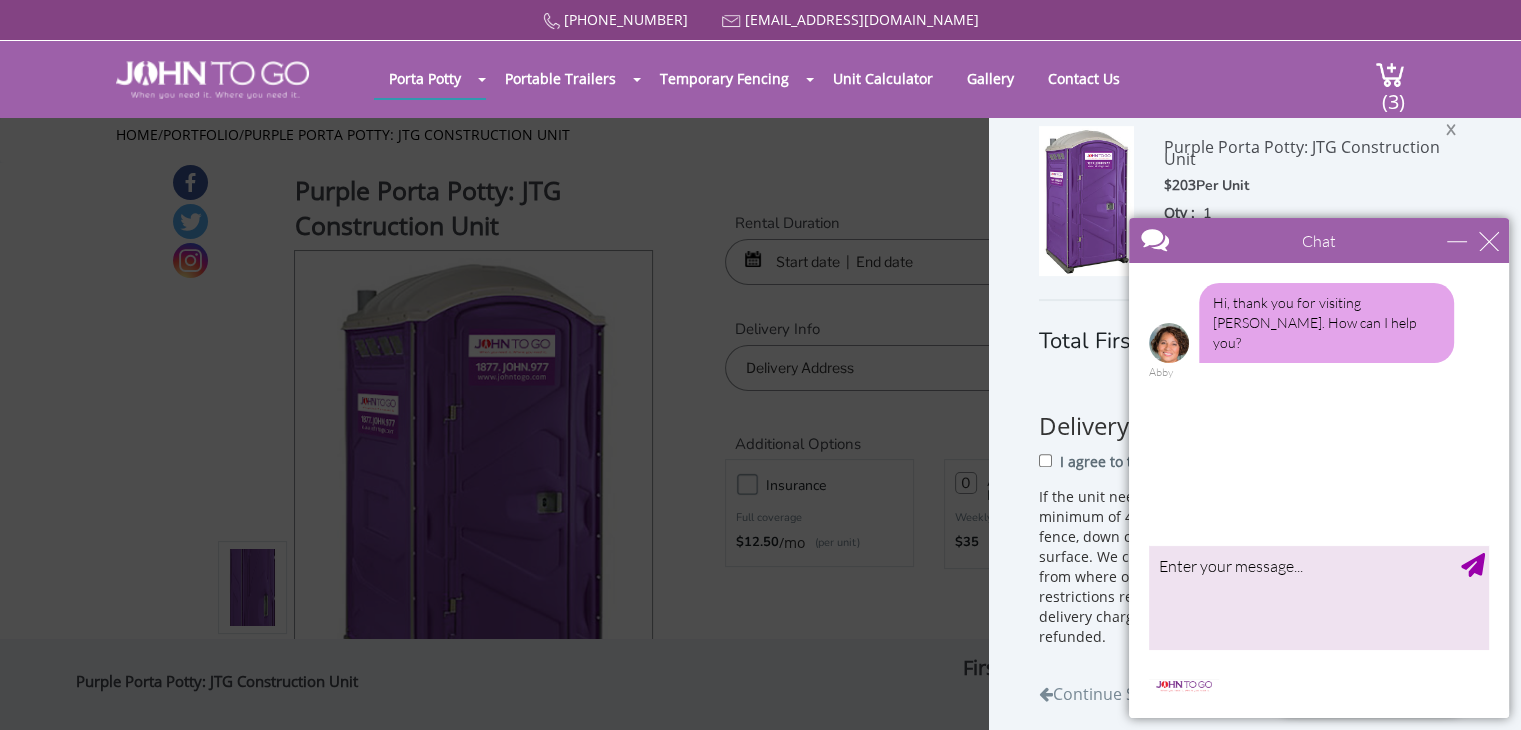 drag, startPoint x: 1512, startPoint y: 206, endPoint x: 386, endPoint y: 293, distance: 1129.356 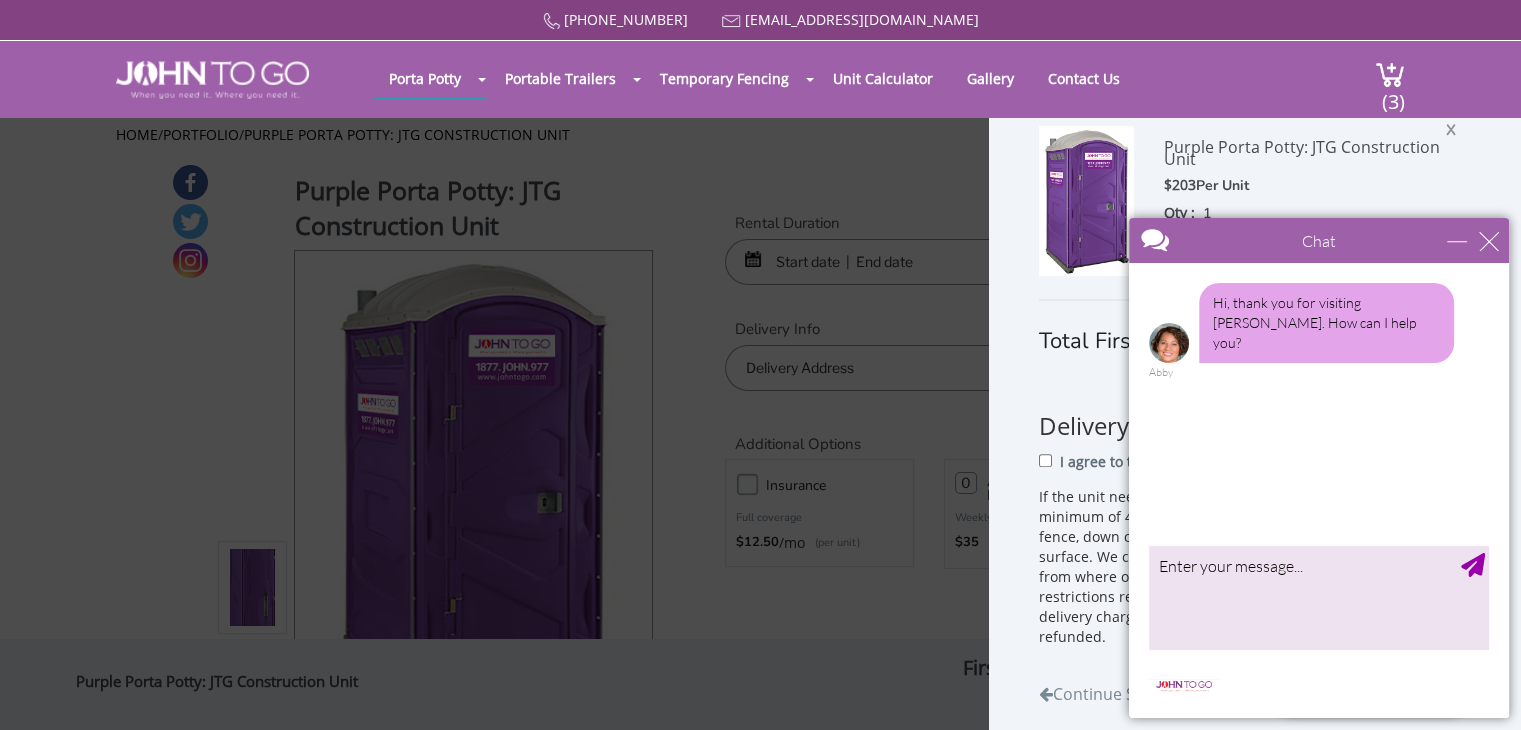 scroll, scrollTop: 684, scrollLeft: 0, axis: vertical 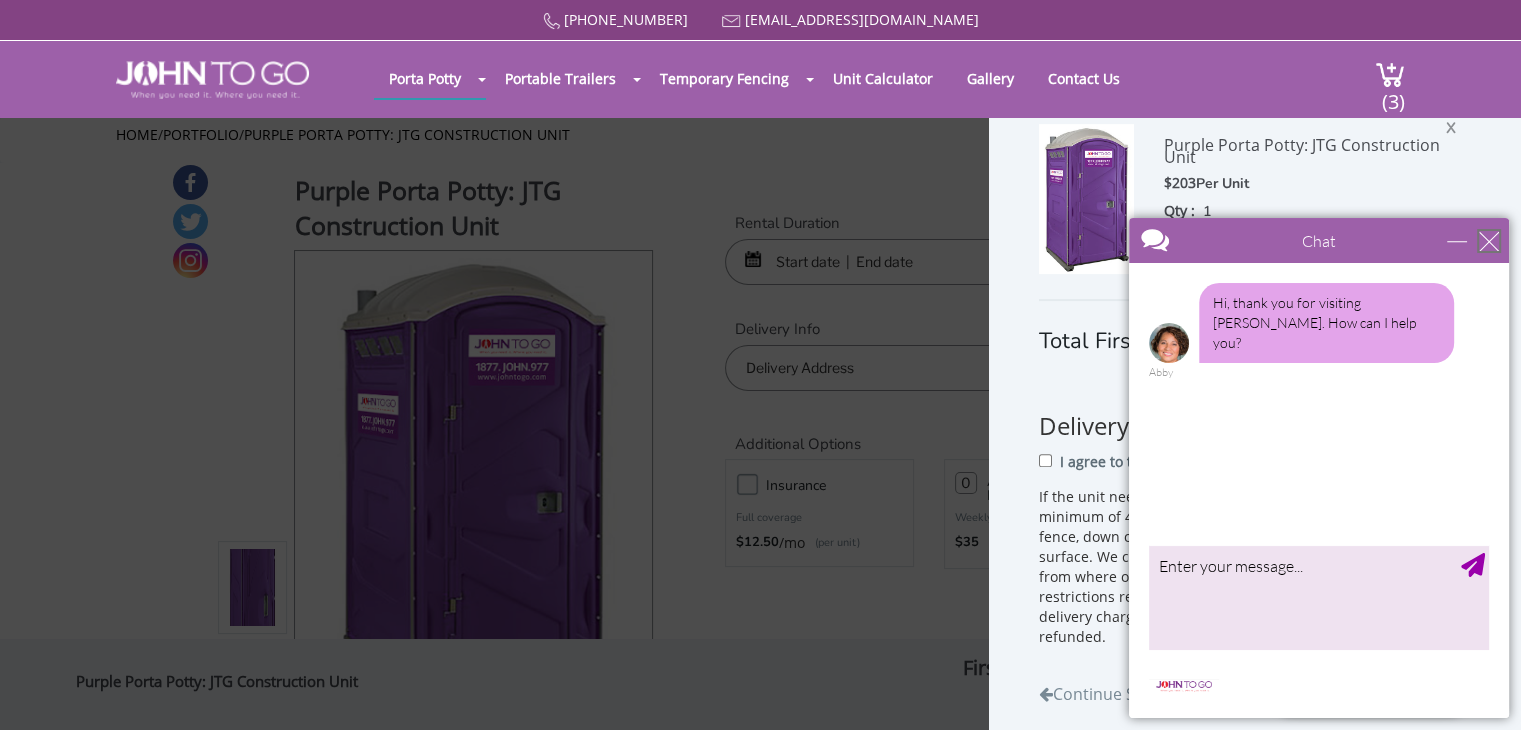 click at bounding box center (1489, 241) 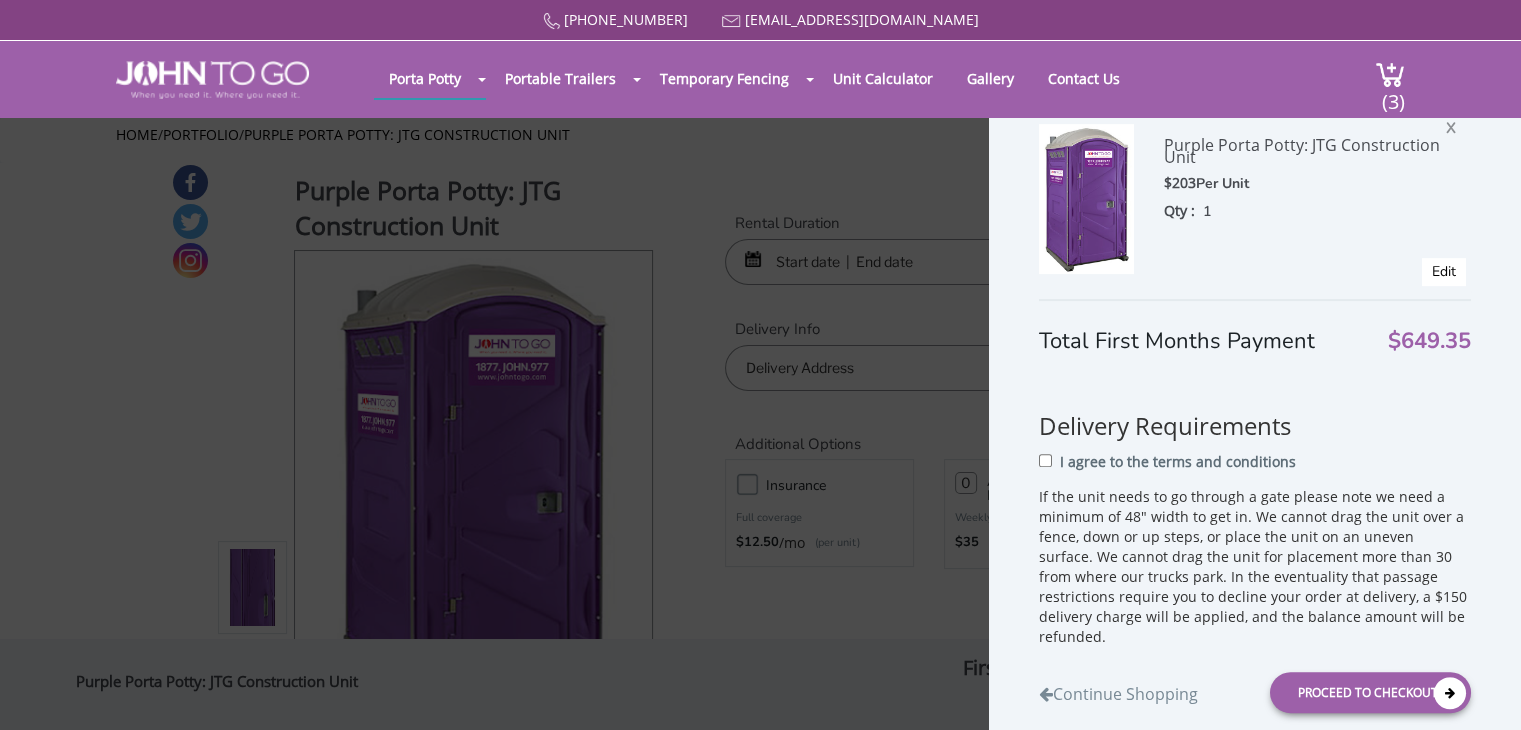 scroll, scrollTop: 0, scrollLeft: 0, axis: both 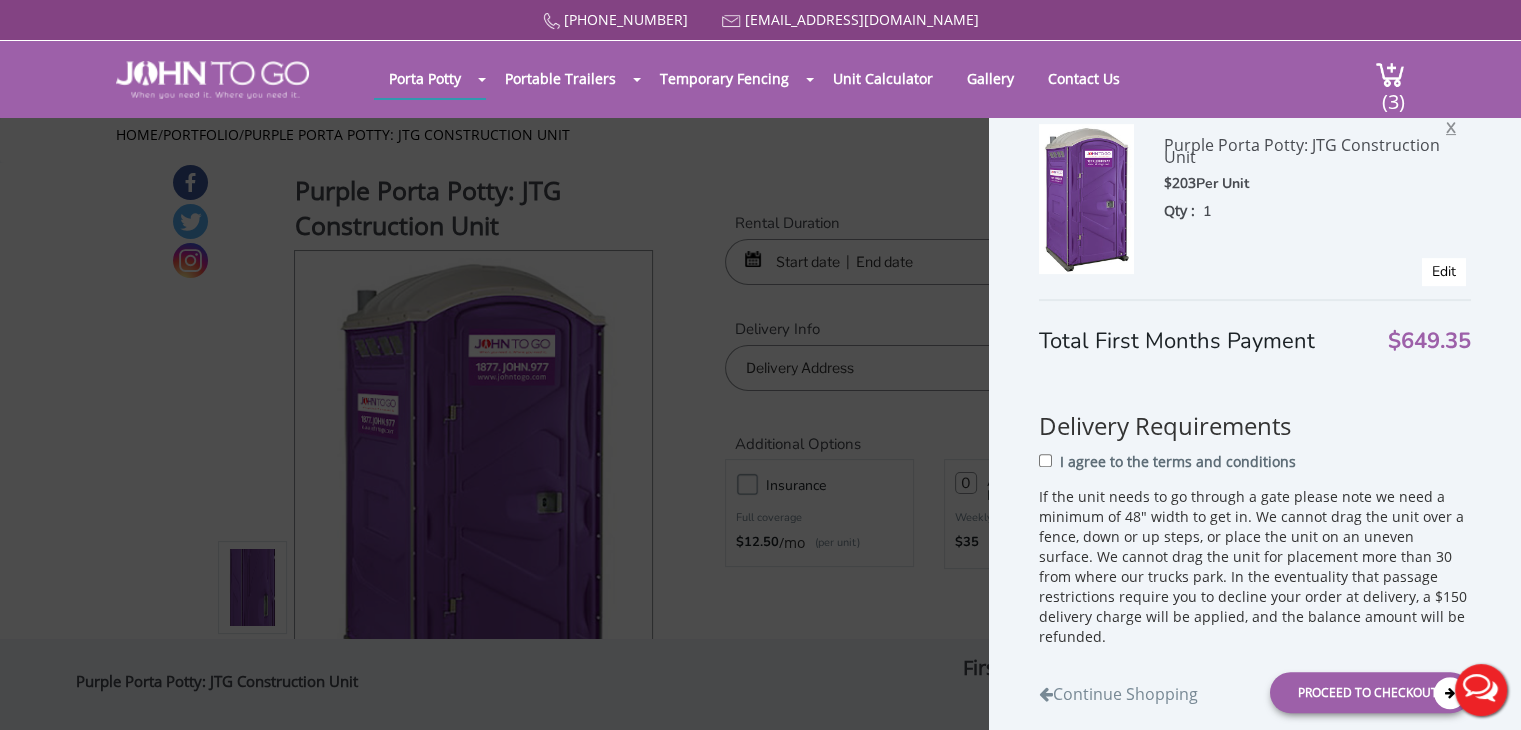 click on "X" at bounding box center [1456, 125] 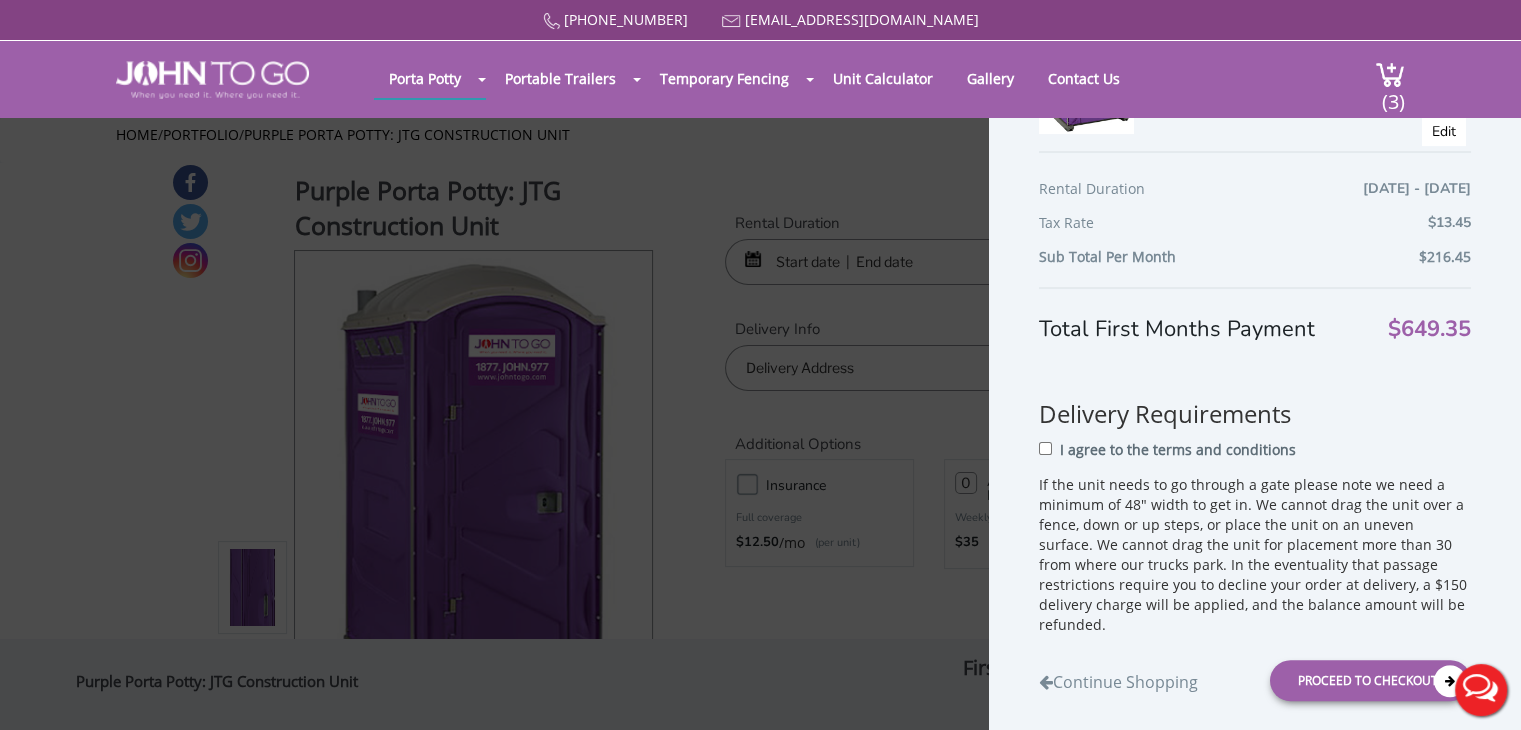 scroll, scrollTop: 508, scrollLeft: 0, axis: vertical 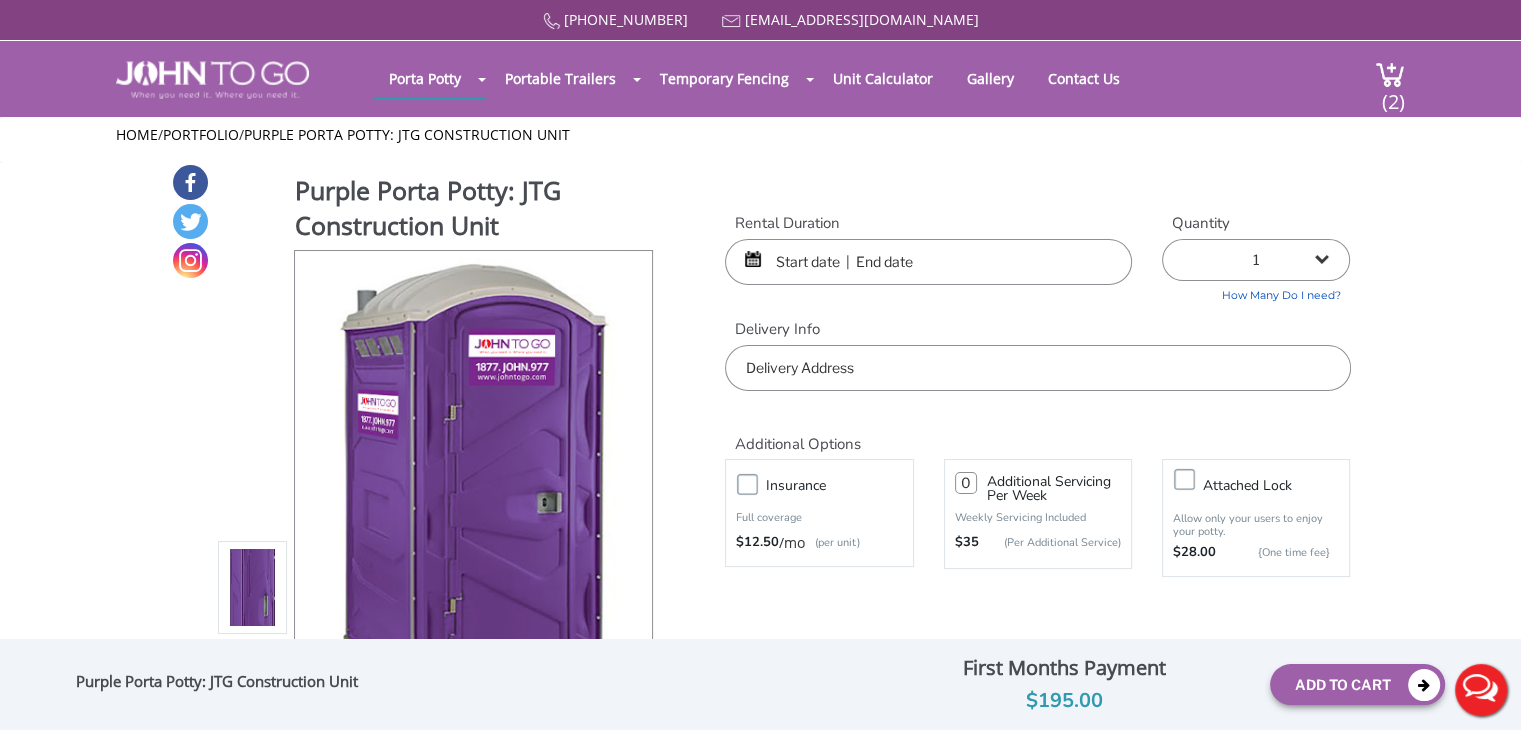 click on "Porta Potty
Portable Toilets
ADA Accessible Units
Portable Sinks
Waste Services
Construction
Special Events
Seasonal Long Term Rentals
Disaster Relief
Portable Trailers
Restroom Trailers
Shower Trailers
Temporary Fencing
Barricade Fencing
Temporary Fencing Panels
Water-filled LCD Barriers
Unit Calculator
Gallery
Contact Us
877-564-6977
info@johntogo.com
(2)" at bounding box center (760, 79) 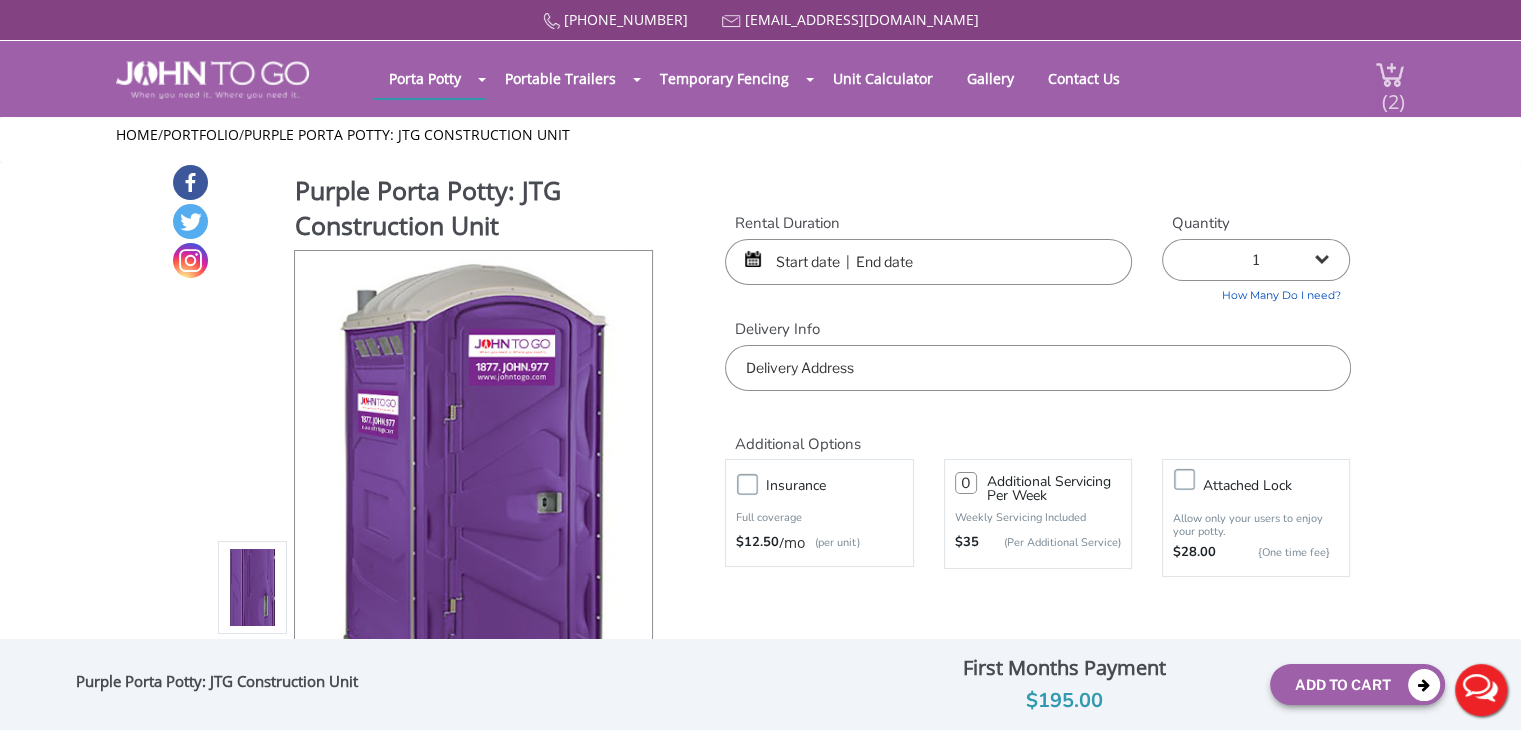 click on "(2)" at bounding box center (1378, 79) 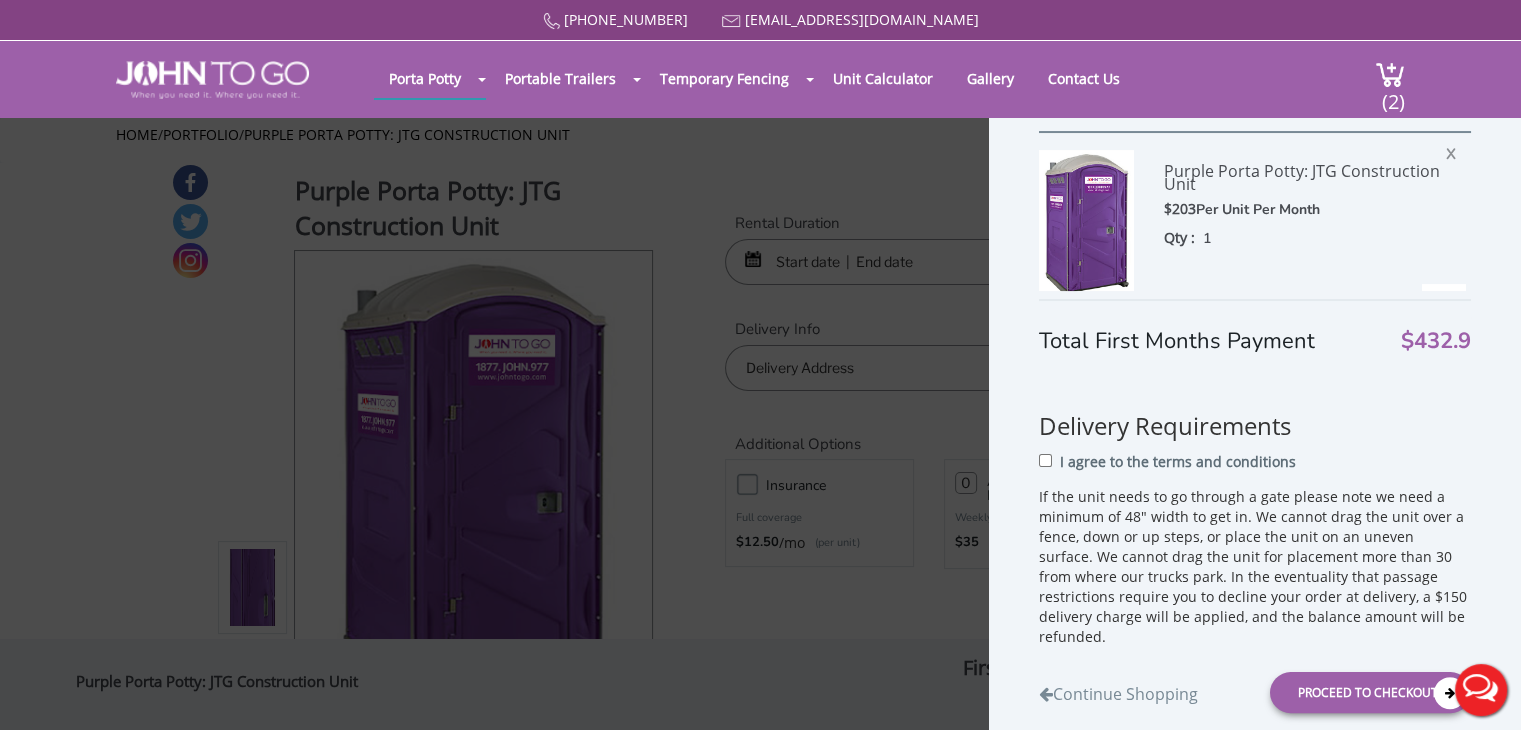 scroll, scrollTop: 284, scrollLeft: 0, axis: vertical 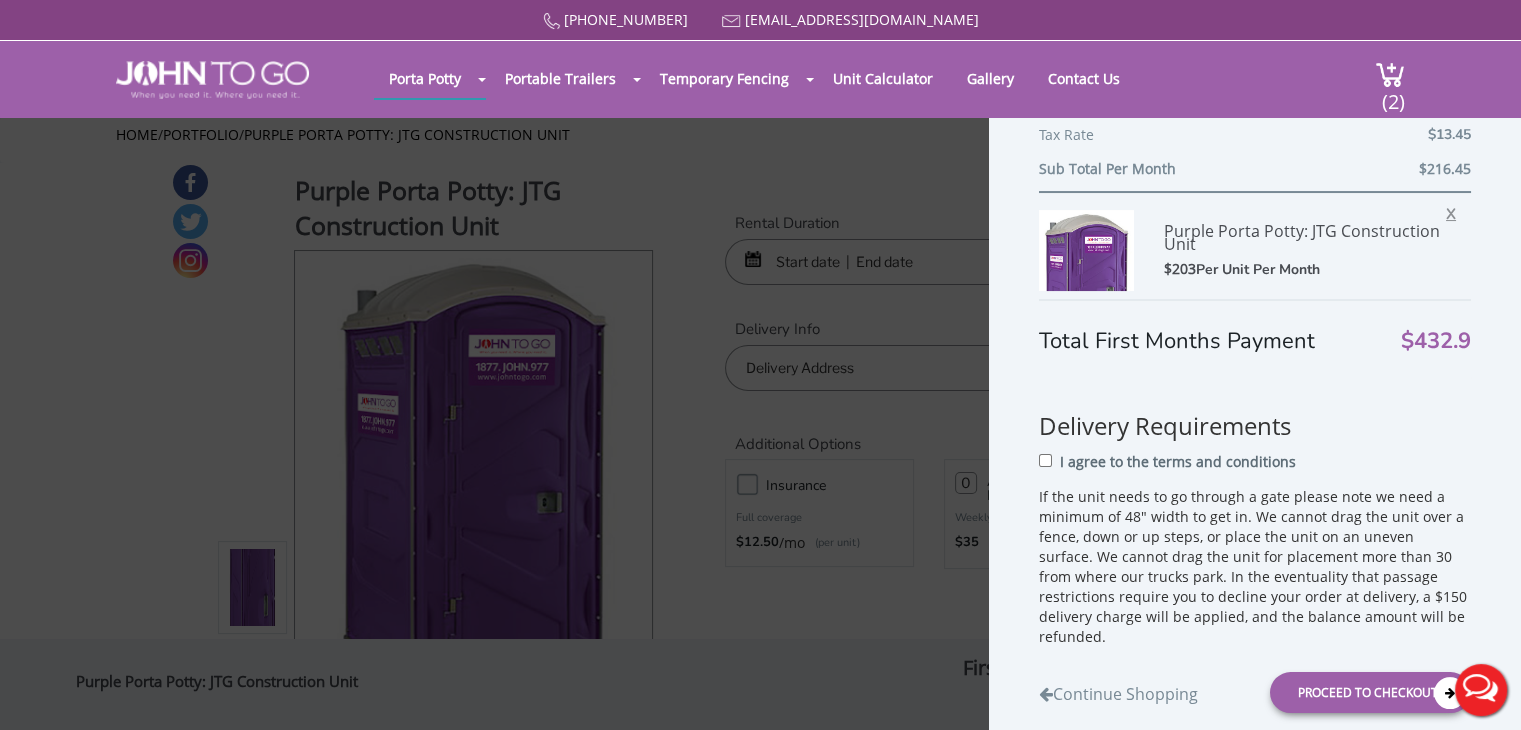 click on "X" at bounding box center (1456, 211) 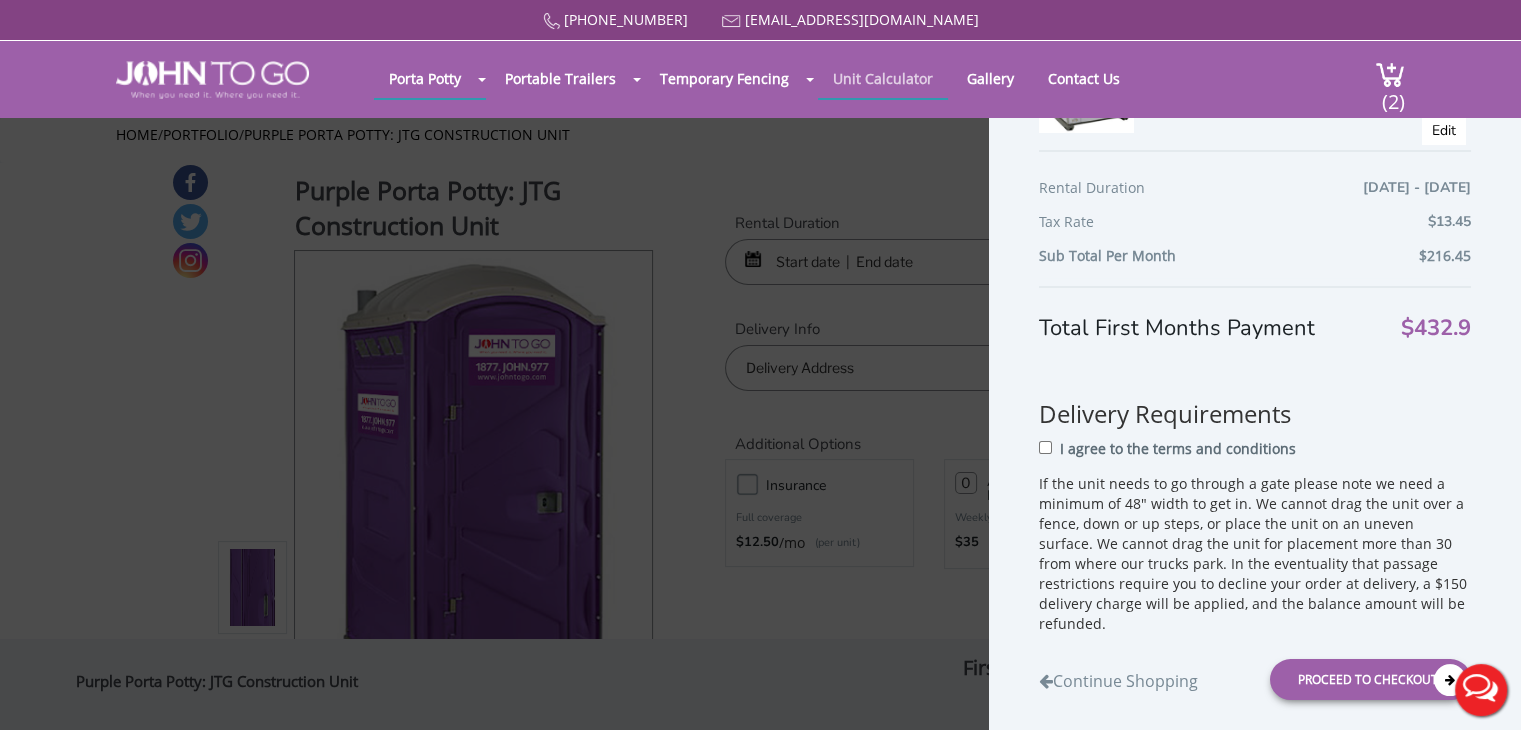 scroll, scrollTop: 196, scrollLeft: 0, axis: vertical 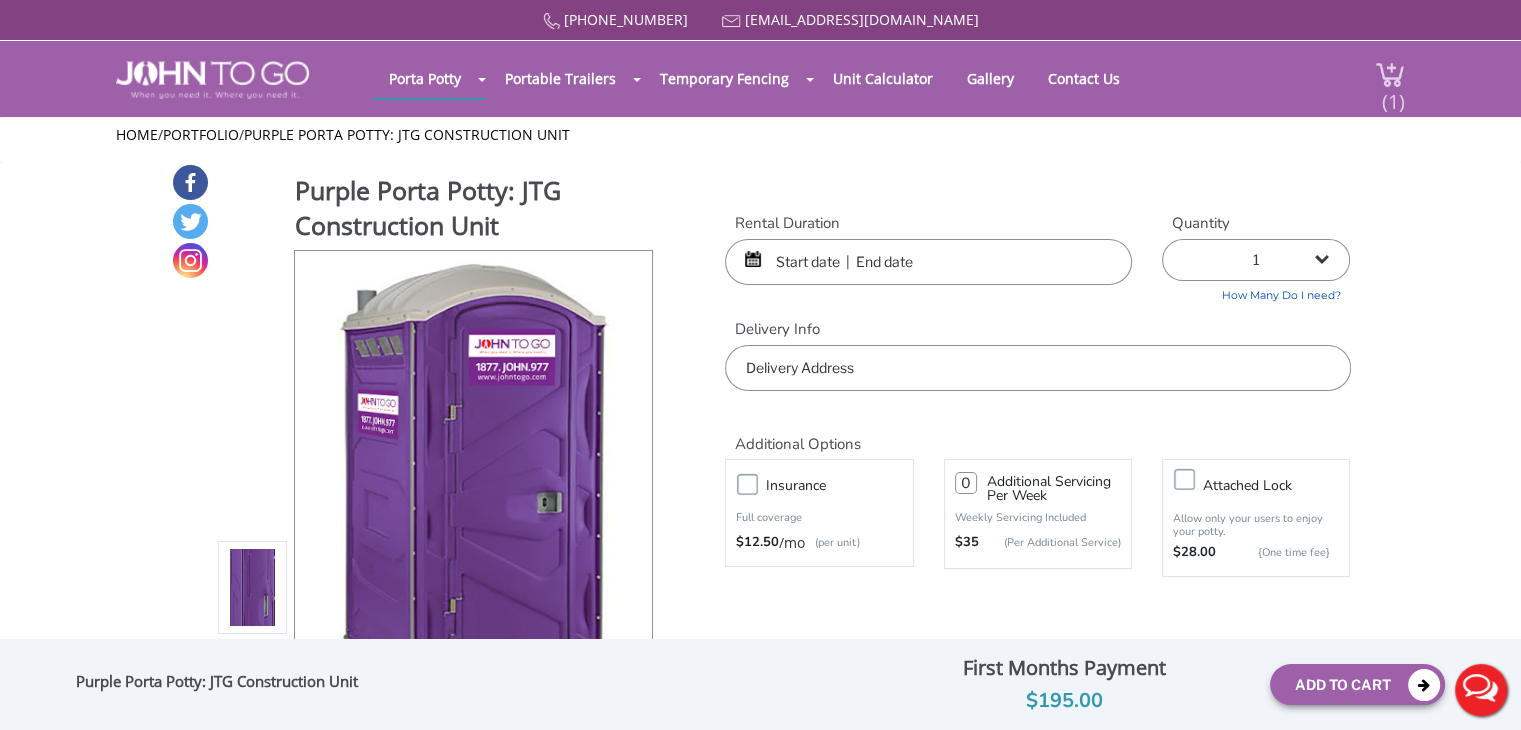 click on "(1)" at bounding box center [1393, 93] 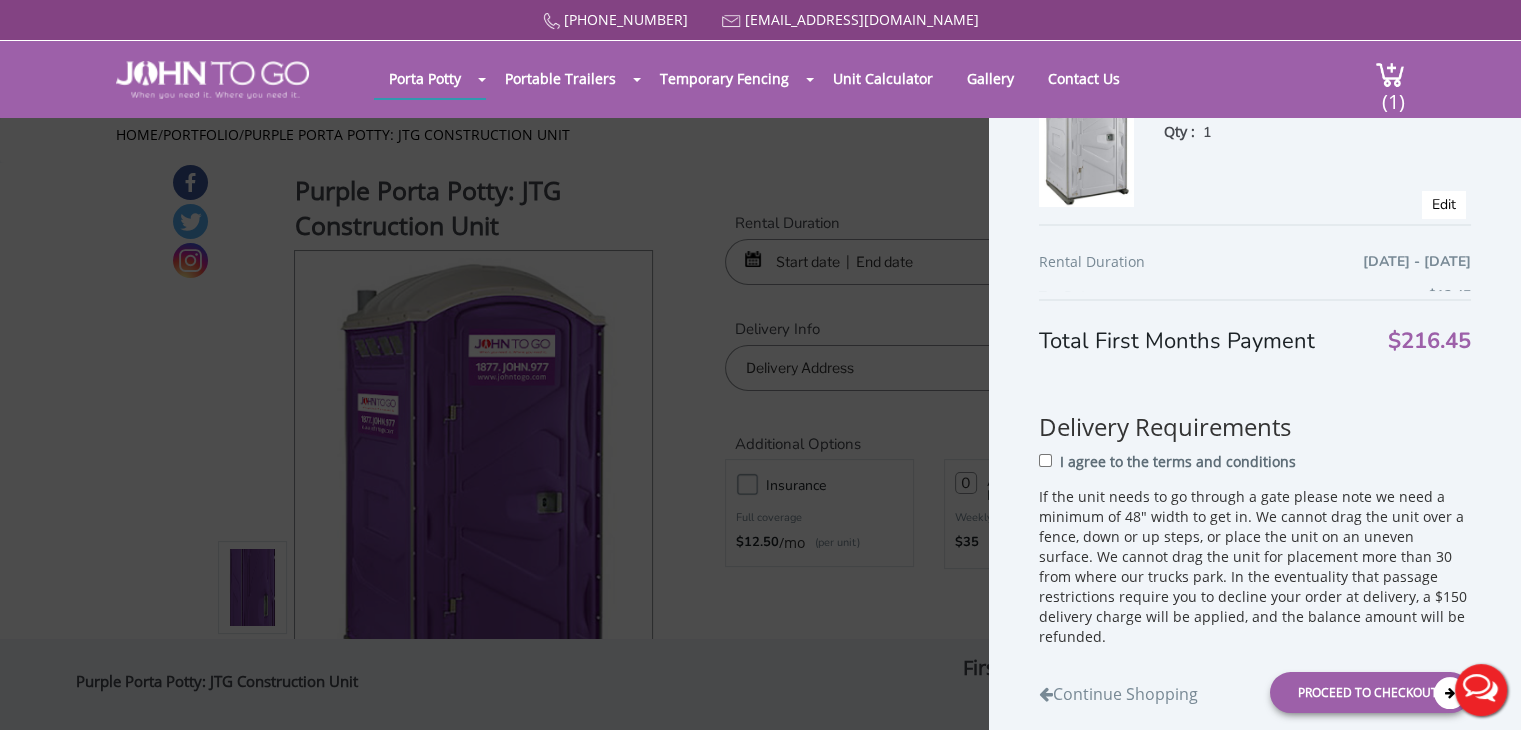 scroll, scrollTop: 195, scrollLeft: 0, axis: vertical 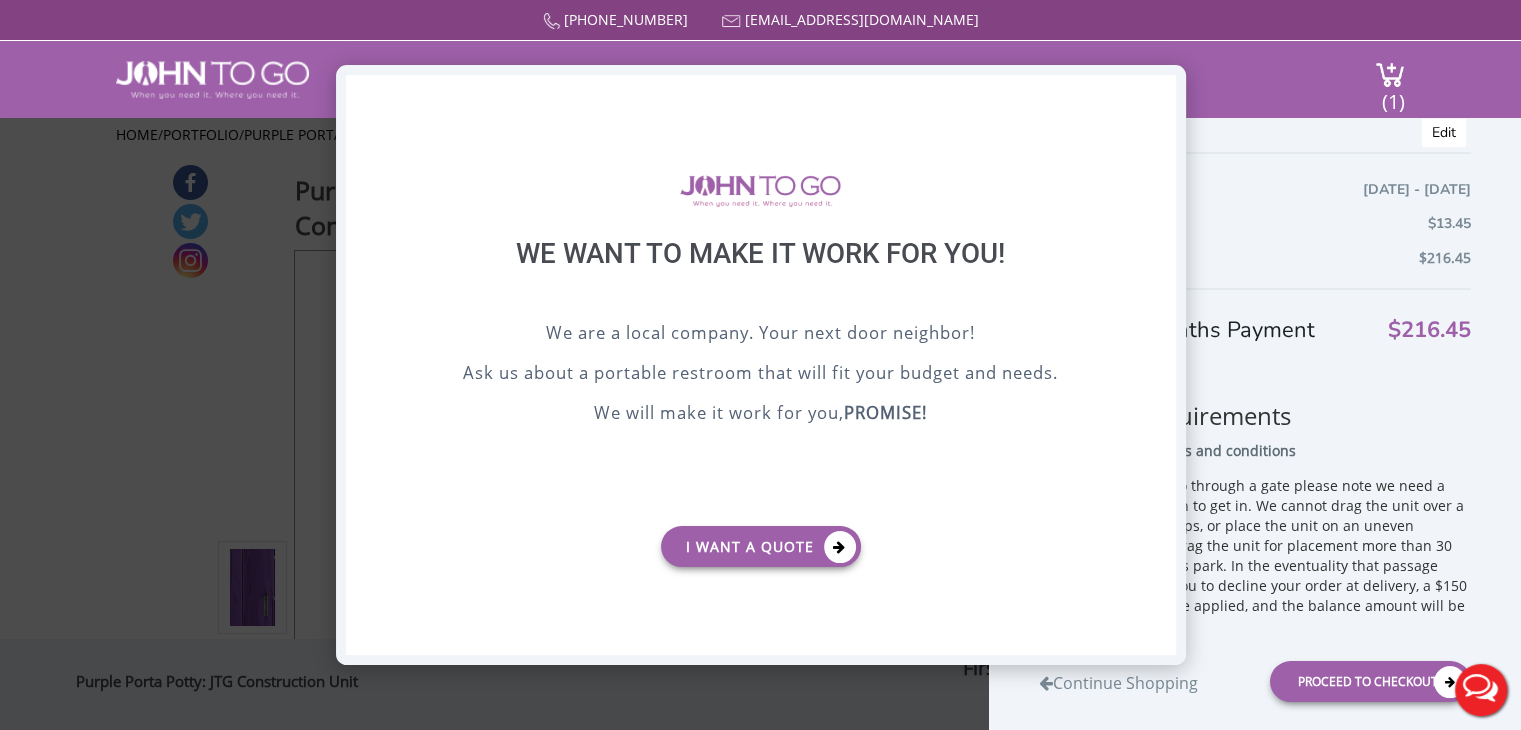 click on "X" at bounding box center [1159, 92] 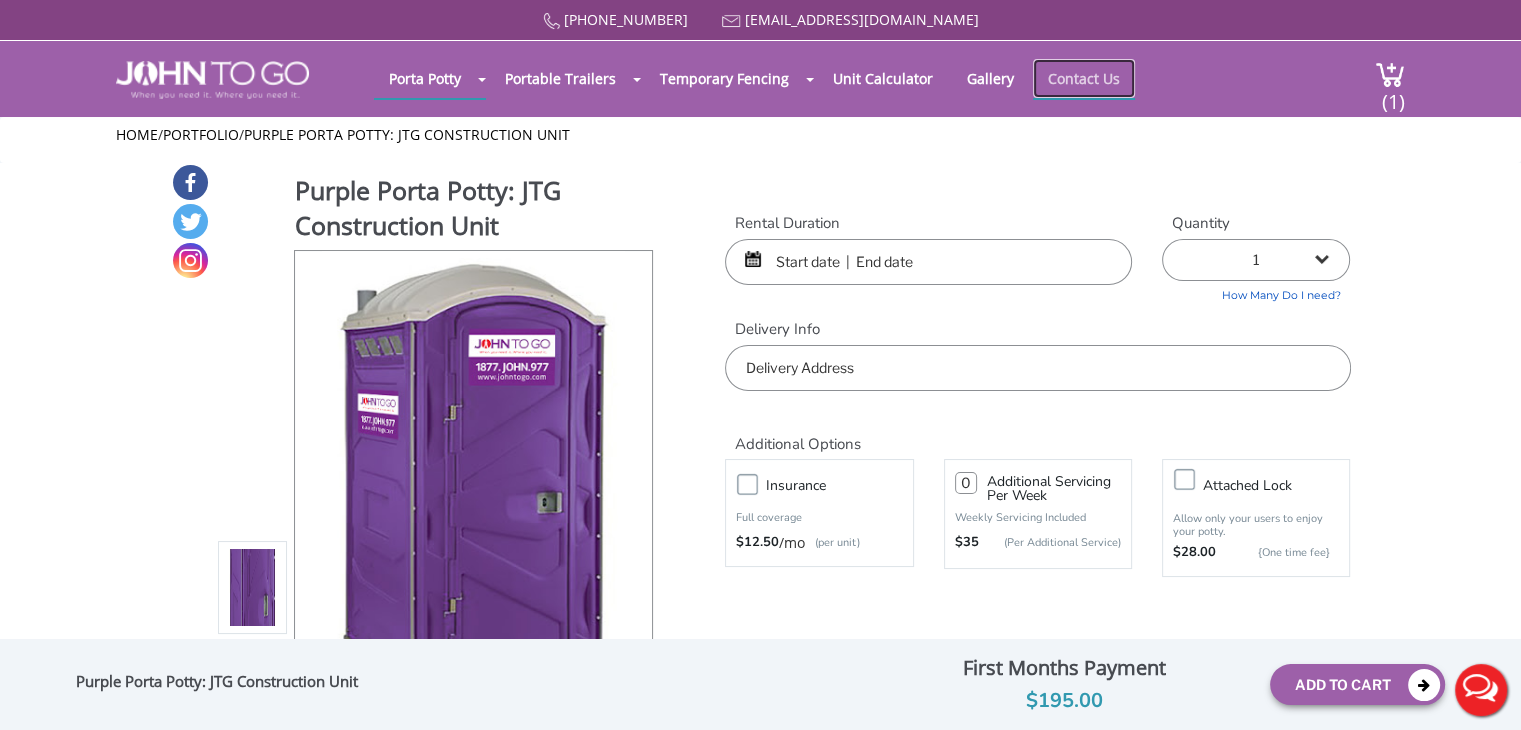 click on "Contact Us" at bounding box center [1084, 78] 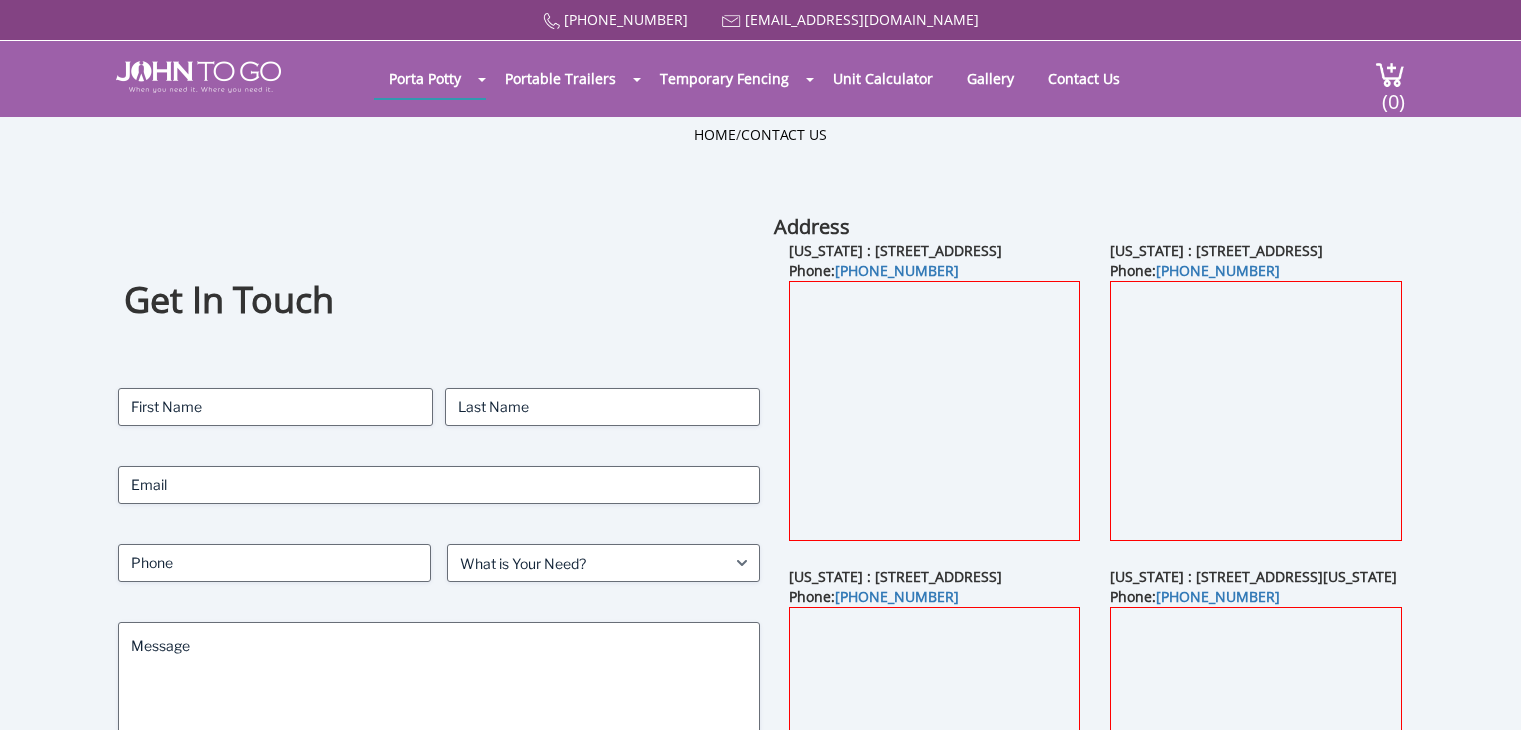 scroll, scrollTop: 0, scrollLeft: 0, axis: both 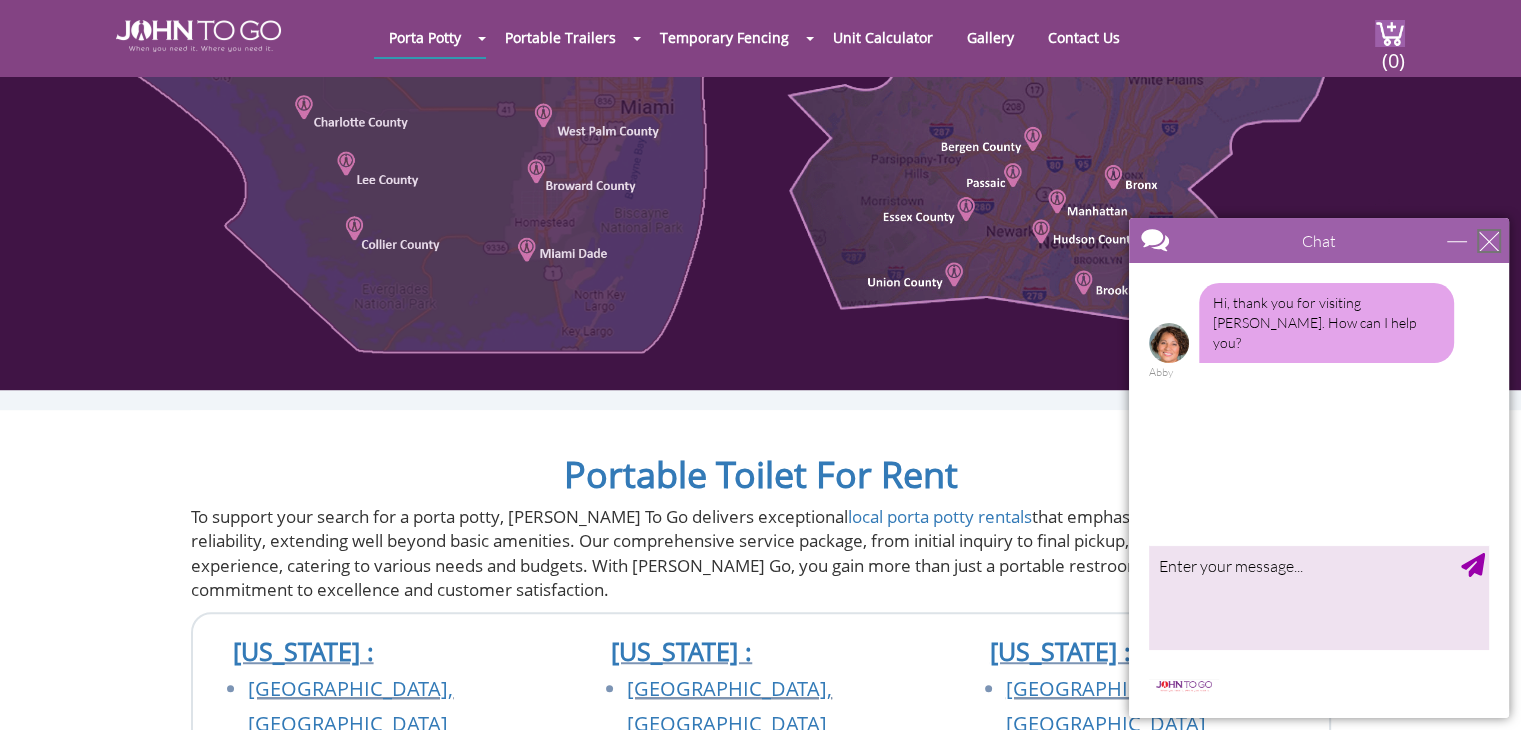 click at bounding box center [1489, 241] 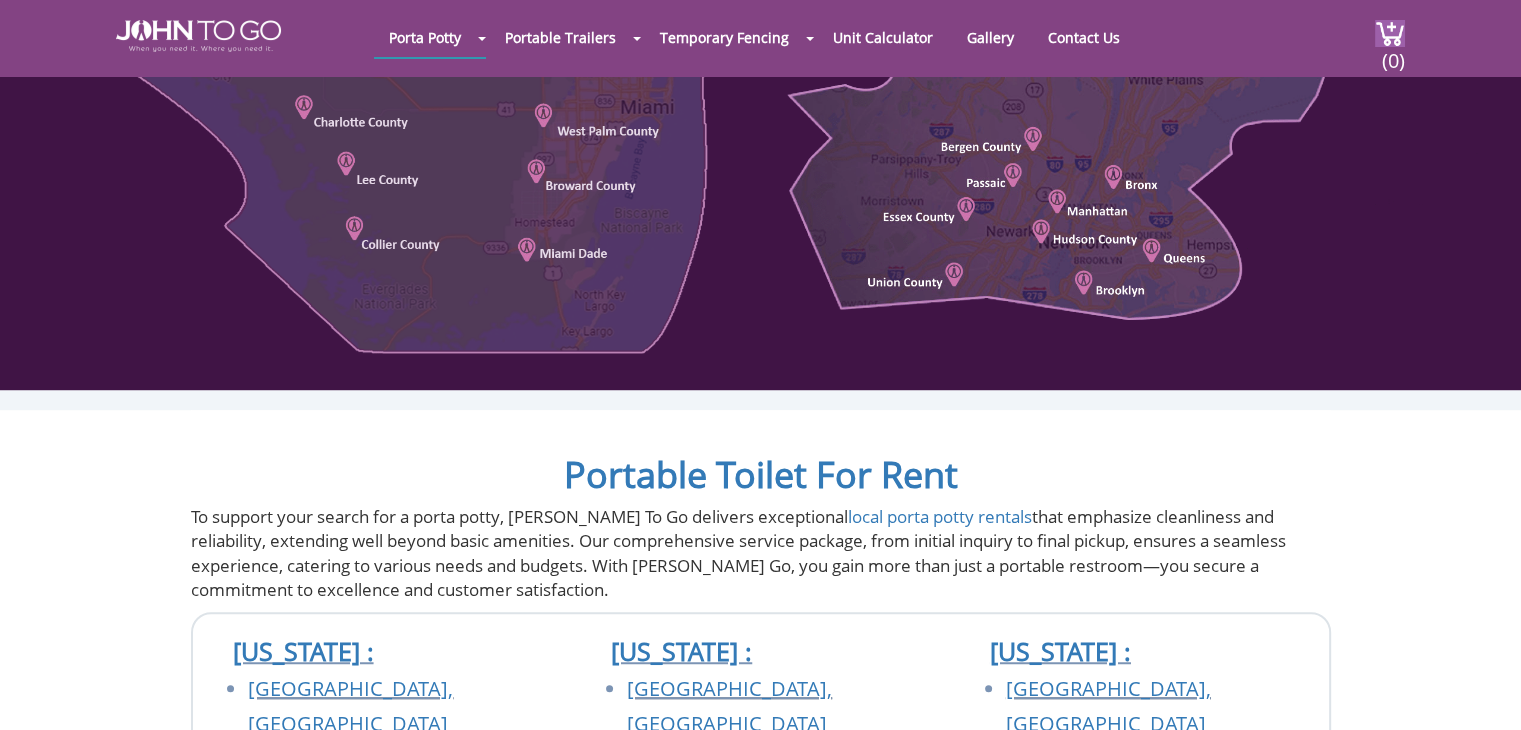 scroll, scrollTop: 0, scrollLeft: 0, axis: both 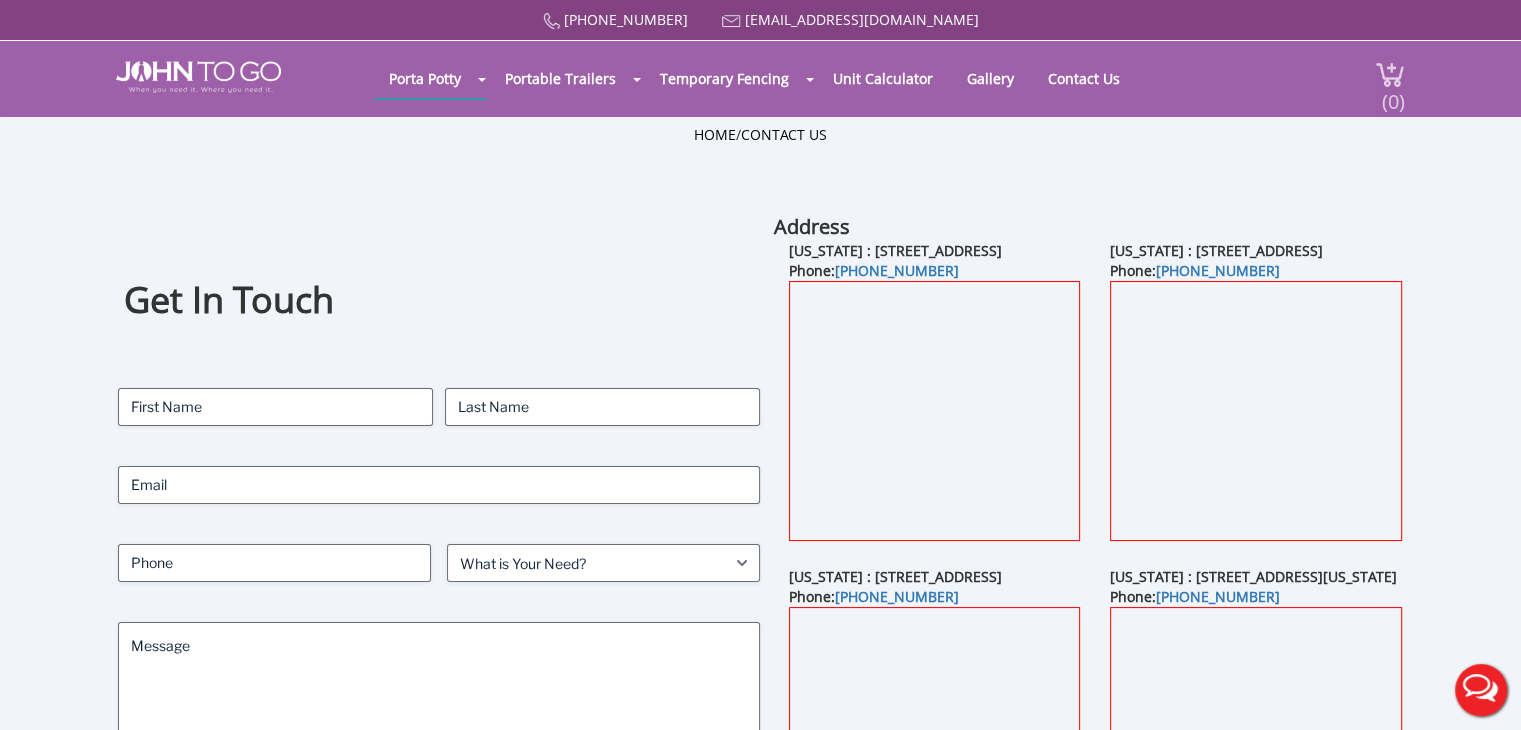 click on "(0)" at bounding box center [1393, 93] 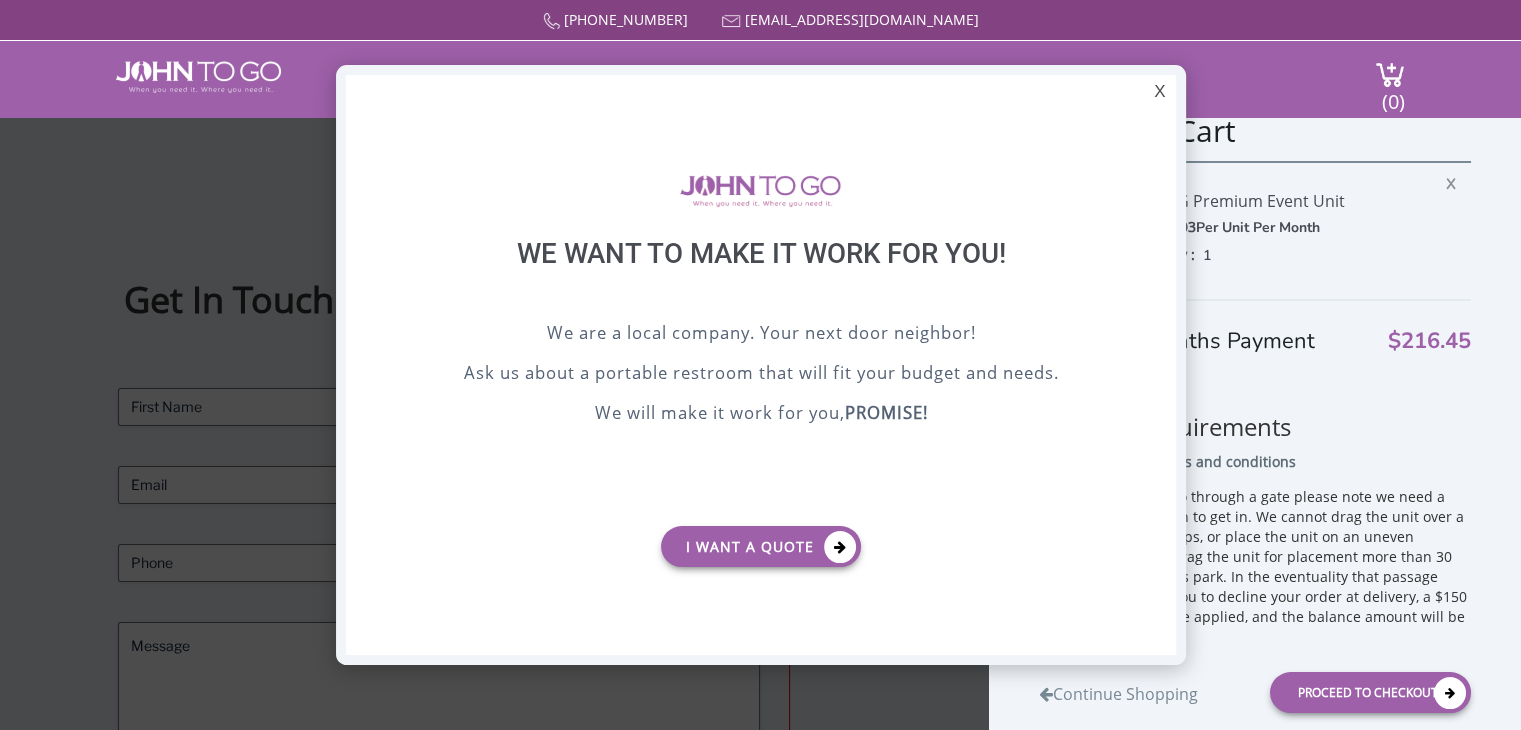 scroll, scrollTop: 0, scrollLeft: 0, axis: both 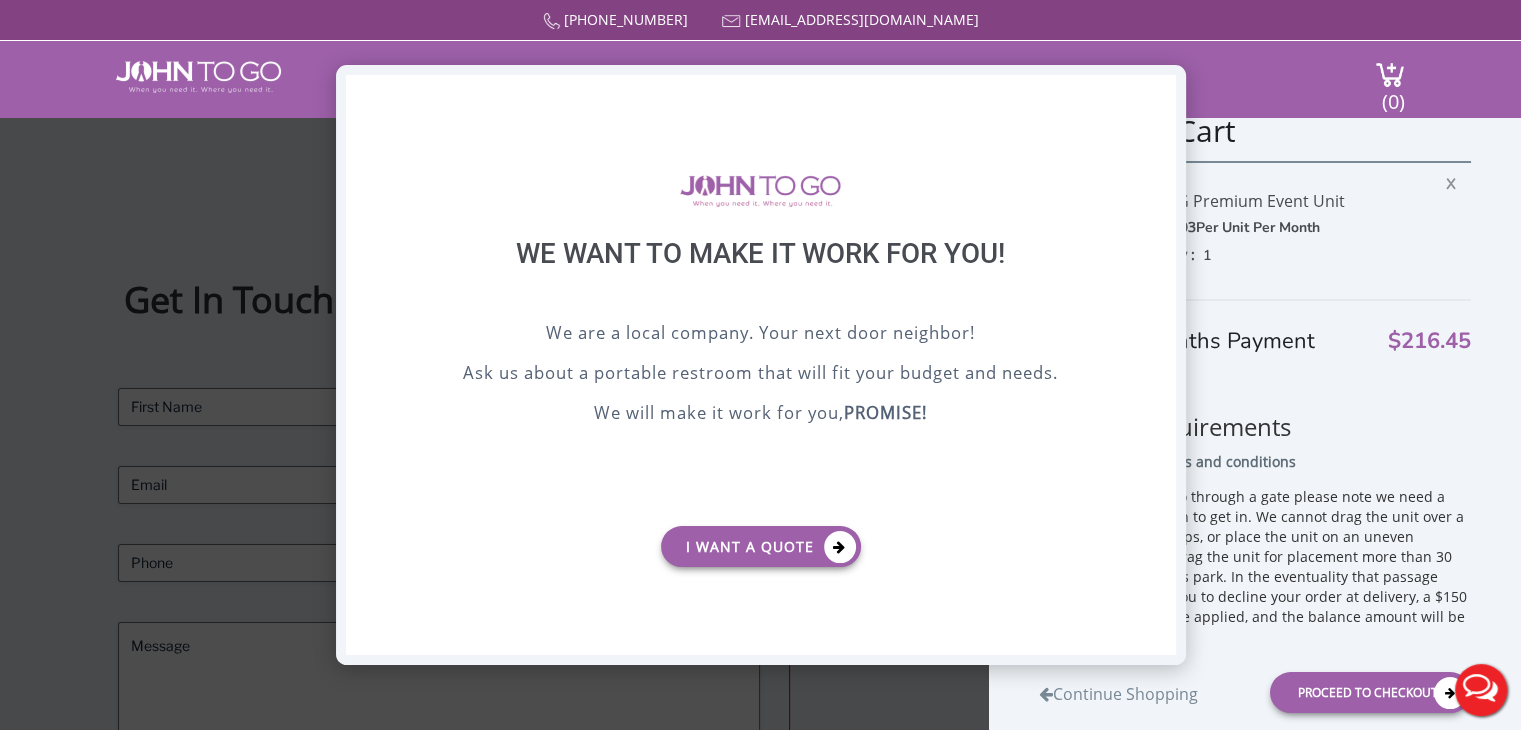 click on "X" at bounding box center [1159, 92] 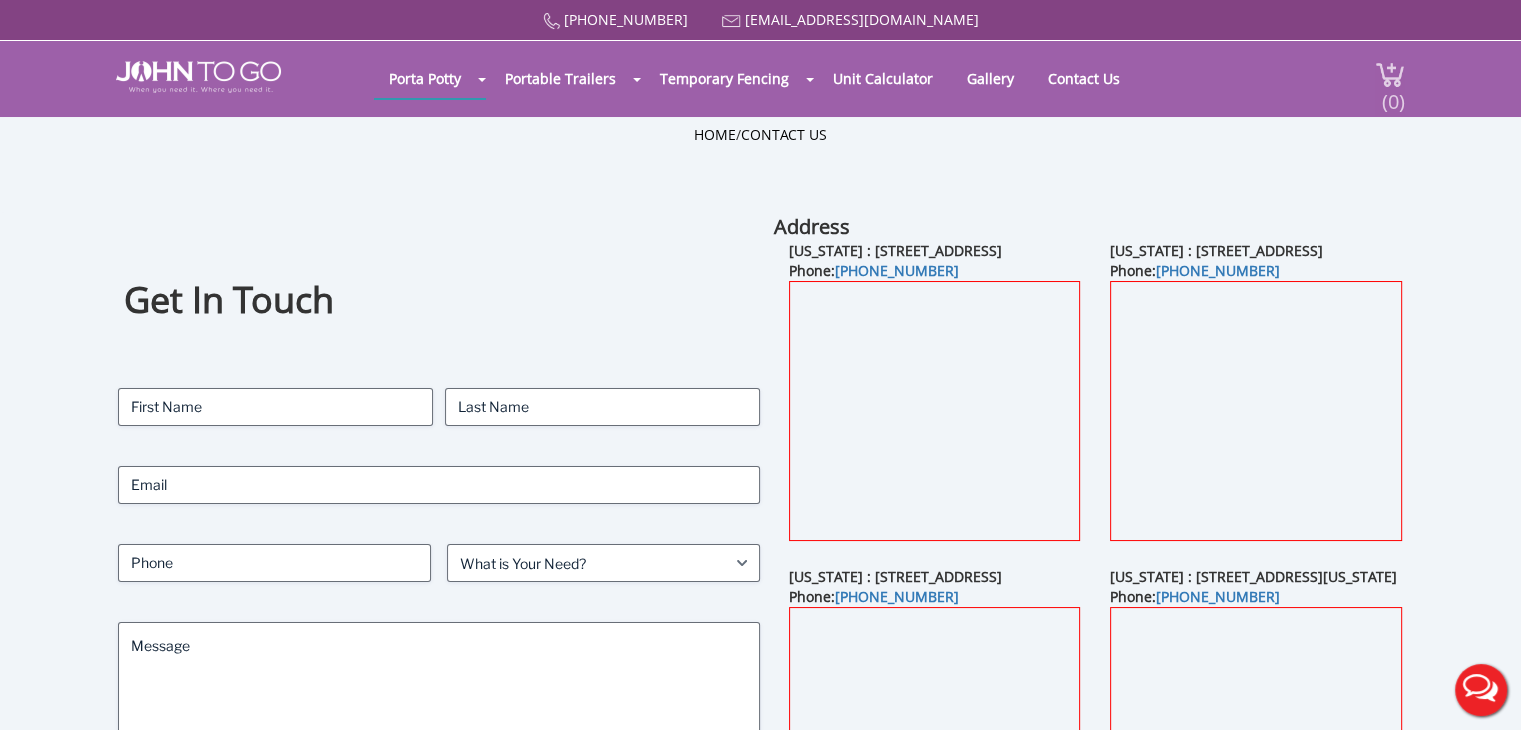 click on "(0)" at bounding box center [1378, 79] 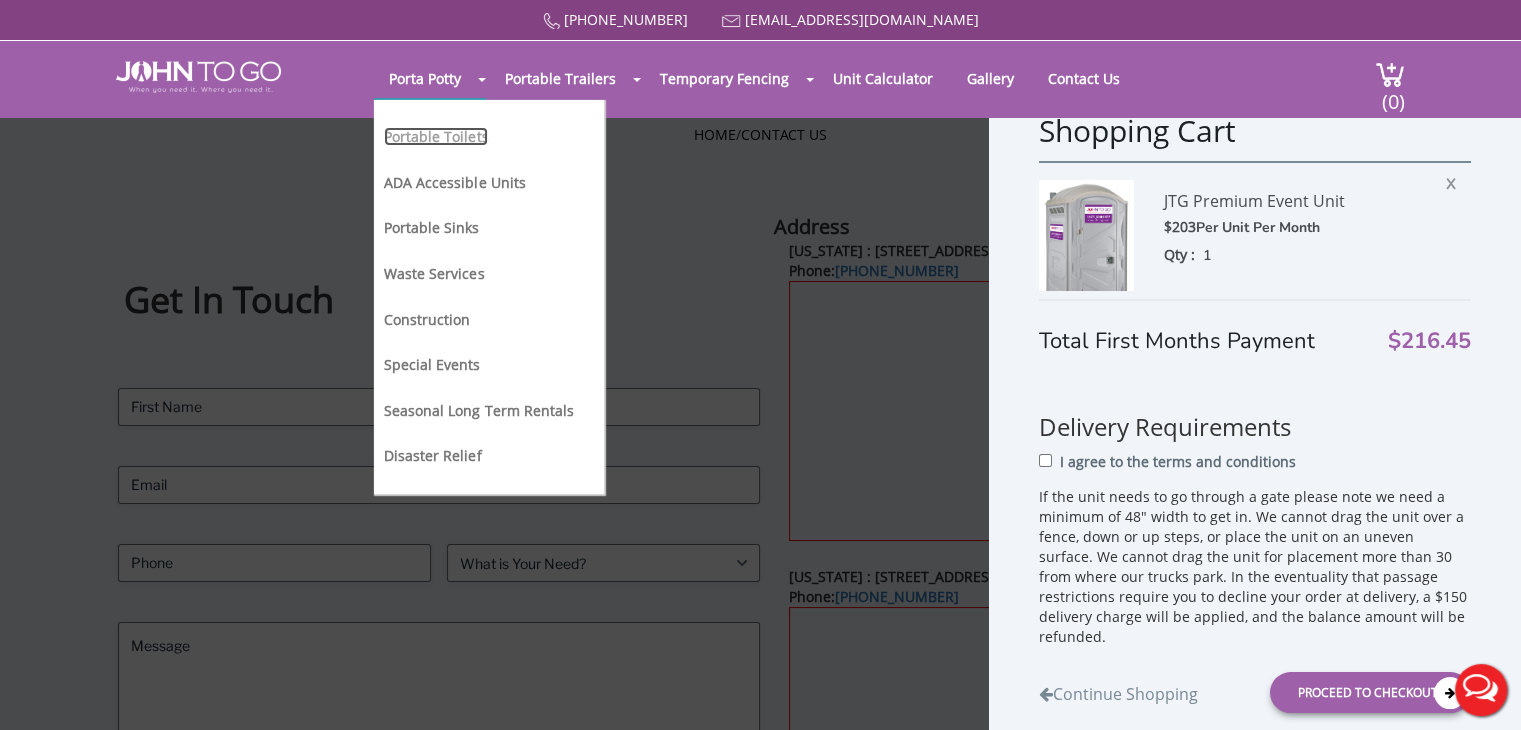 click on "Portable Toilets" at bounding box center (436, 136) 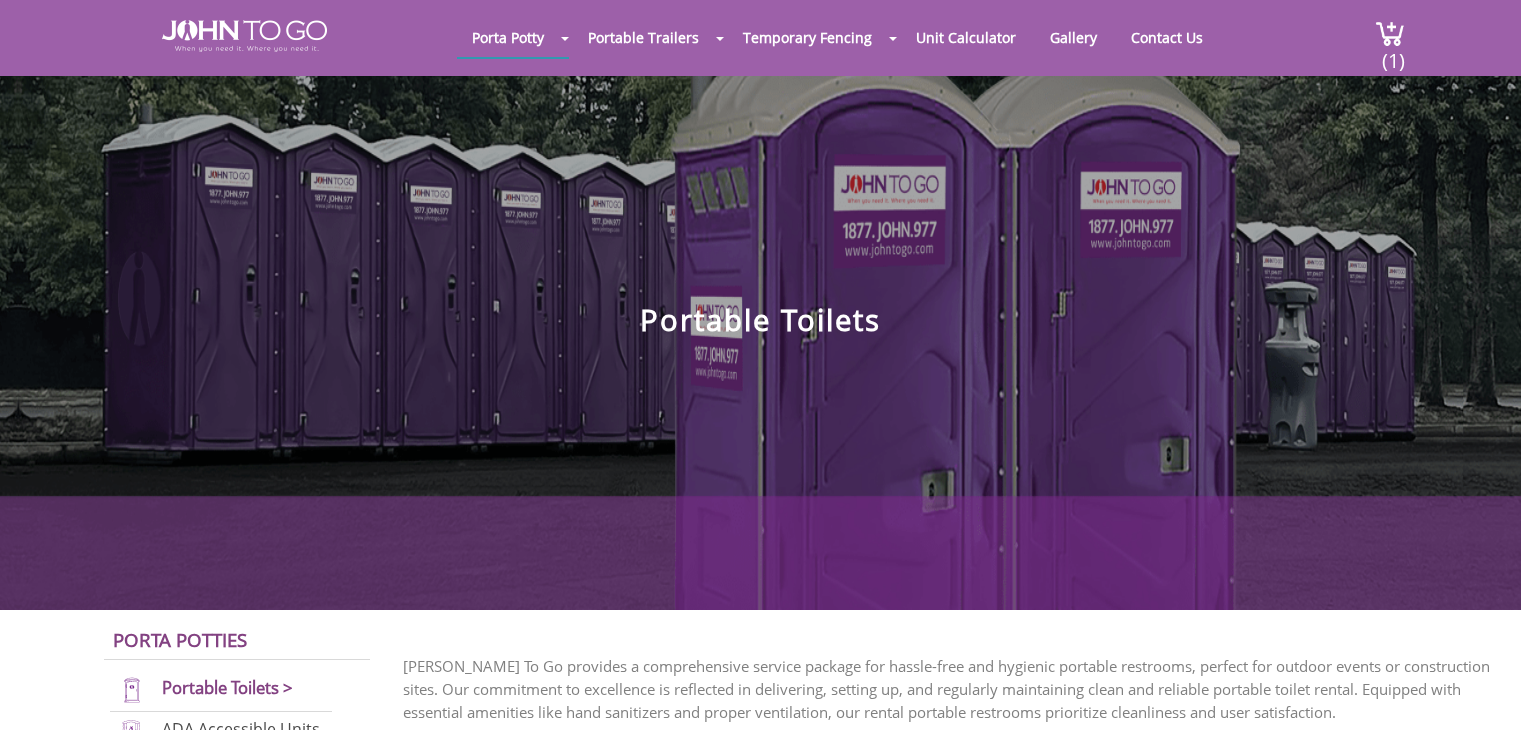 scroll, scrollTop: 0, scrollLeft: 0, axis: both 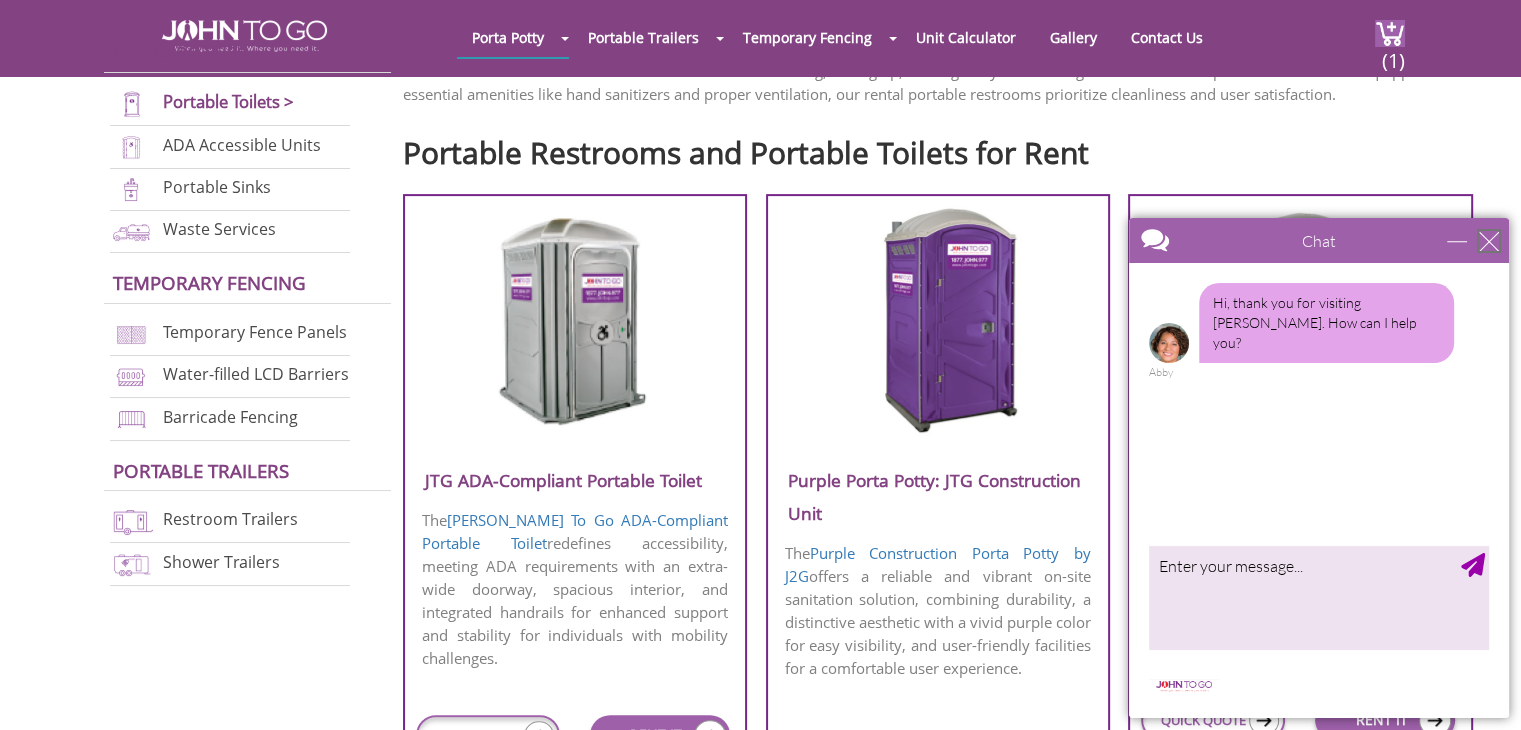 click at bounding box center [1489, 241] 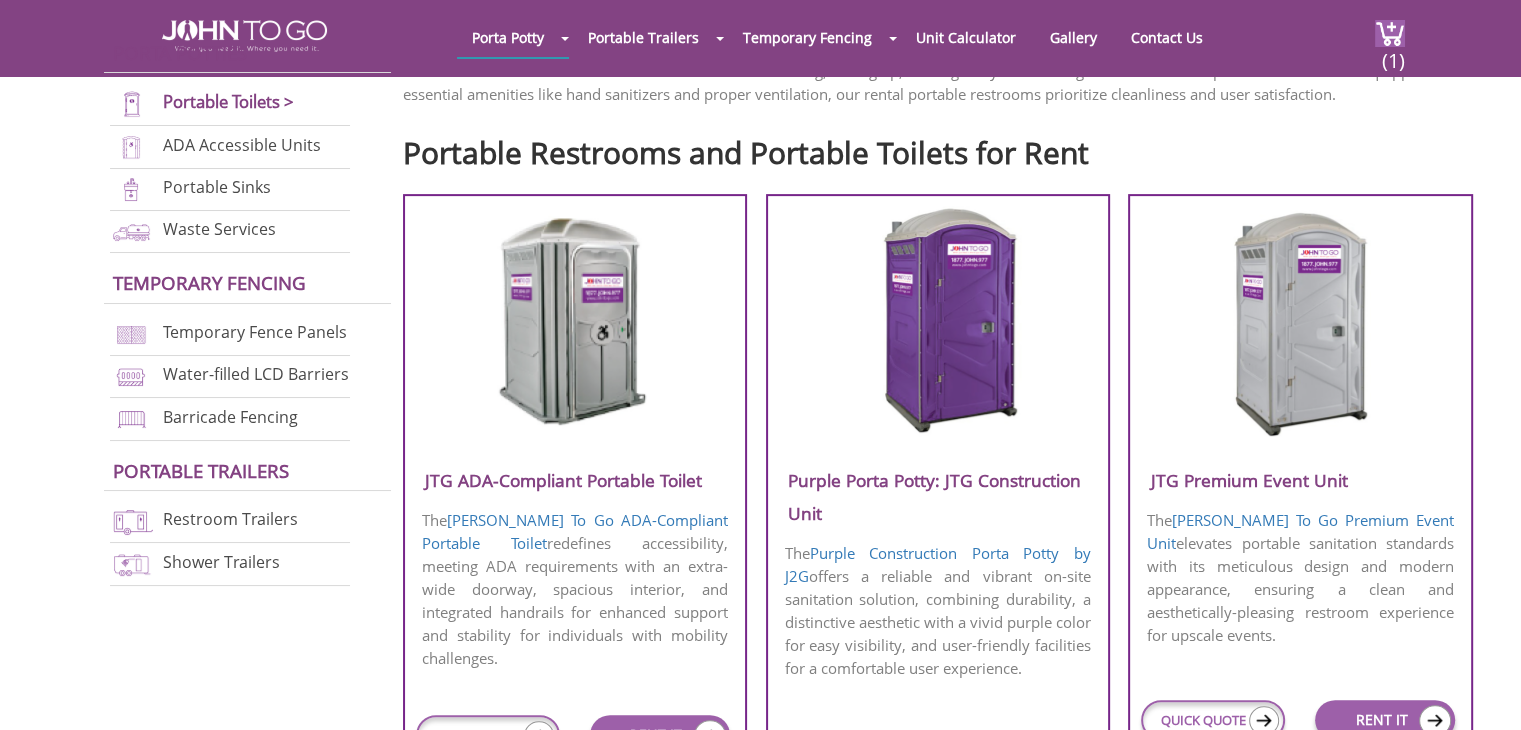 scroll, scrollTop: 0, scrollLeft: 0, axis: both 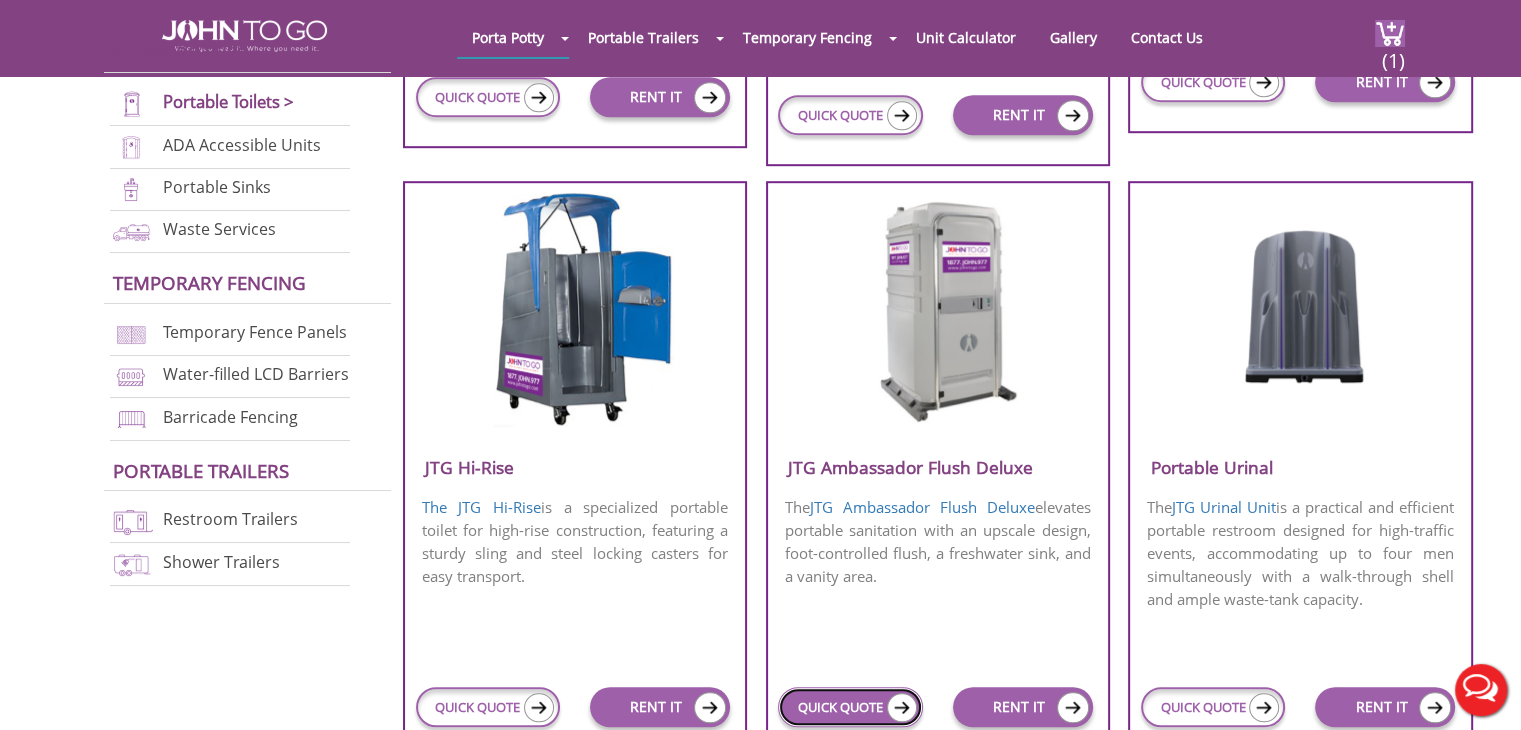 click on "QUICK QUOTE" at bounding box center [850, 707] 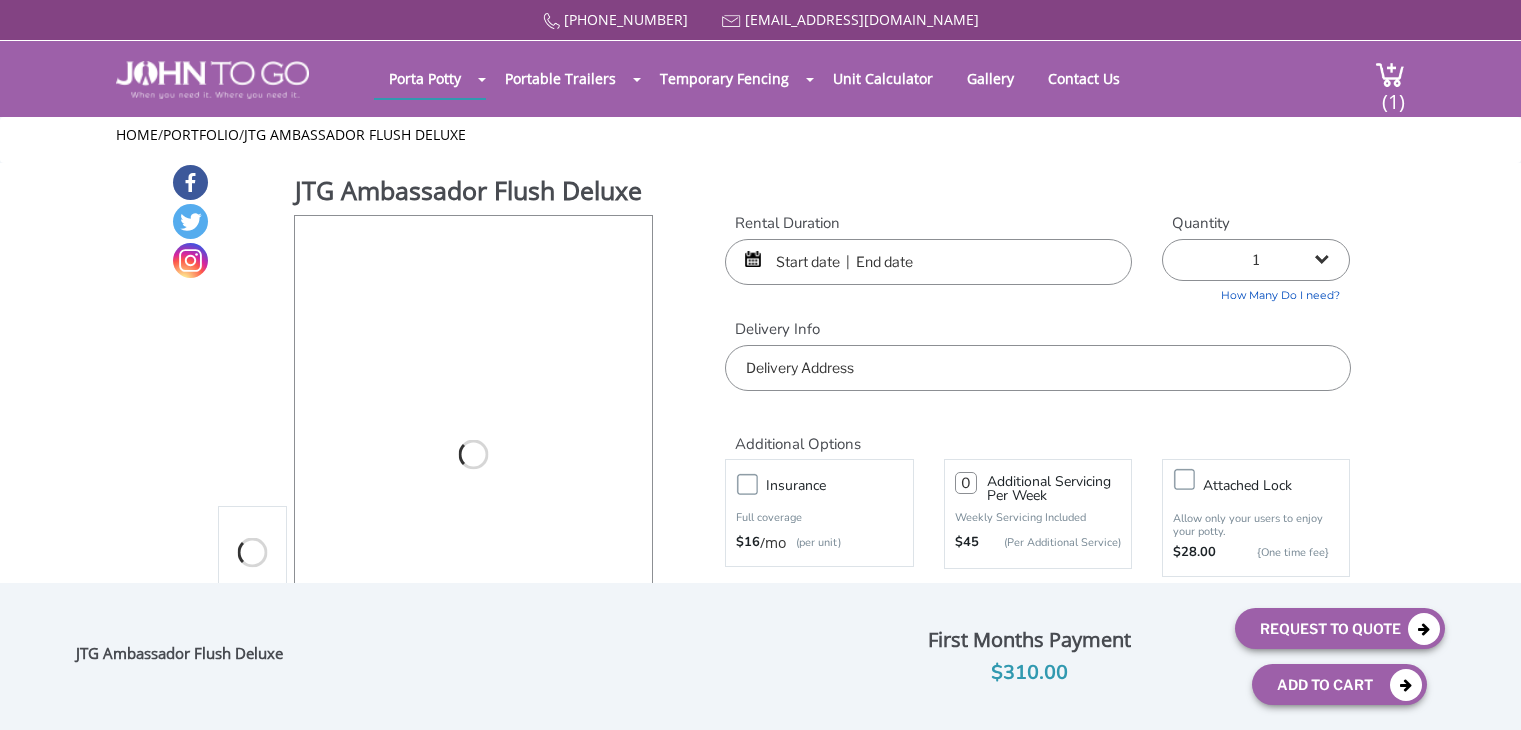 scroll, scrollTop: 0, scrollLeft: 0, axis: both 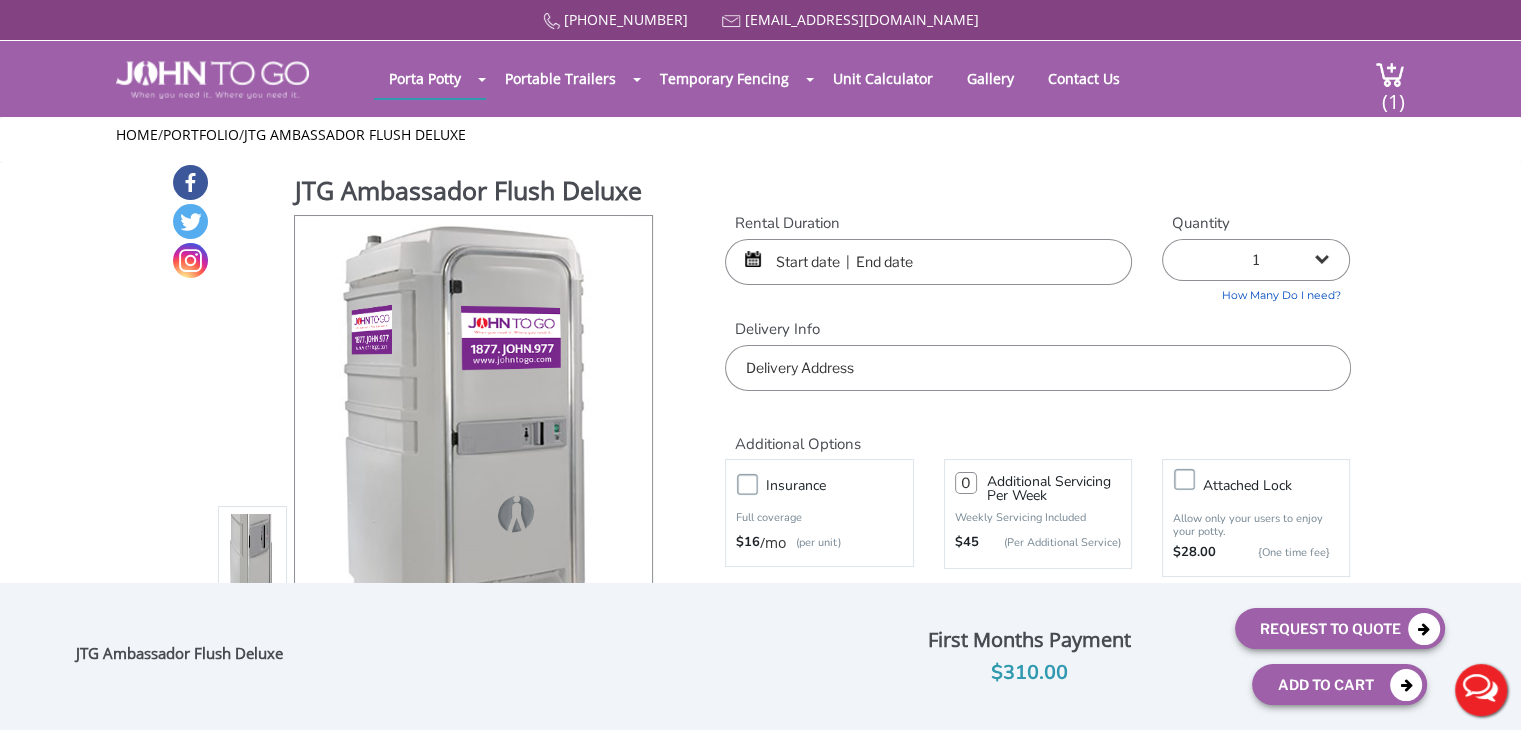 click at bounding box center (928, 262) 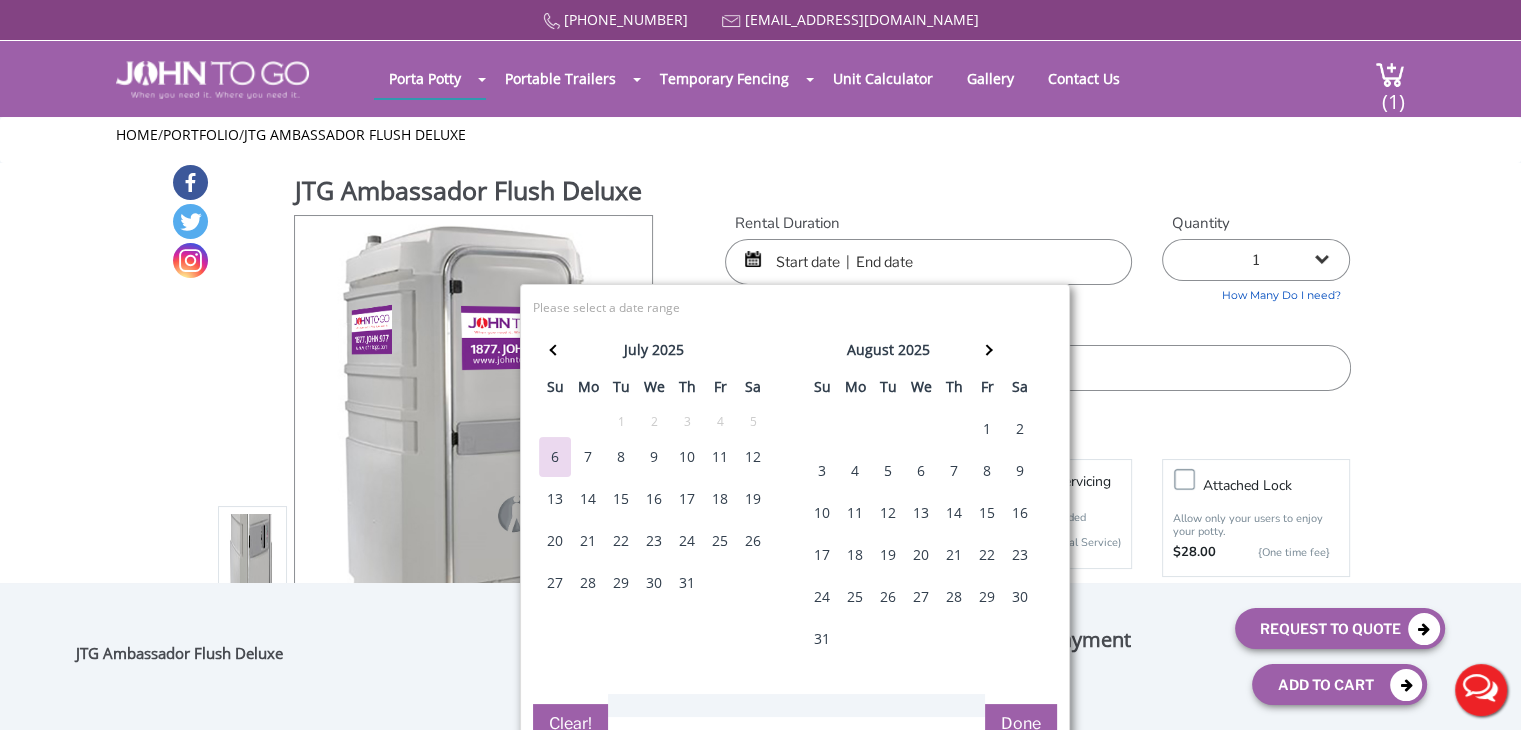 click on "18" at bounding box center (720, 499) 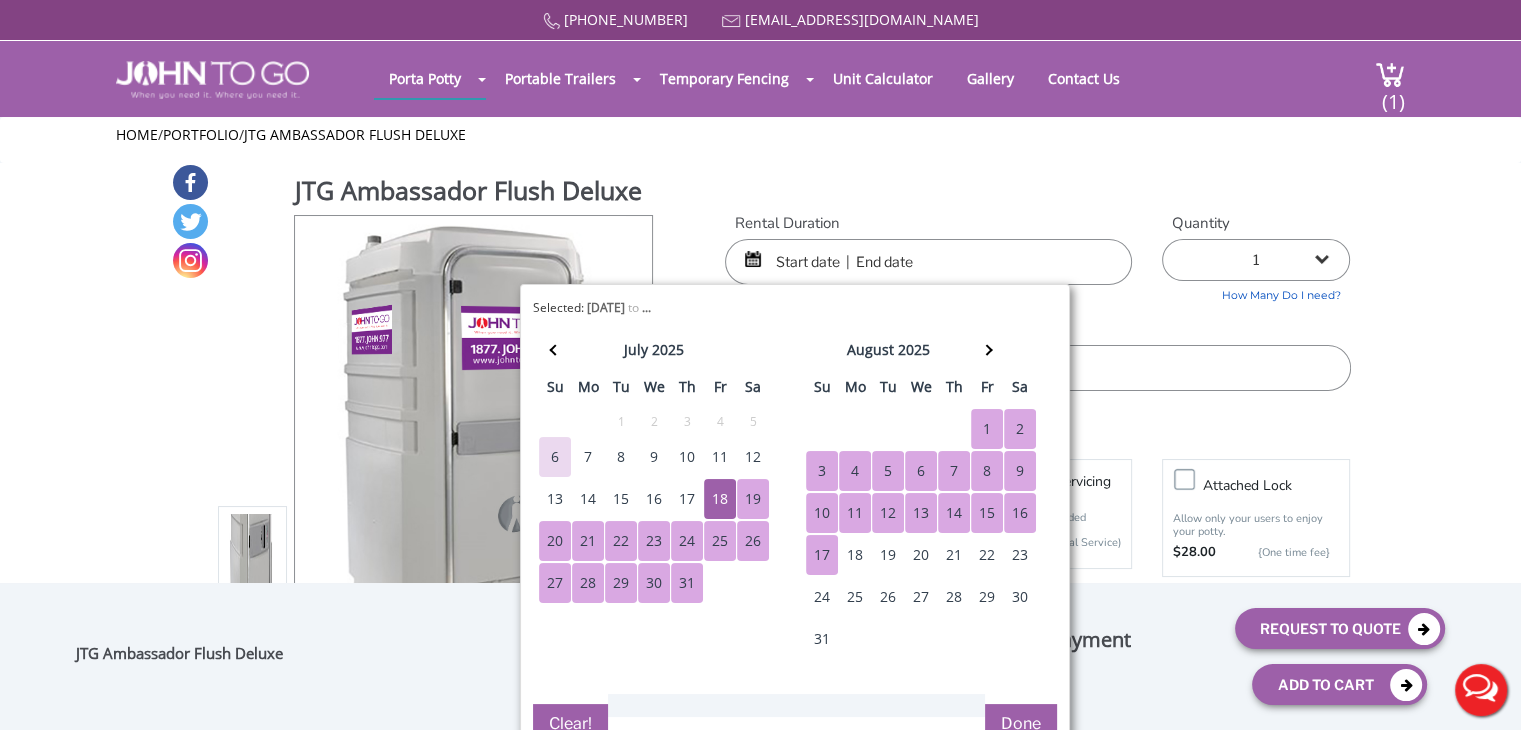 click on "17" at bounding box center (822, 555) 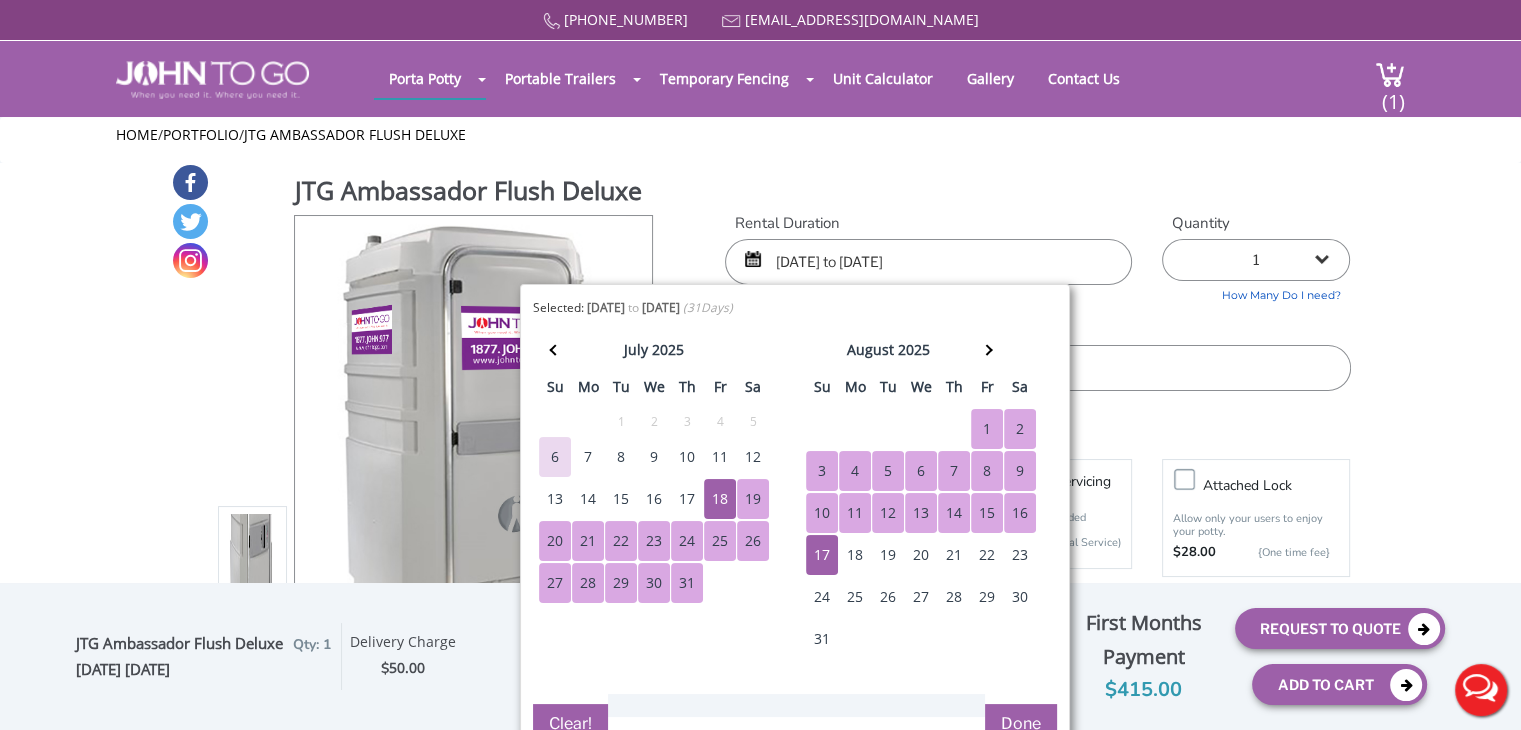 click on "19" at bounding box center (753, 499) 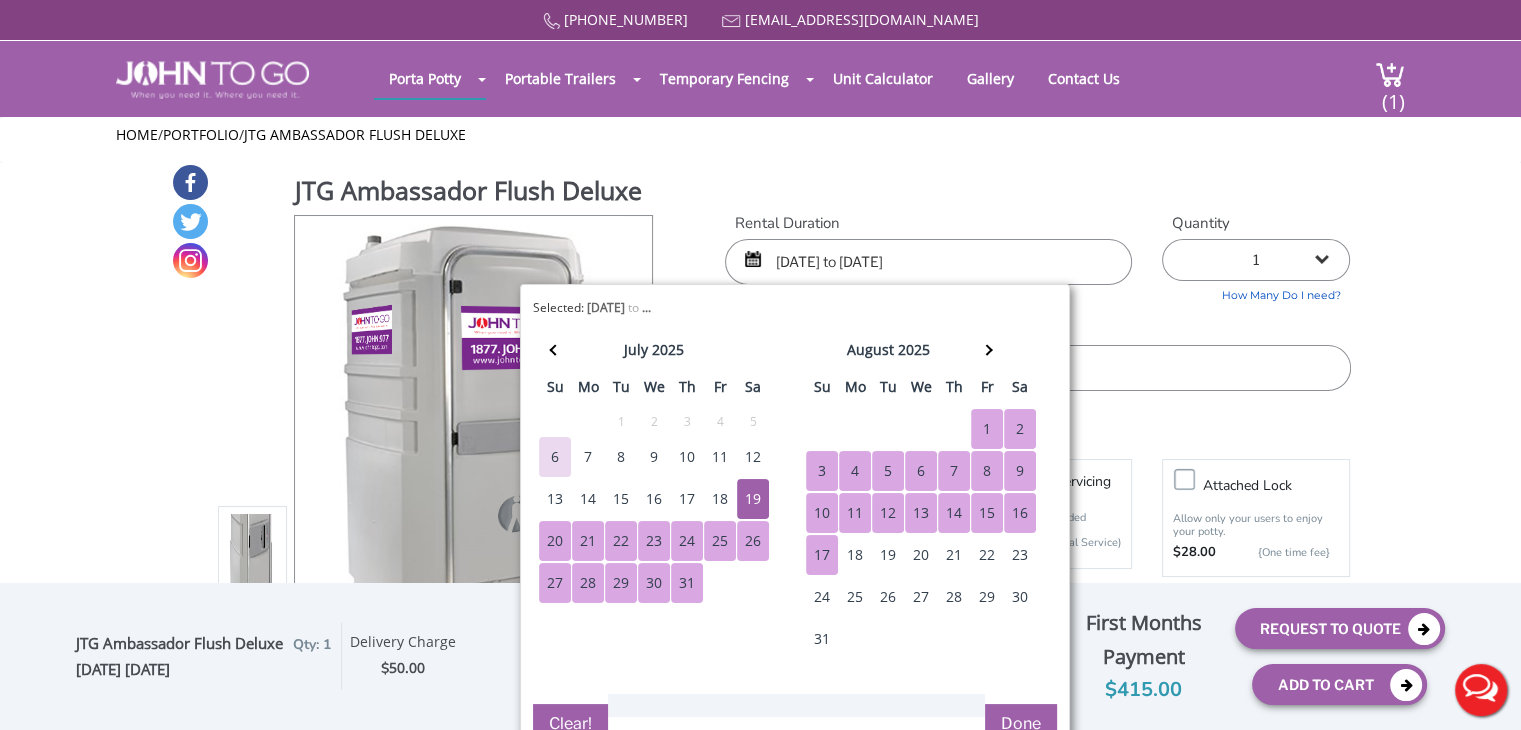click on "17" at bounding box center (822, 555) 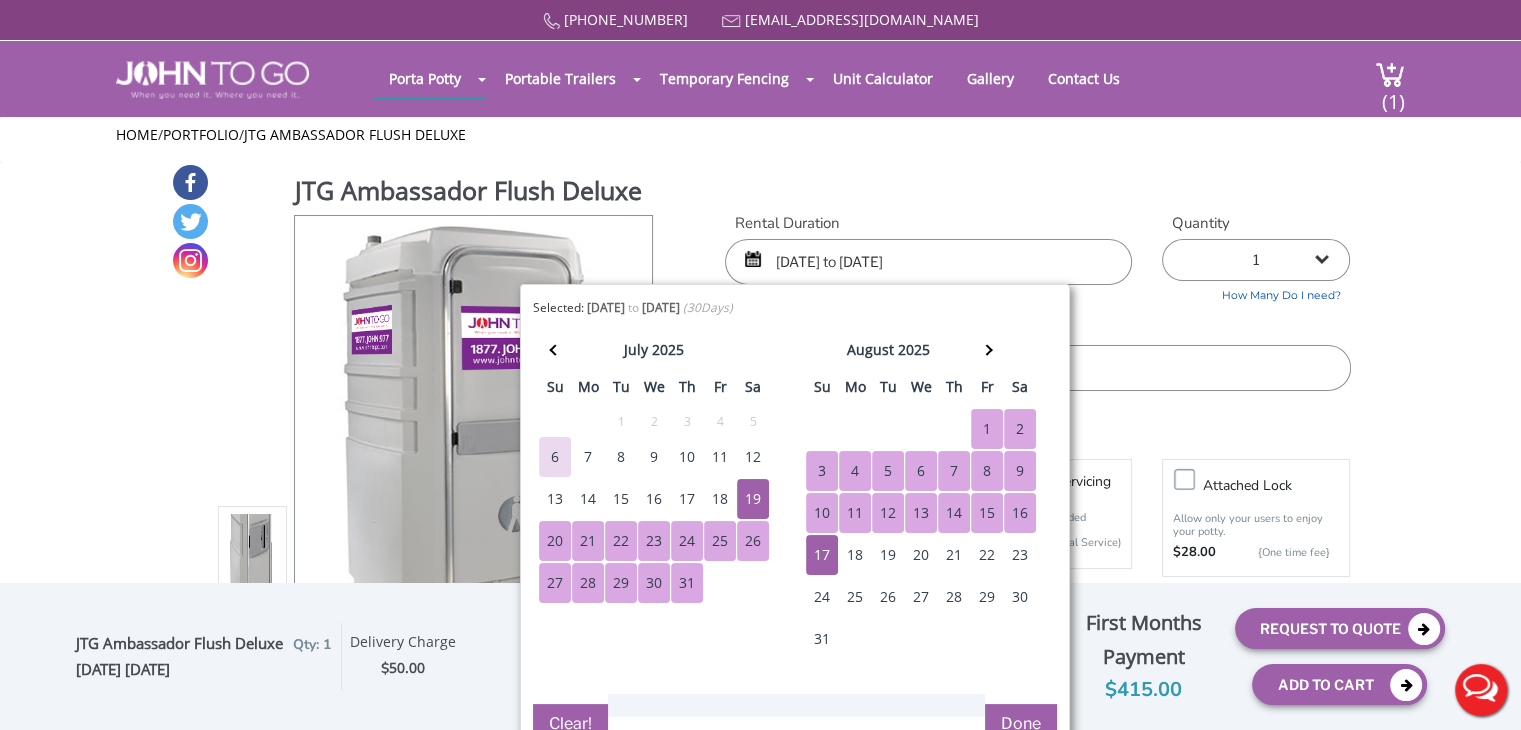 click on "19" at bounding box center [753, 499] 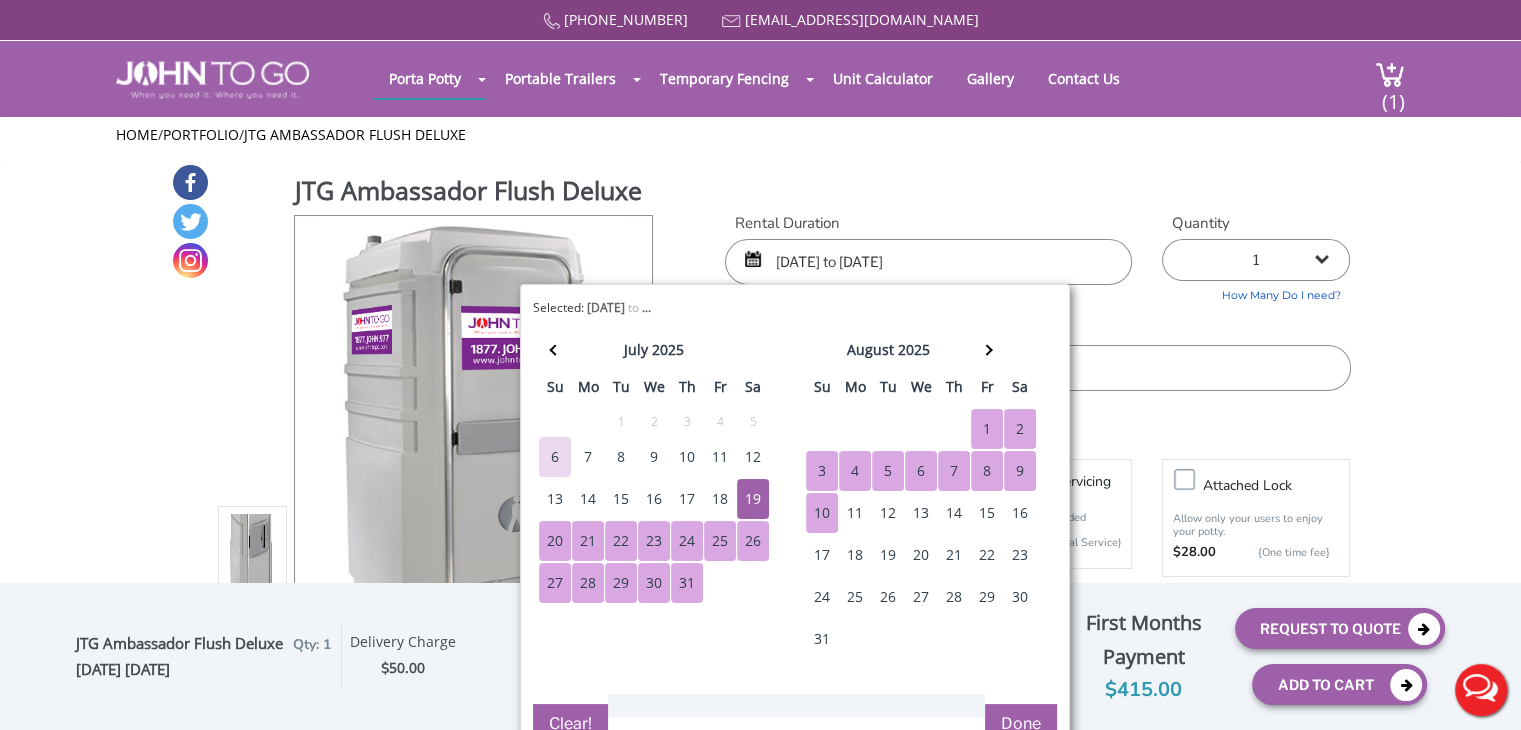 click on "11" at bounding box center (855, 514) 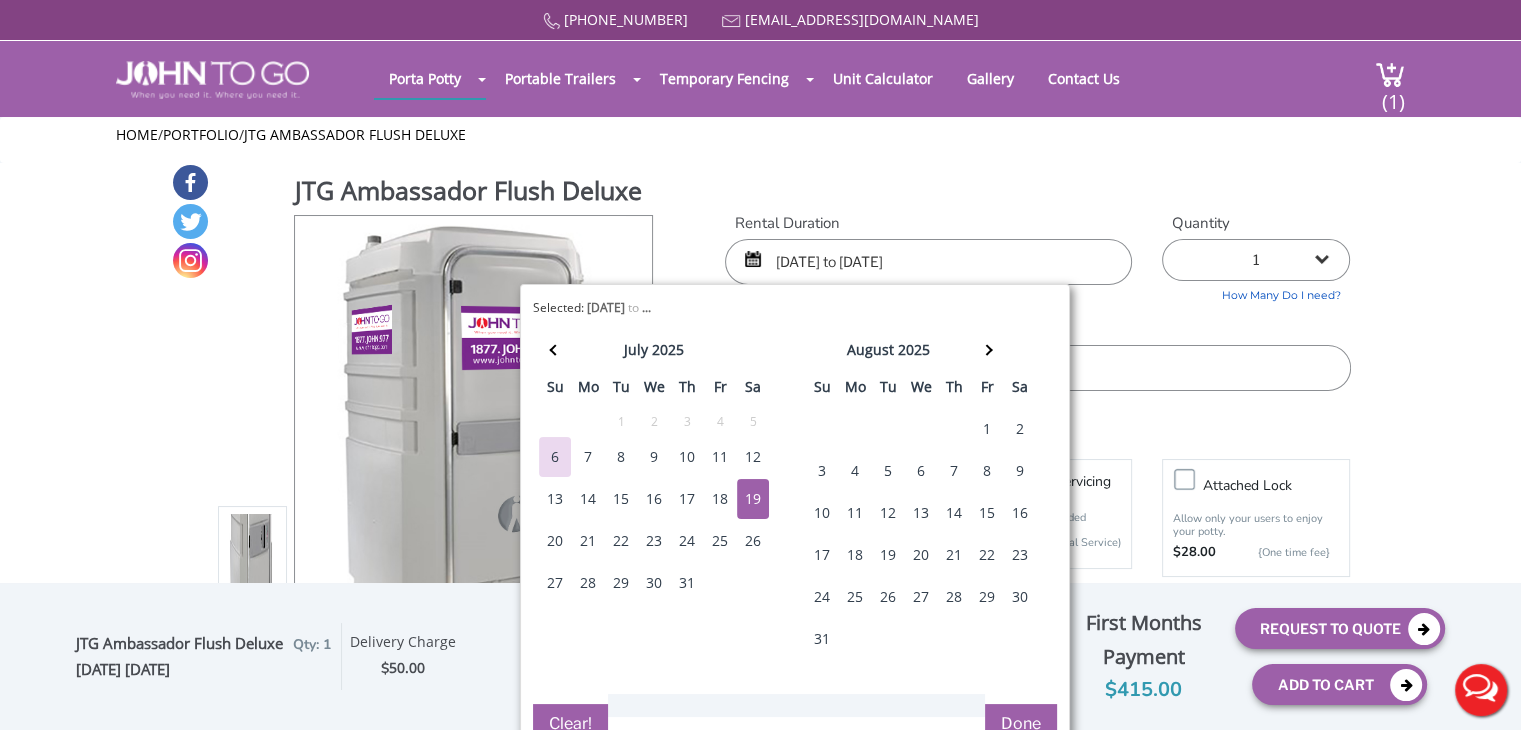 click on "19" at bounding box center (753, 499) 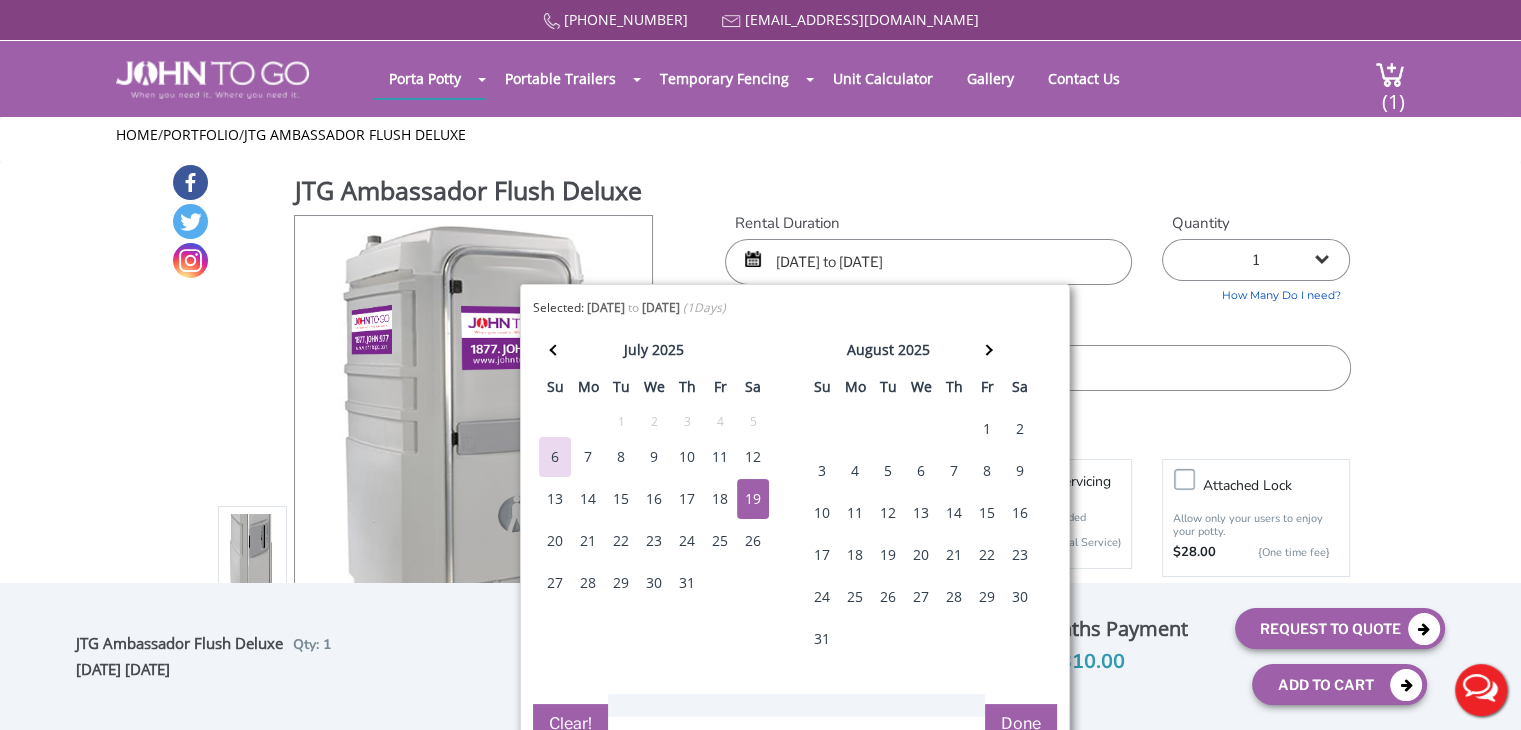 click on "17" at bounding box center [822, 555] 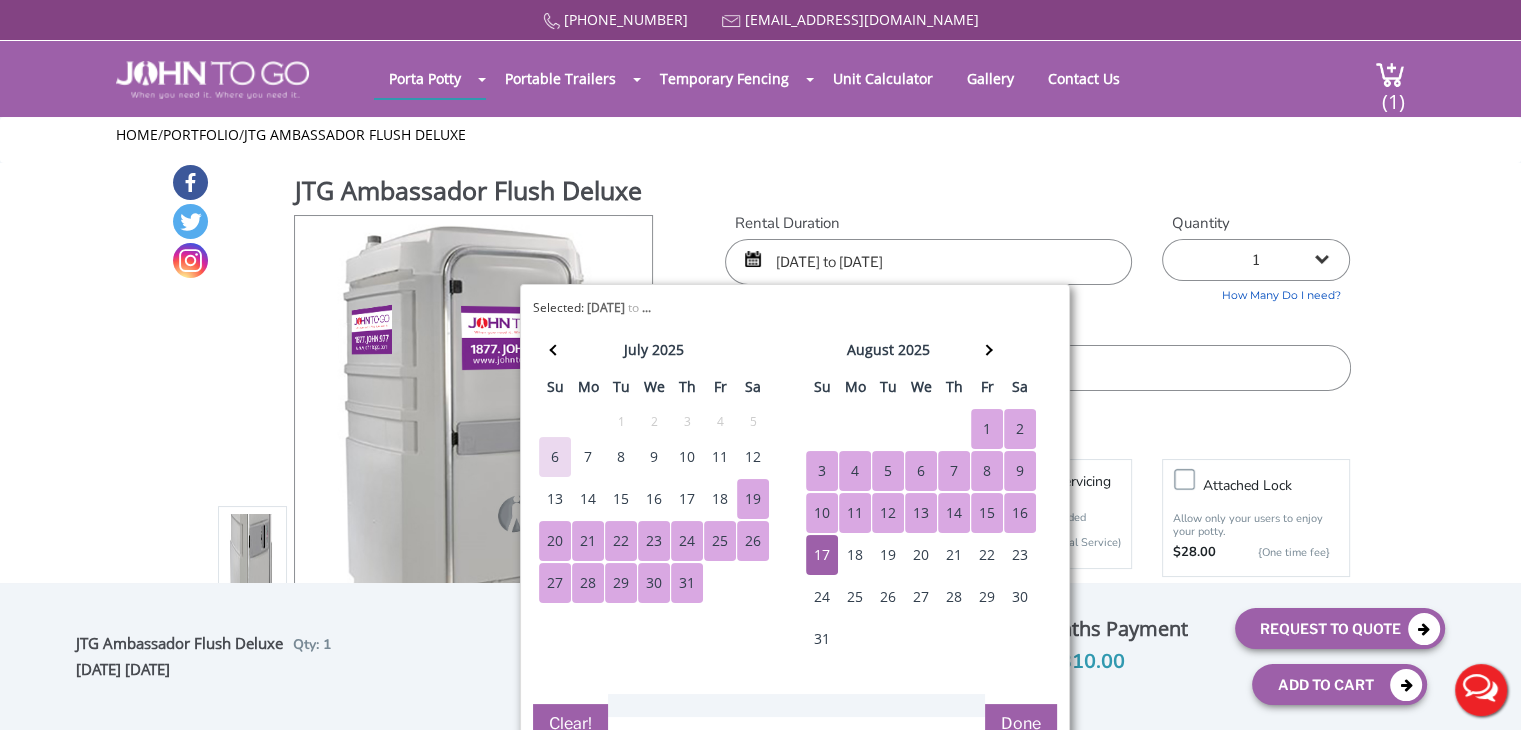 click on "19" at bounding box center [753, 499] 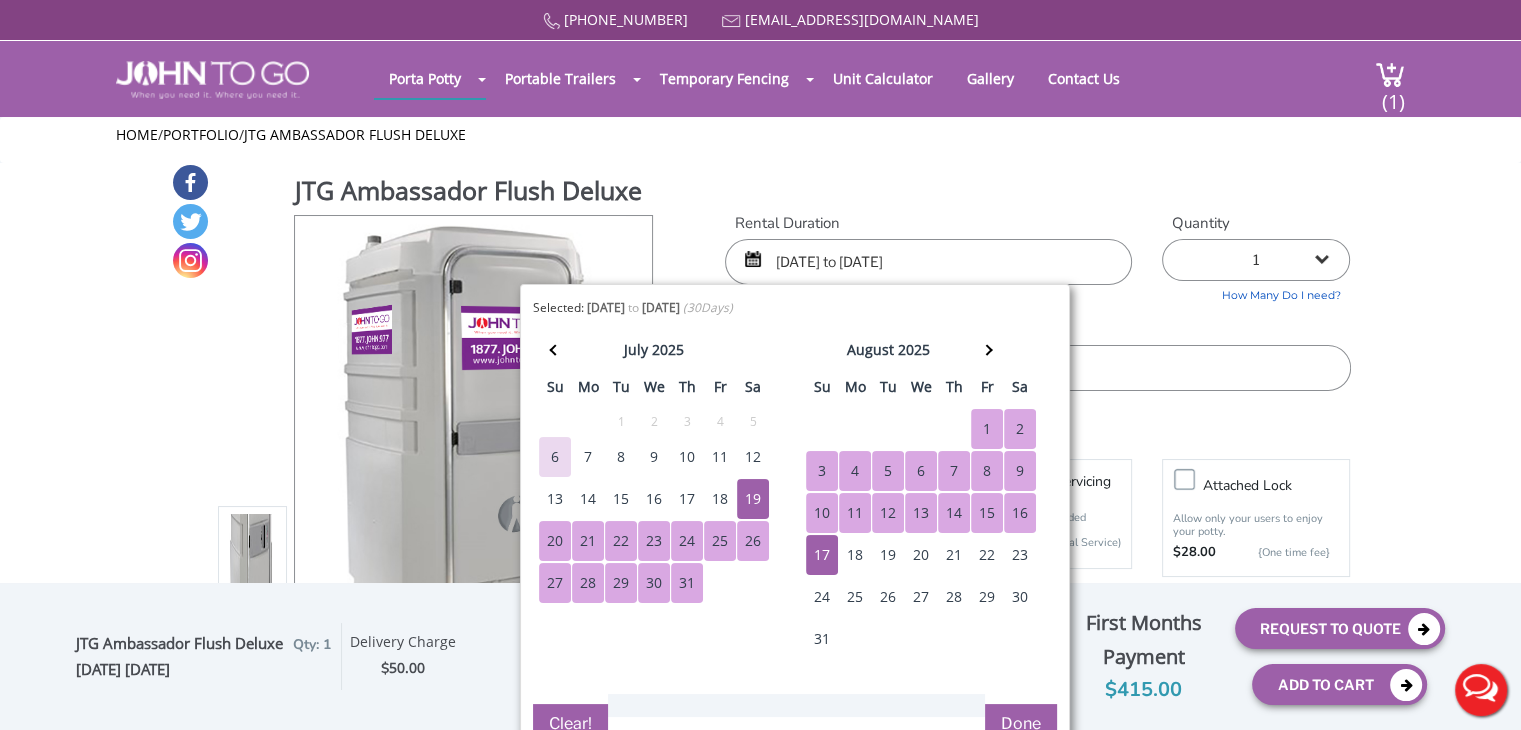 click on "19" at bounding box center (753, 499) 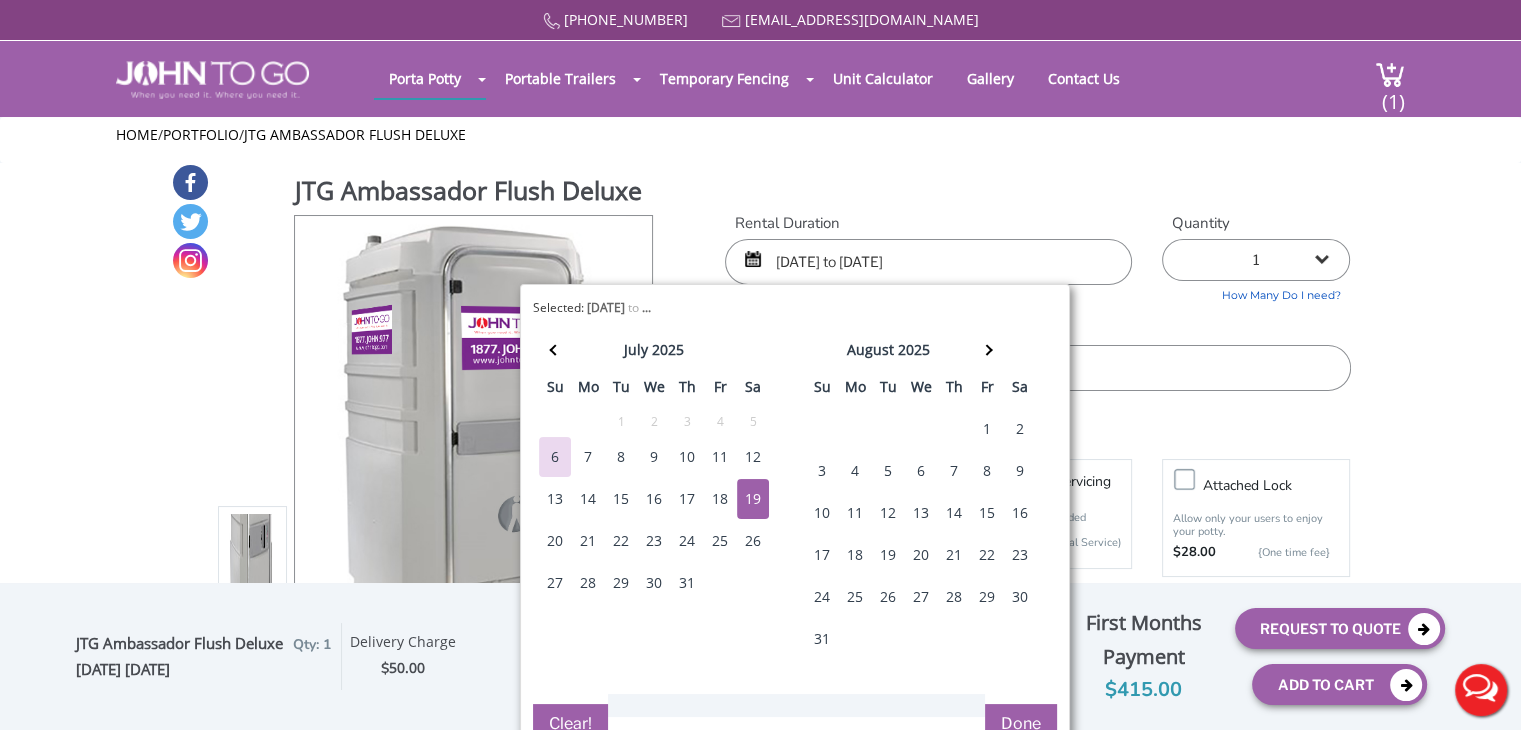 click on "19" at bounding box center [753, 499] 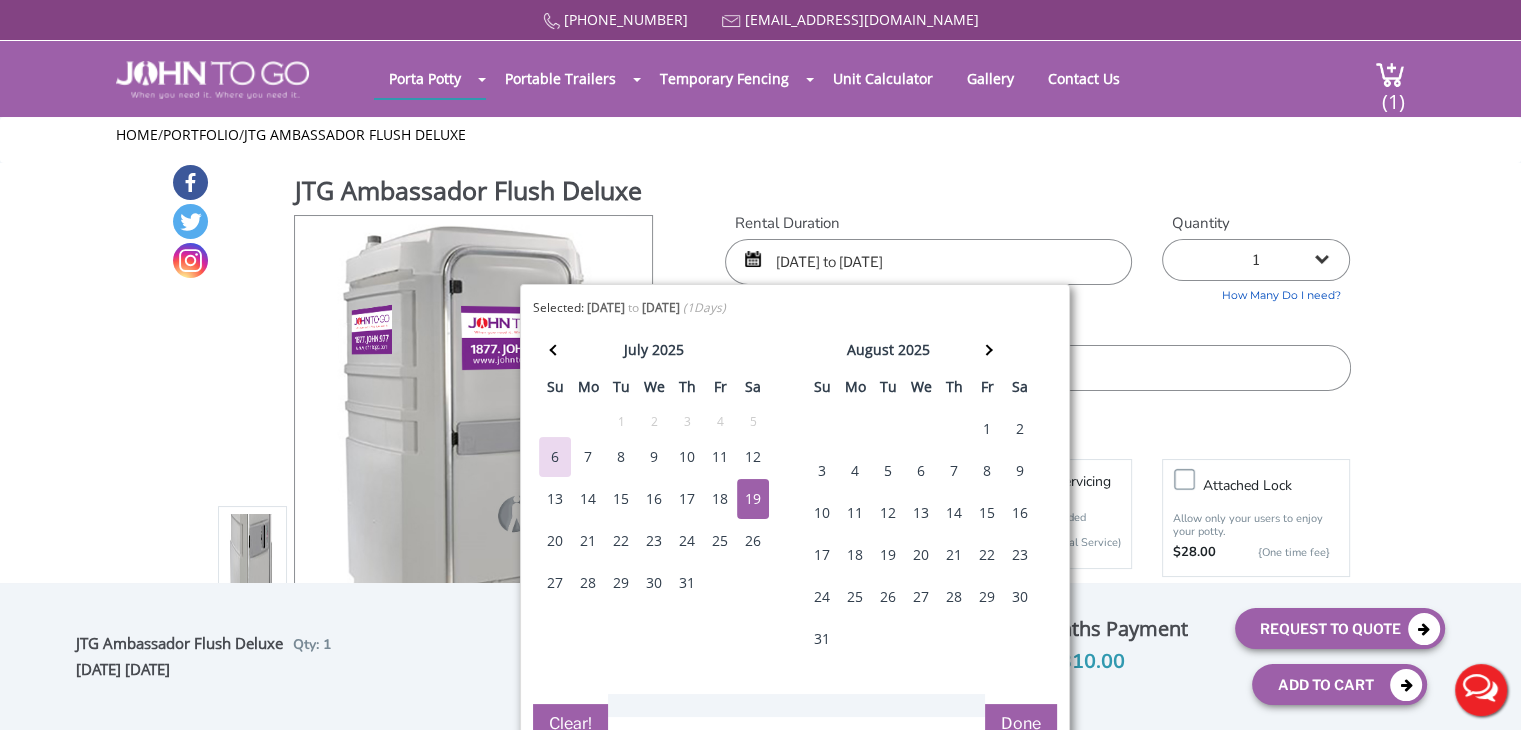 click on "19" at bounding box center (753, 499) 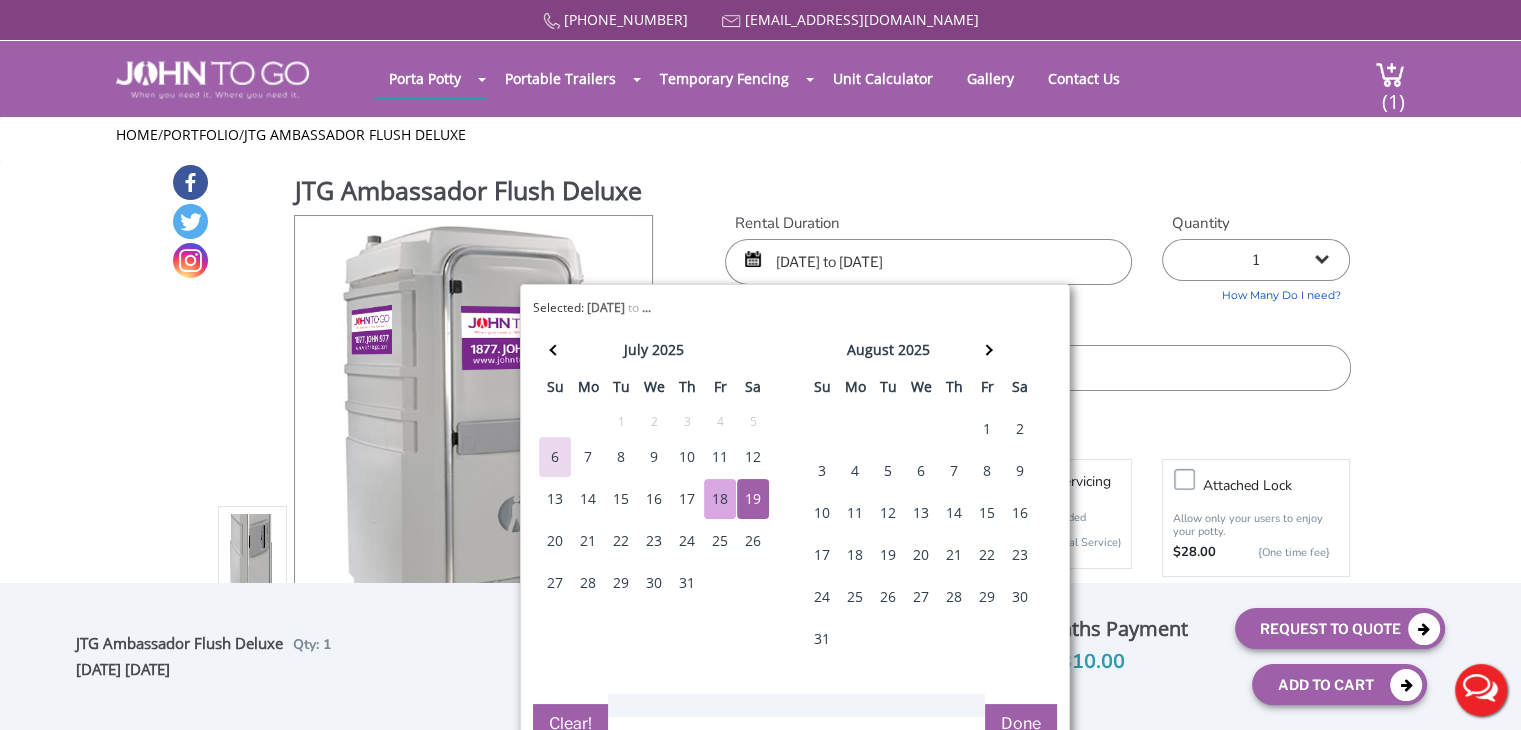 click on "18" at bounding box center [720, 499] 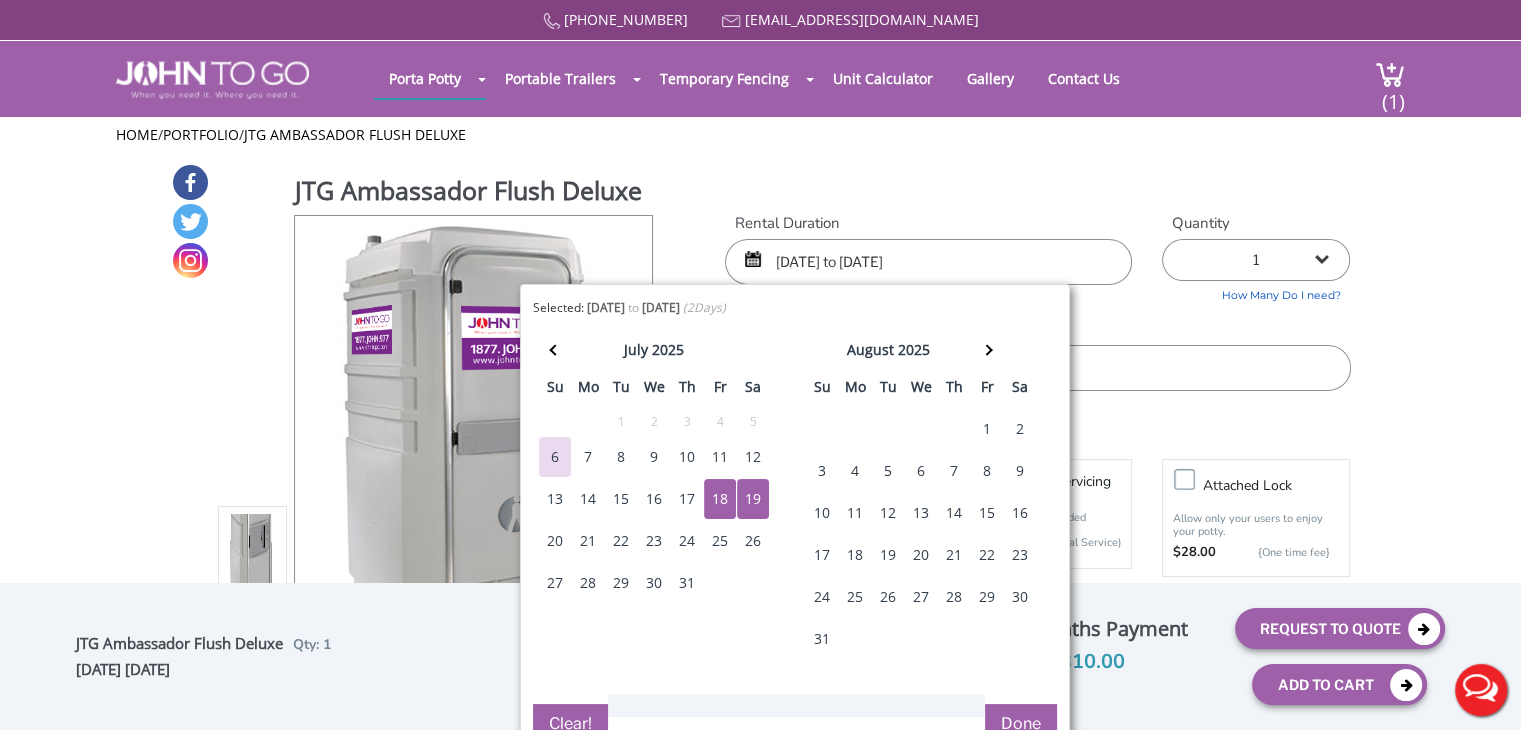 click on "18" at bounding box center (720, 499) 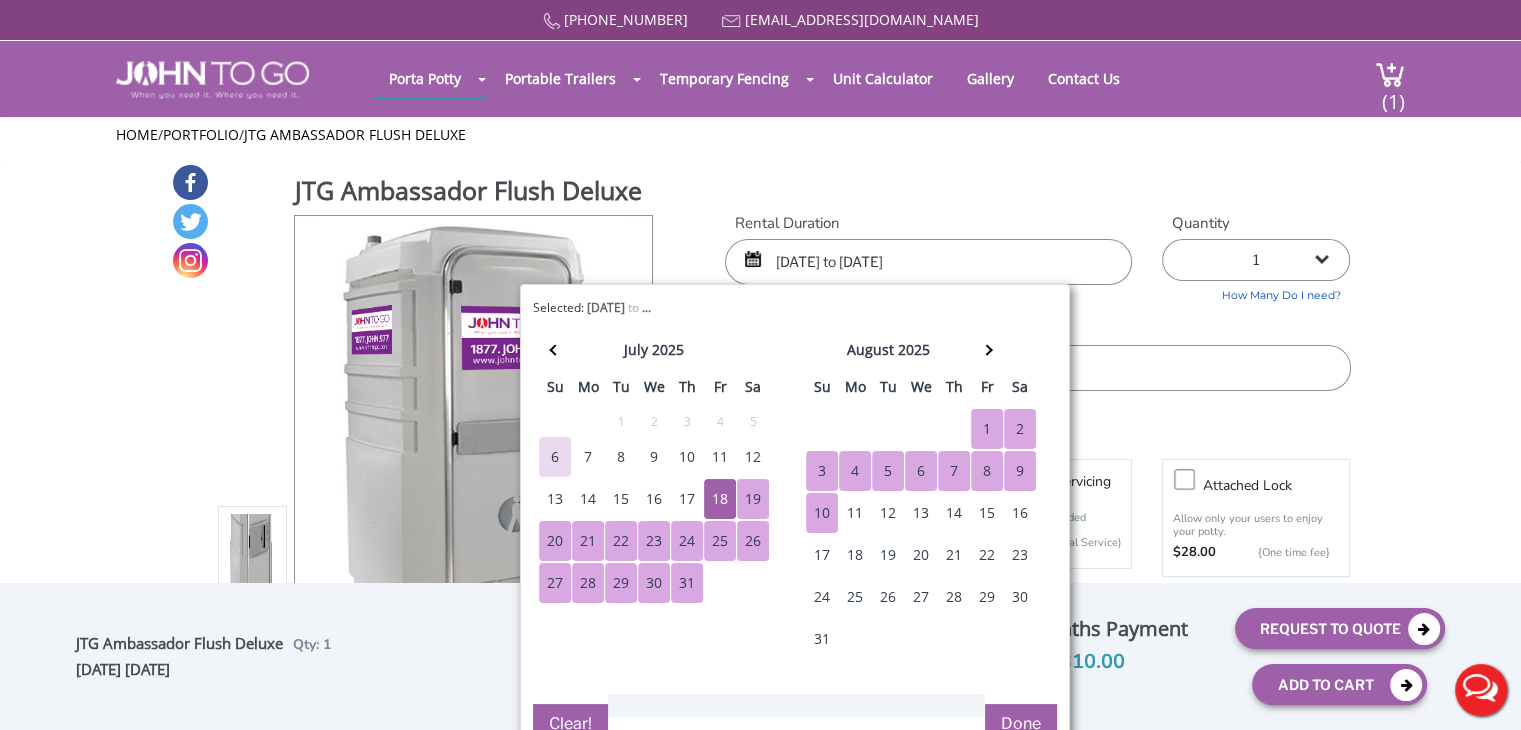 click on "10" at bounding box center (822, 513) 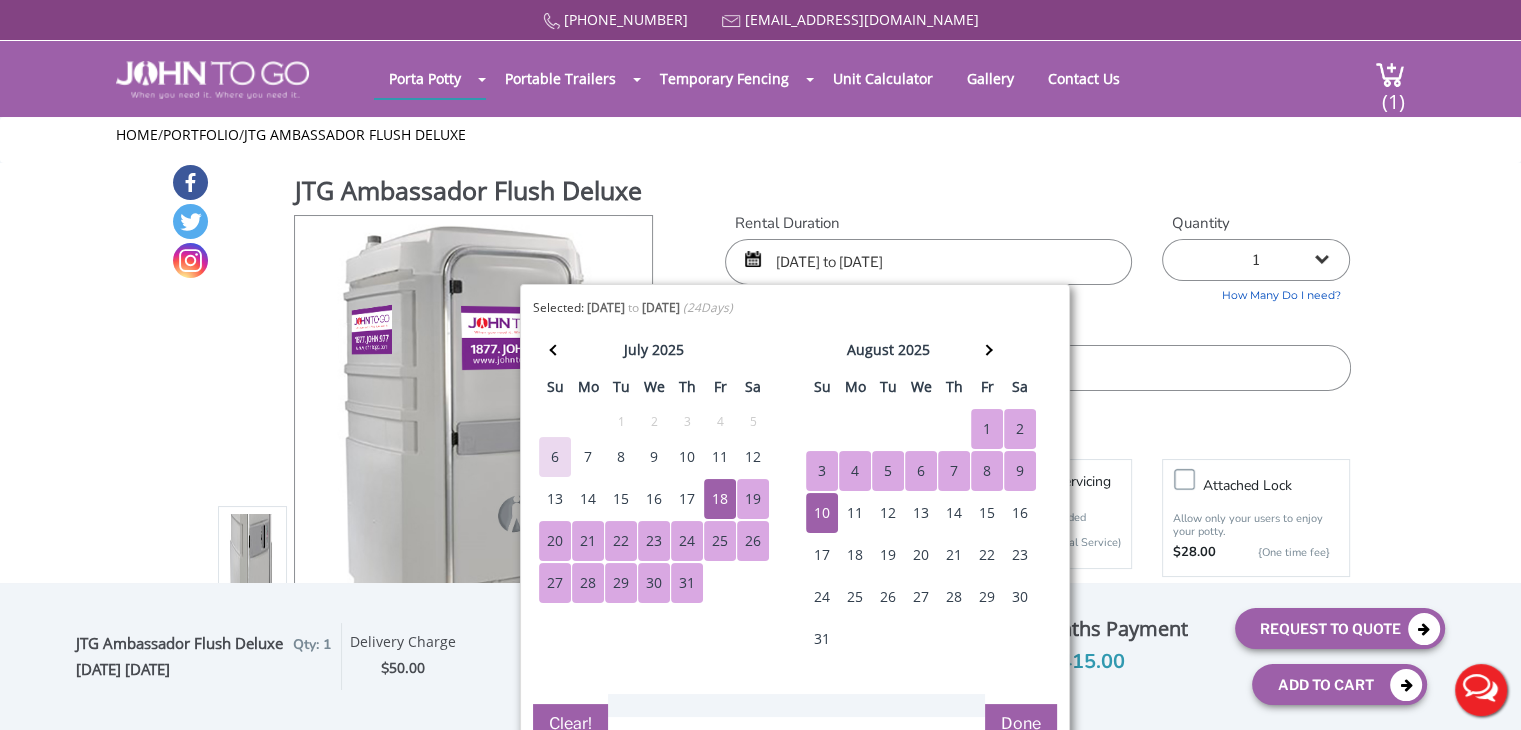 click on "19" at bounding box center (753, 499) 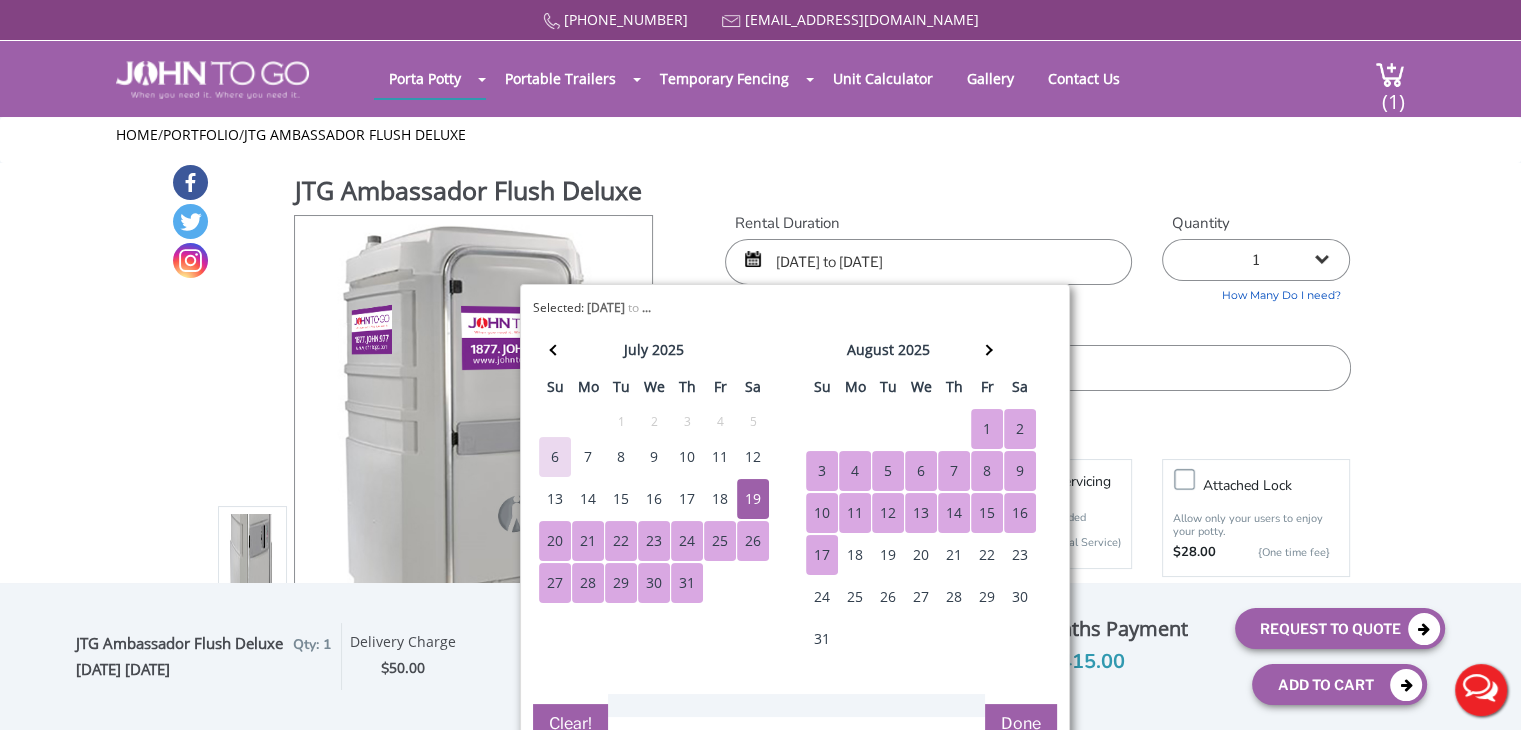 click on "17" at bounding box center (822, 555) 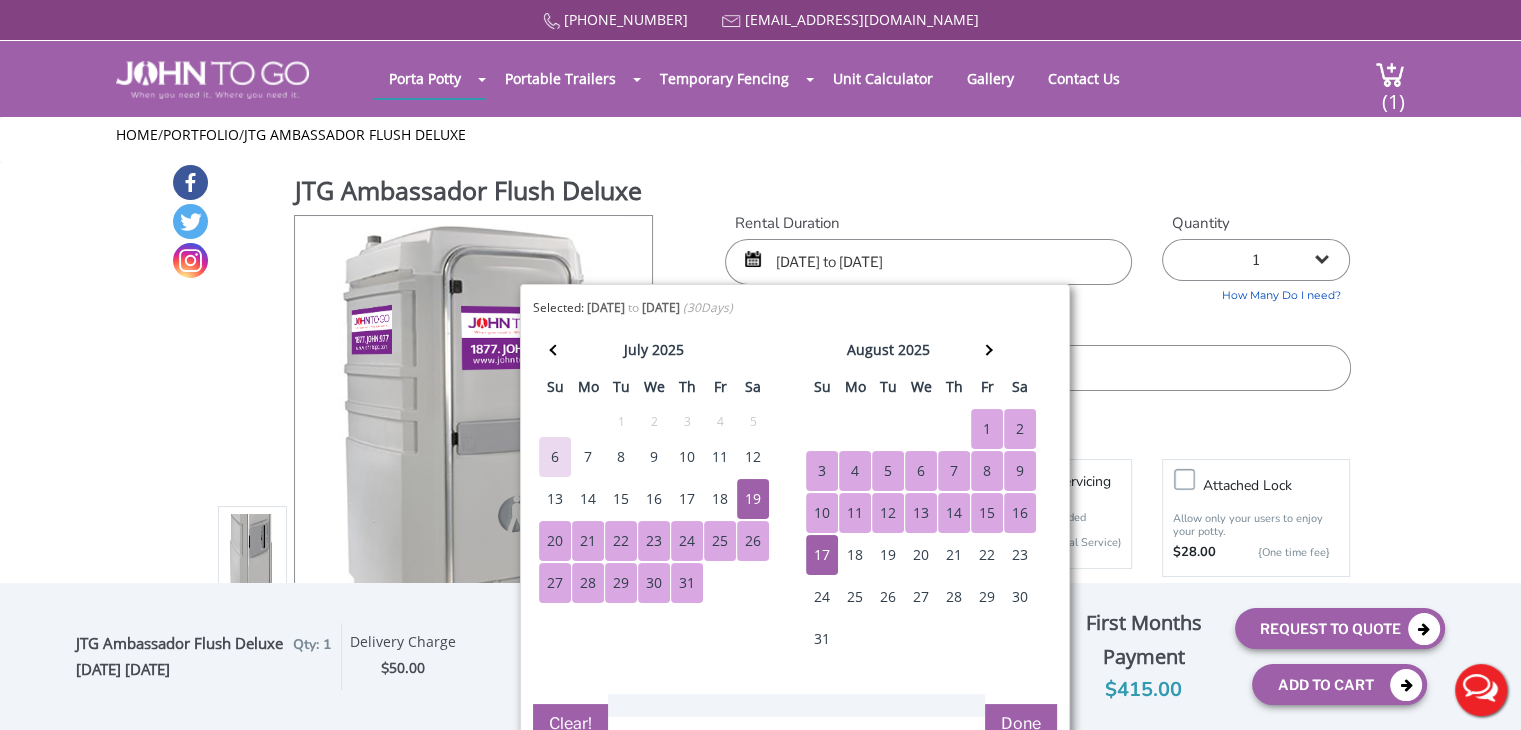 click on "19" at bounding box center [753, 499] 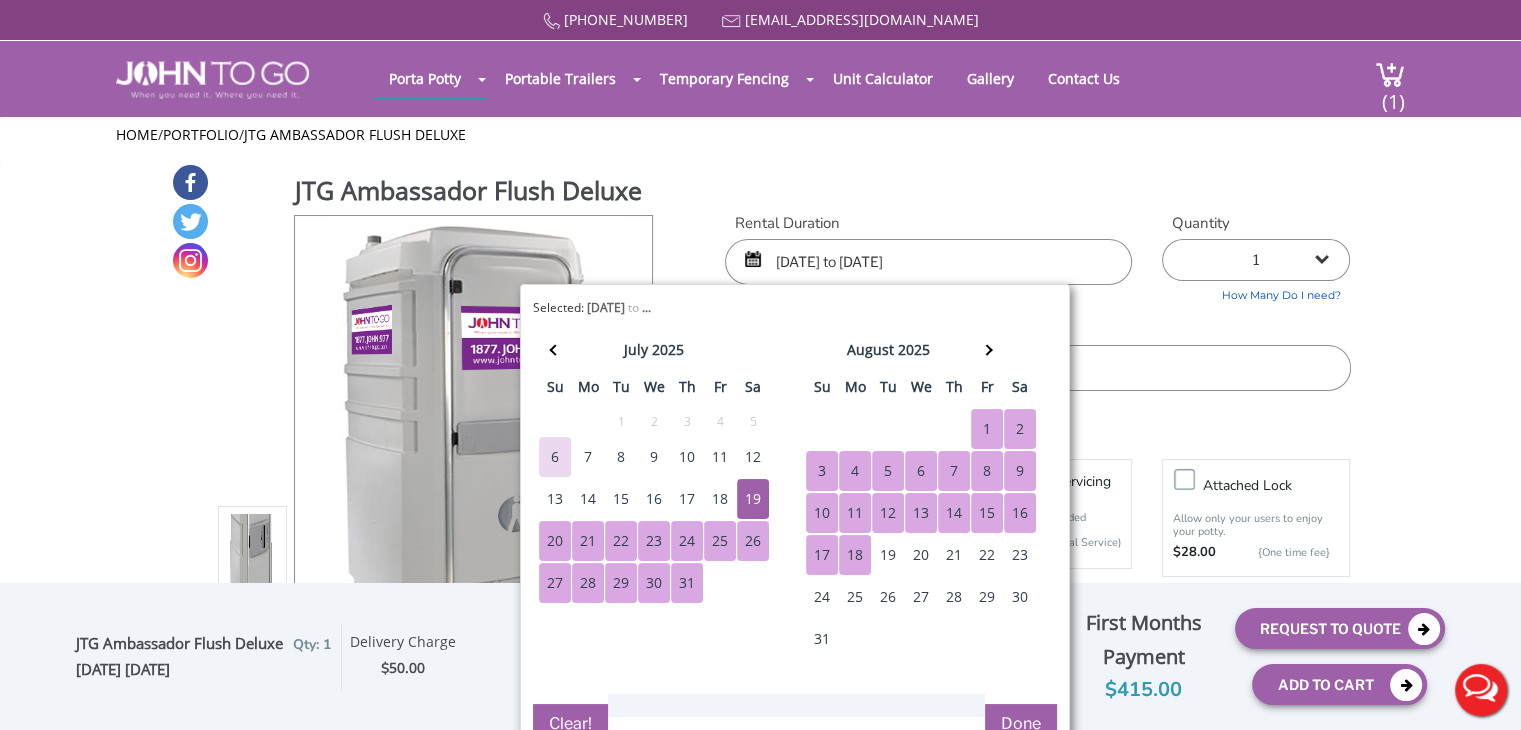 click on "18" at bounding box center (855, 555) 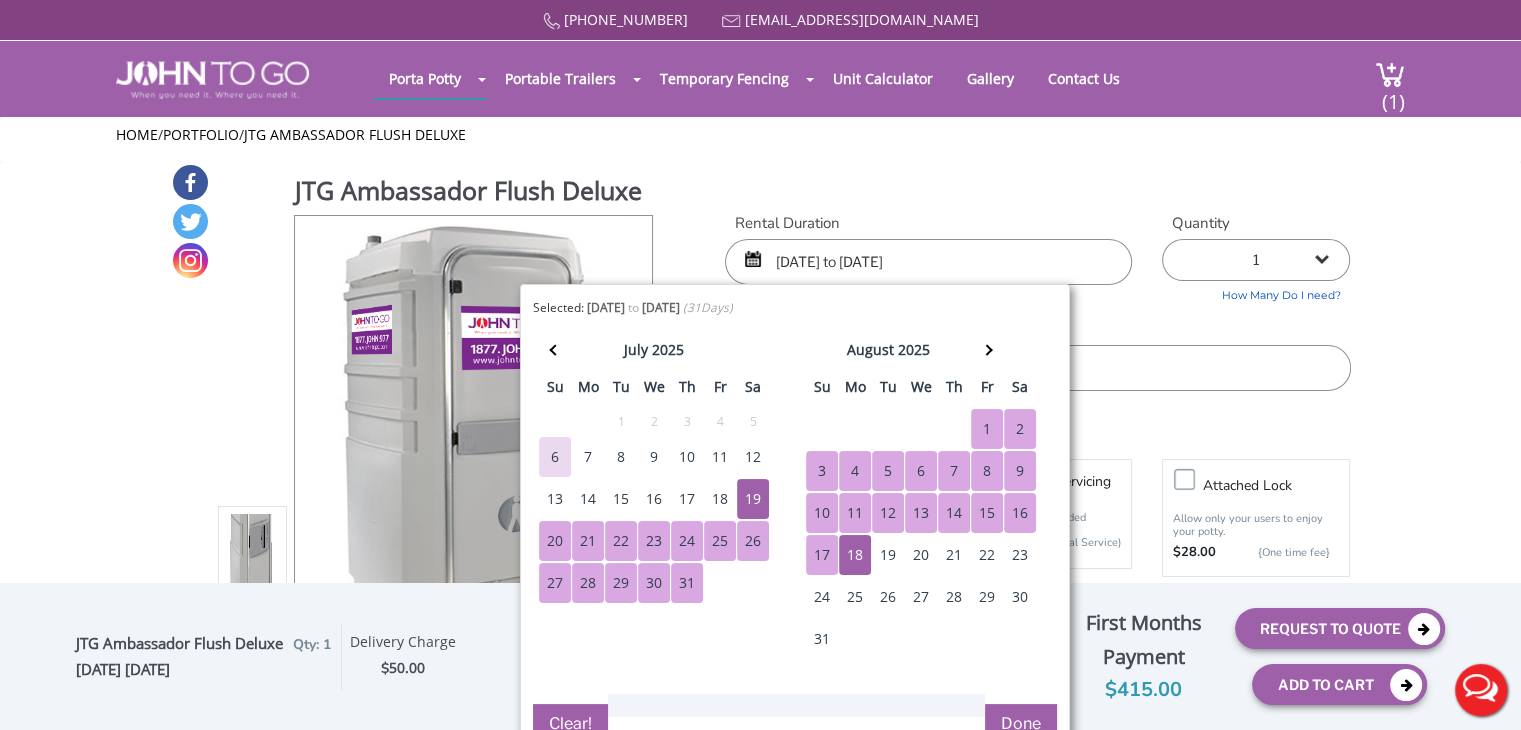 click on "17" at bounding box center (687, 499) 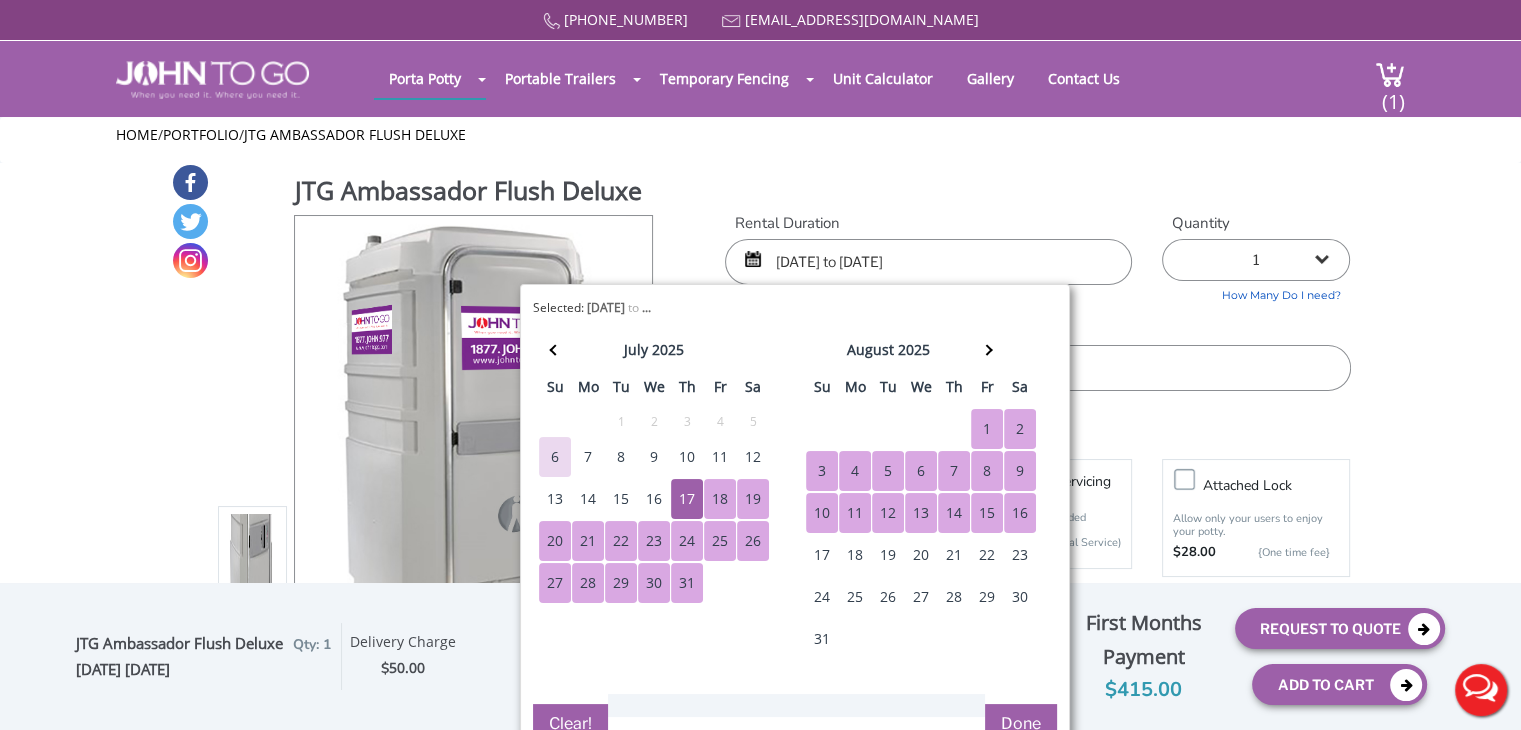 click on "16" at bounding box center [1020, 513] 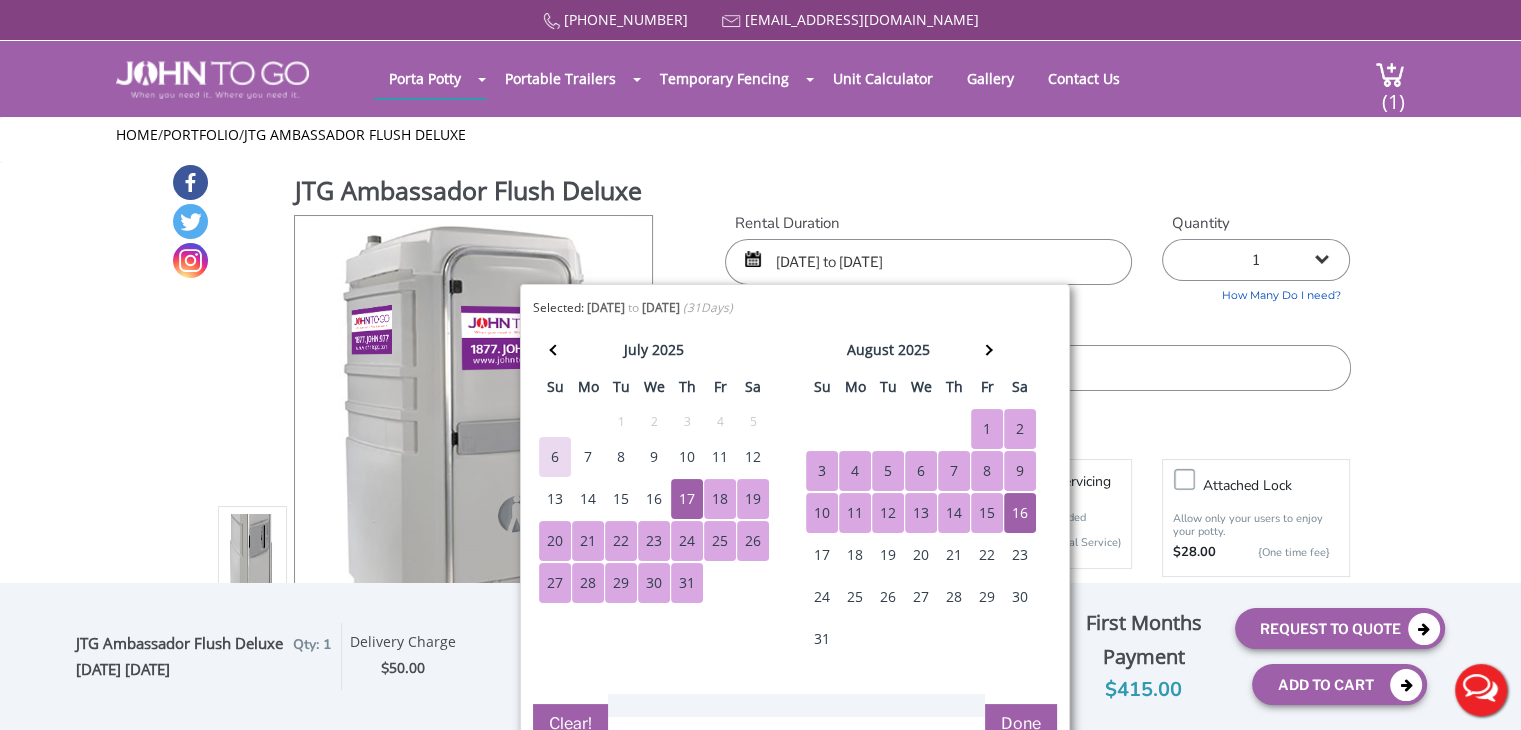 click on "19" at bounding box center [753, 499] 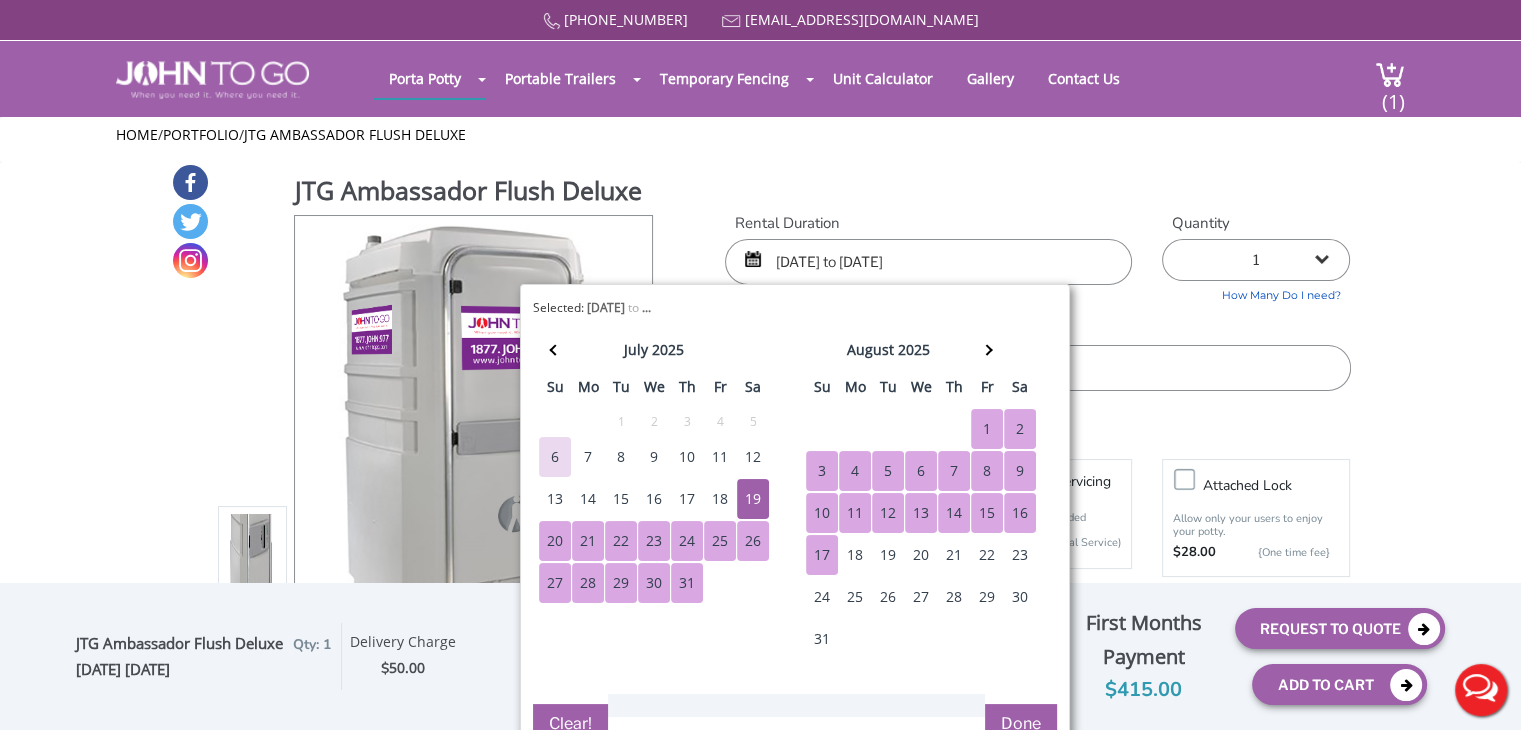 click on "17" at bounding box center [822, 555] 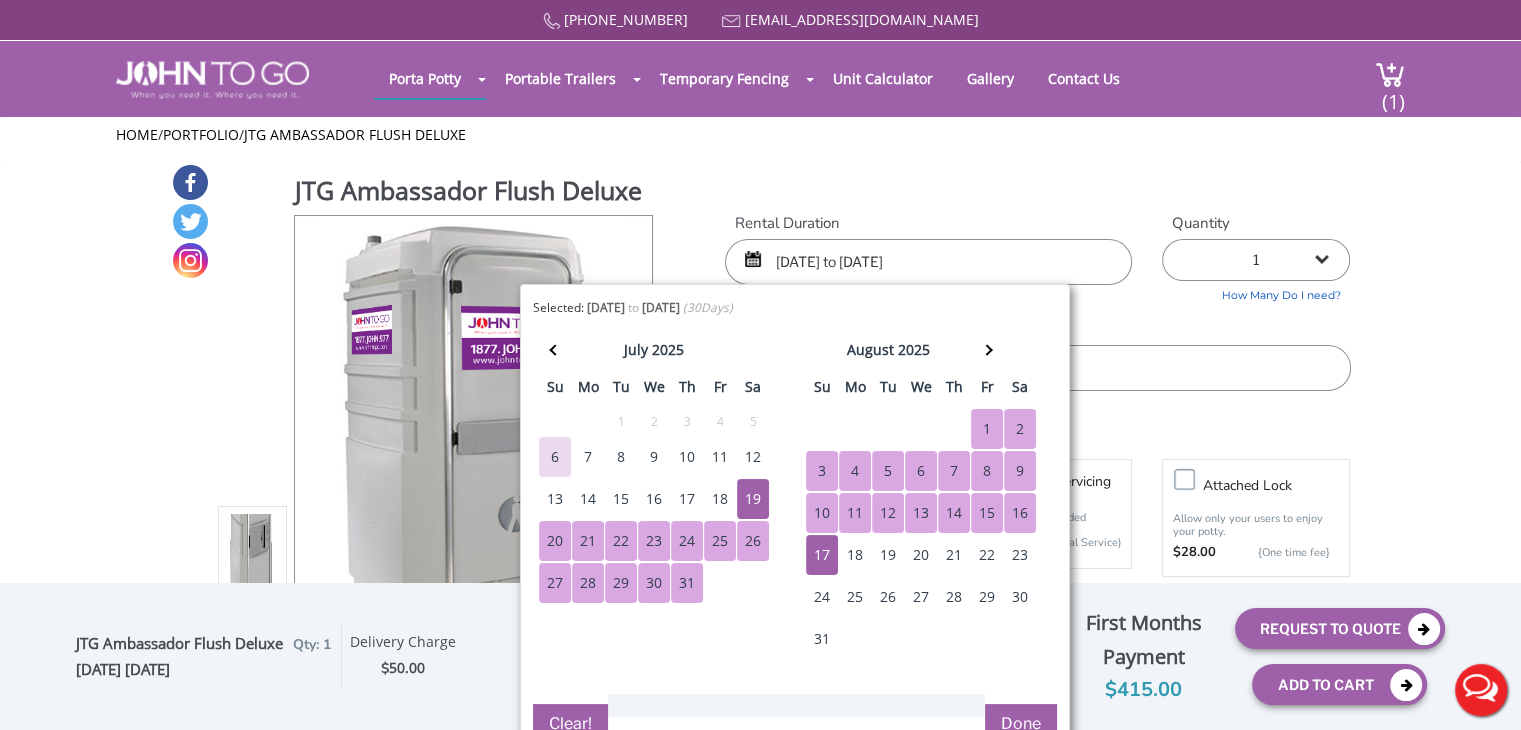 click on "19" at bounding box center [753, 499] 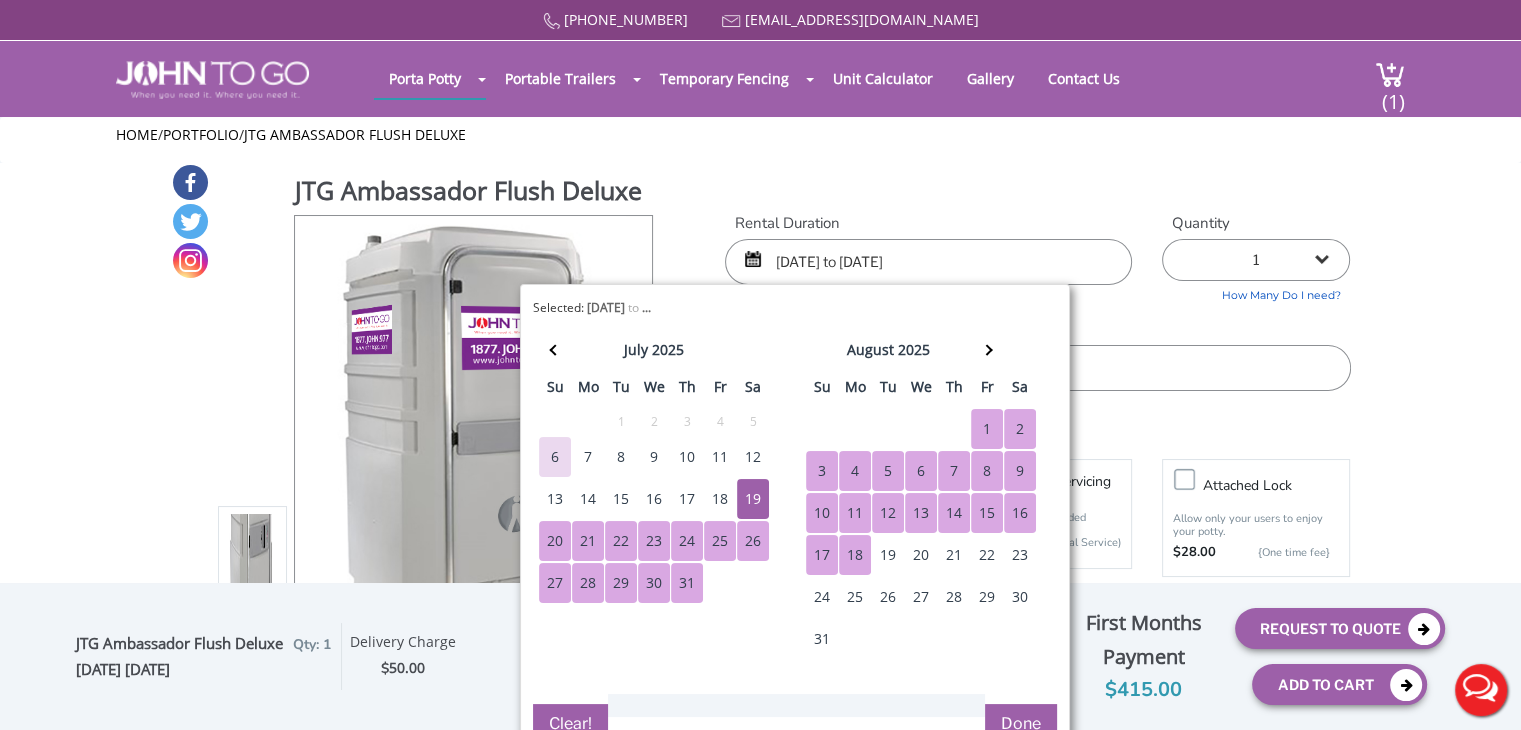 click on "18" at bounding box center (855, 555) 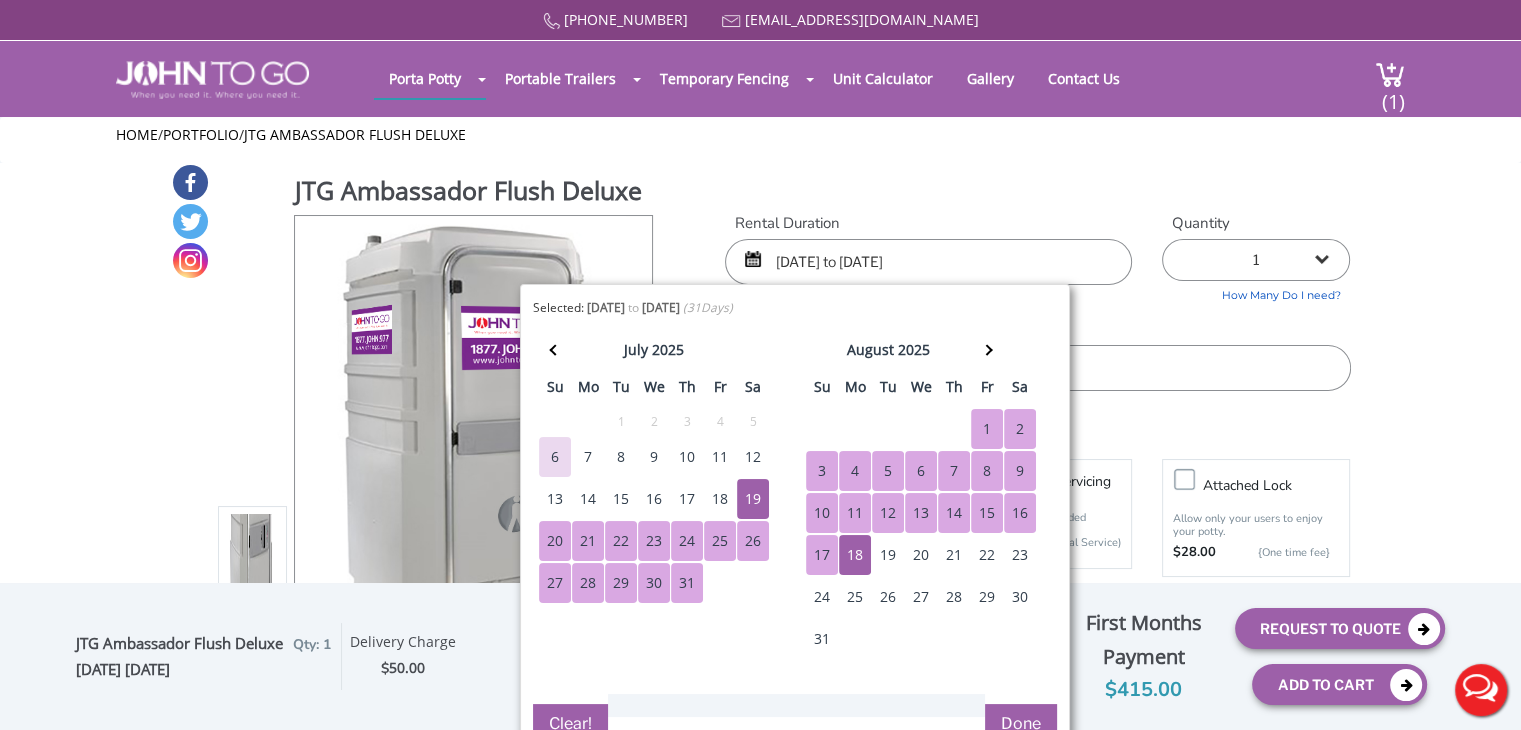 click on "19" at bounding box center [753, 499] 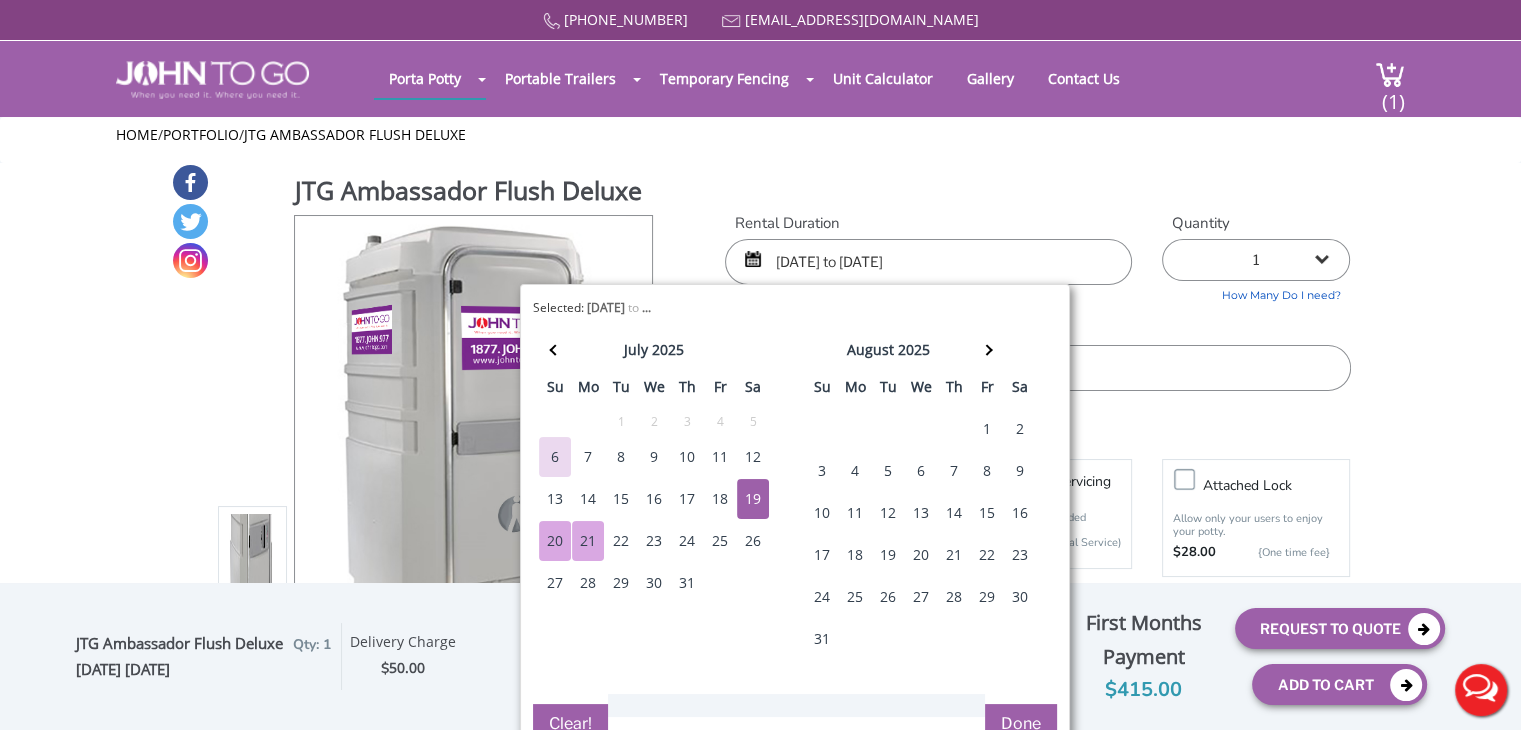 click on "21" at bounding box center (588, 541) 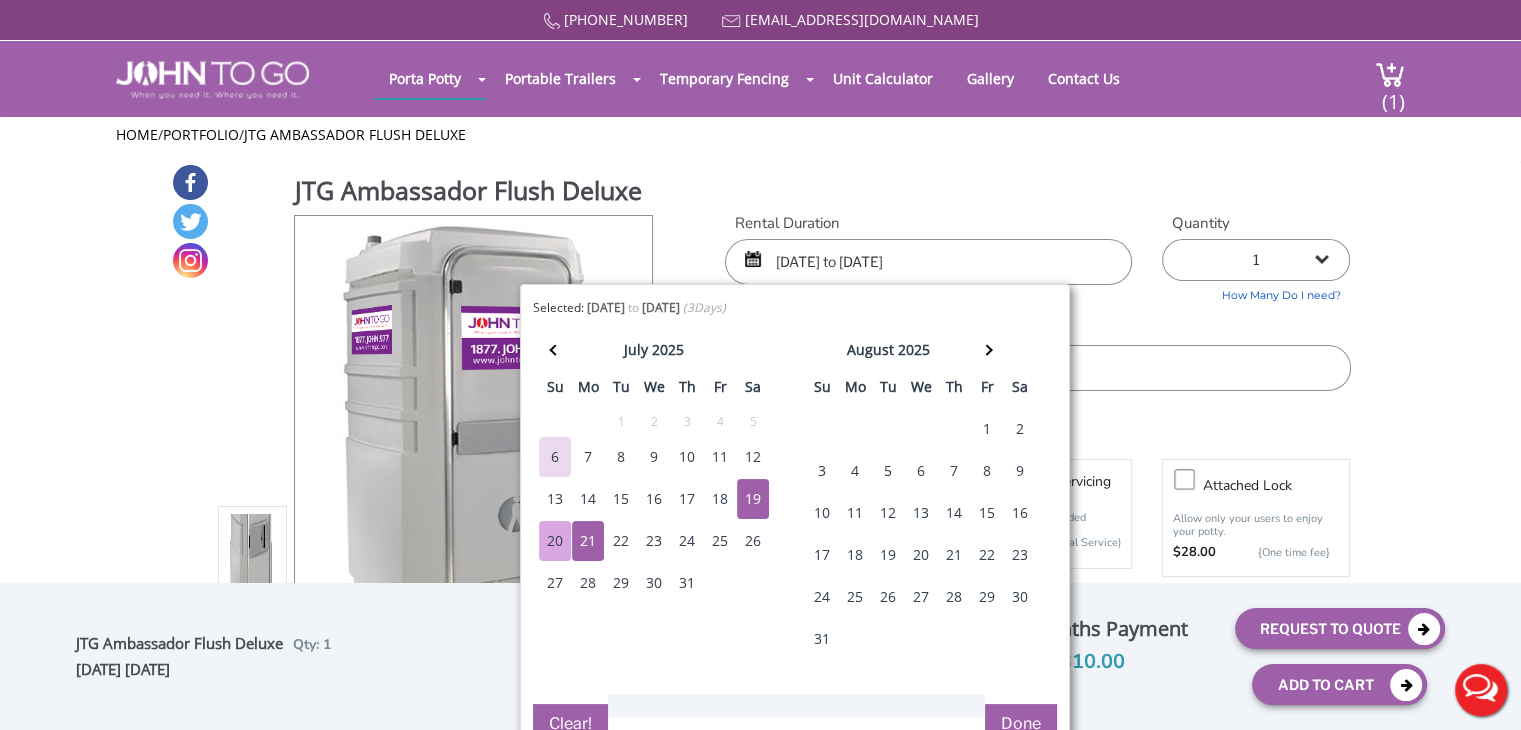 click on "Done" at bounding box center [1021, 724] 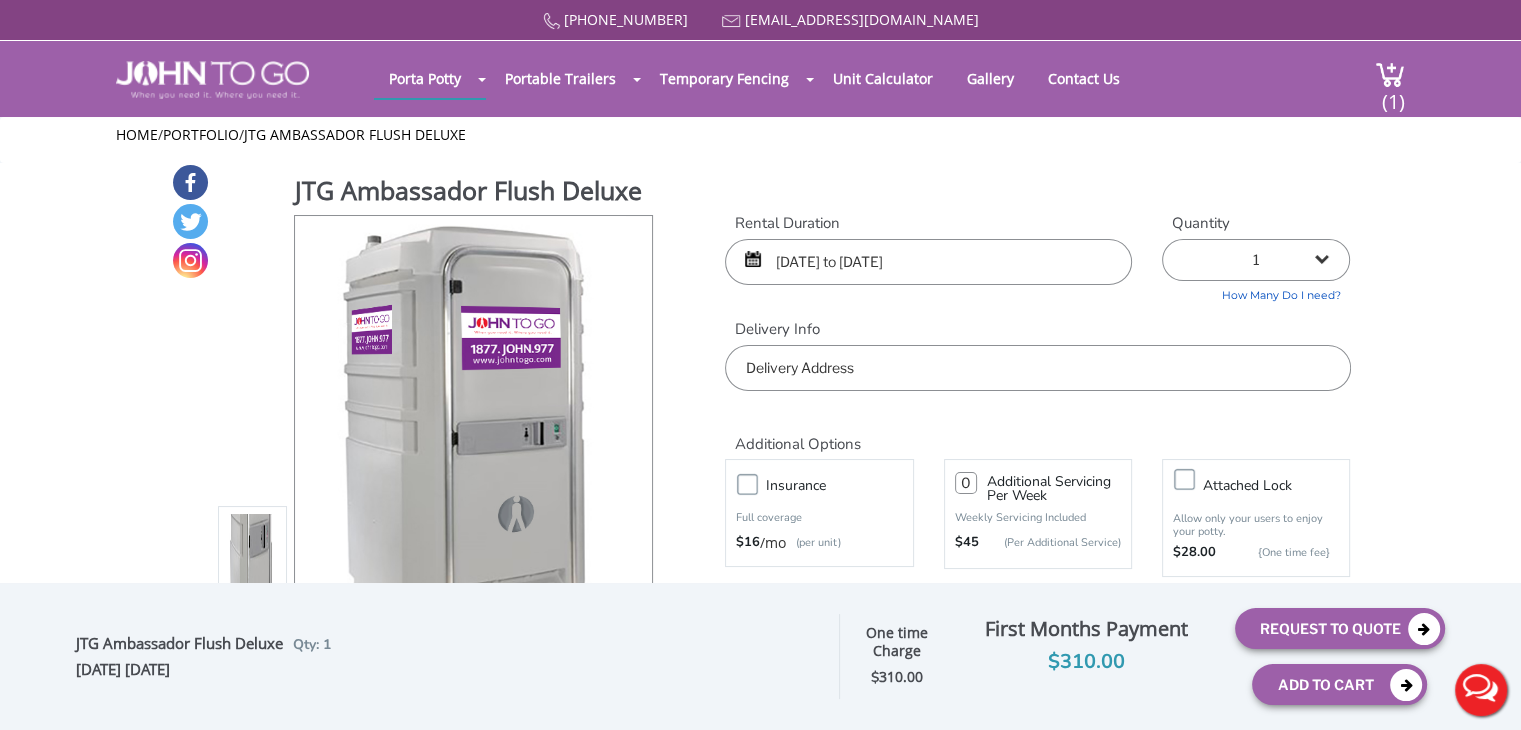 click on "[DATE] to [DATE]" at bounding box center (928, 262) 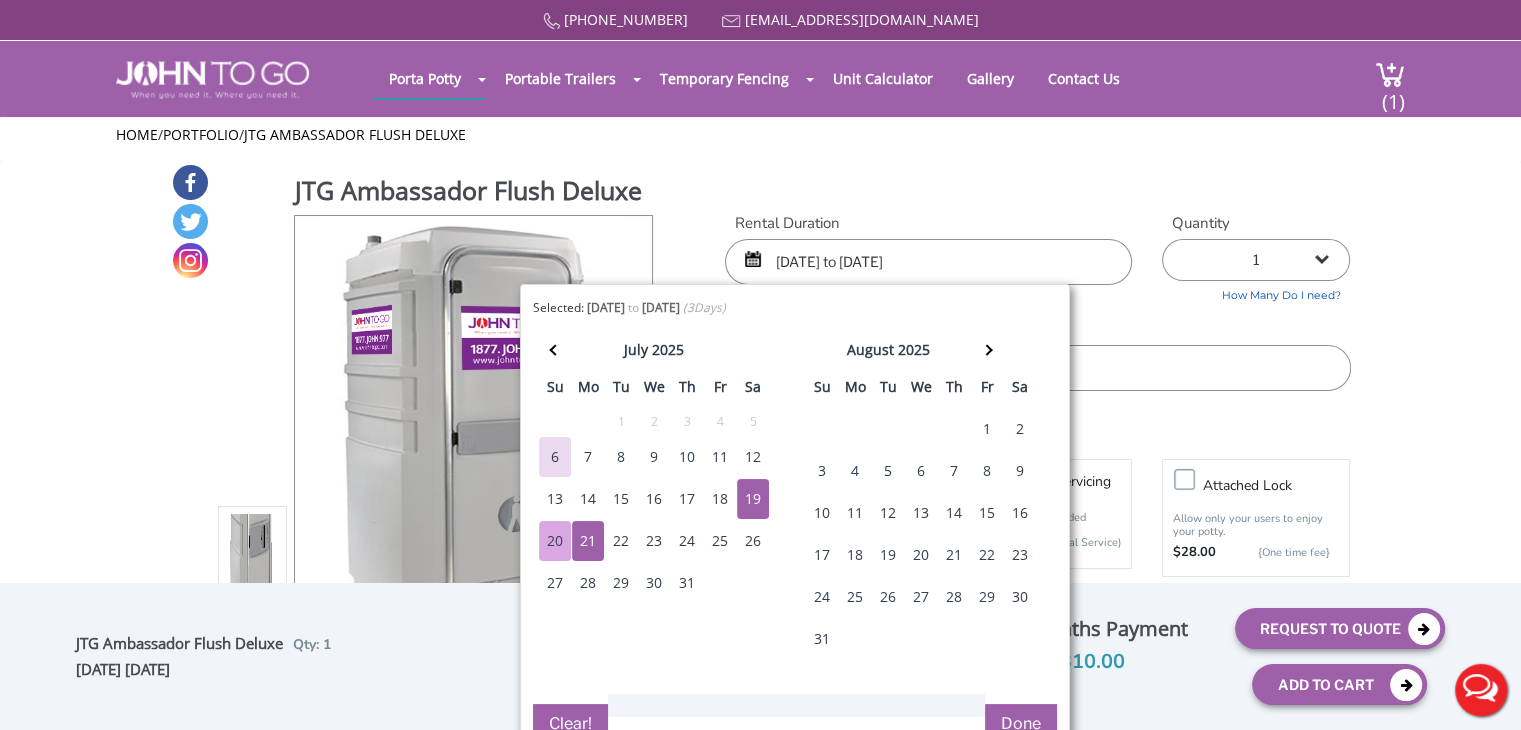 click on "19" at bounding box center (753, 499) 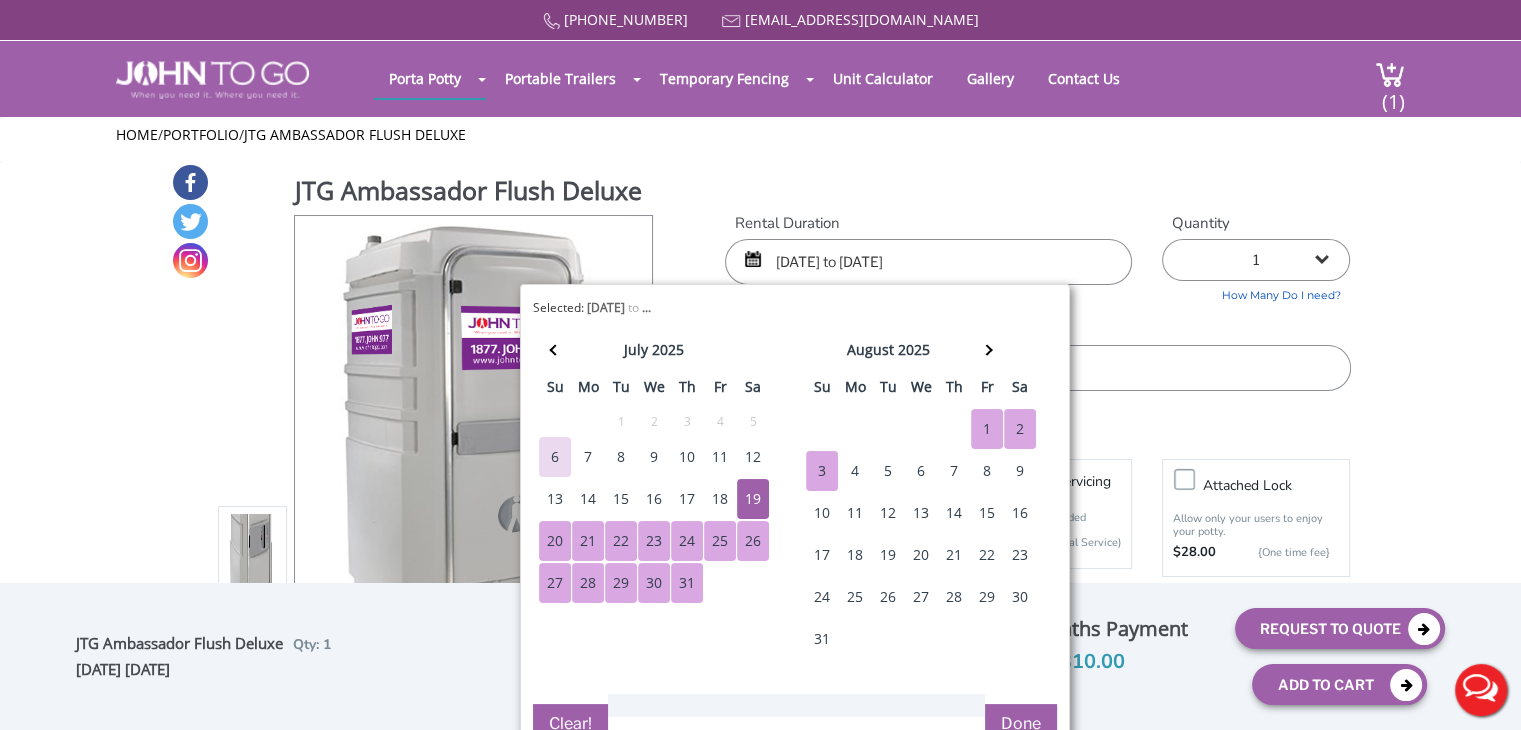 click on "3" at bounding box center [822, 471] 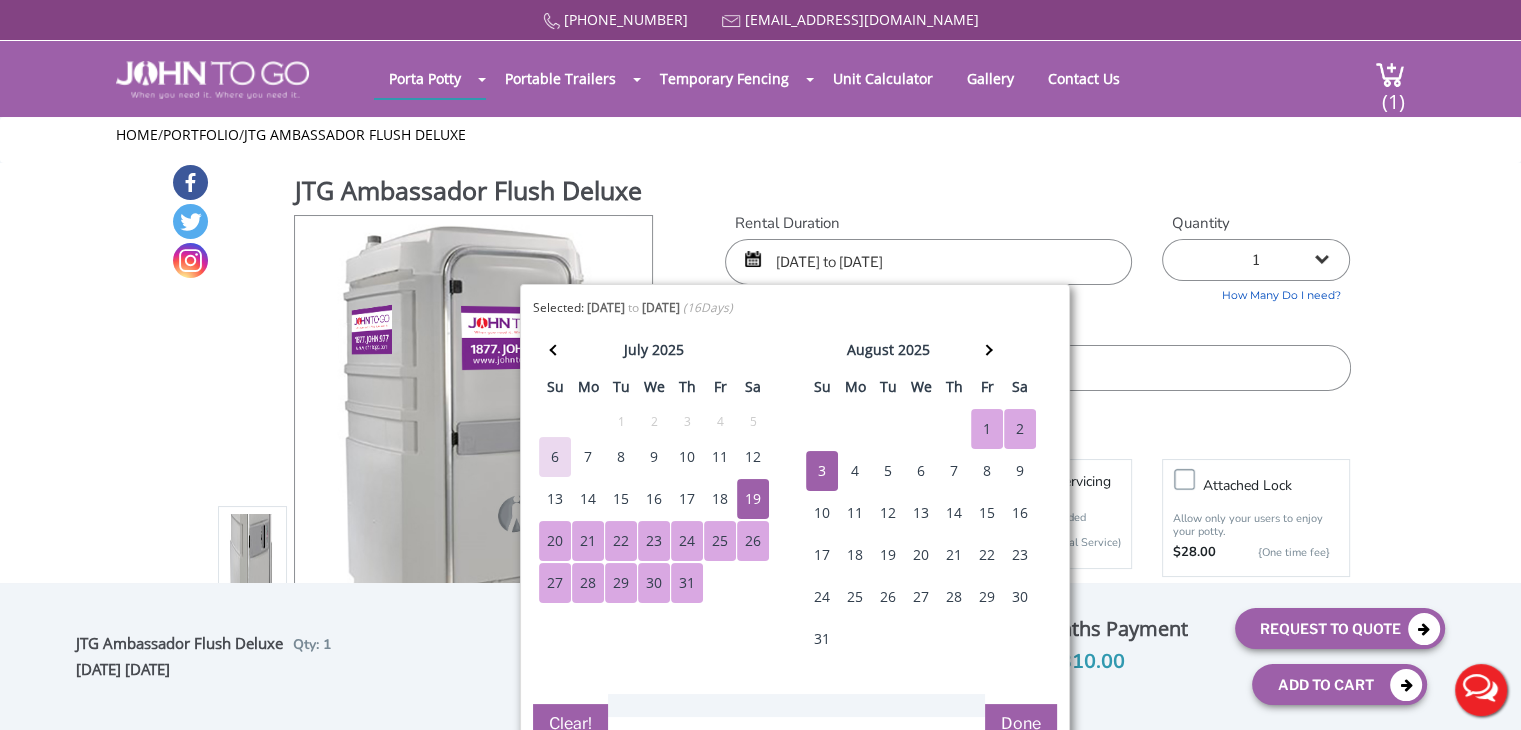 click on "Done" at bounding box center (1021, 724) 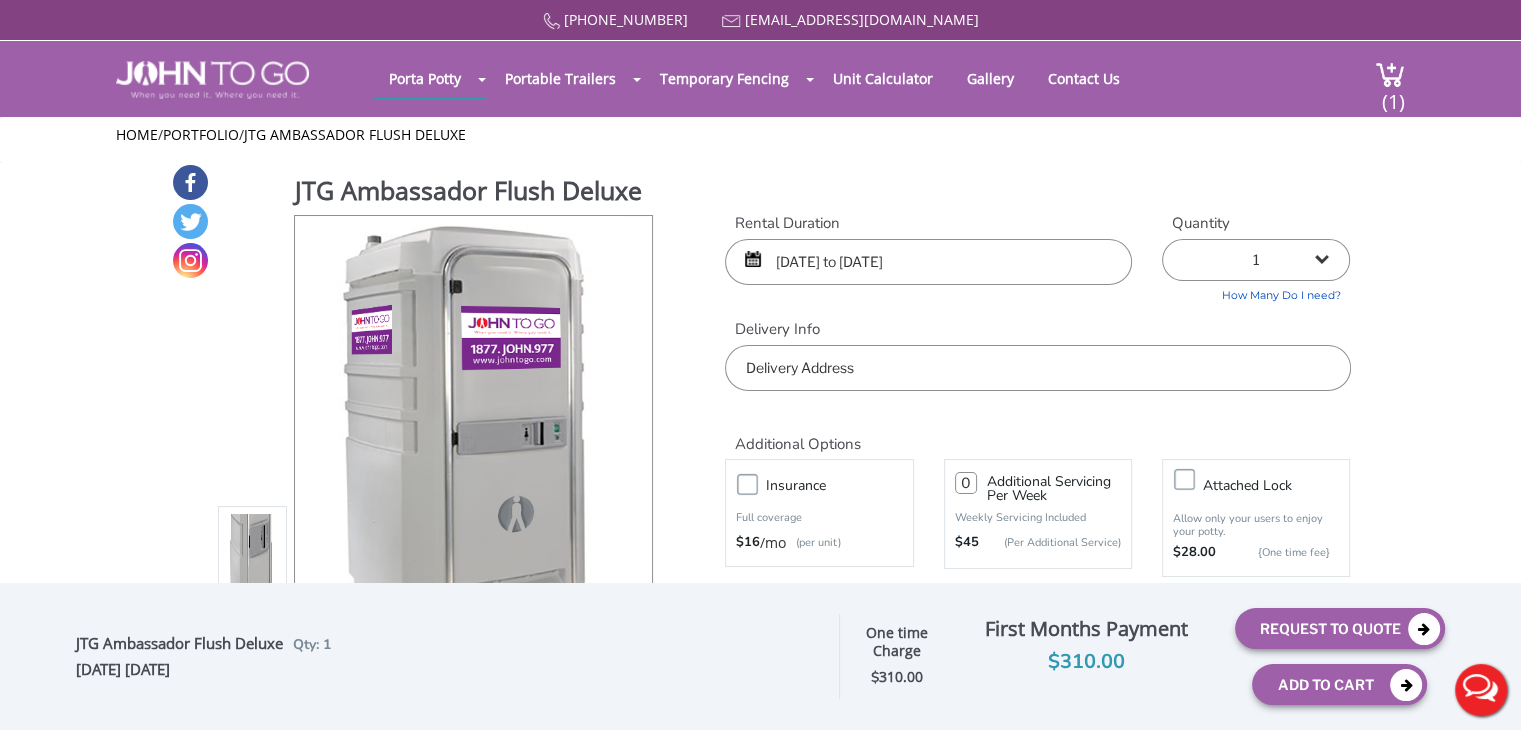 click on "[DATE] to [DATE]" at bounding box center [928, 262] 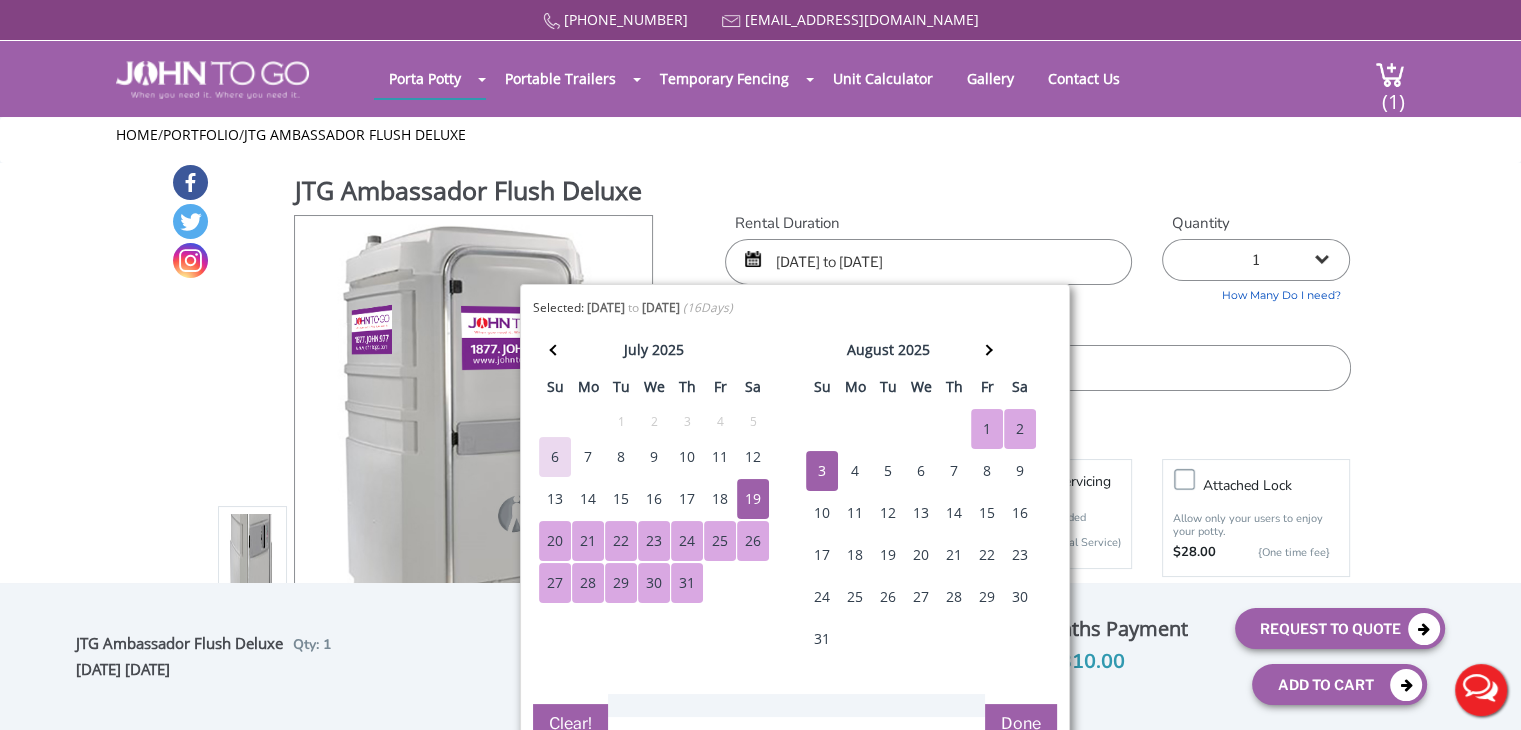 click on "19" at bounding box center (753, 499) 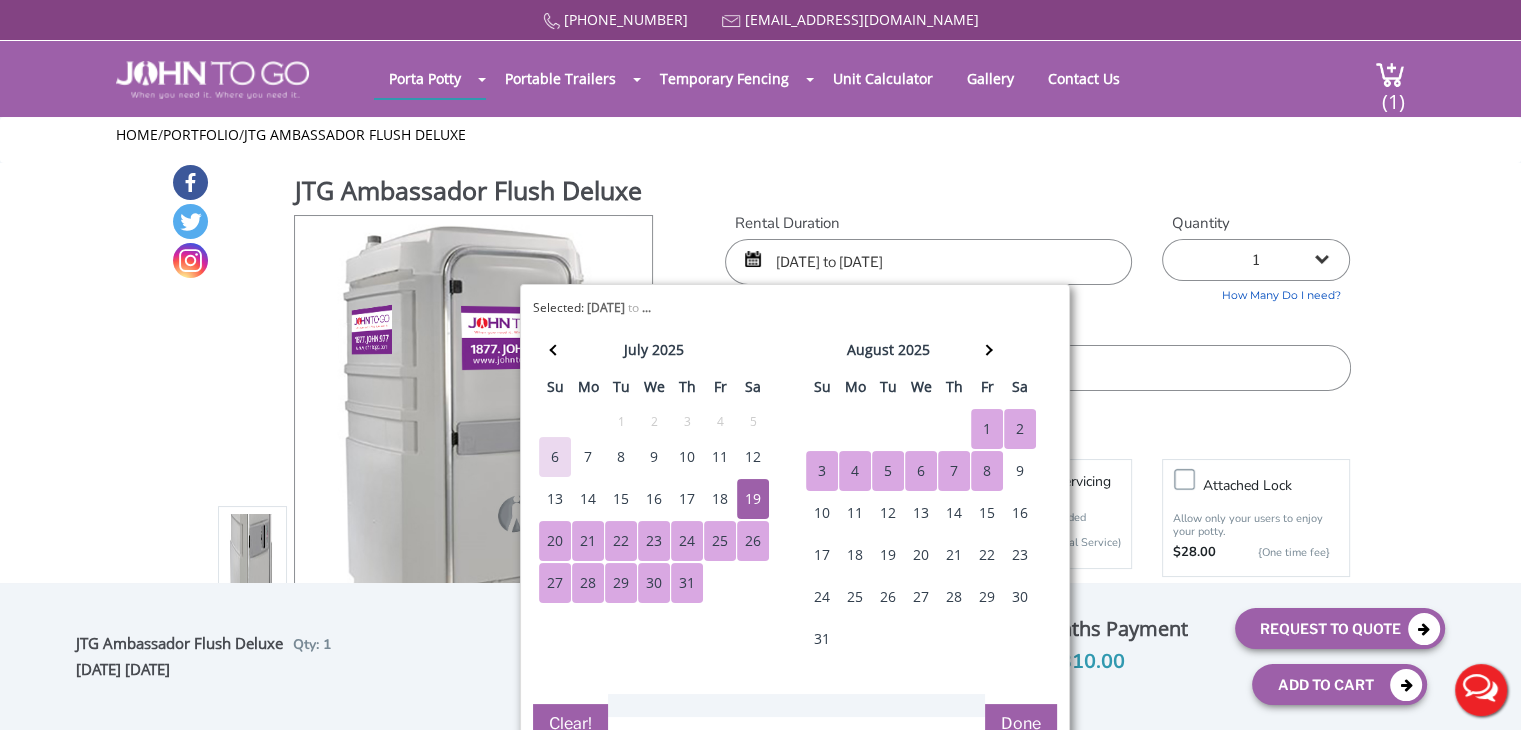 click on "8" at bounding box center (987, 471) 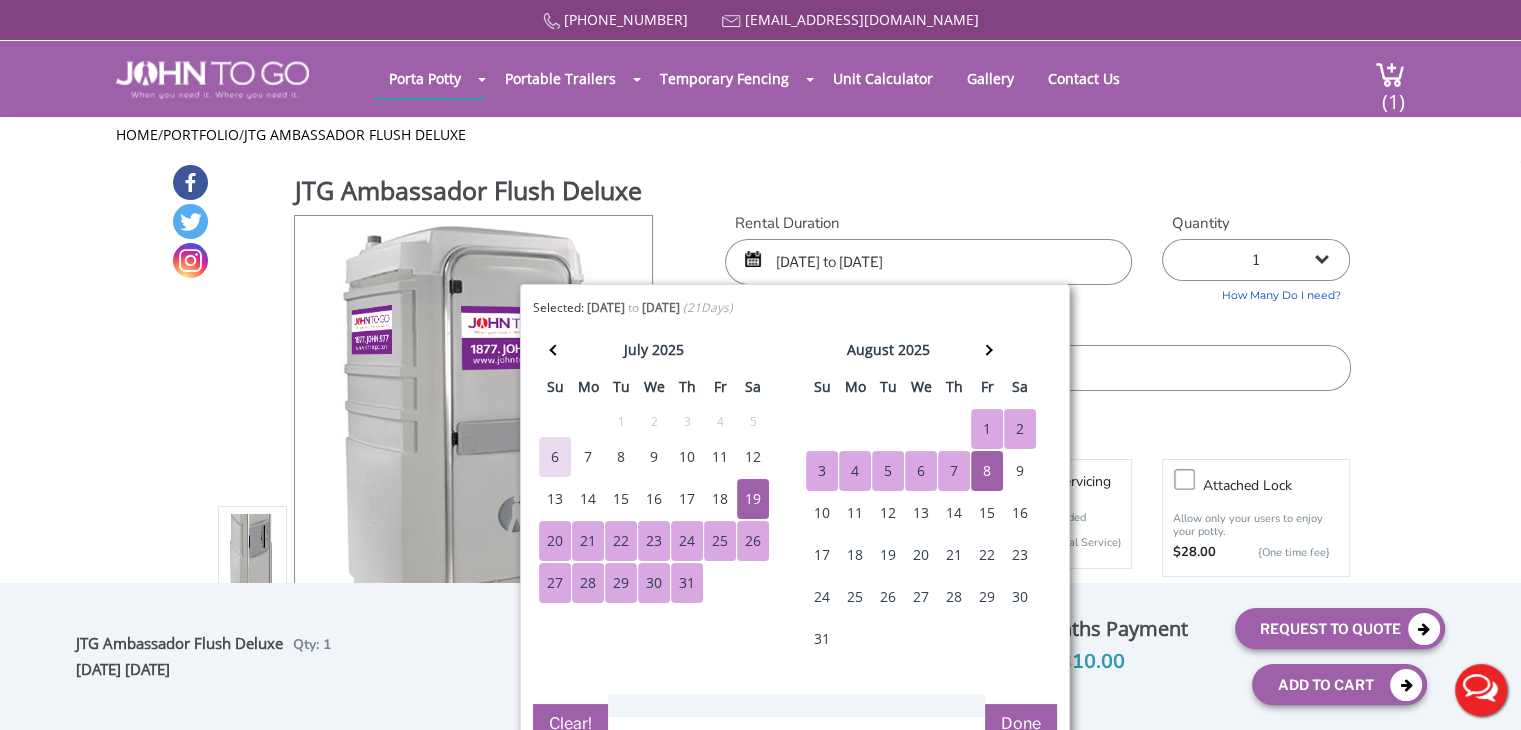 click on "19" at bounding box center [753, 499] 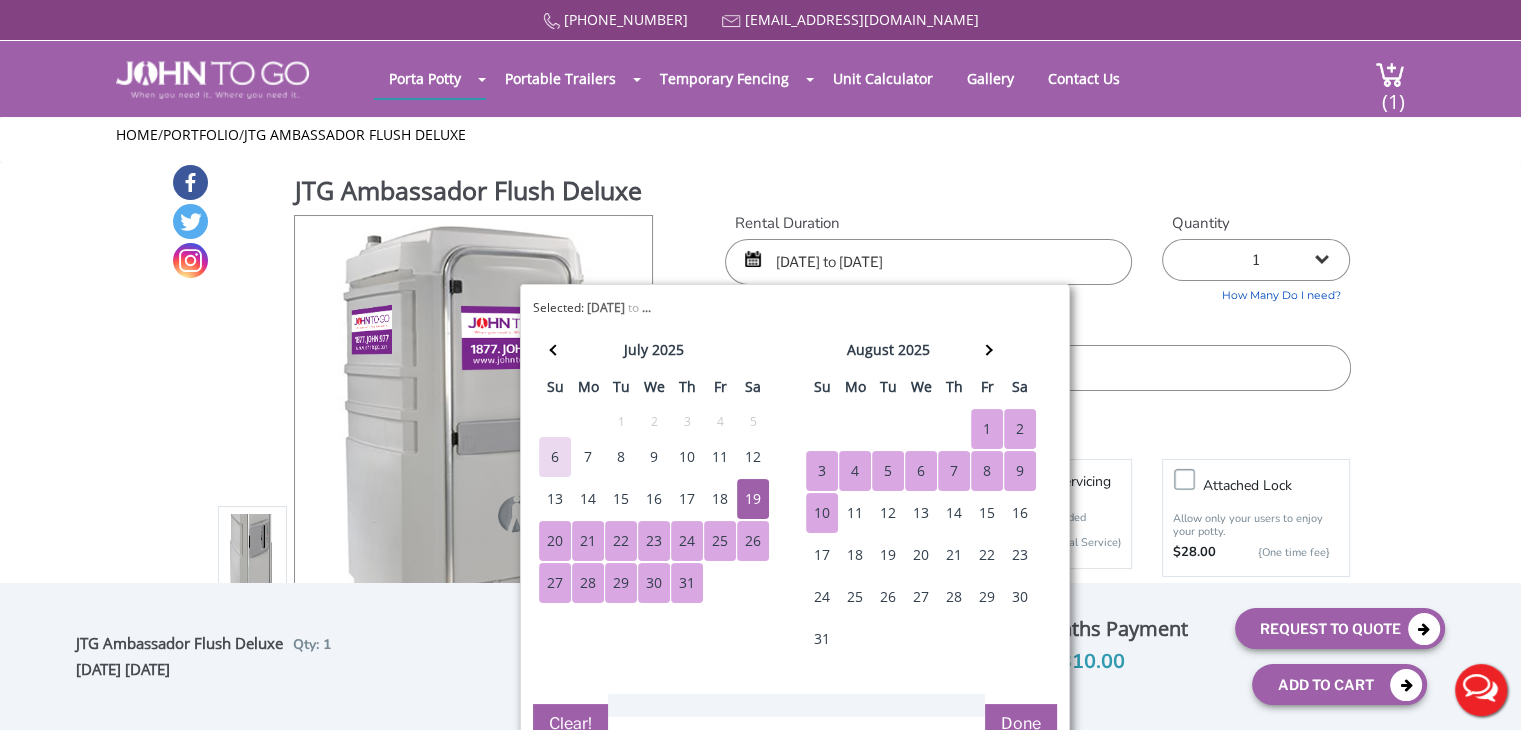 click on "10" at bounding box center [822, 513] 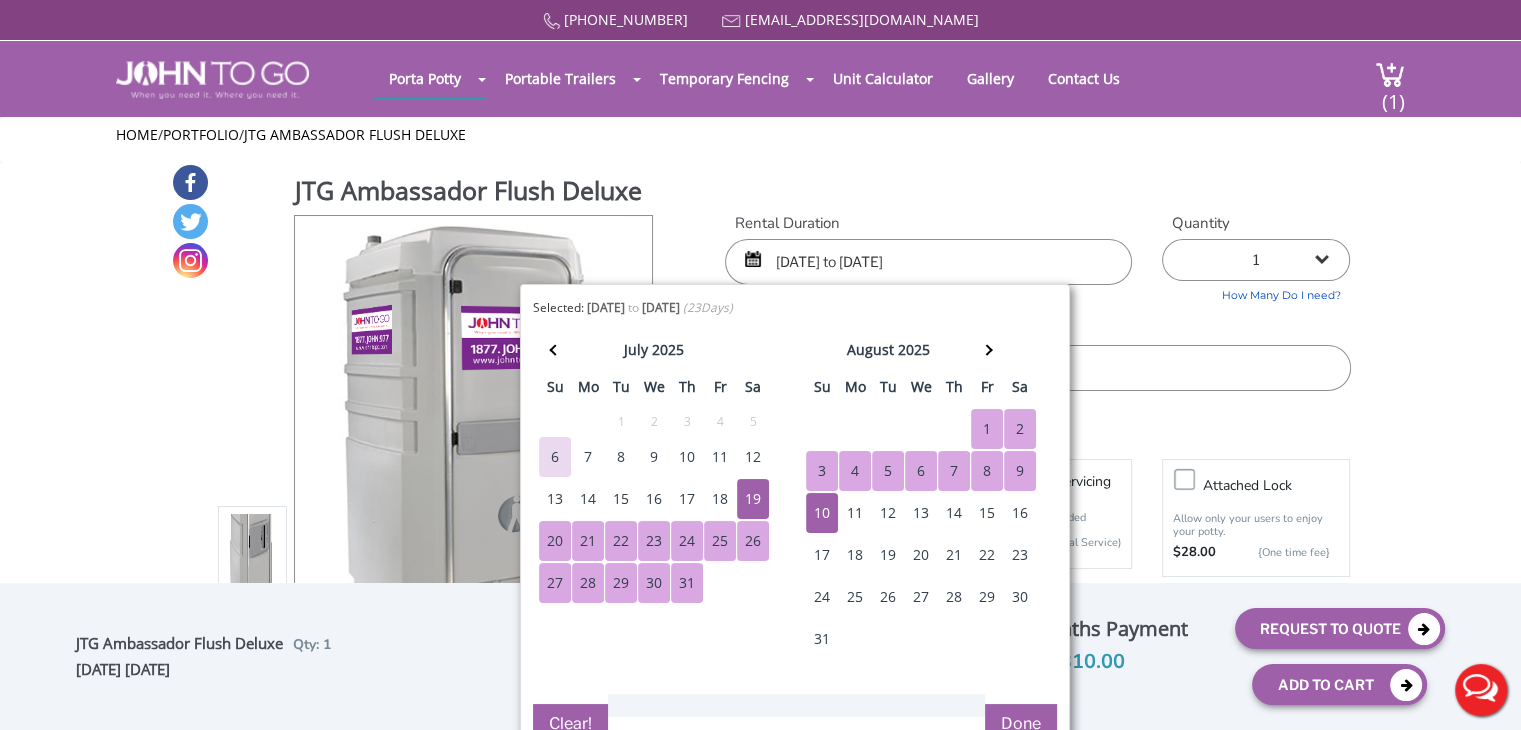 click on "Done" at bounding box center (1021, 724) 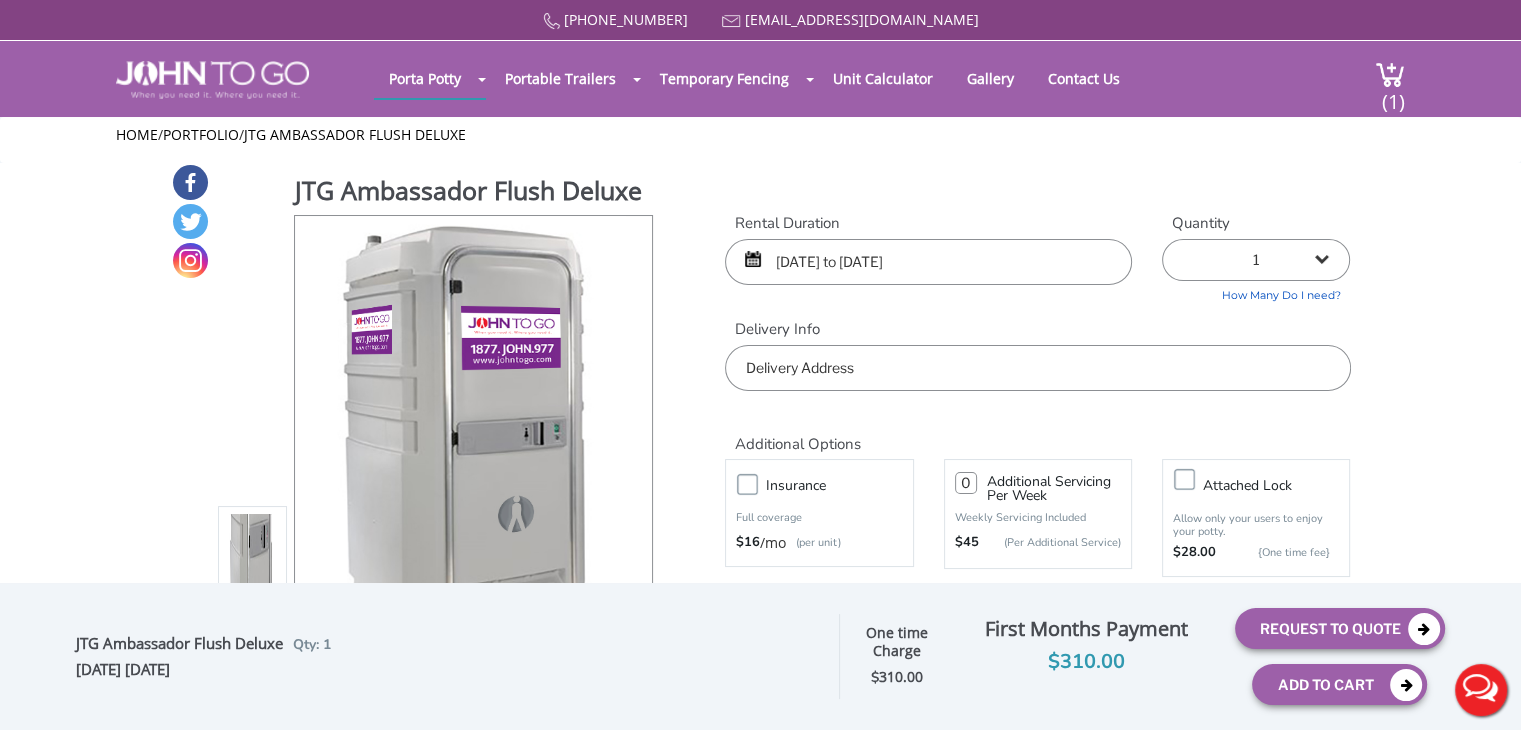 click at bounding box center (1037, 368) 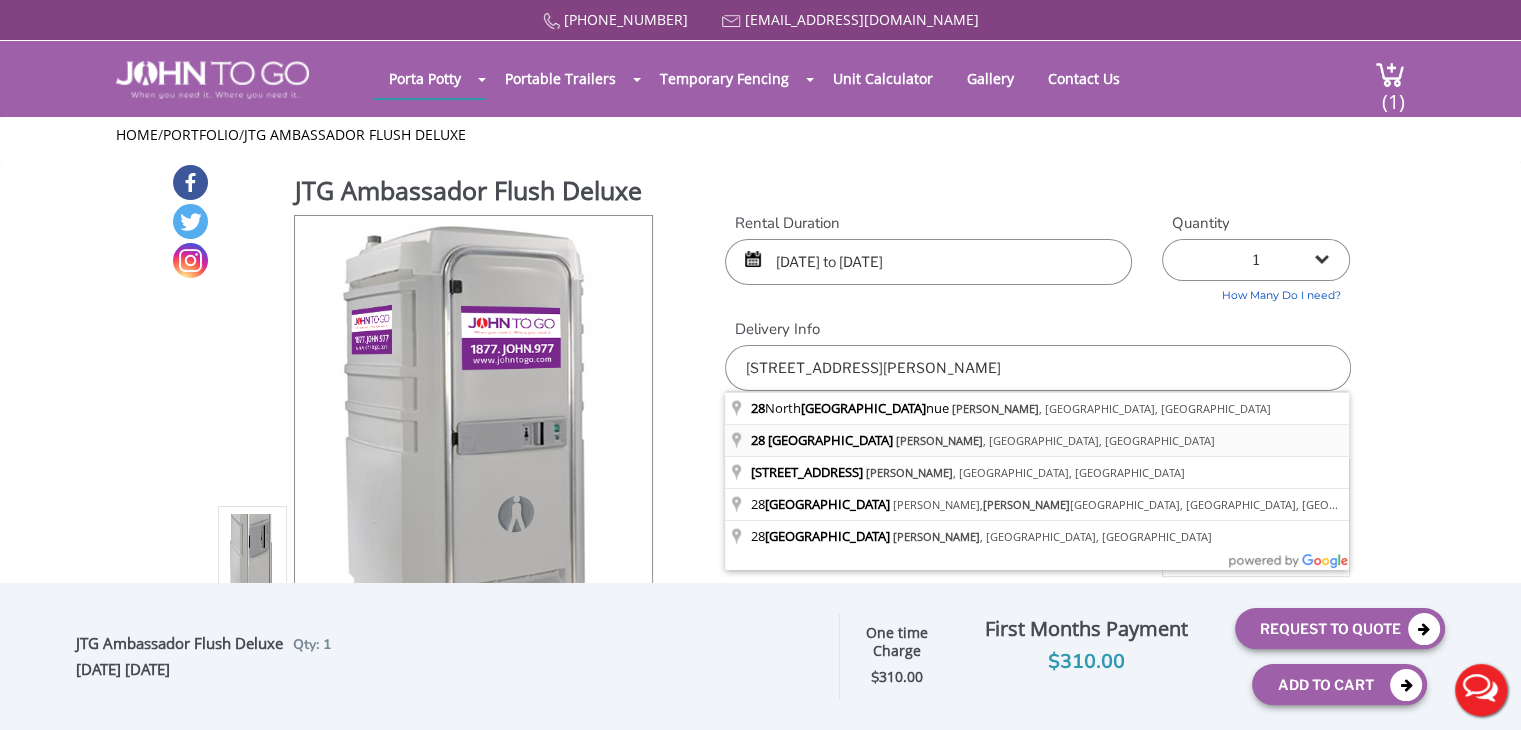 type on "[STREET_ADDRESS][PERSON_NAME]" 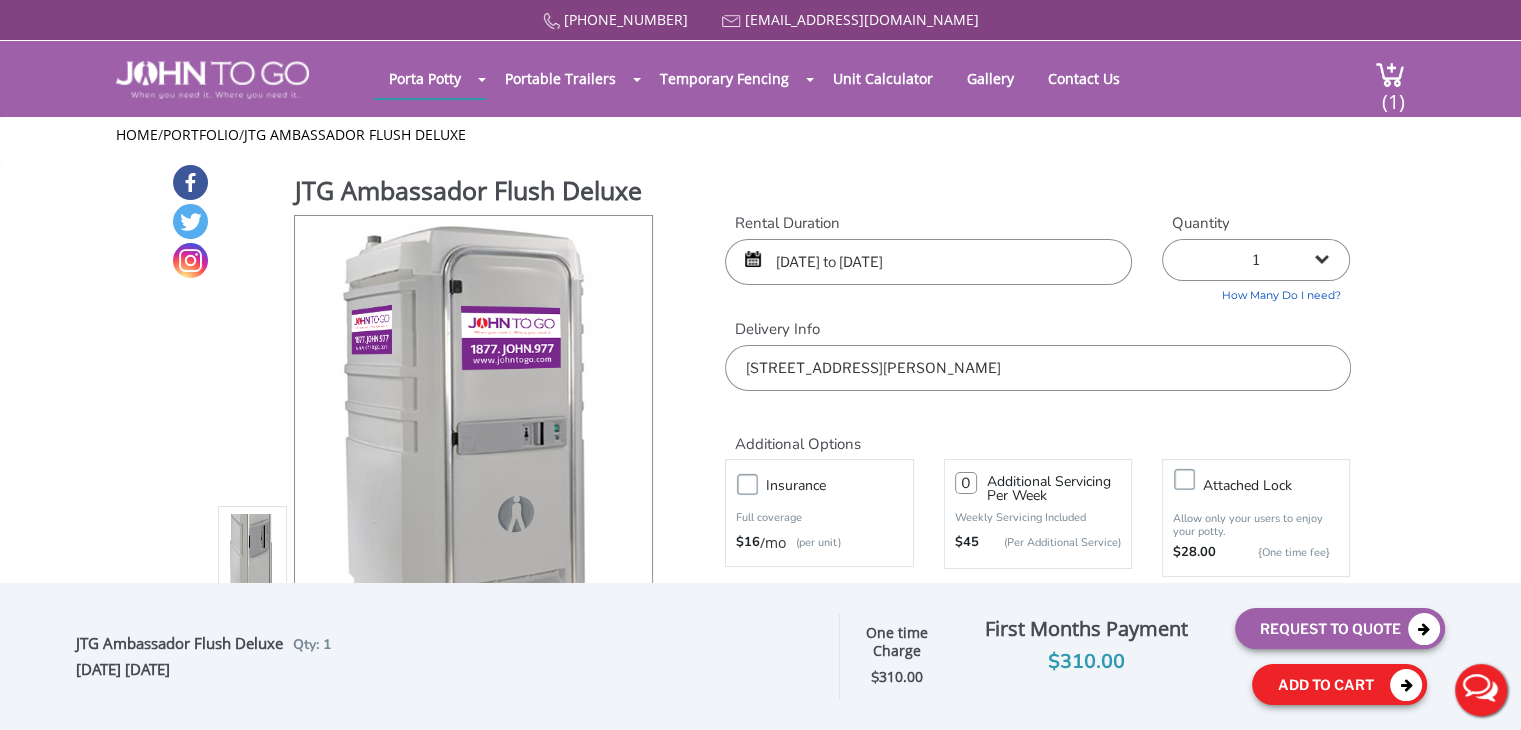 click on "Add To Cart" at bounding box center [1339, 684] 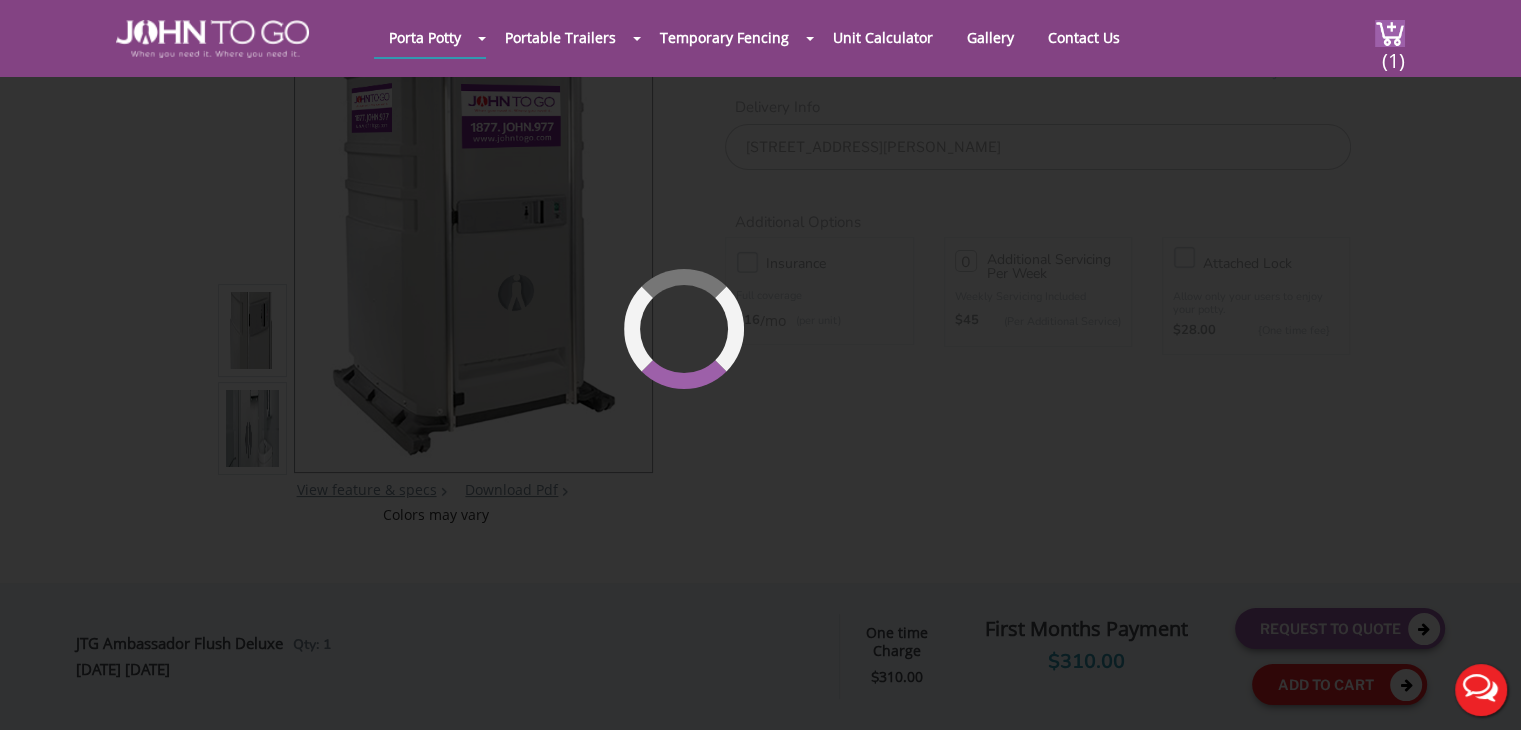 scroll, scrollTop: 212, scrollLeft: 0, axis: vertical 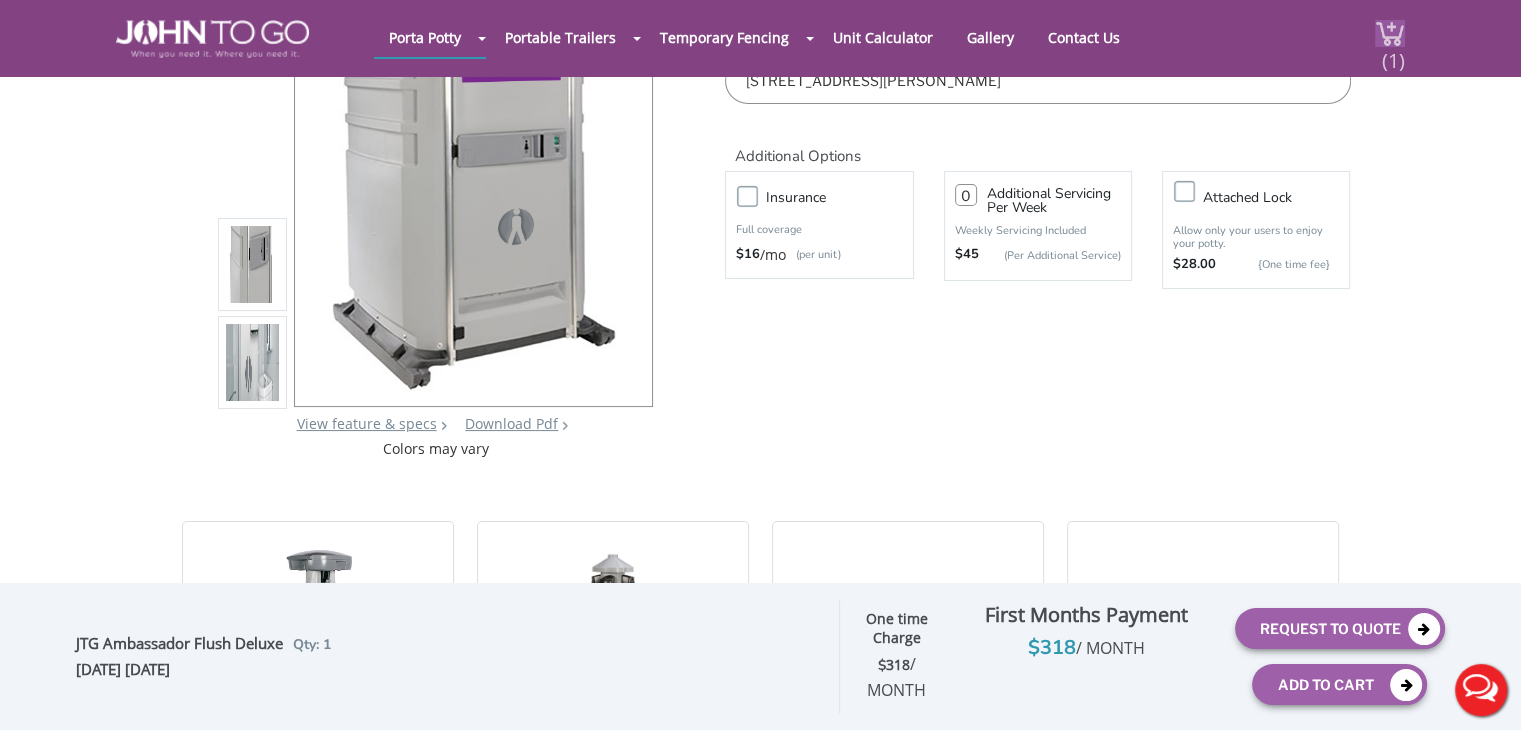 click on "(1)" at bounding box center (1393, 52) 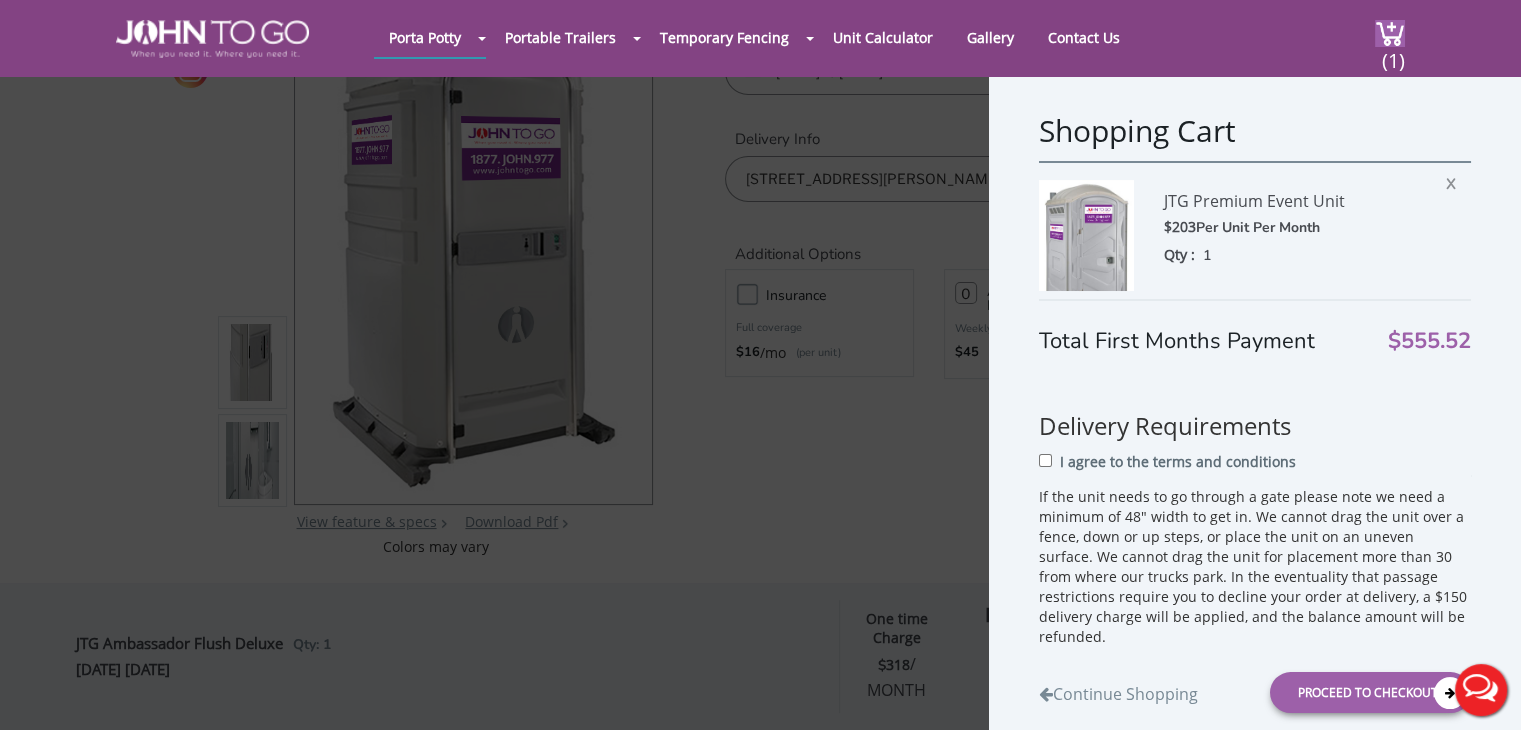 scroll, scrollTop: 112, scrollLeft: 0, axis: vertical 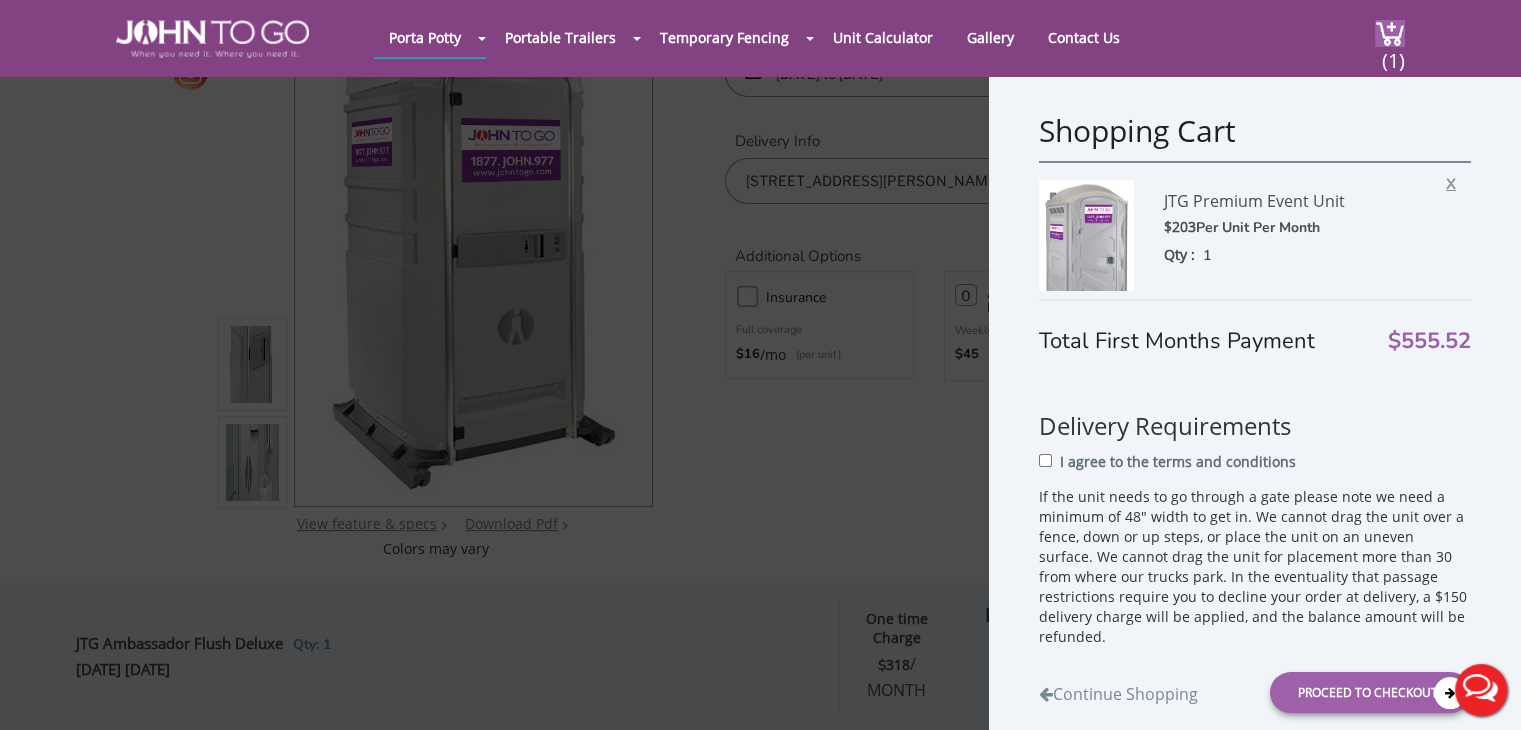 click on "X" at bounding box center [1456, 181] 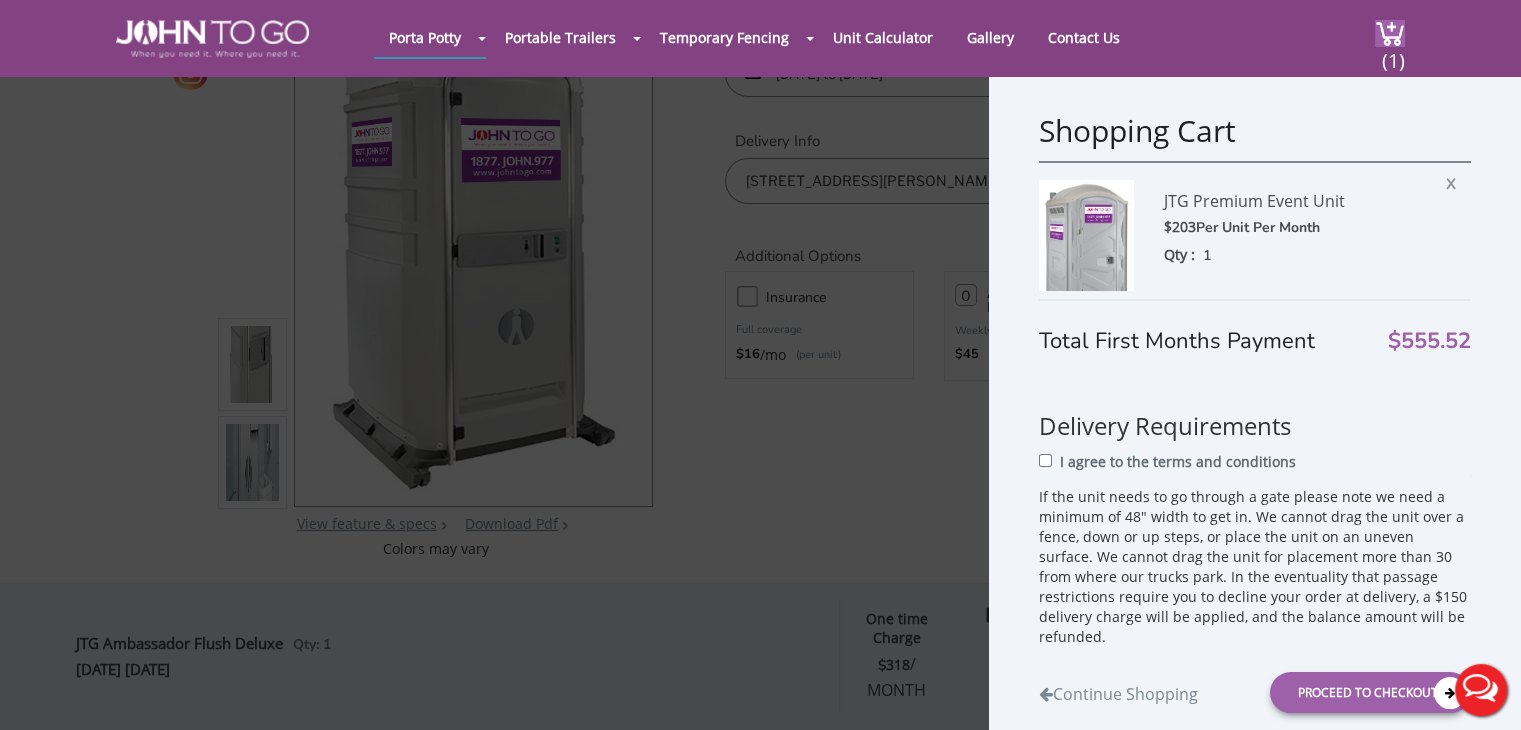 click on "Shopping Cart
JTG Premium Event Unit
$203  Per Unit
Per Month
Qty : 1
X
Edit
Rental Duration  [DATE] - [DATE]
Tax Rate $13.45
Sub Total Per Month $216.45
JTG Ambassador Flush Deluxe
$318  Per Unit
Per Month
Qty : 1
X
Edit
Rental Duration  [DATE] - [DATE]
Tax Rate $21.07
Sub Total Per Month $339.07
Total First Months Payment  $555.52" at bounding box center (760, 365) 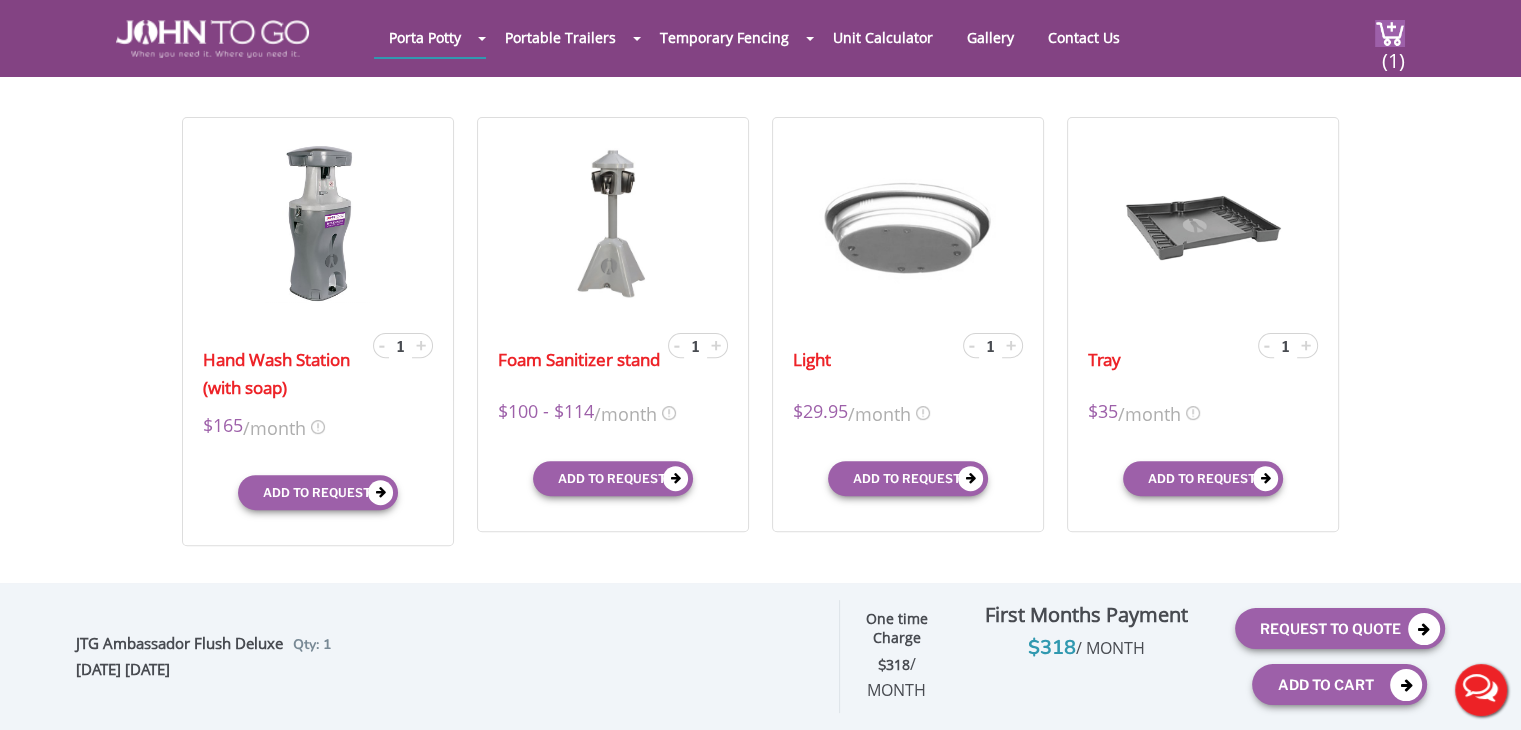 scroll, scrollTop: 623, scrollLeft: 0, axis: vertical 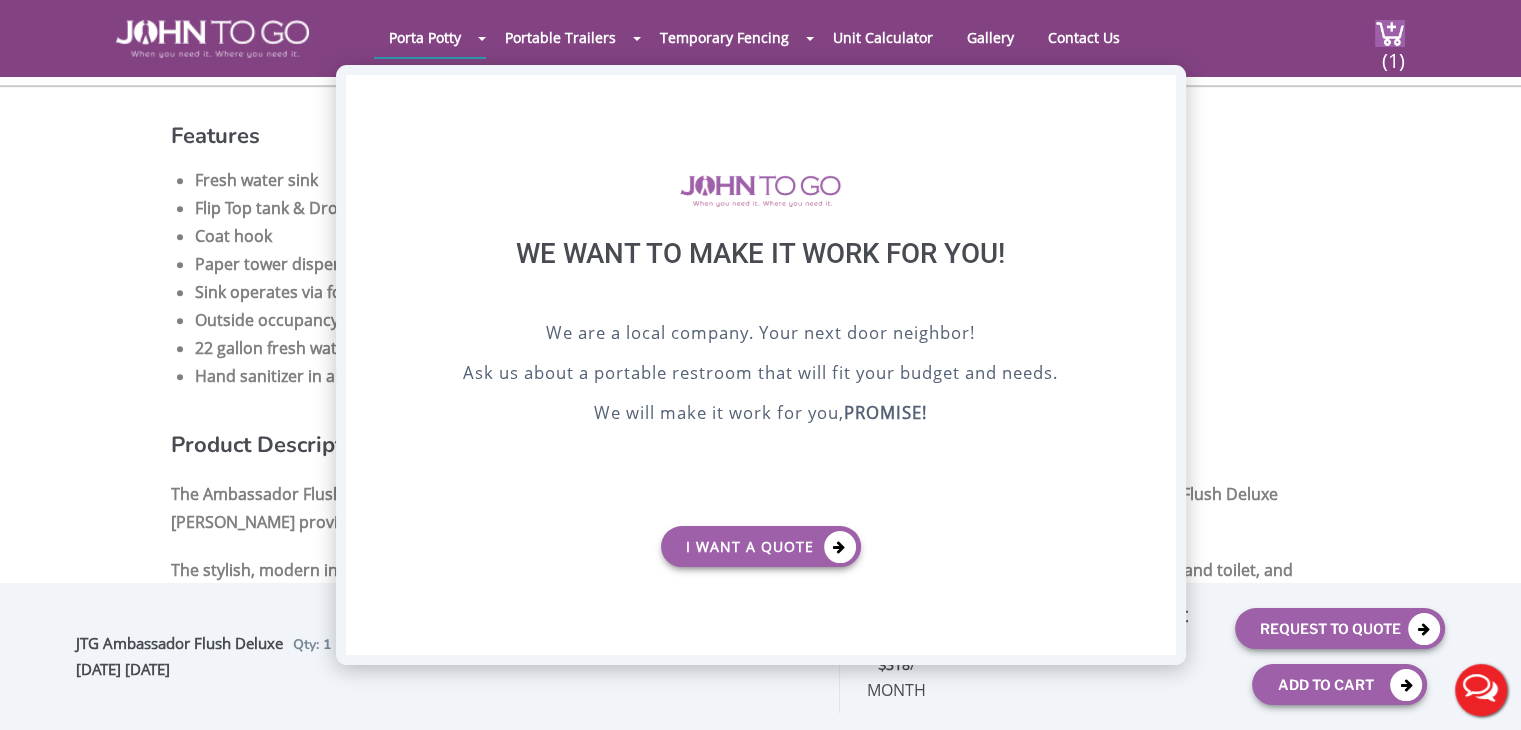 click on "X" at bounding box center (1159, 92) 